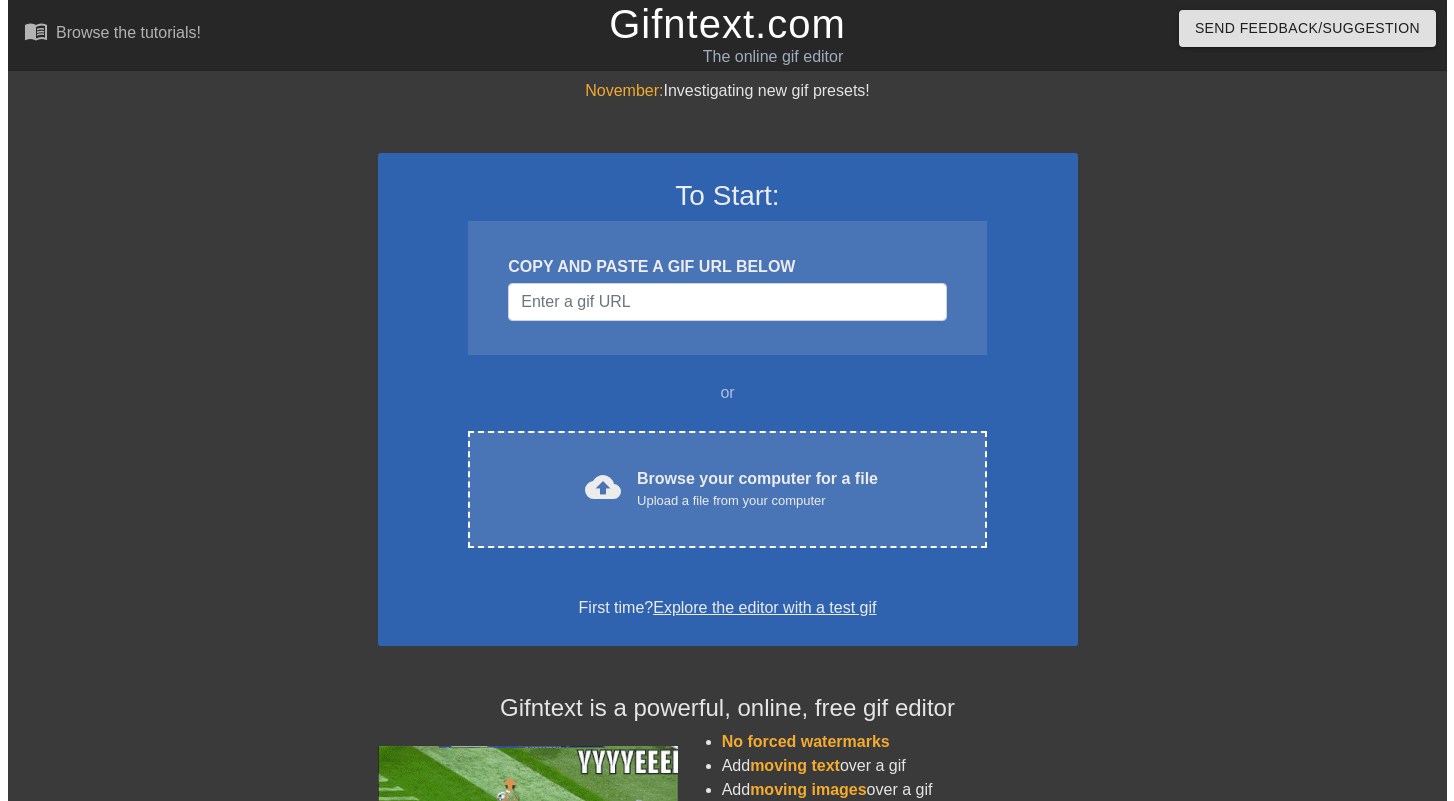 scroll, scrollTop: 0, scrollLeft: 0, axis: both 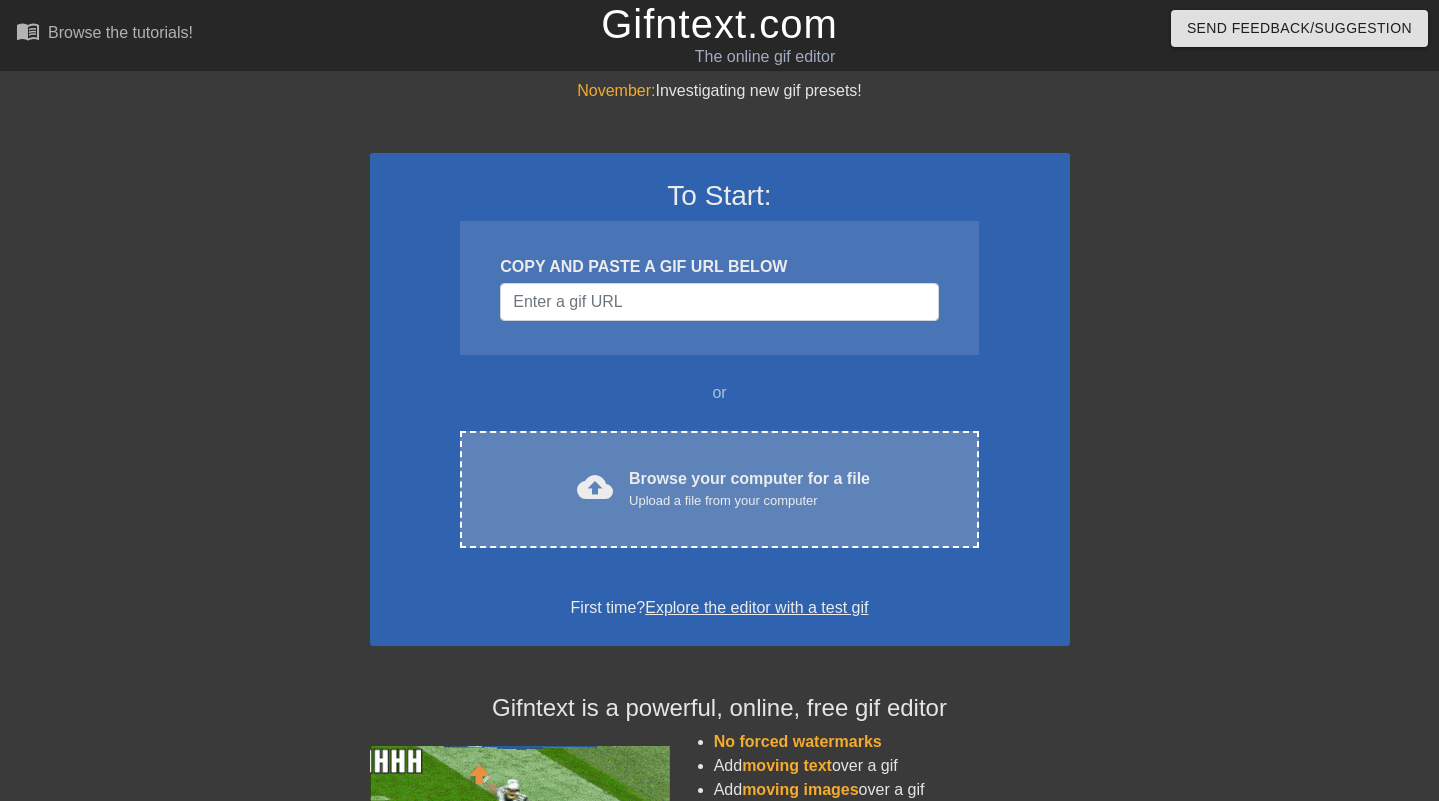 click on "Upload a file from your computer" at bounding box center (749, 501) 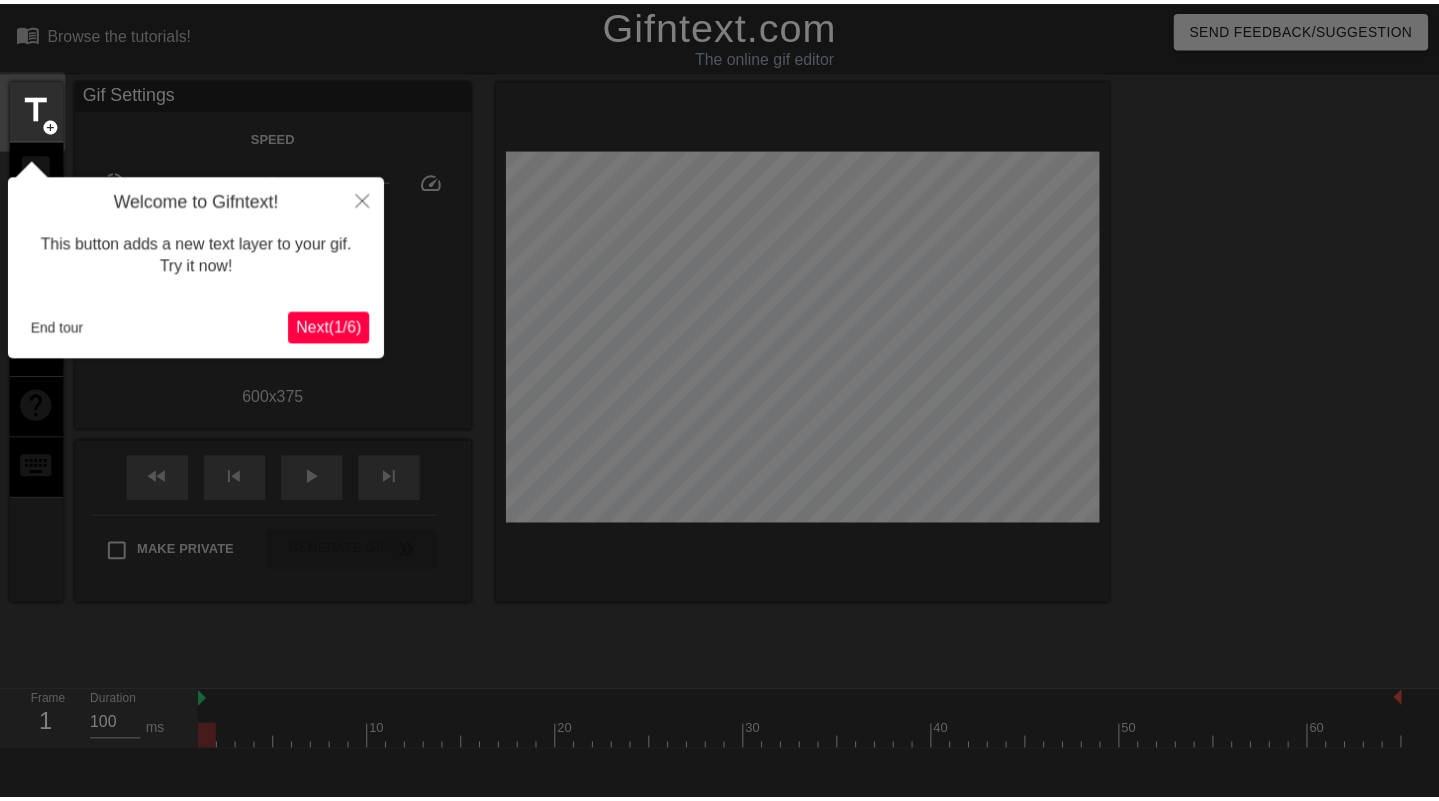 scroll, scrollTop: 49, scrollLeft: 0, axis: vertical 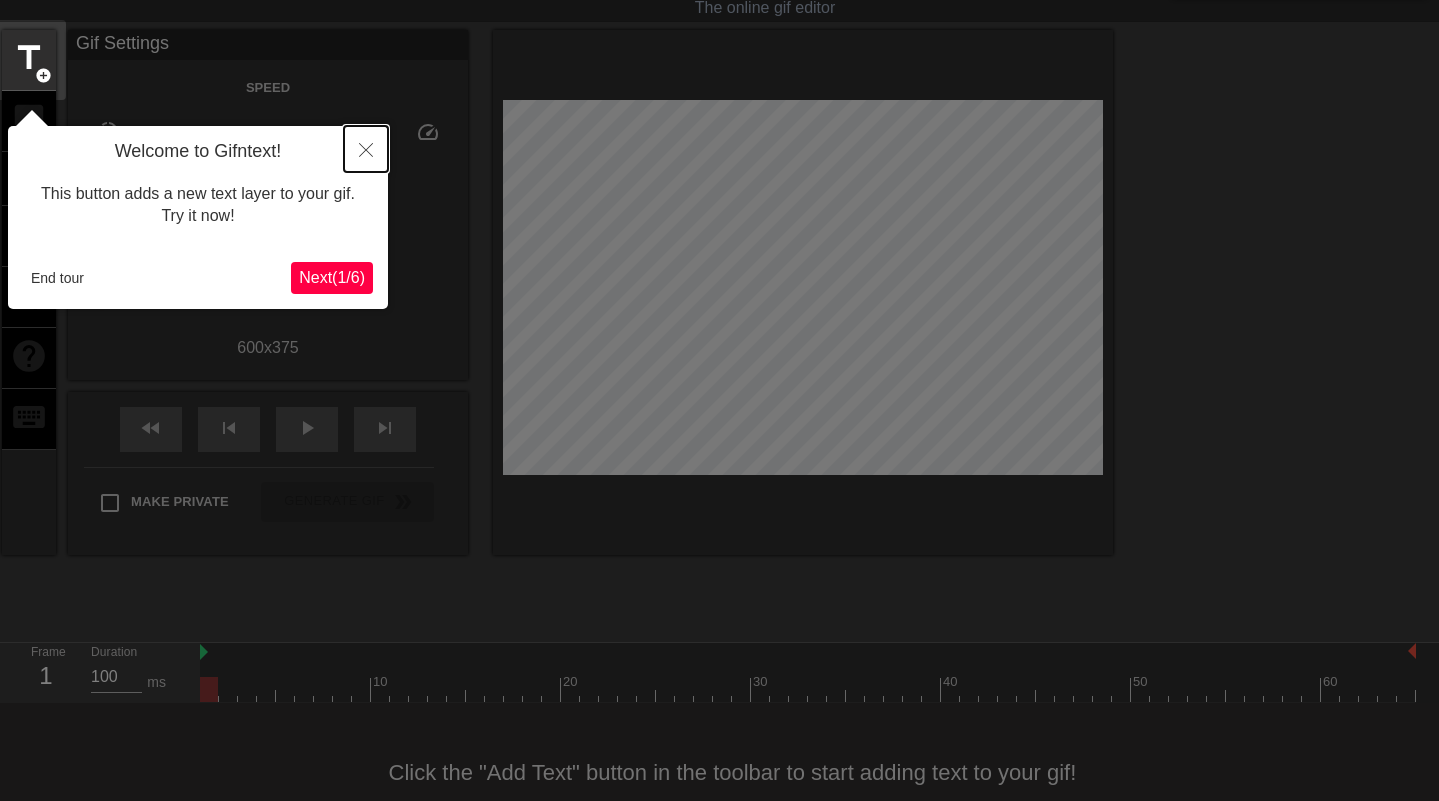 click 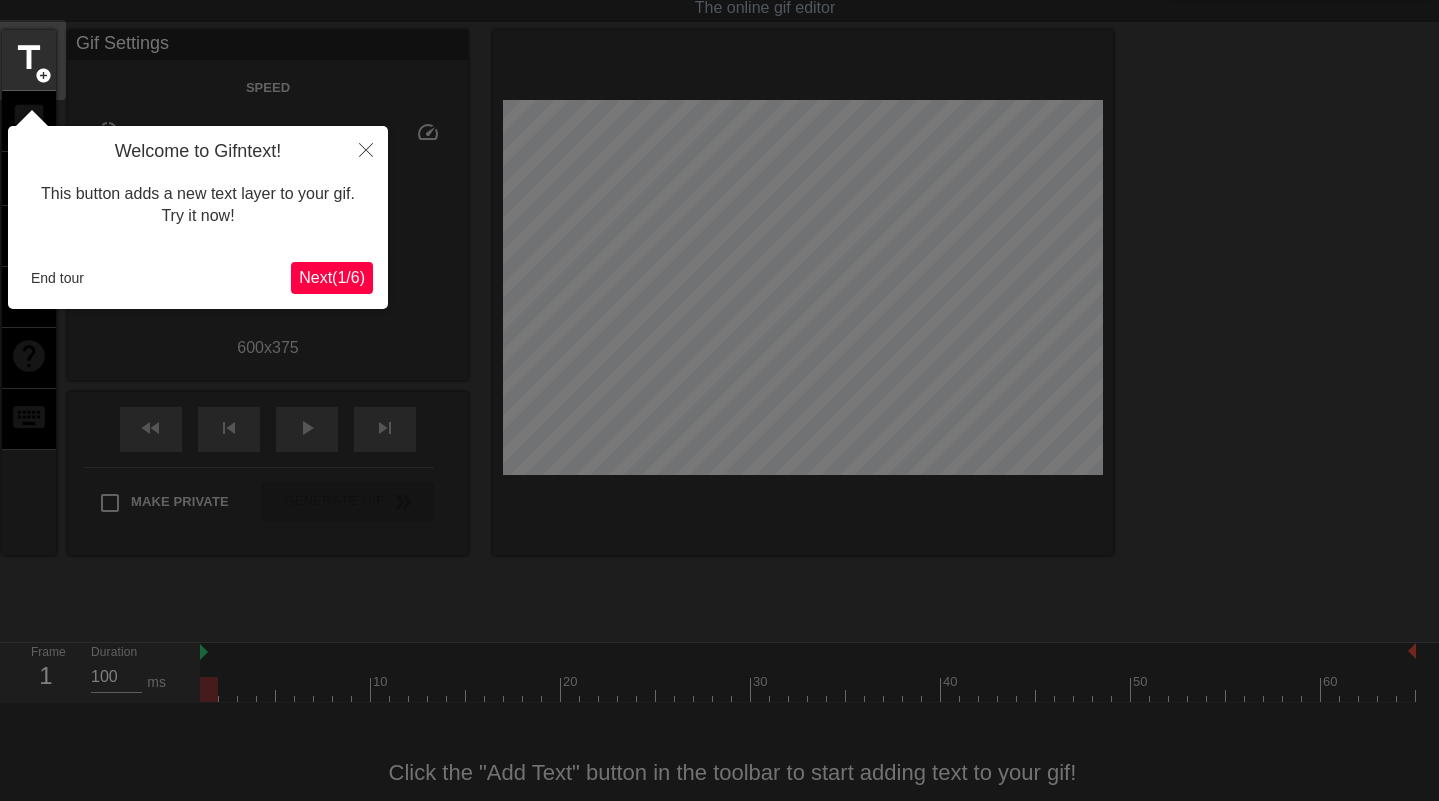 scroll, scrollTop: 0, scrollLeft: 0, axis: both 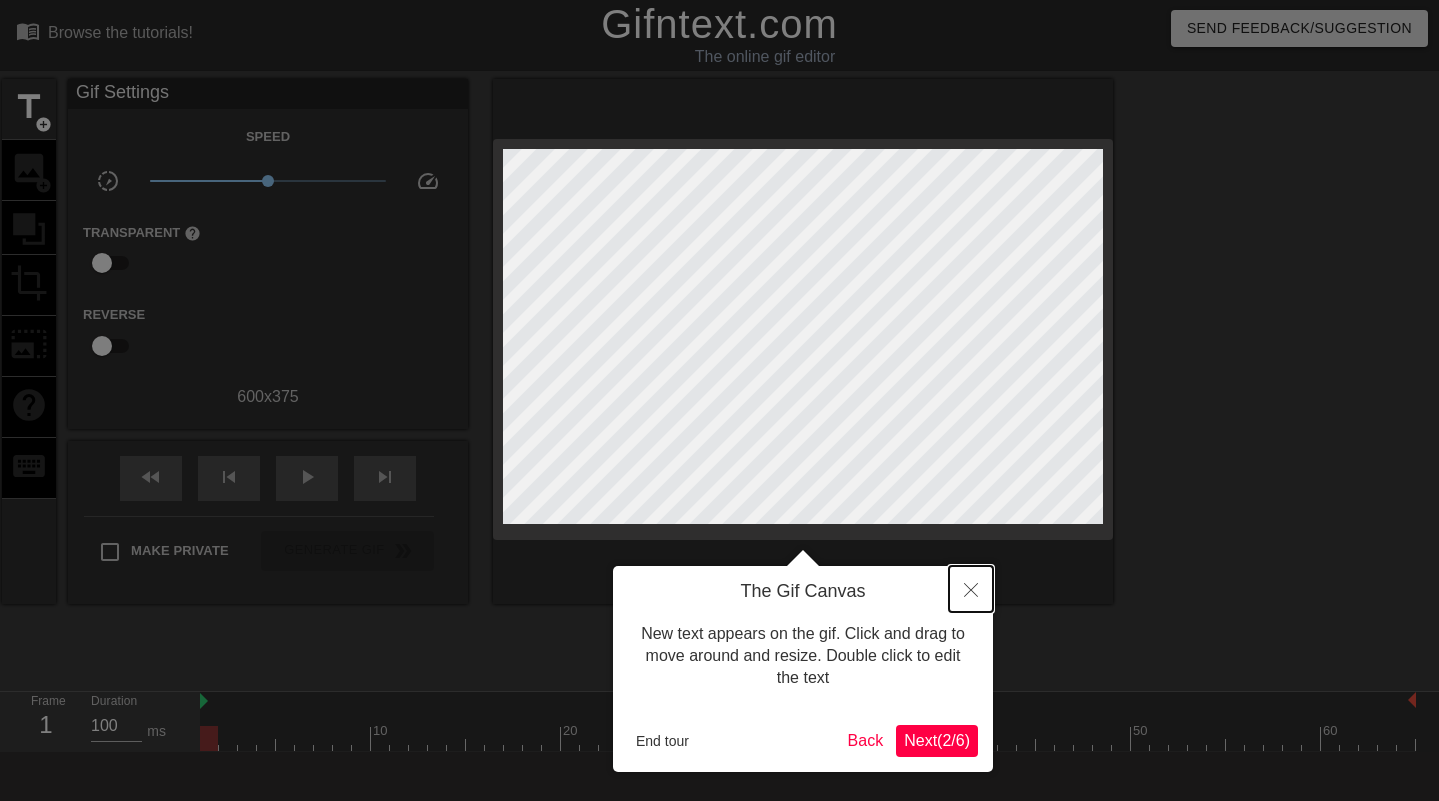 click at bounding box center (971, 589) 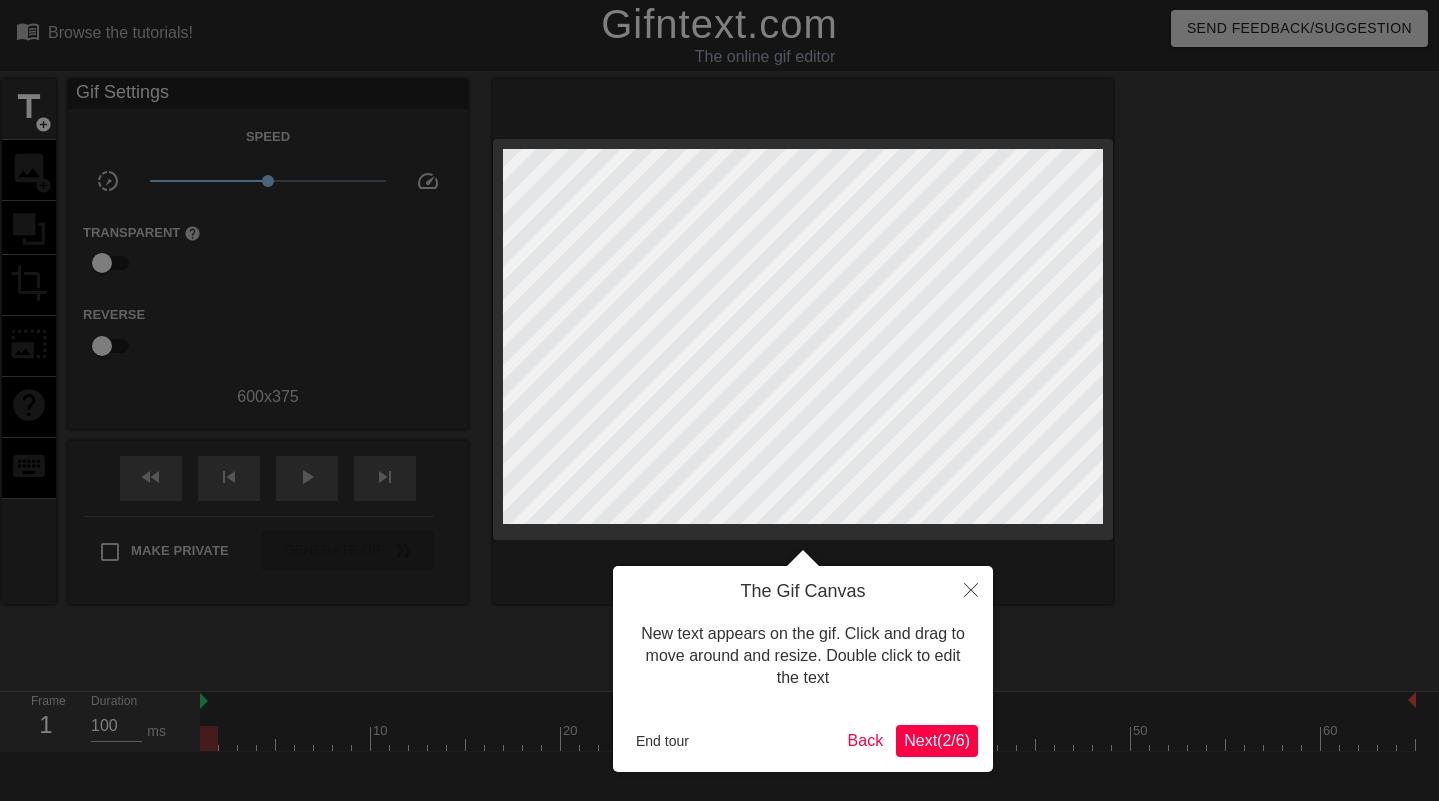 scroll, scrollTop: 49, scrollLeft: 0, axis: vertical 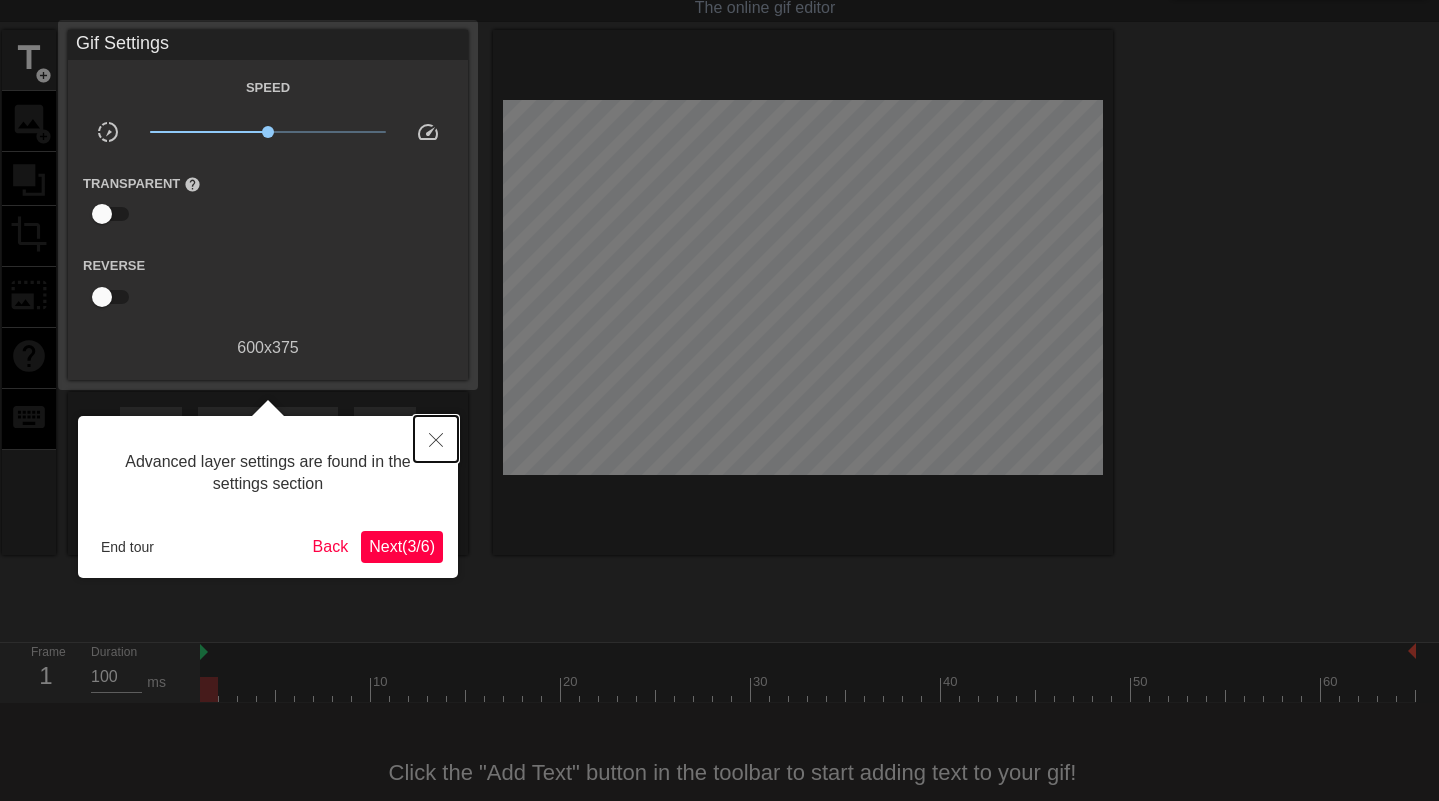 click at bounding box center [436, 439] 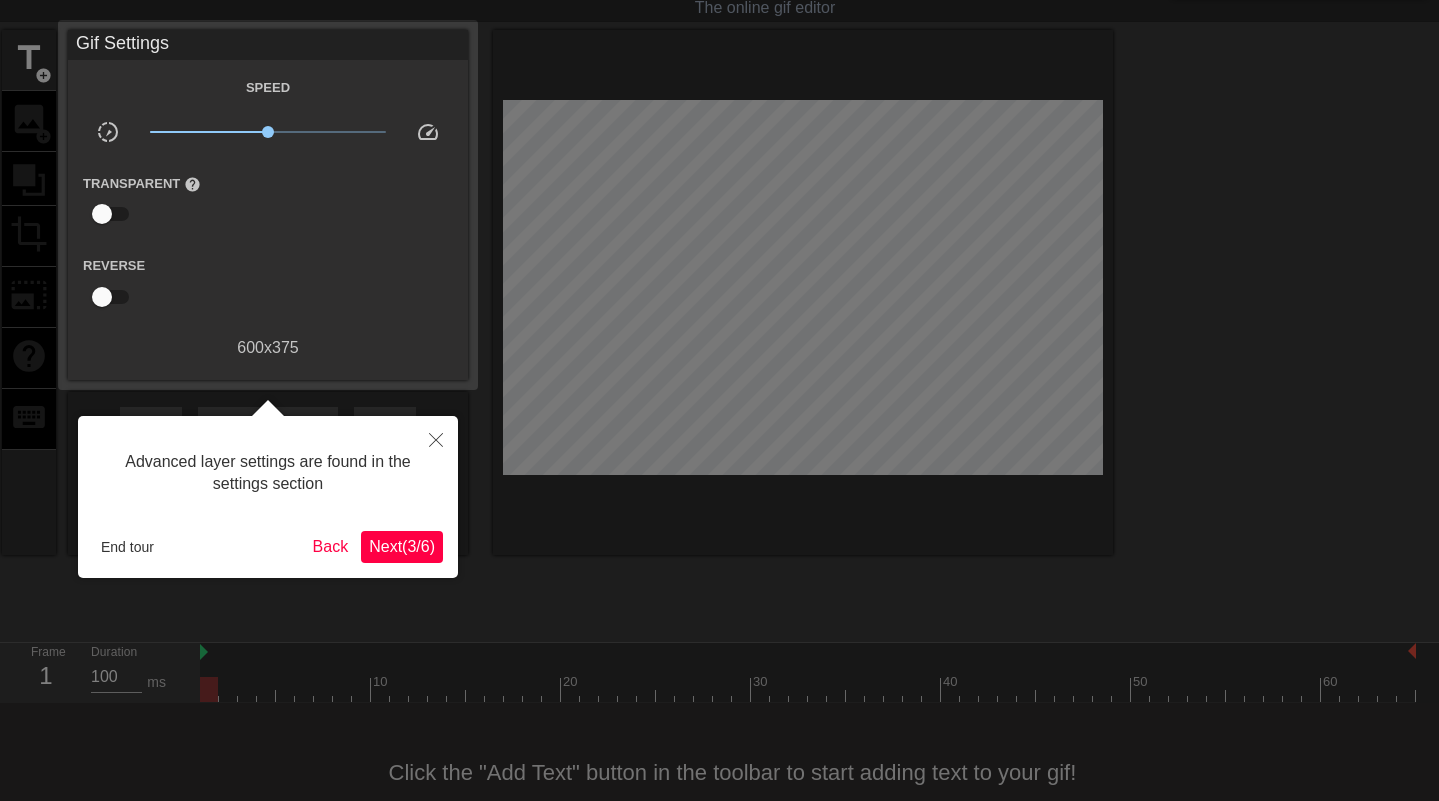 scroll, scrollTop: 17, scrollLeft: 0, axis: vertical 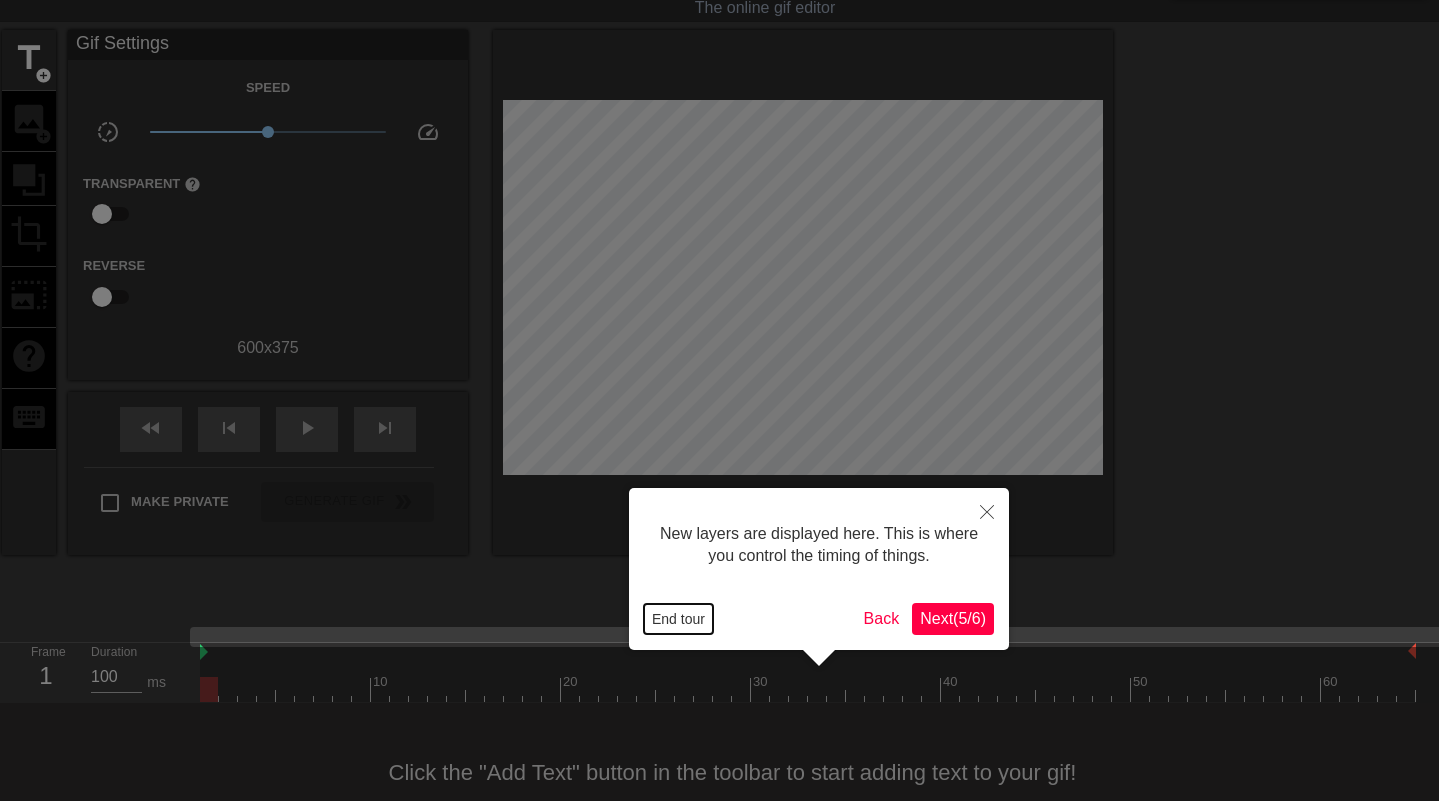 click on "End tour" at bounding box center [678, 619] 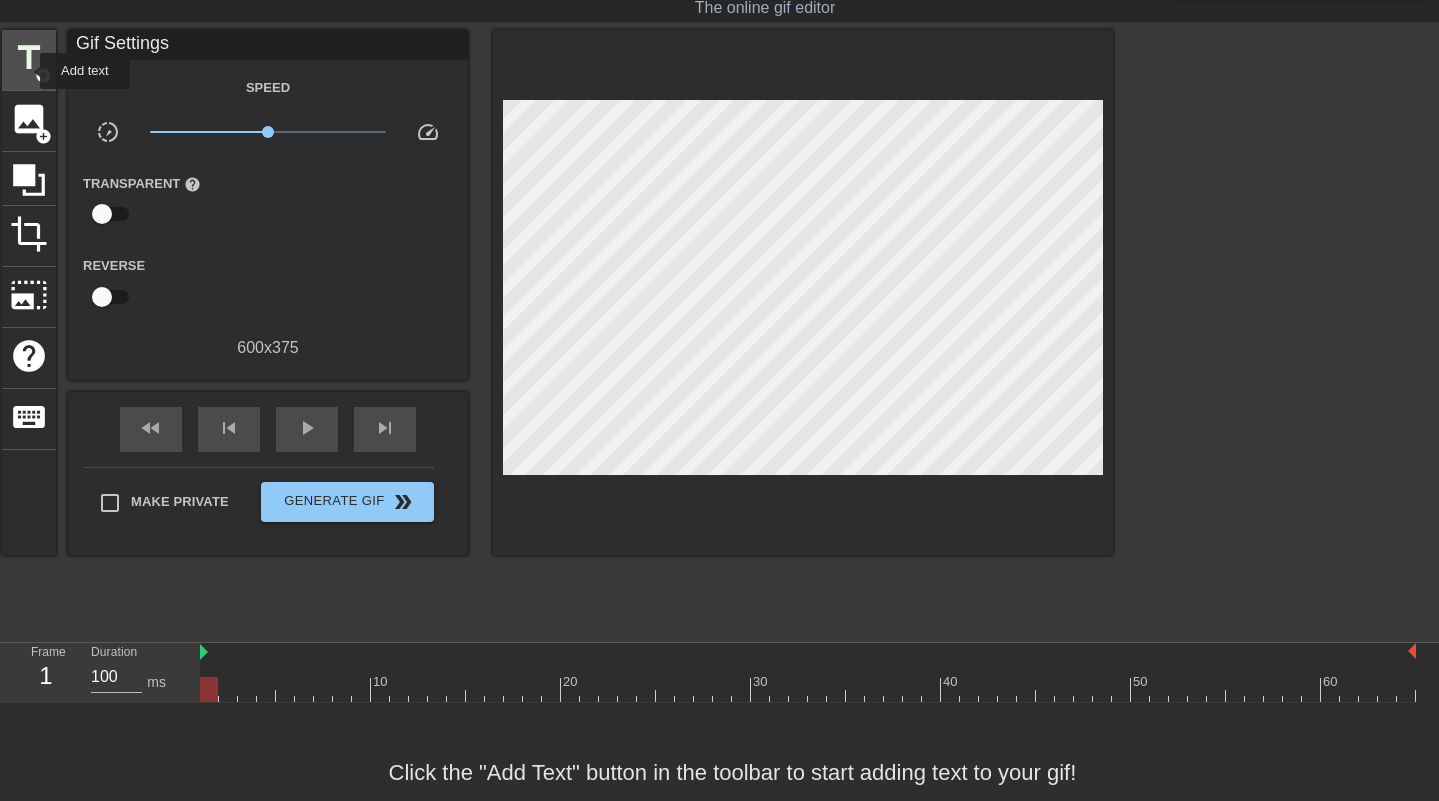 click on "title" at bounding box center (29, 58) 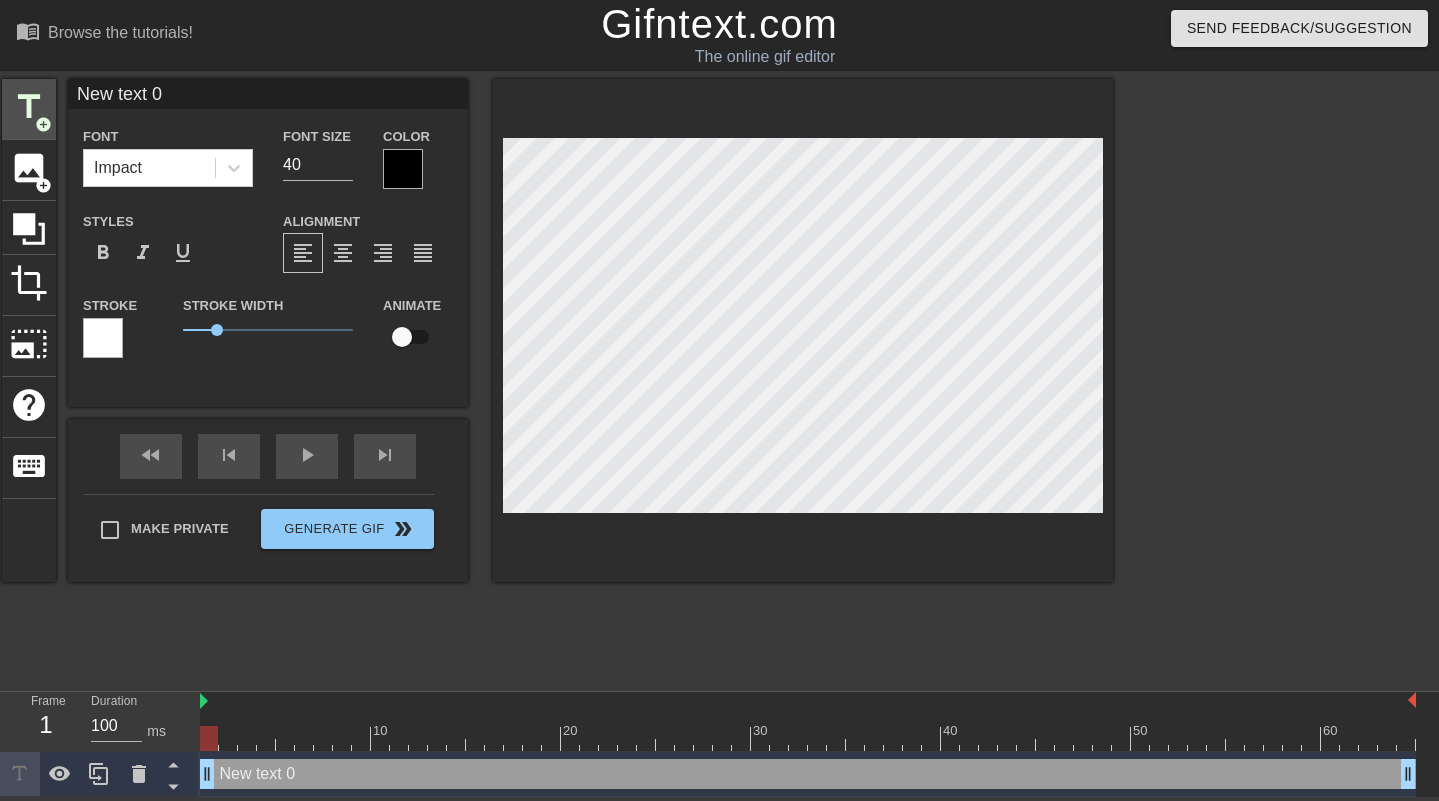scroll, scrollTop: 0, scrollLeft: 0, axis: both 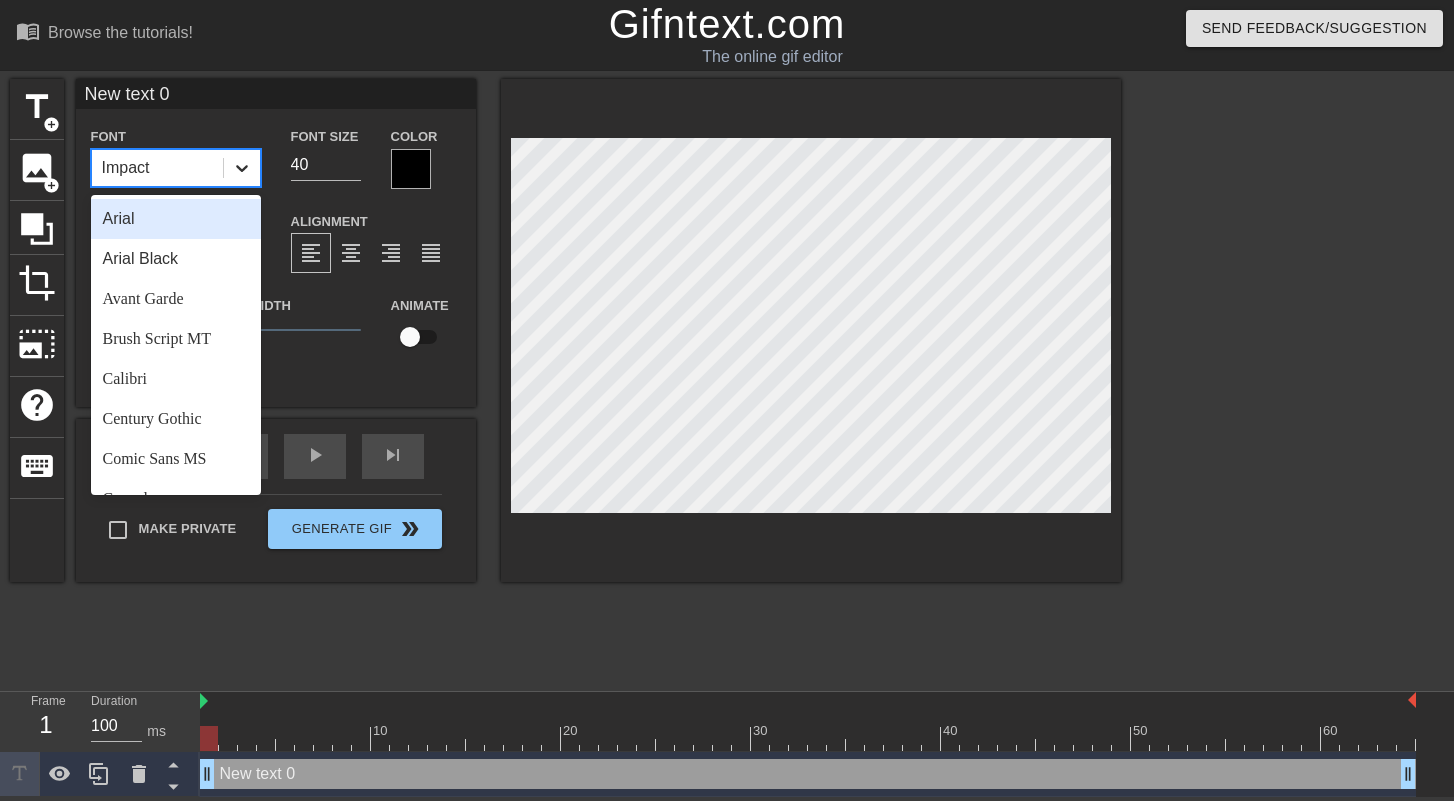 click 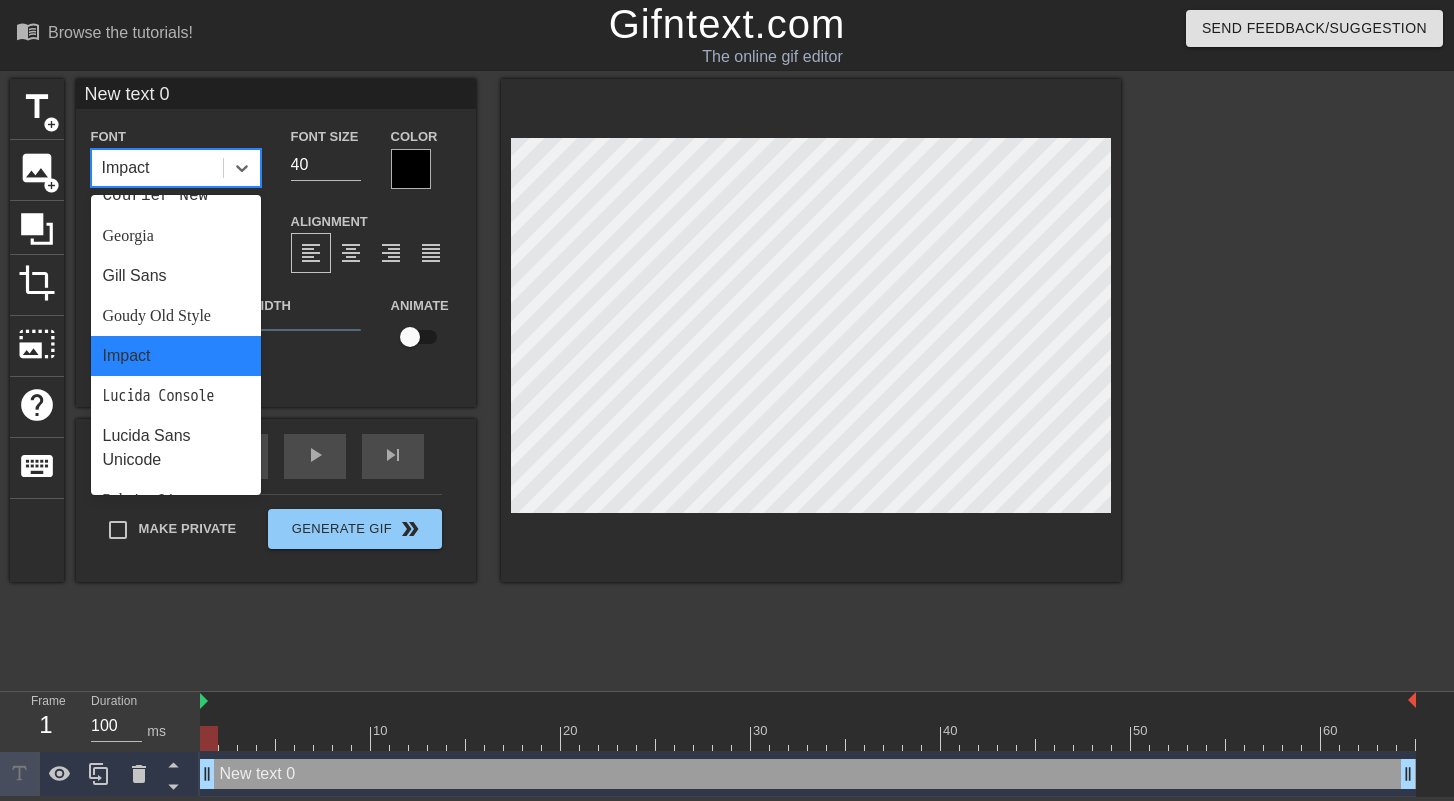 scroll, scrollTop: 0, scrollLeft: 0, axis: both 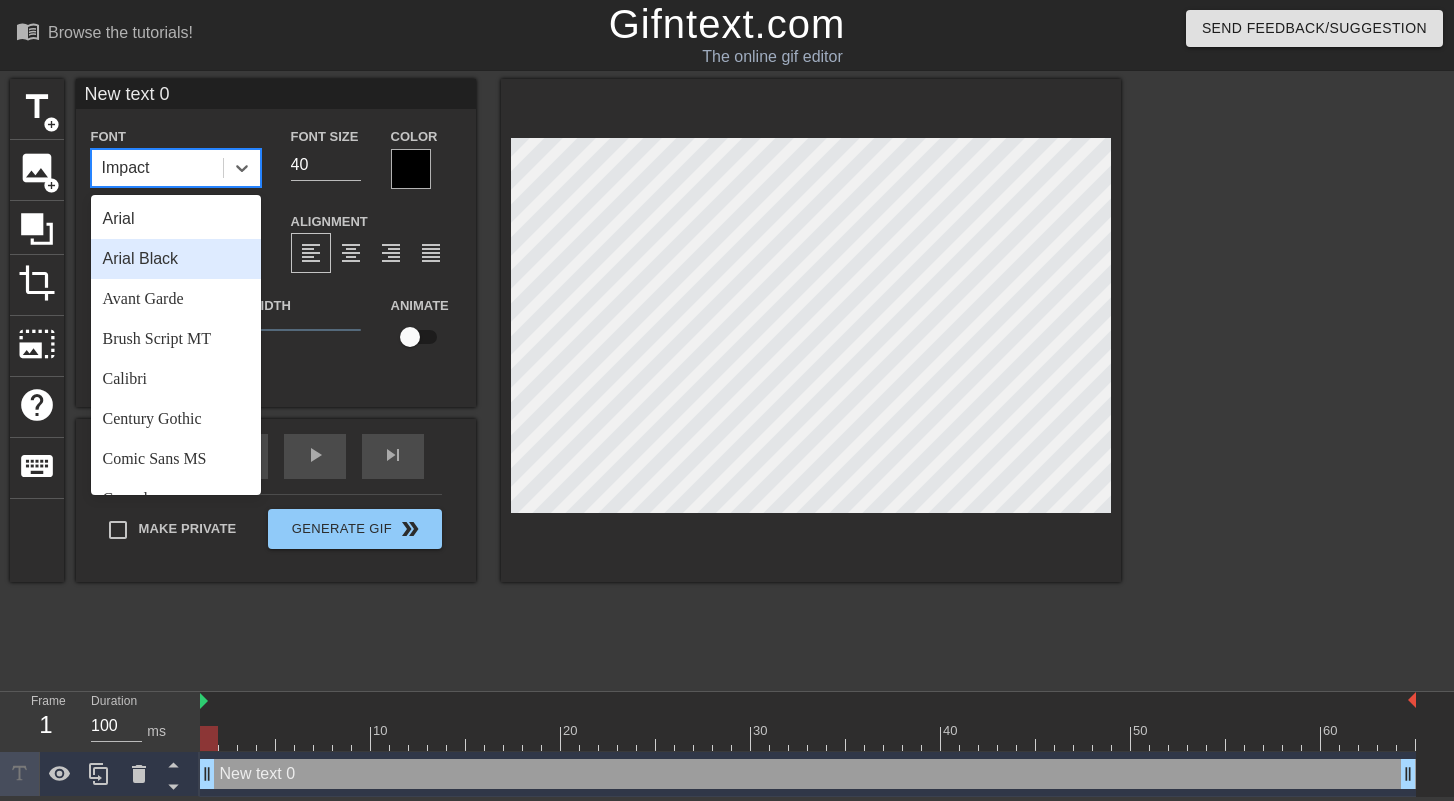 click on "Arial Black" at bounding box center (176, 259) 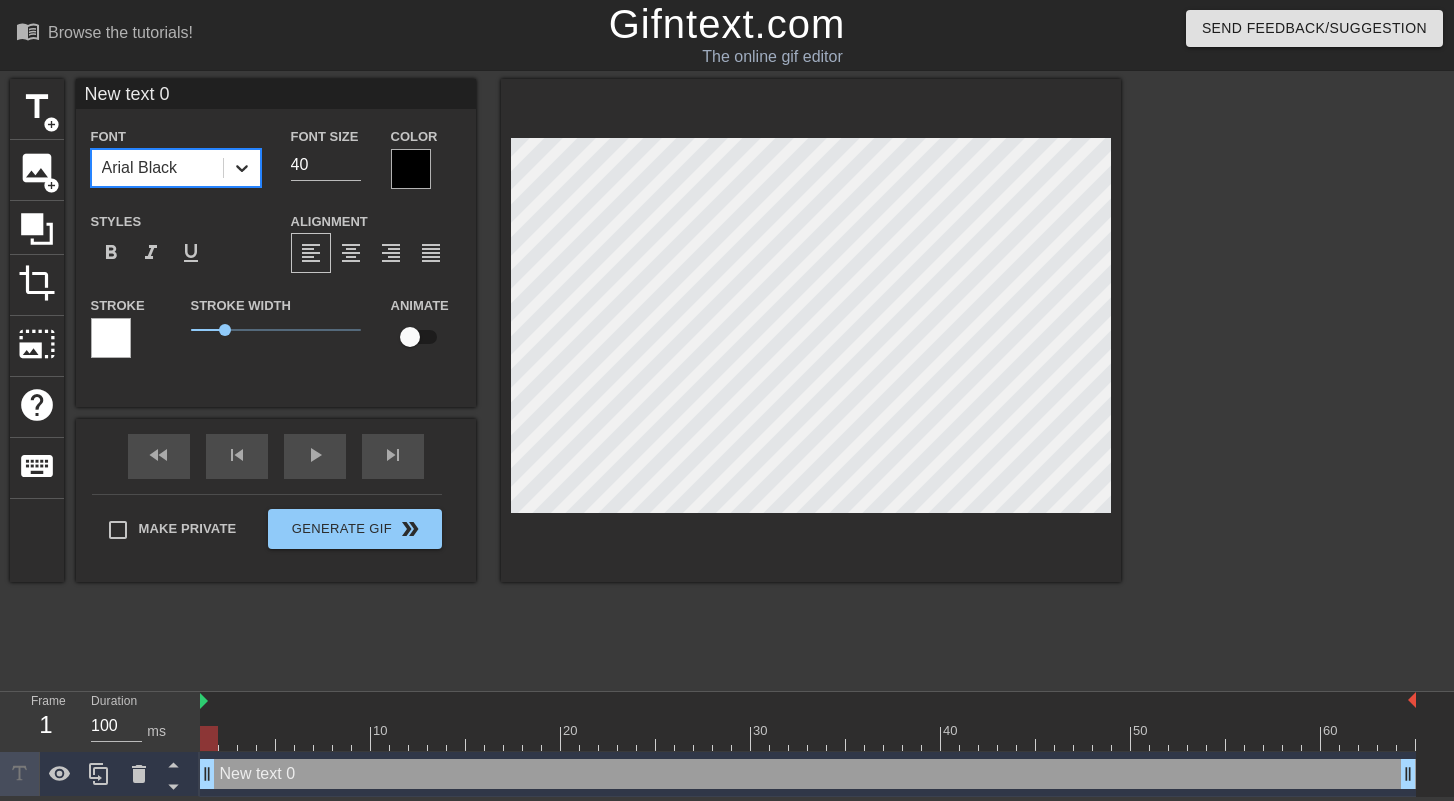 click 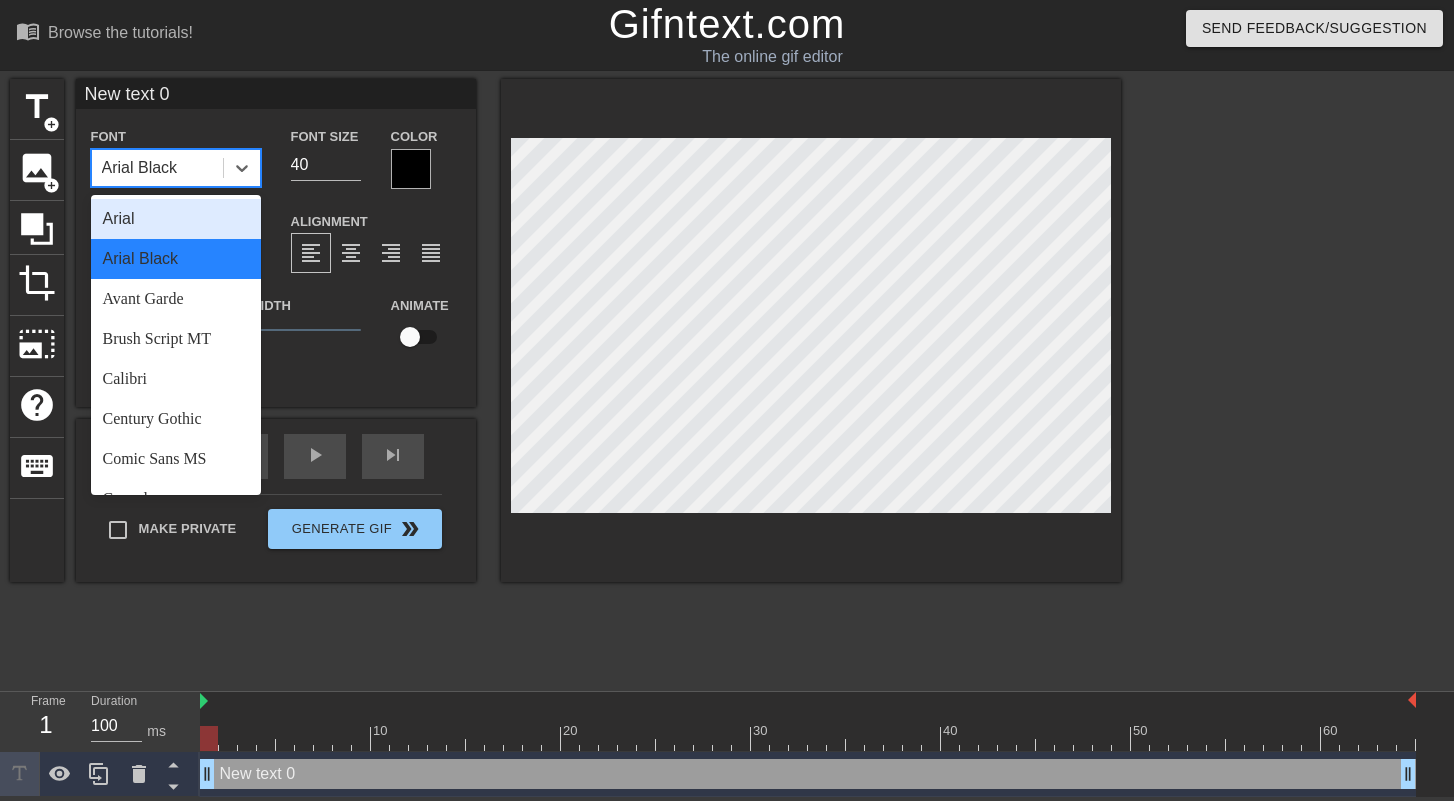 click on "Arial" at bounding box center (176, 219) 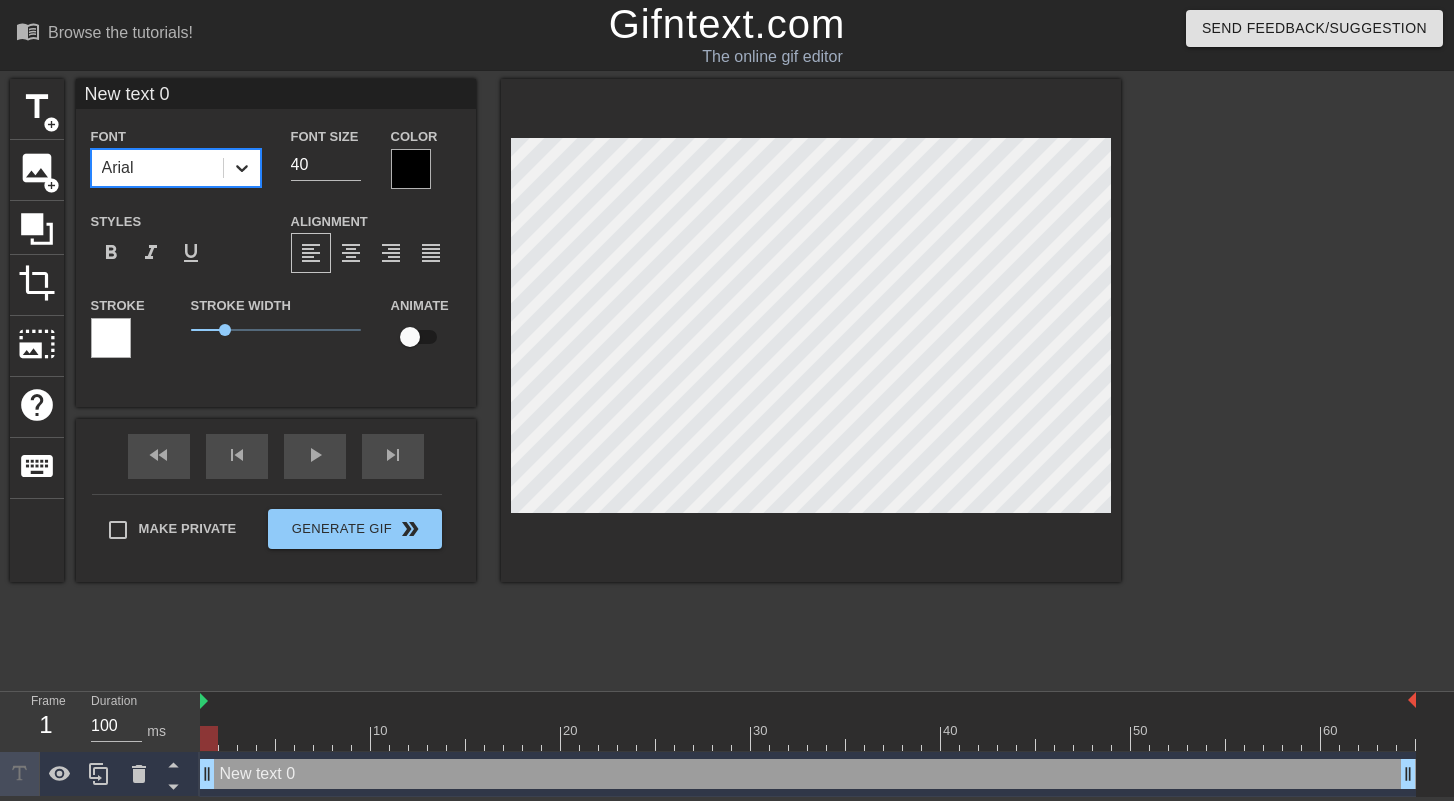 click at bounding box center (242, 168) 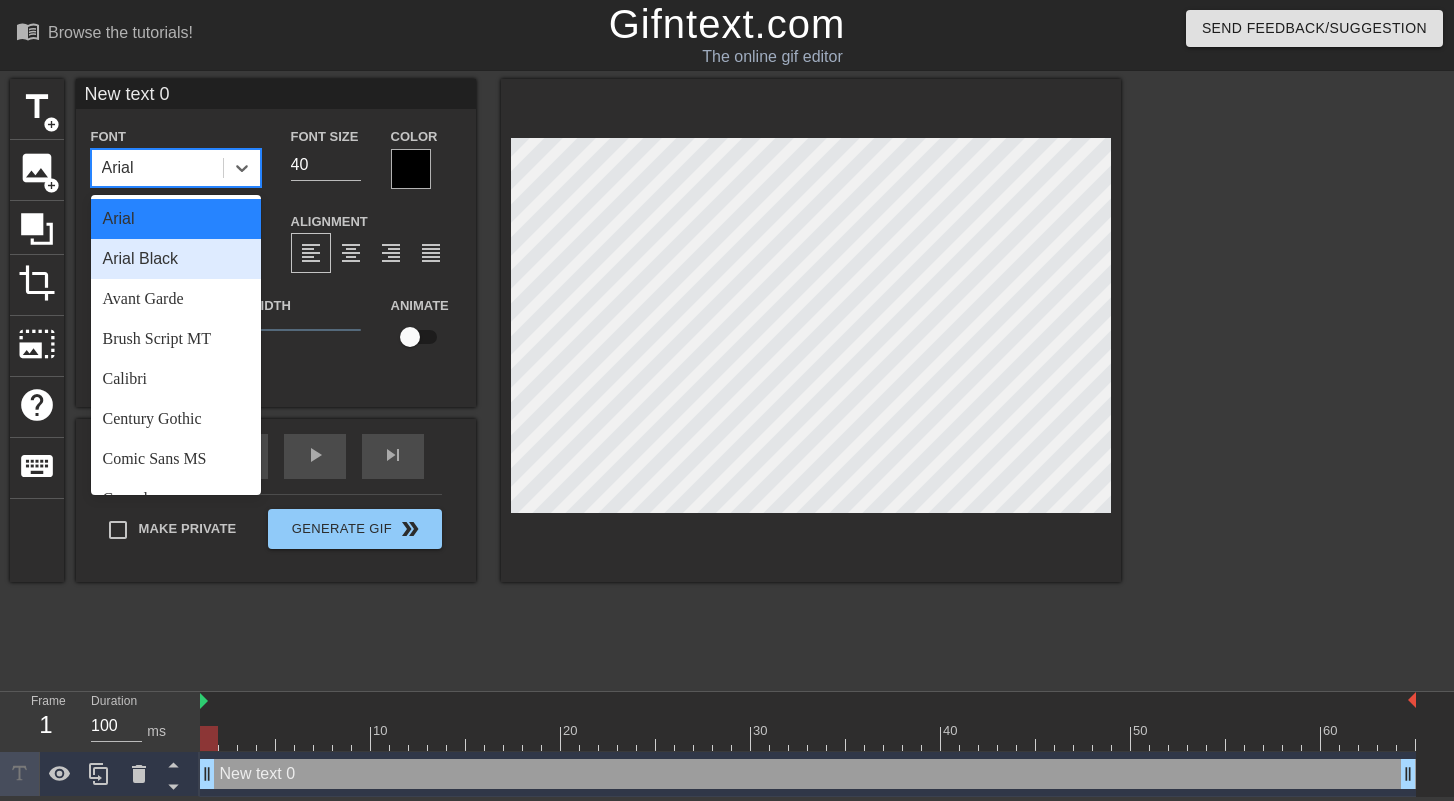 click on "Arial Black" at bounding box center [176, 259] 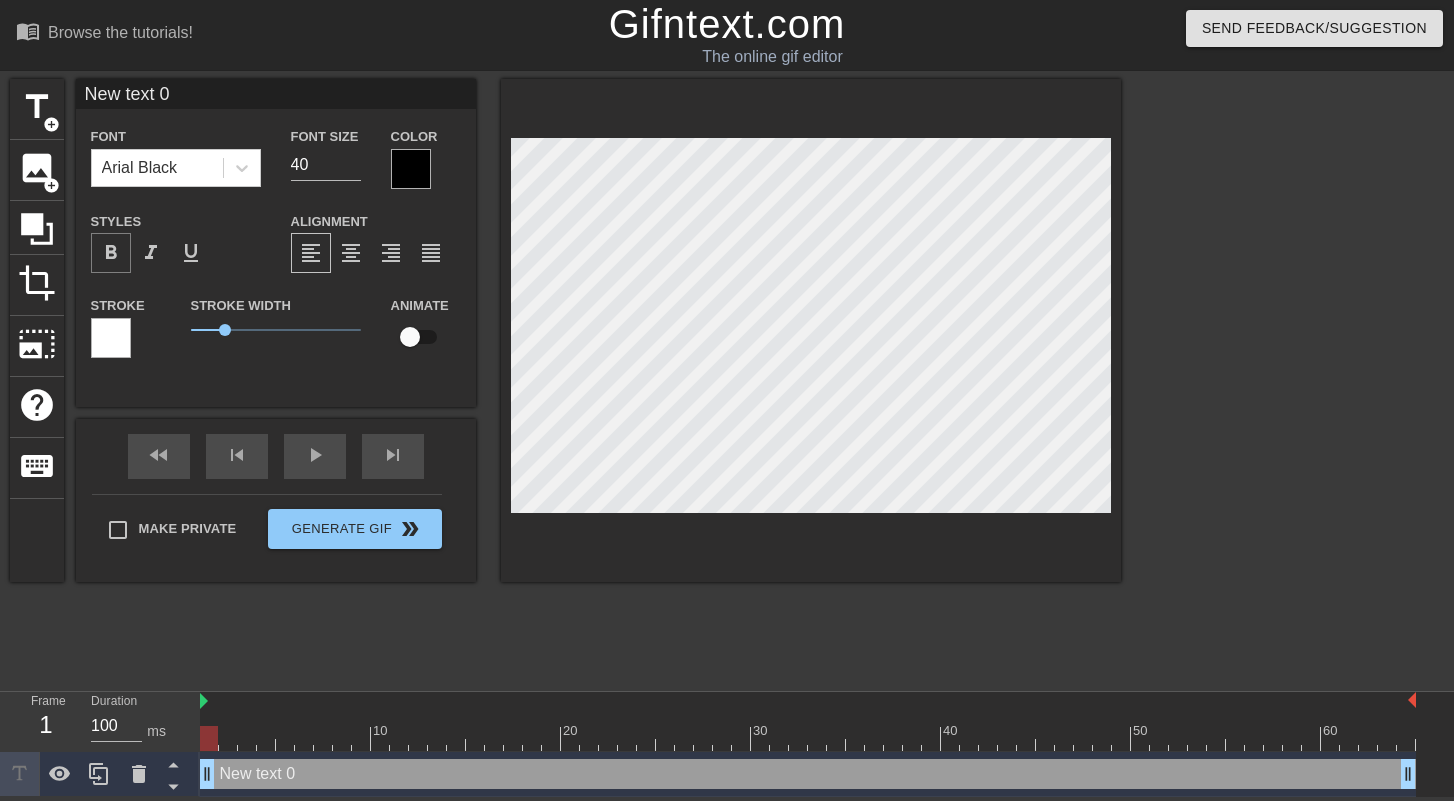click on "format_bold" at bounding box center [111, 253] 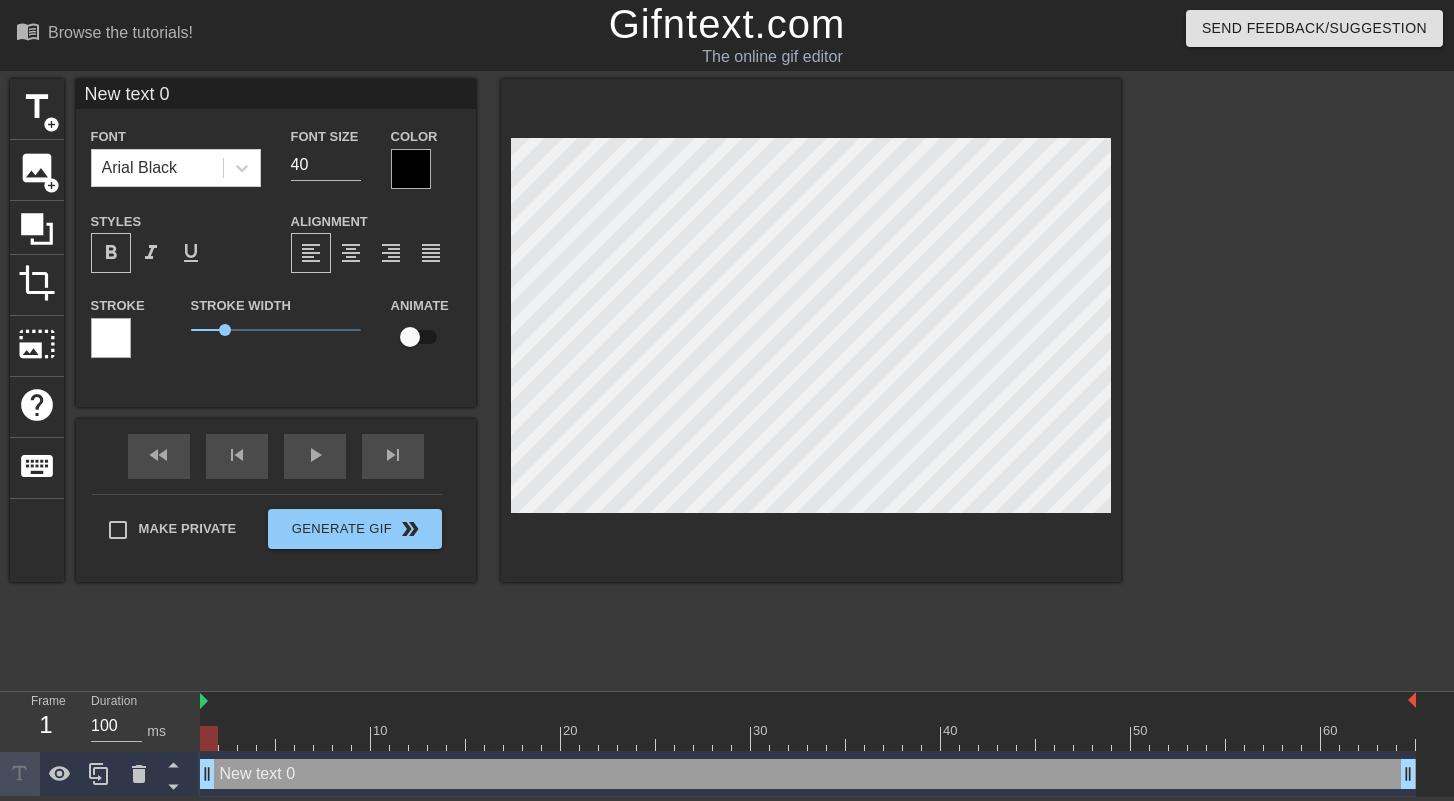 click on "format_bold" at bounding box center (111, 253) 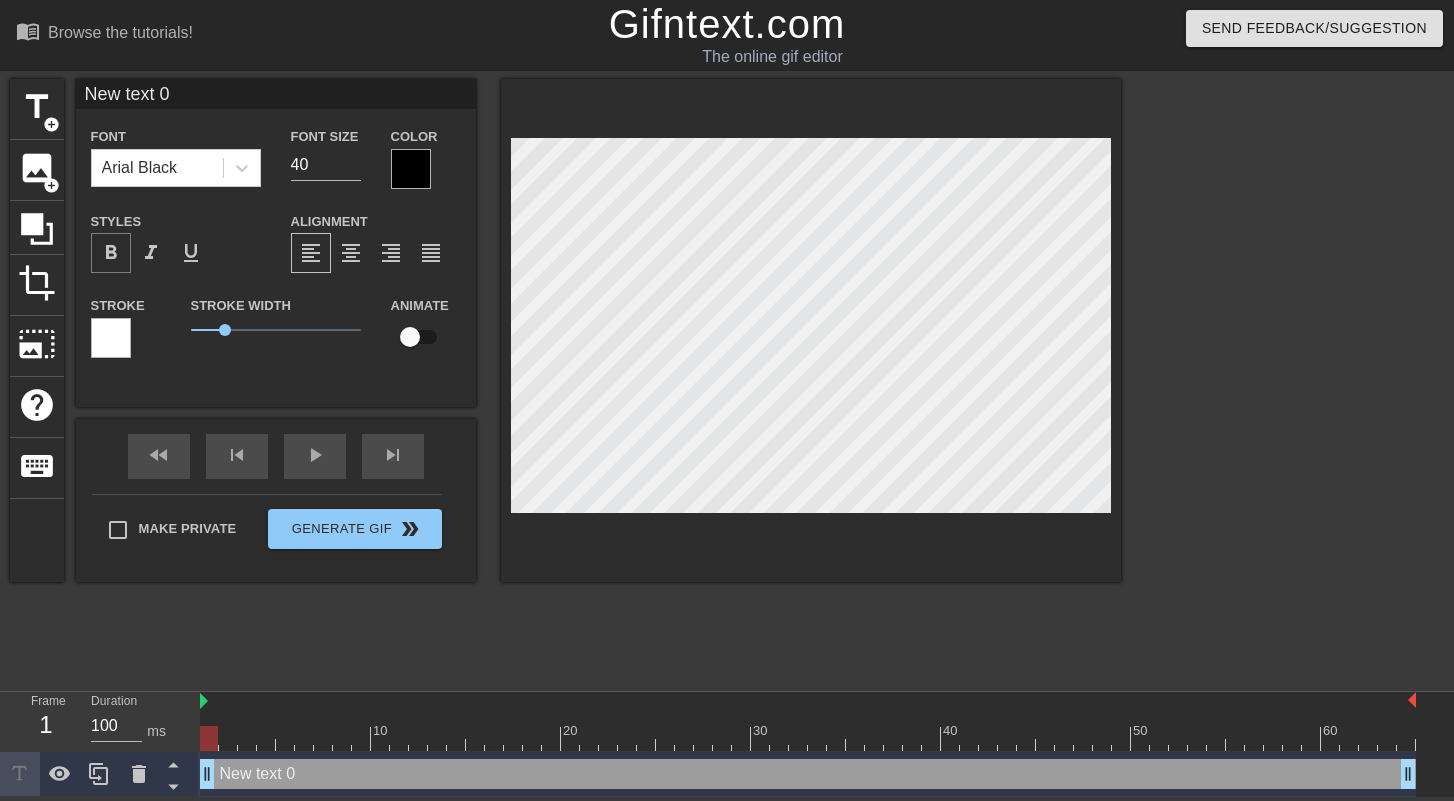 click on "format_bold" at bounding box center (111, 253) 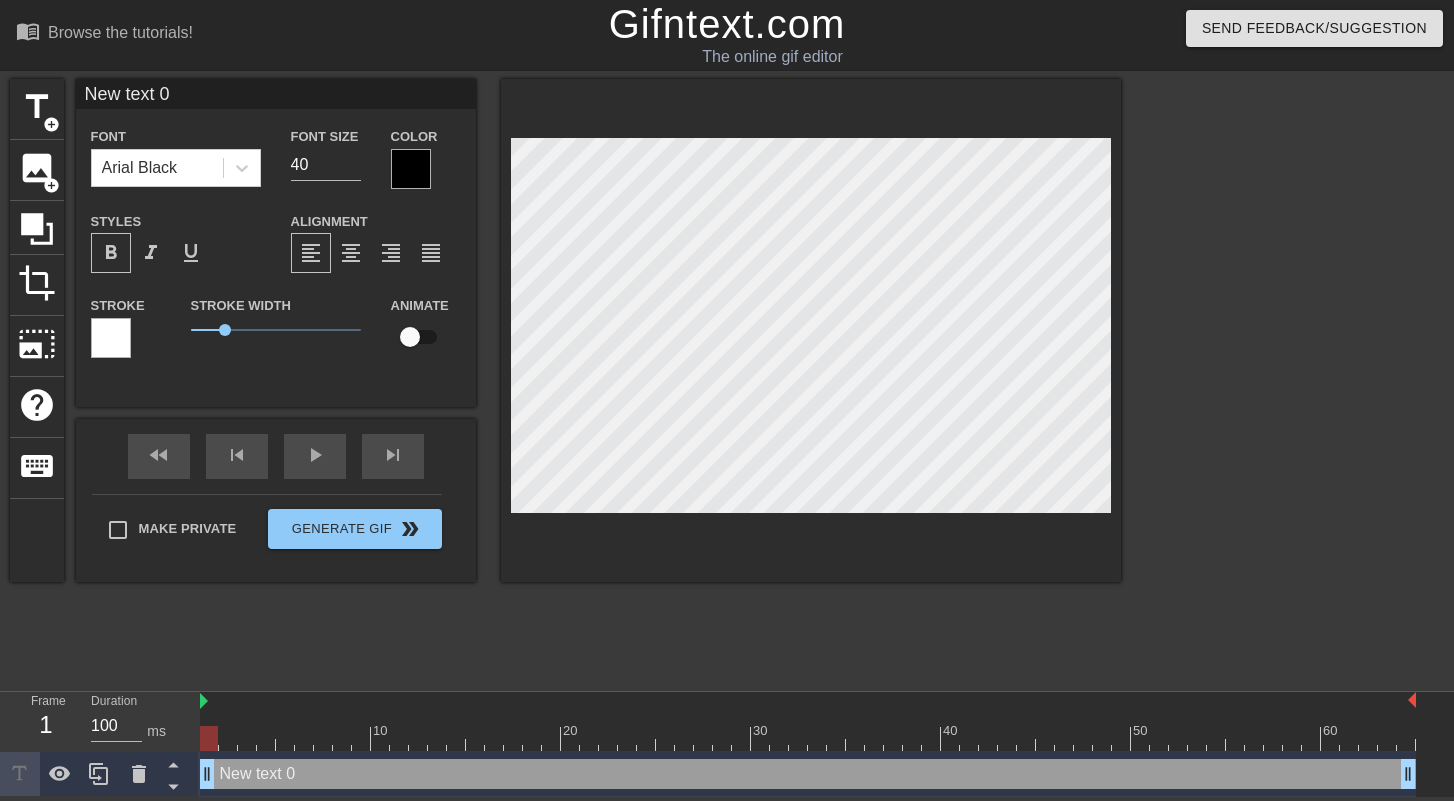 click on "format_bold" at bounding box center [111, 253] 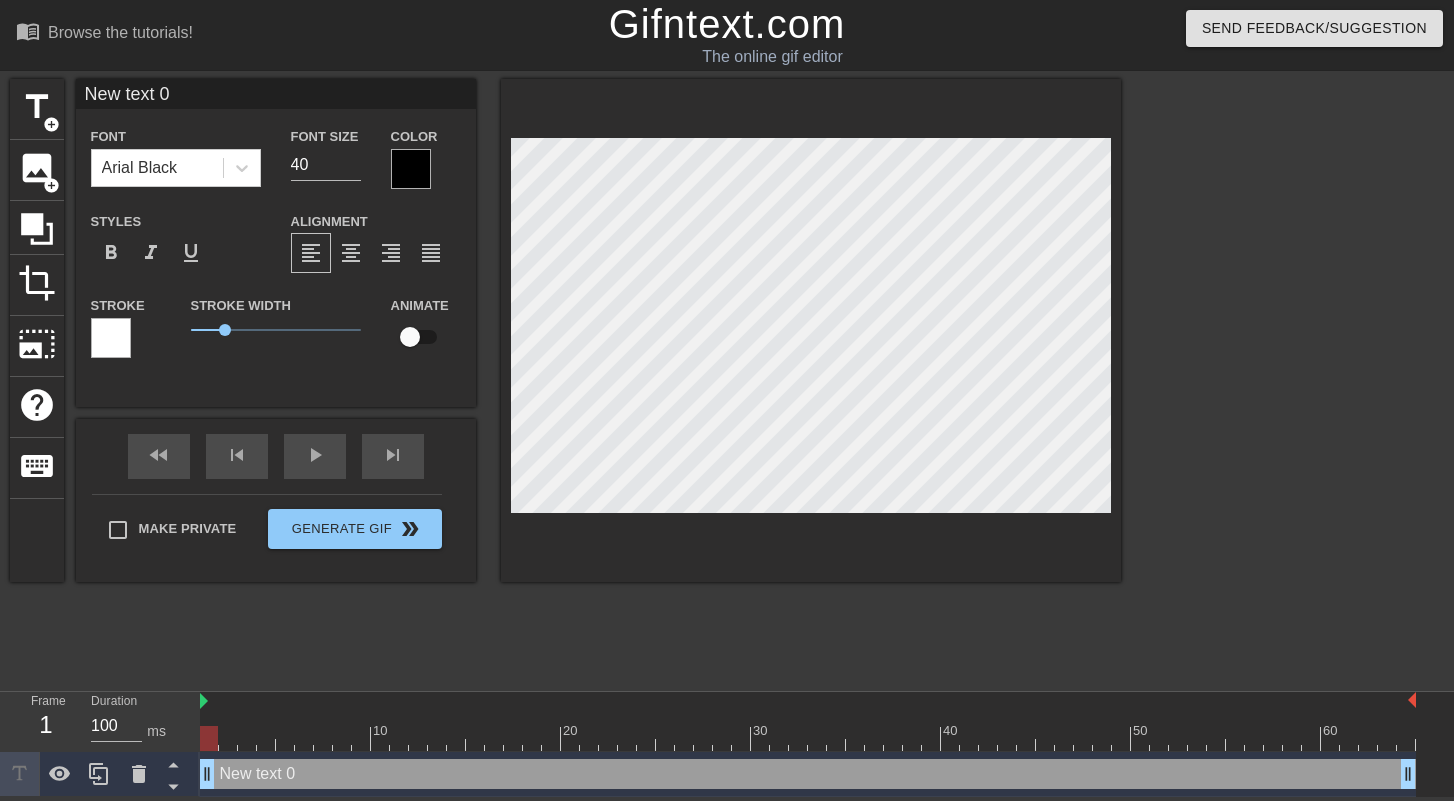 scroll, scrollTop: 3, scrollLeft: 5, axis: both 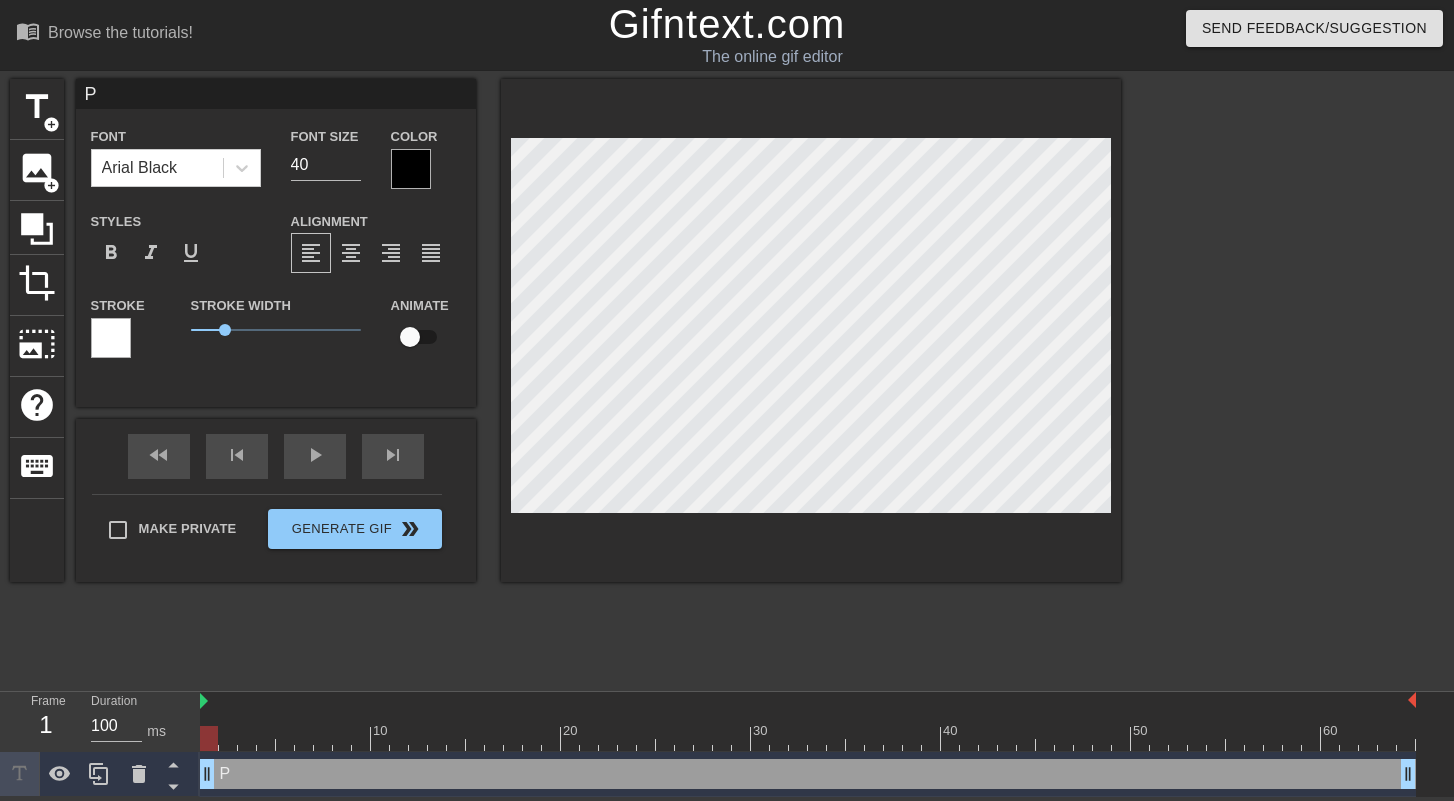 type on "Po" 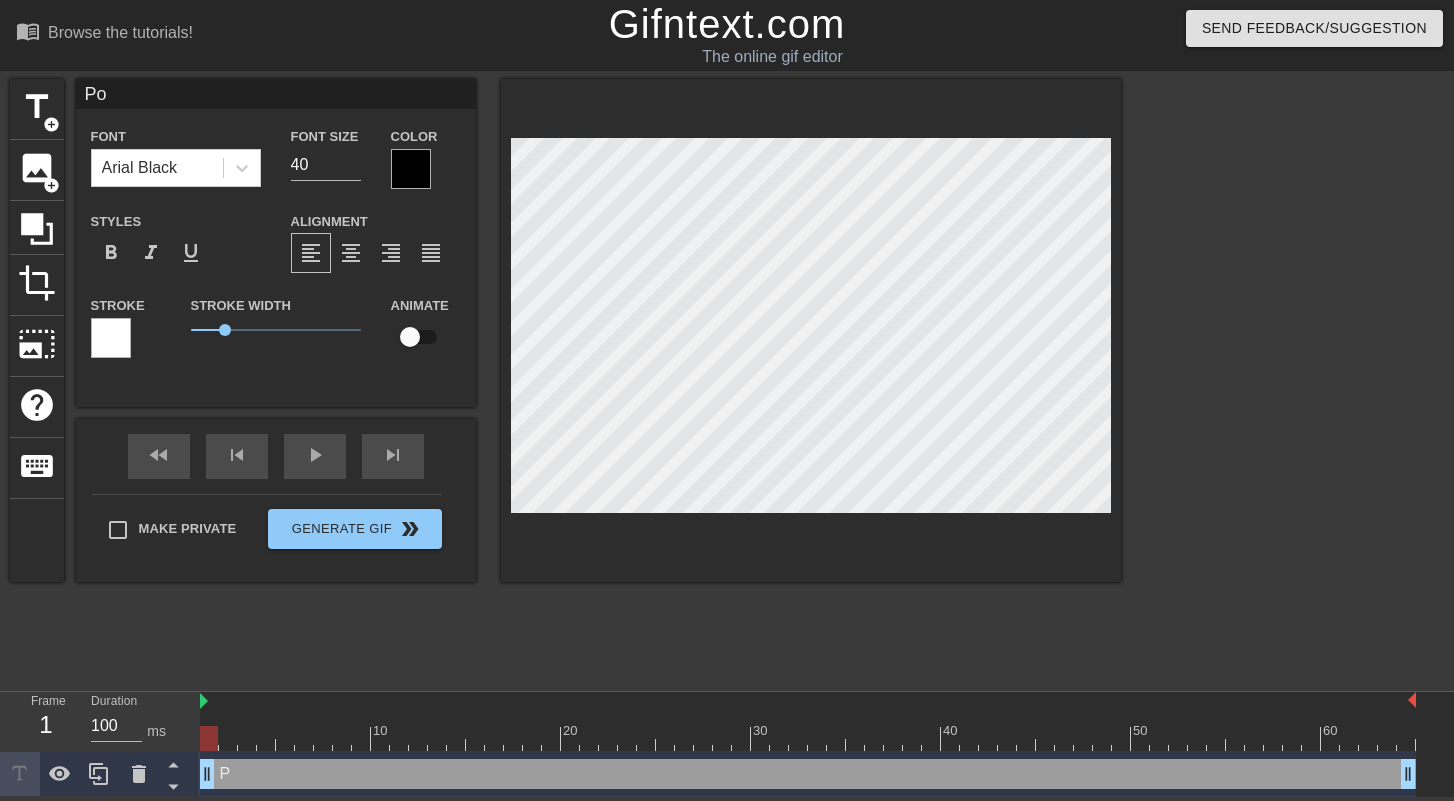 type on "Pos" 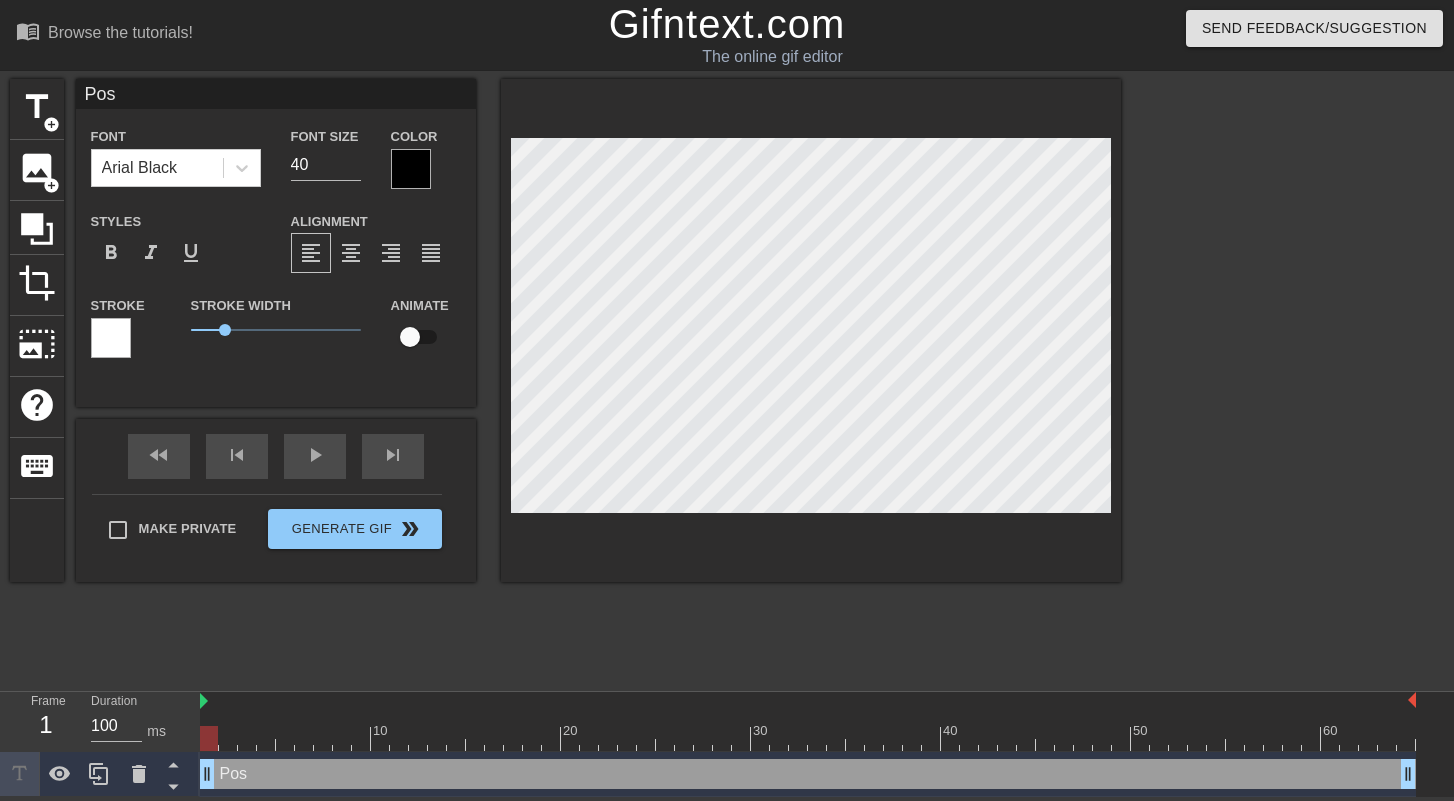 type on "Post" 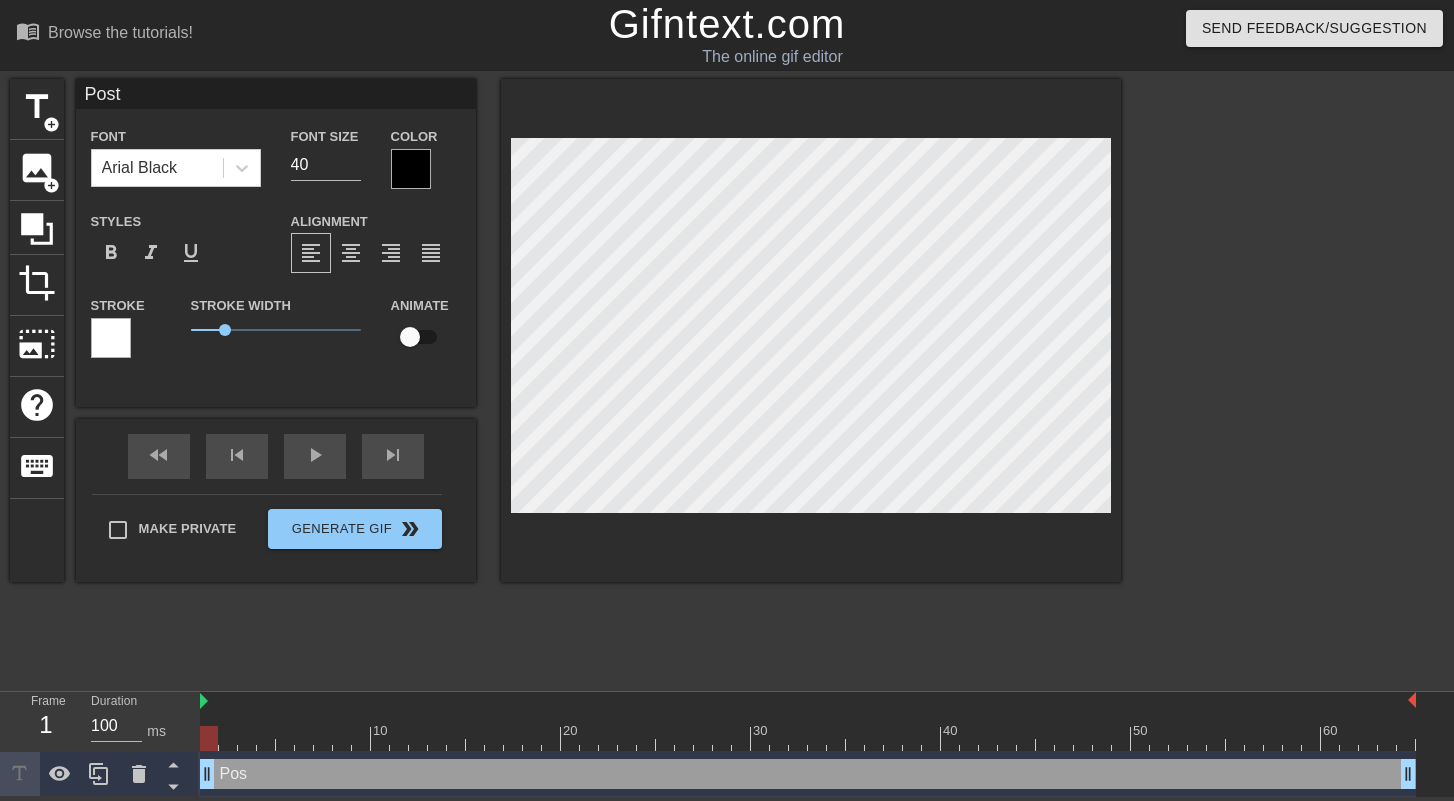 type on "Post" 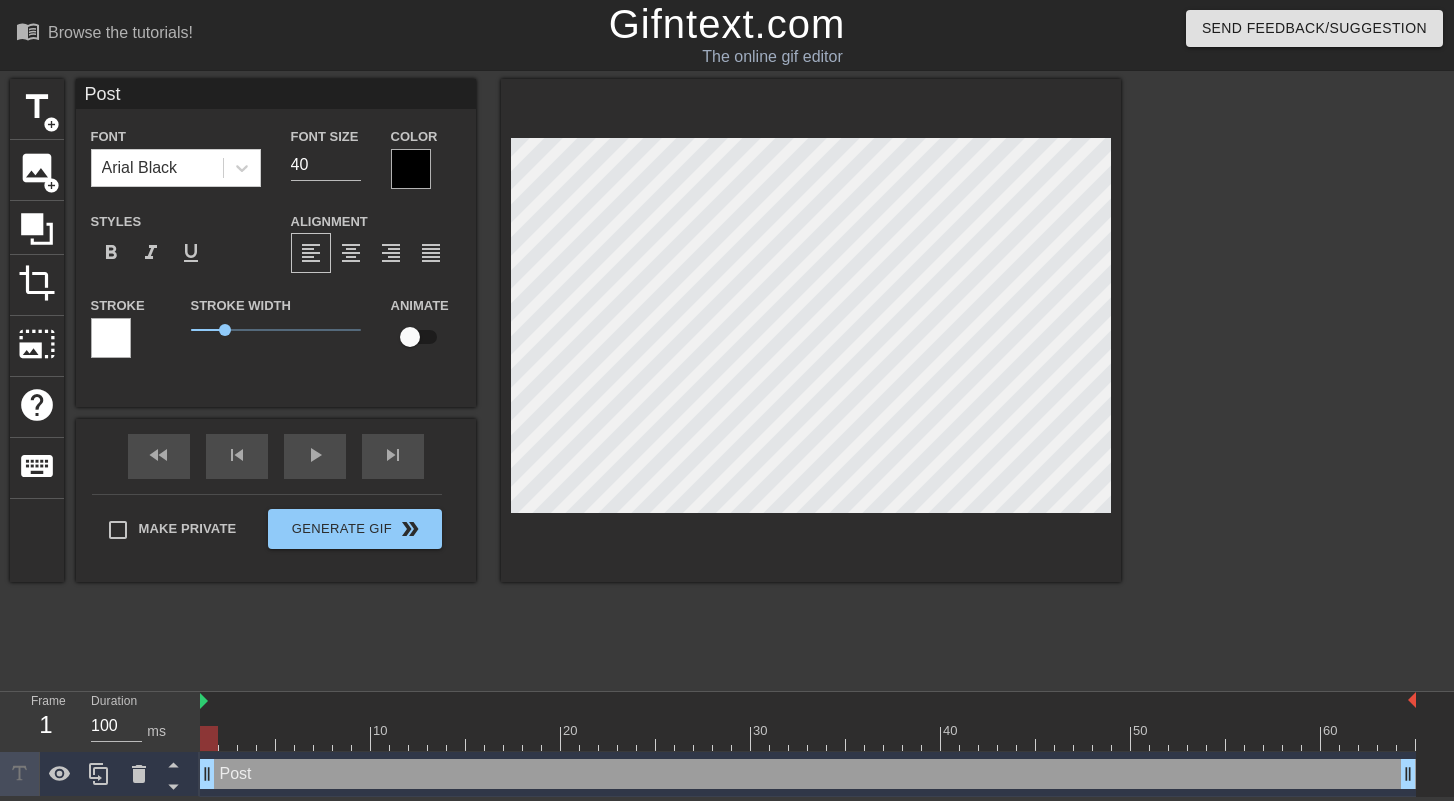 type on "Post a" 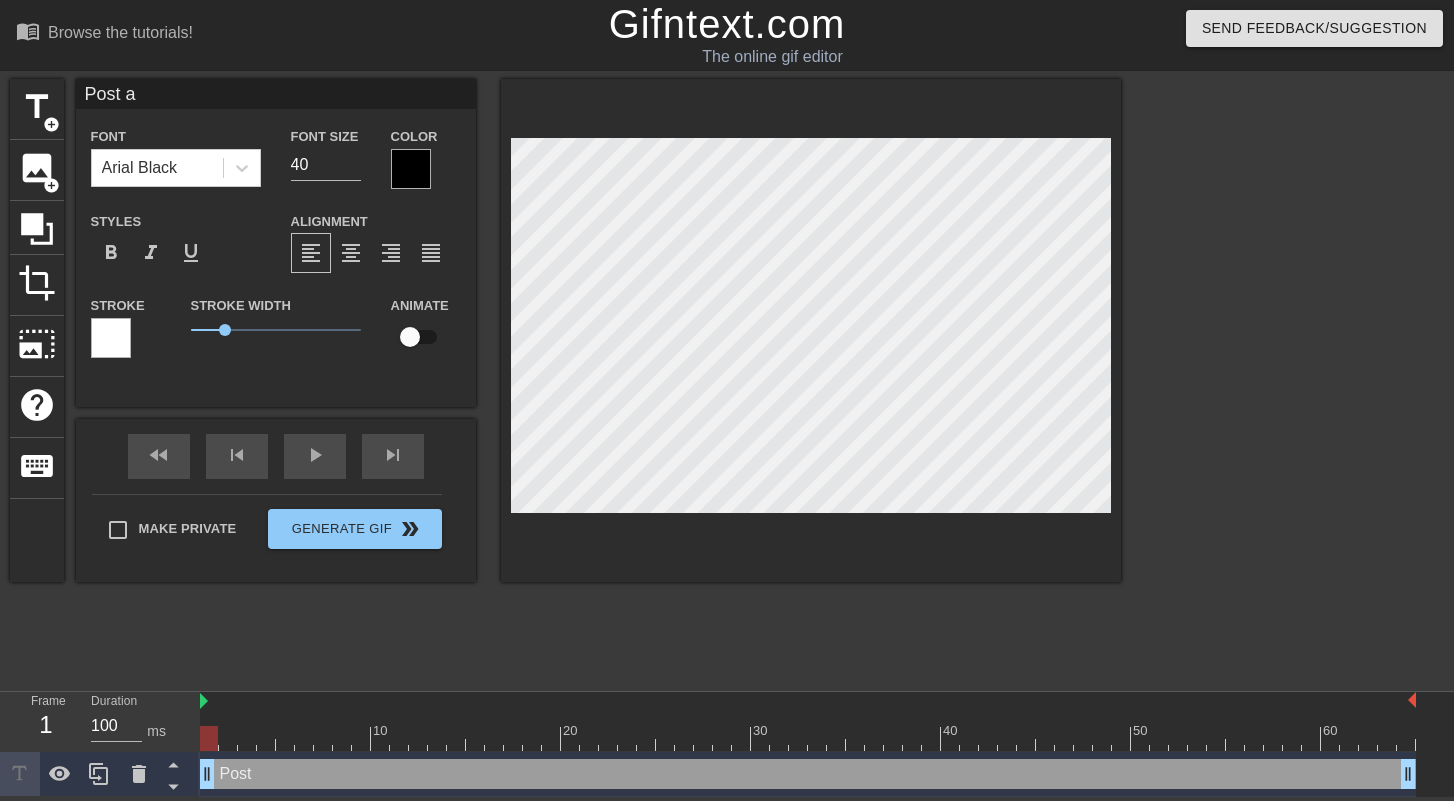type on "Post a" 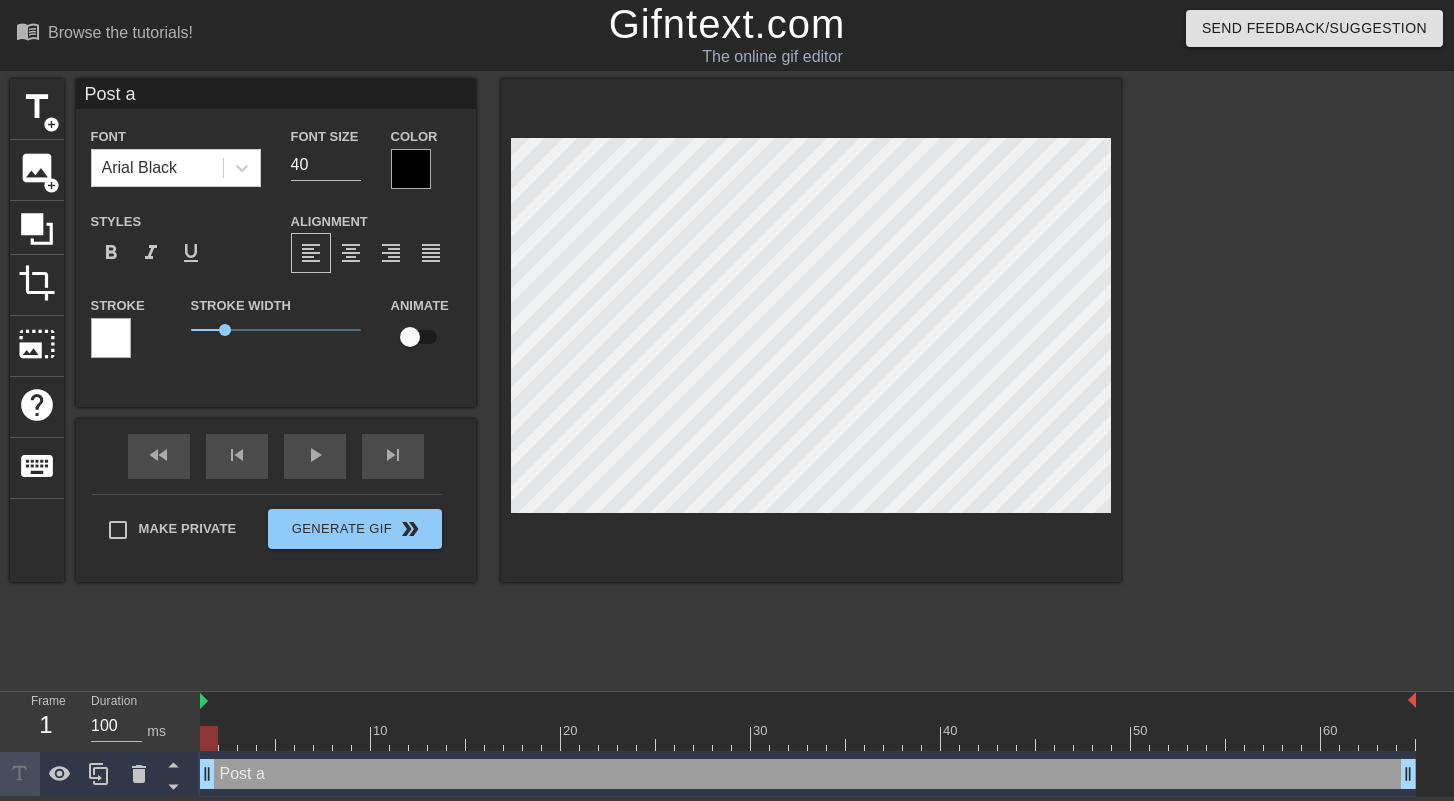 type on "Post a e" 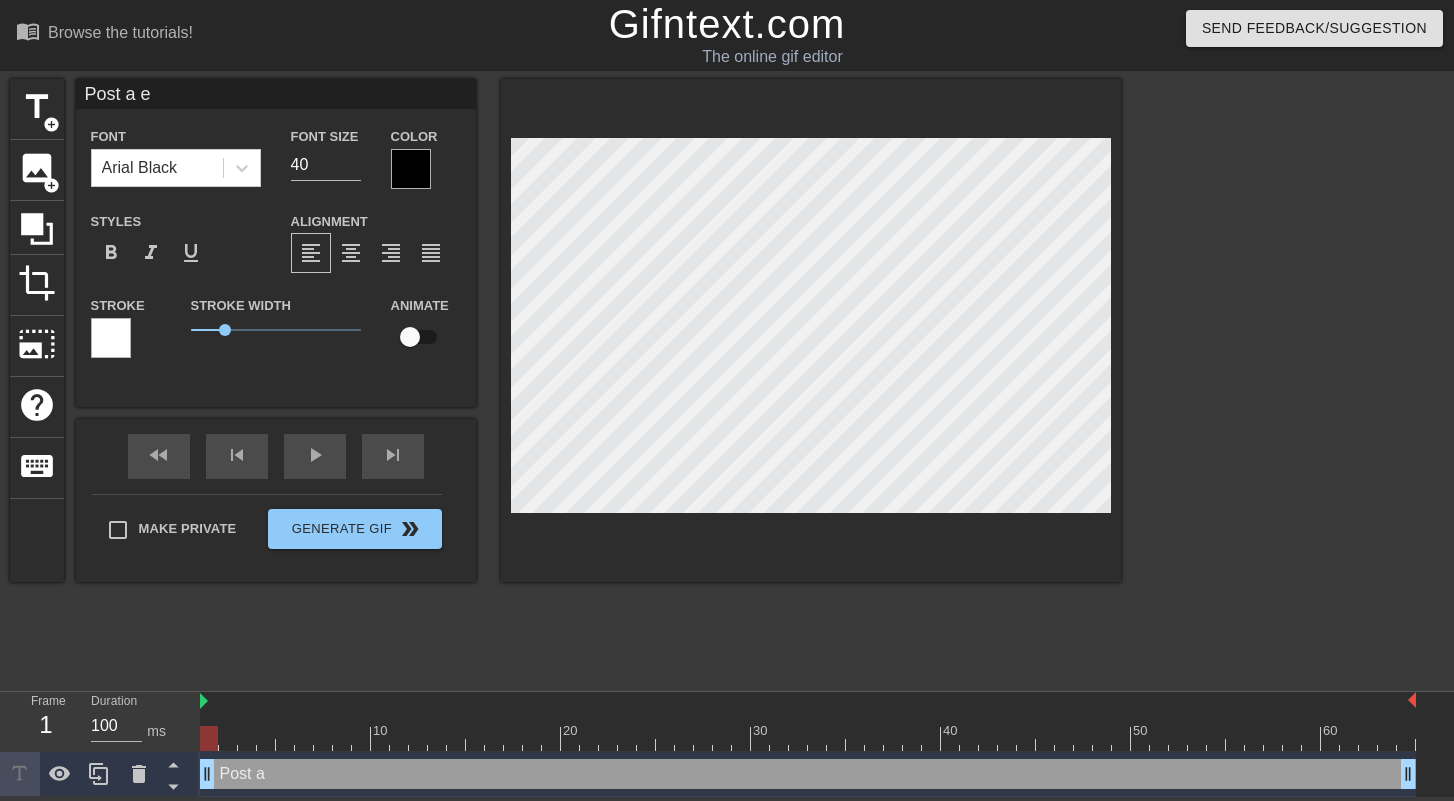 scroll, scrollTop: 3, scrollLeft: 5, axis: both 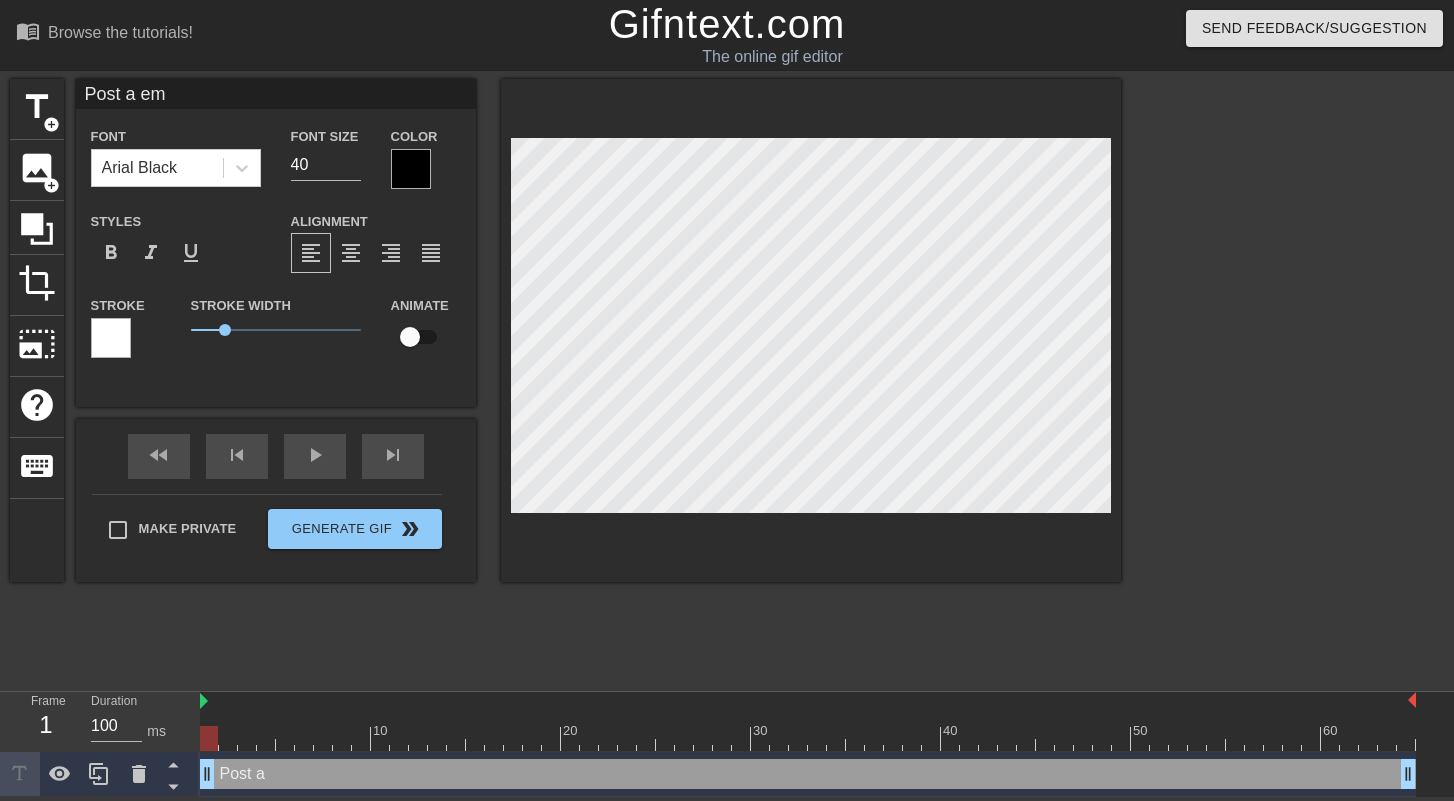 type on "Post a em" 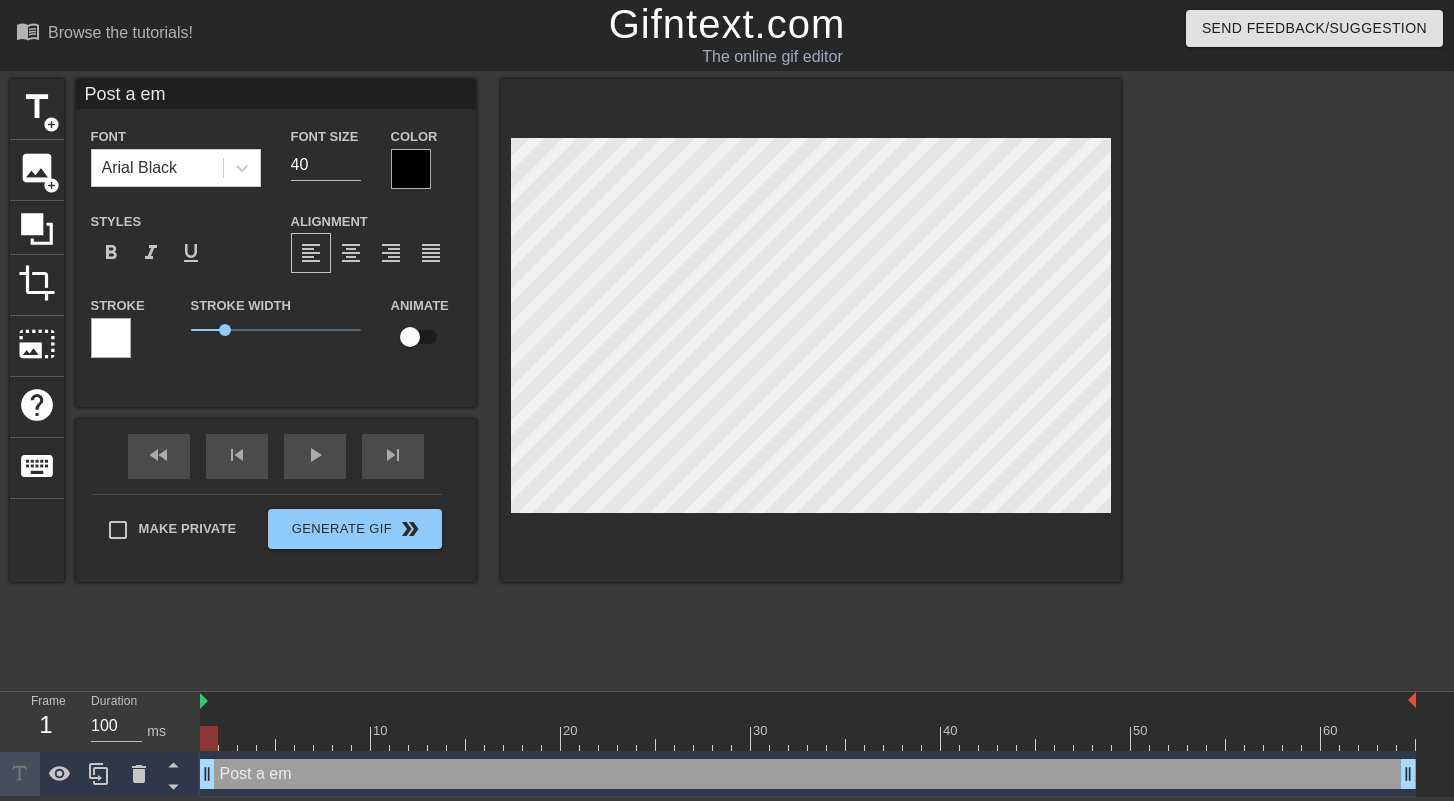 type on "Post a e" 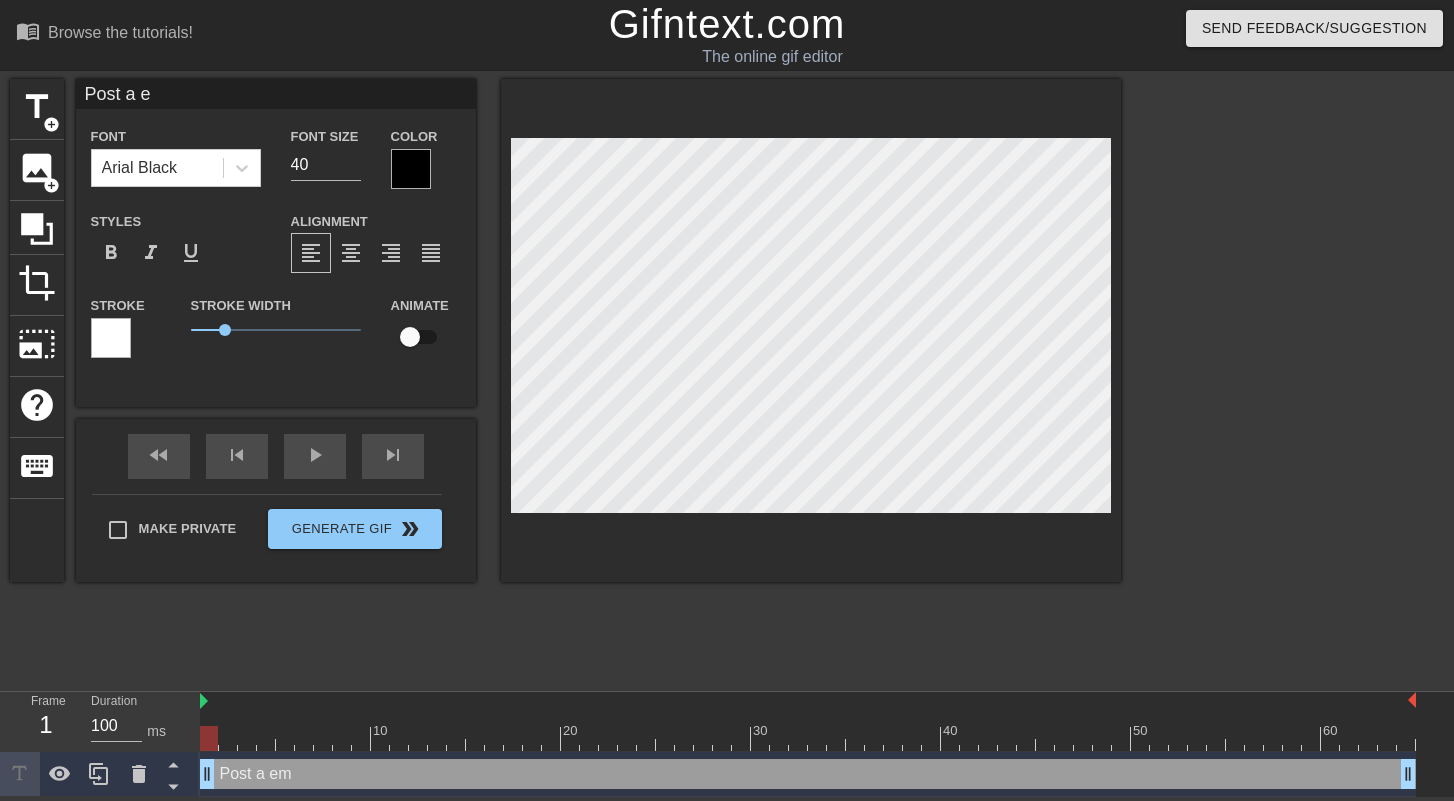 type on "Post a" 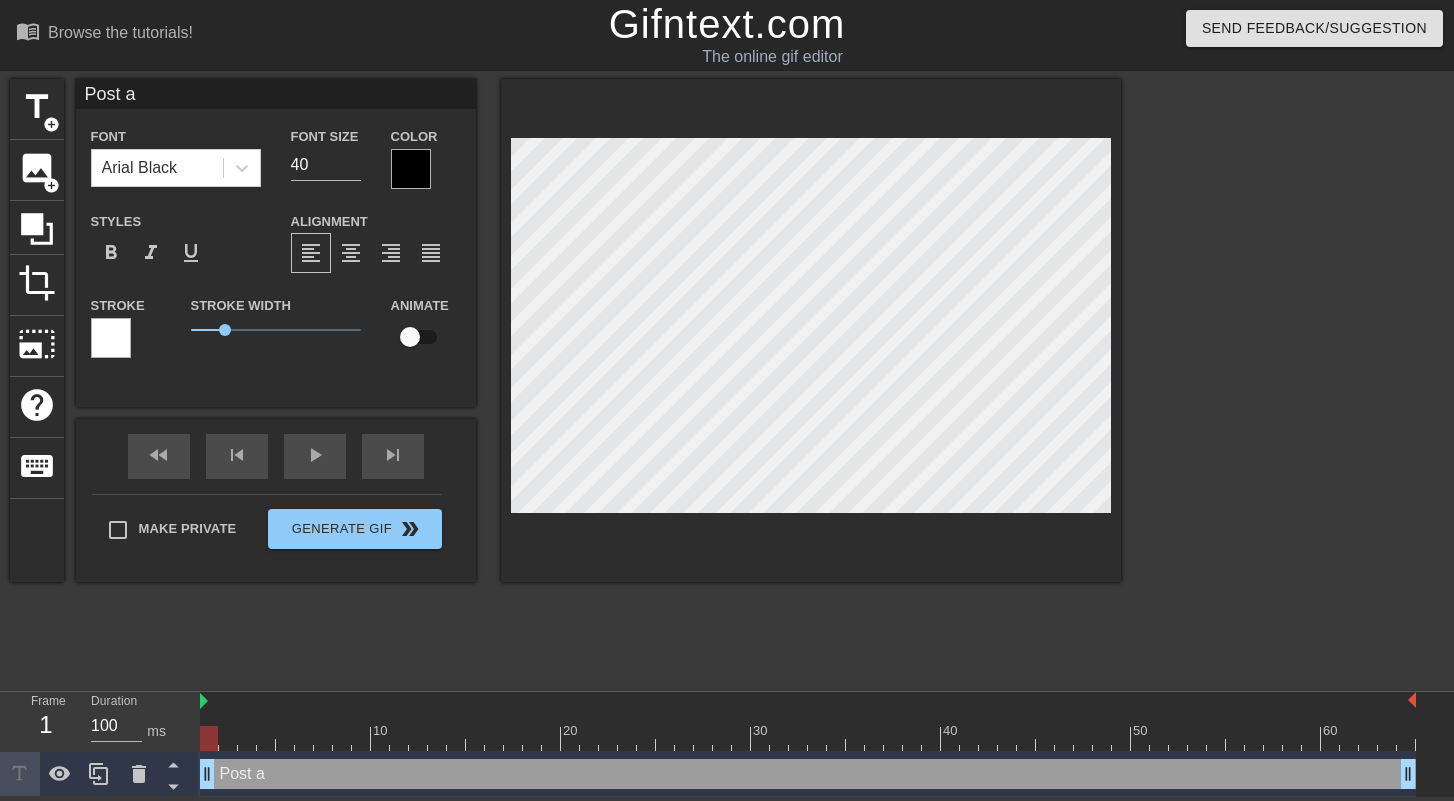 type on "Post a m" 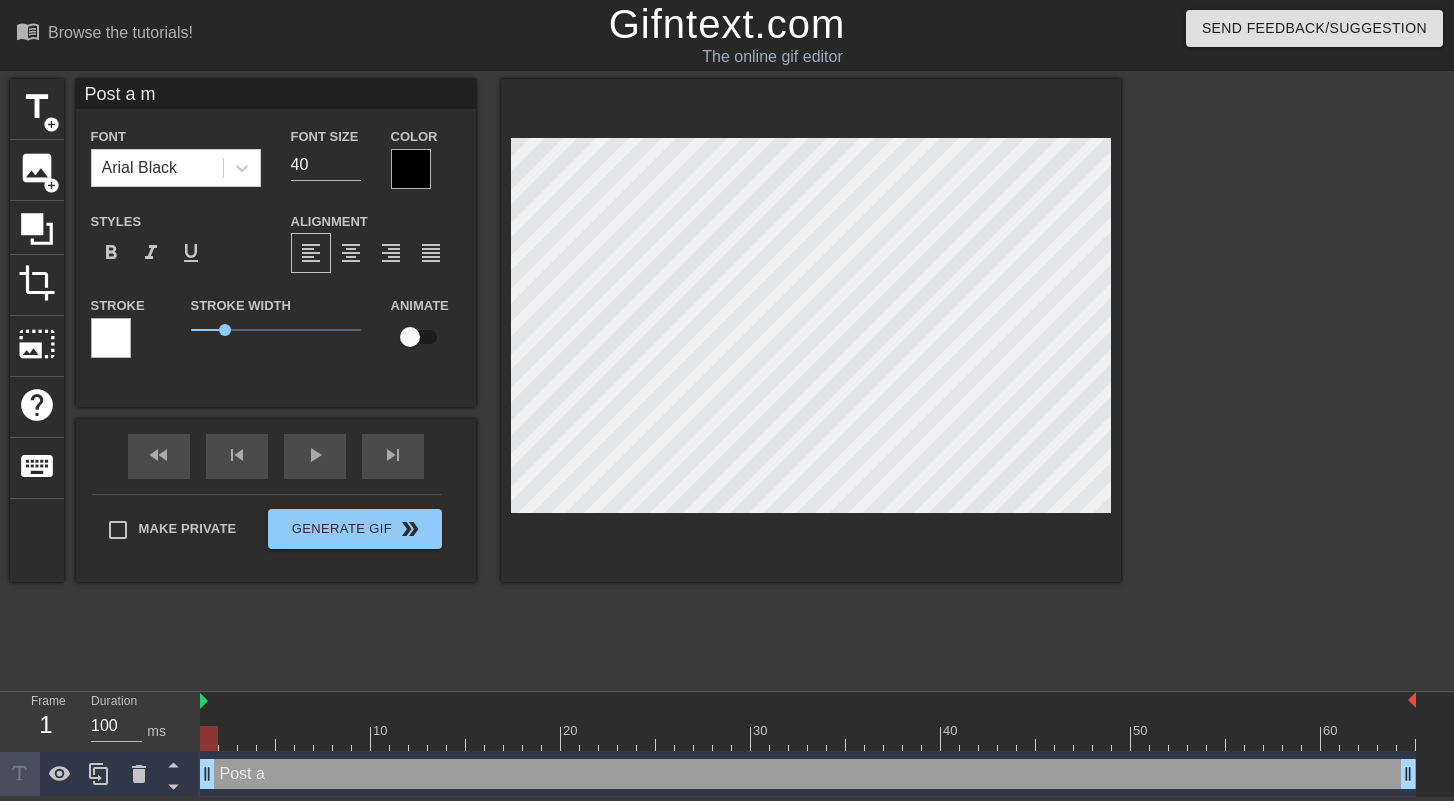 type on "Post a me" 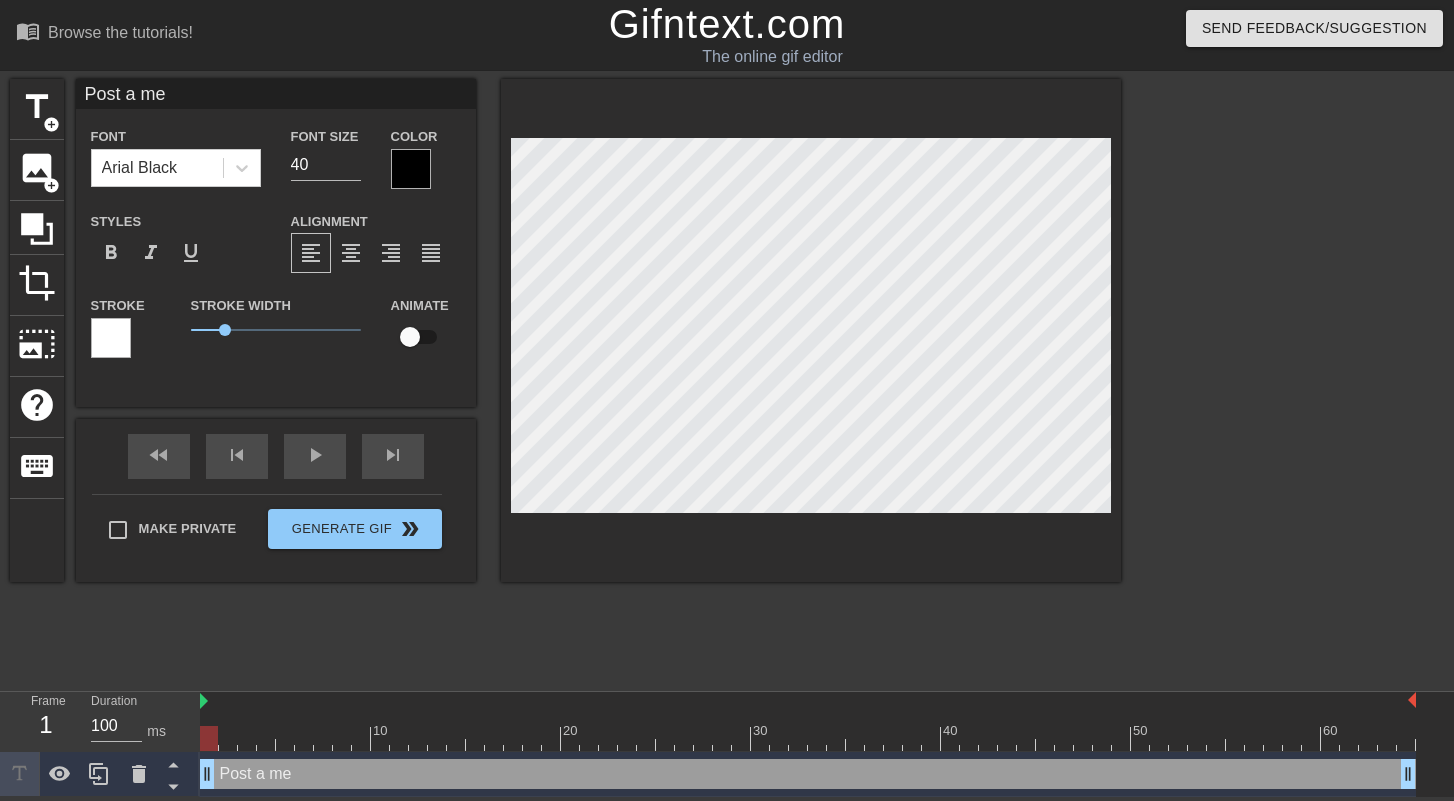 type on "Post a mem" 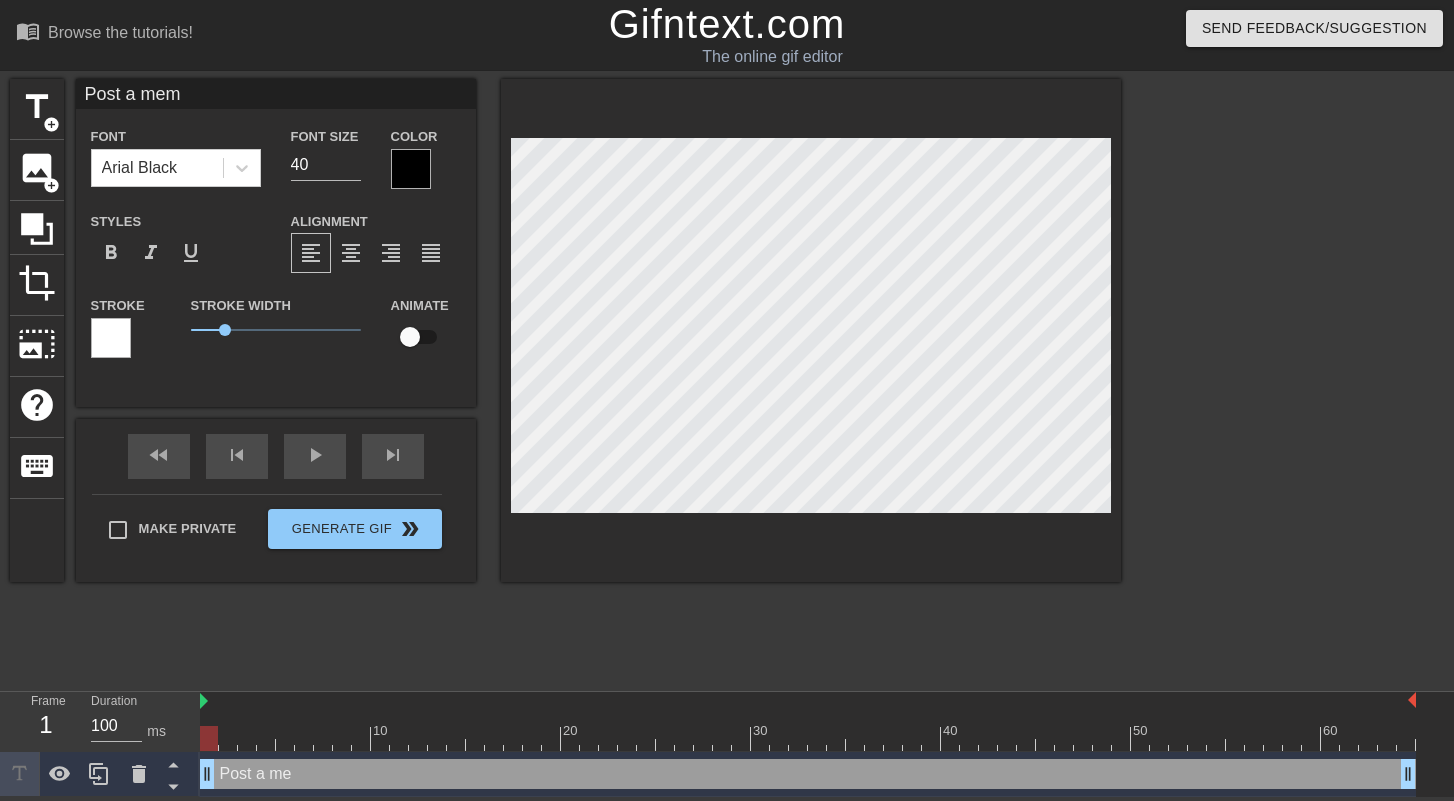 type on "Post a meme" 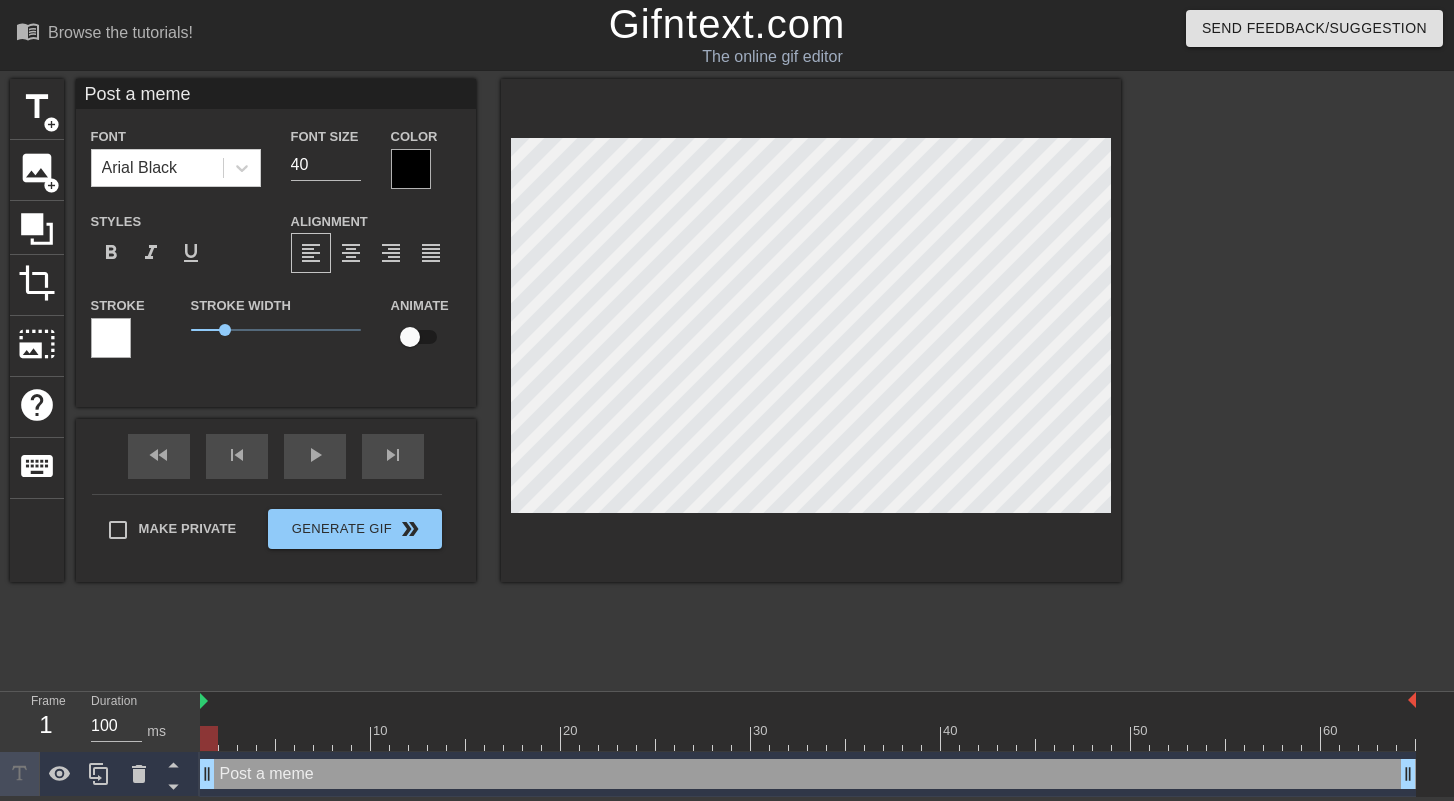 type on "Post a meme" 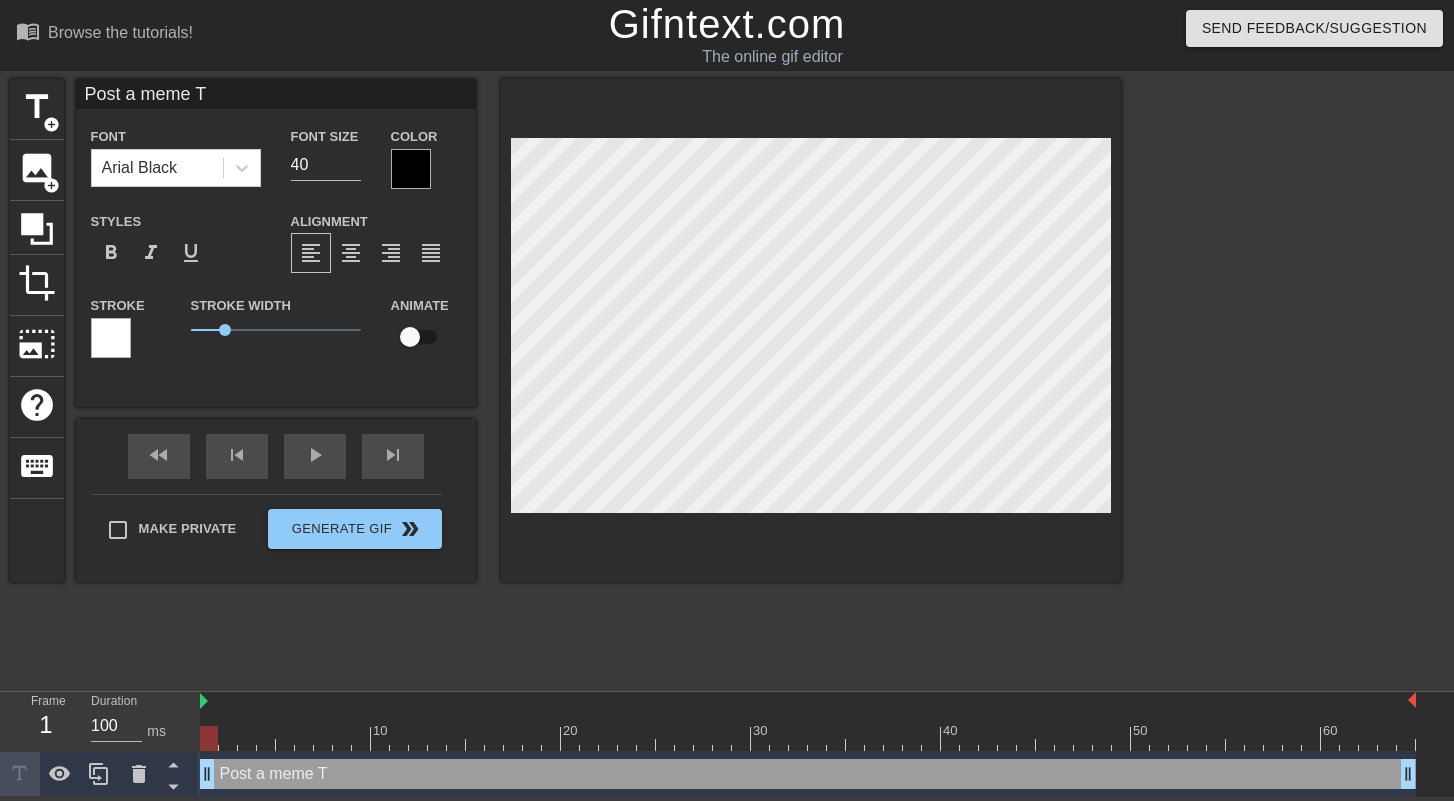 type on "Post a meme Te" 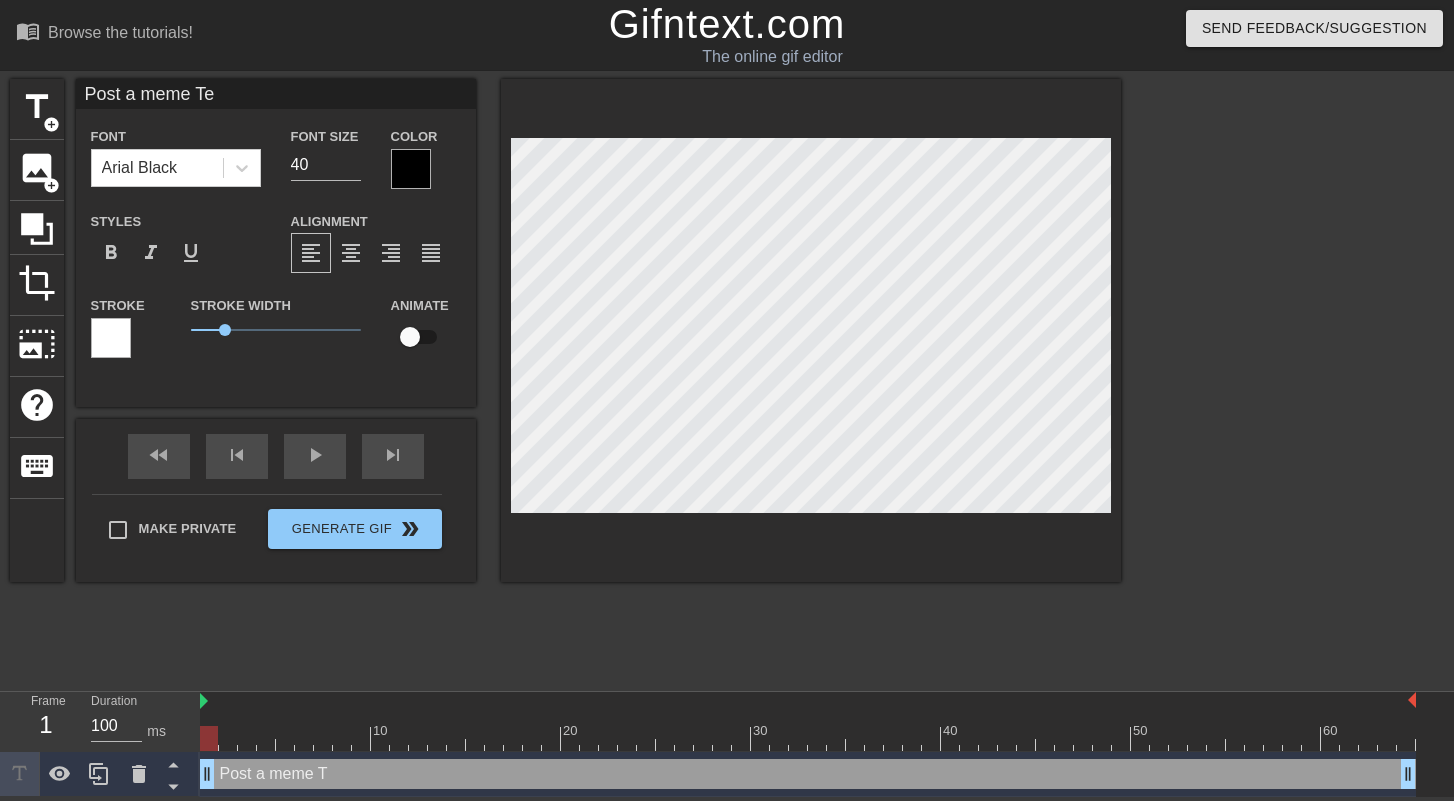 type on "Post a meme Ted" 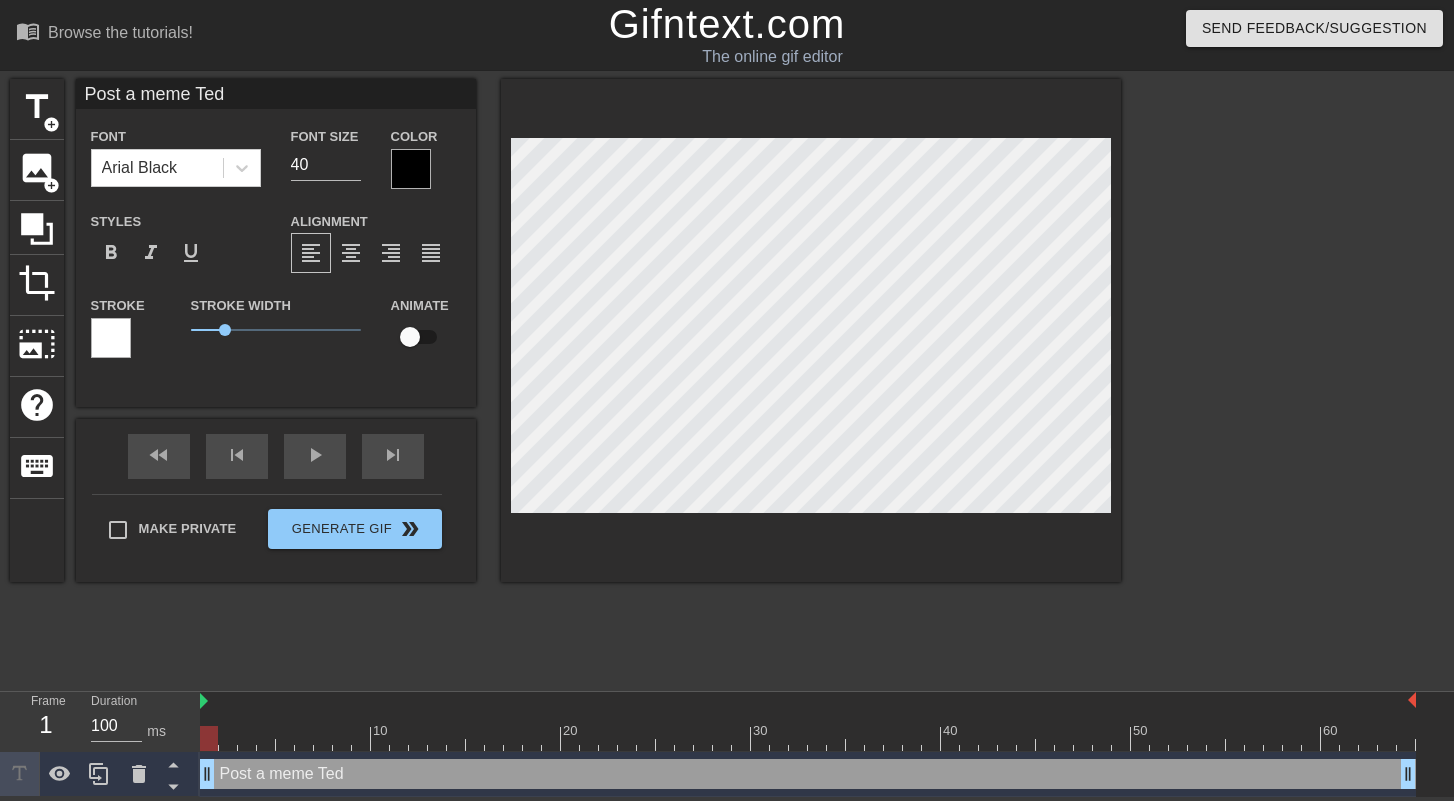 scroll, scrollTop: 3, scrollLeft: 9, axis: both 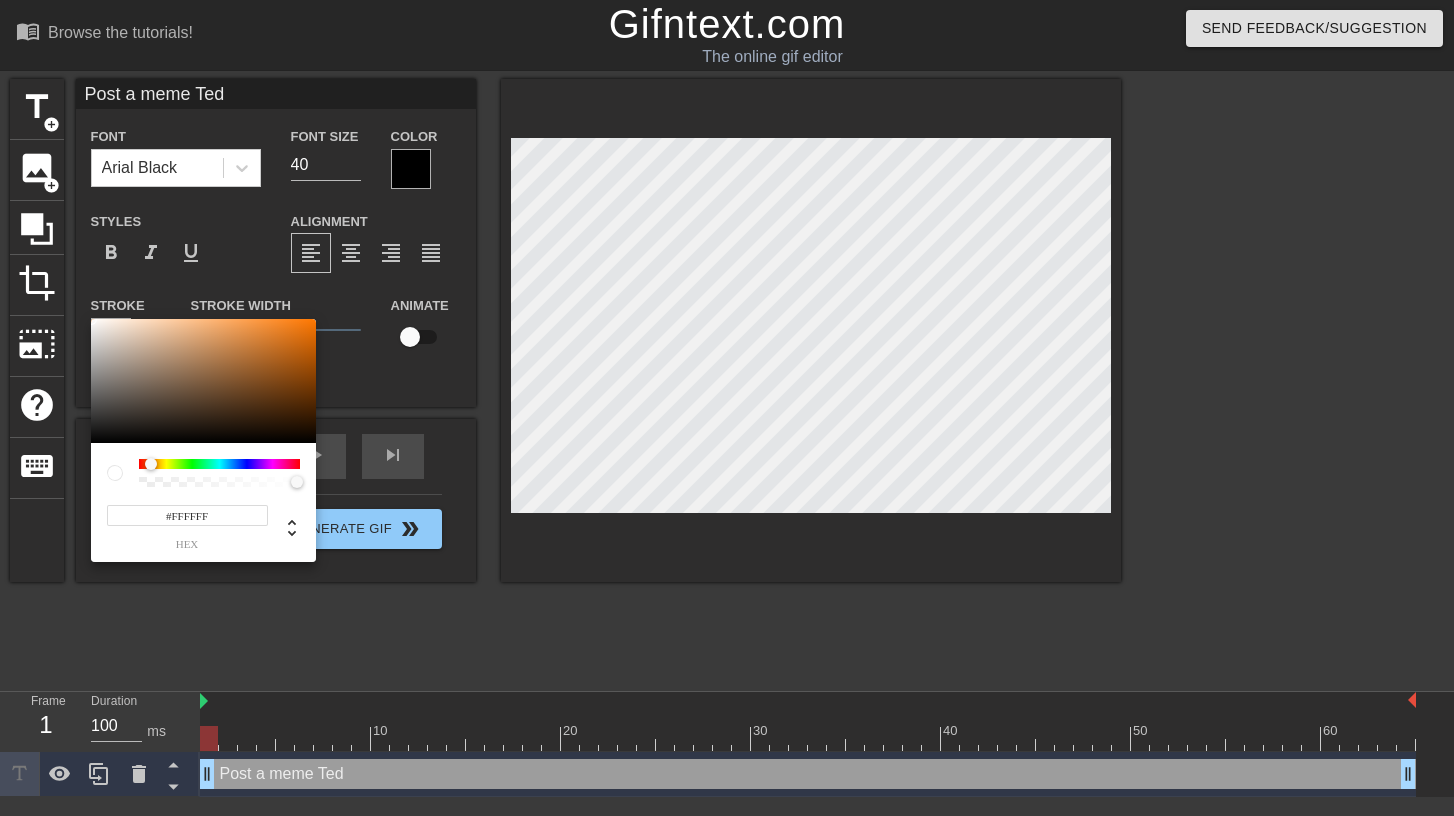 drag, startPoint x: 142, startPoint y: 459, endPoint x: 103, endPoint y: 463, distance: 39.20459 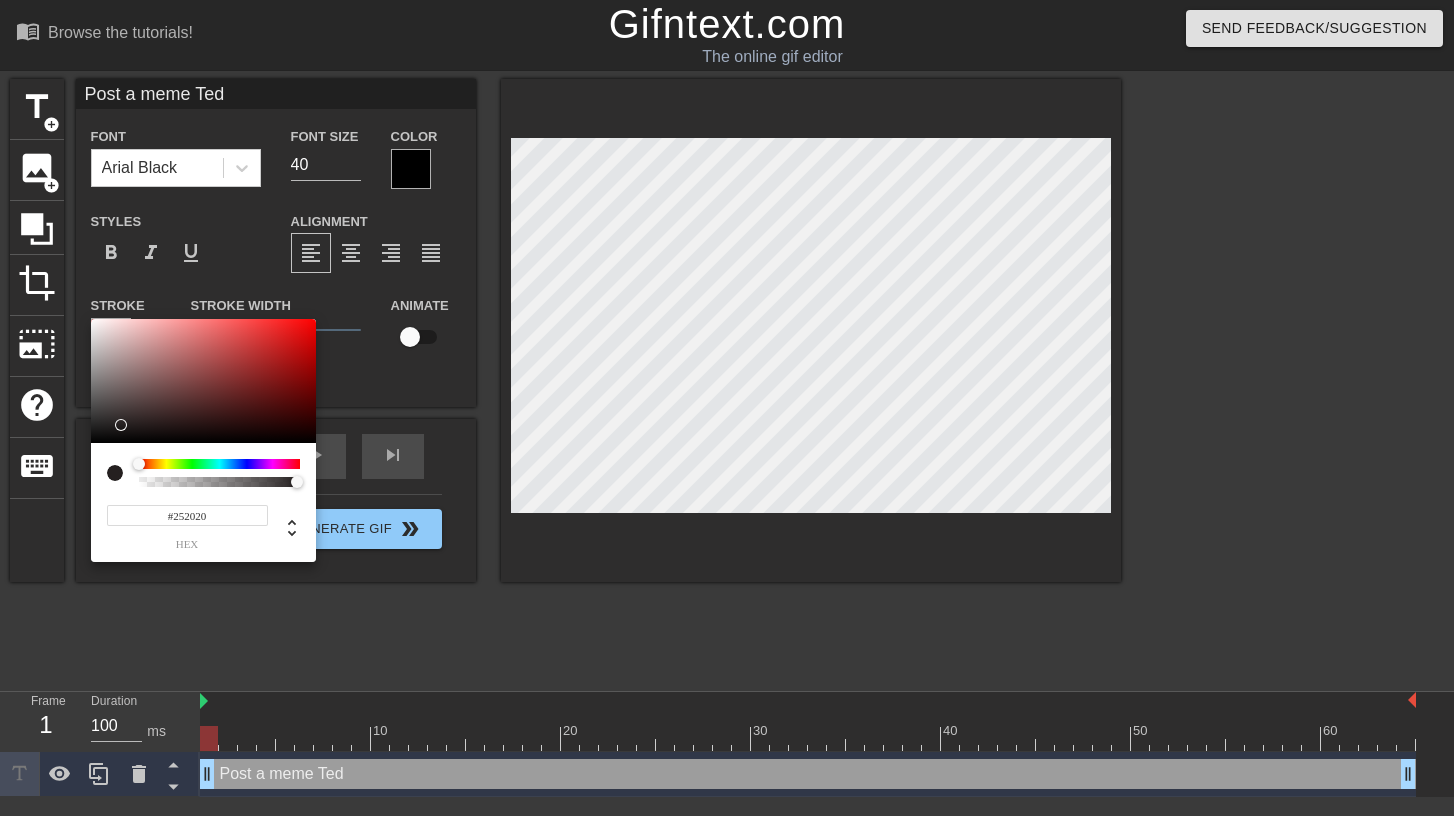 click at bounding box center [203, 381] 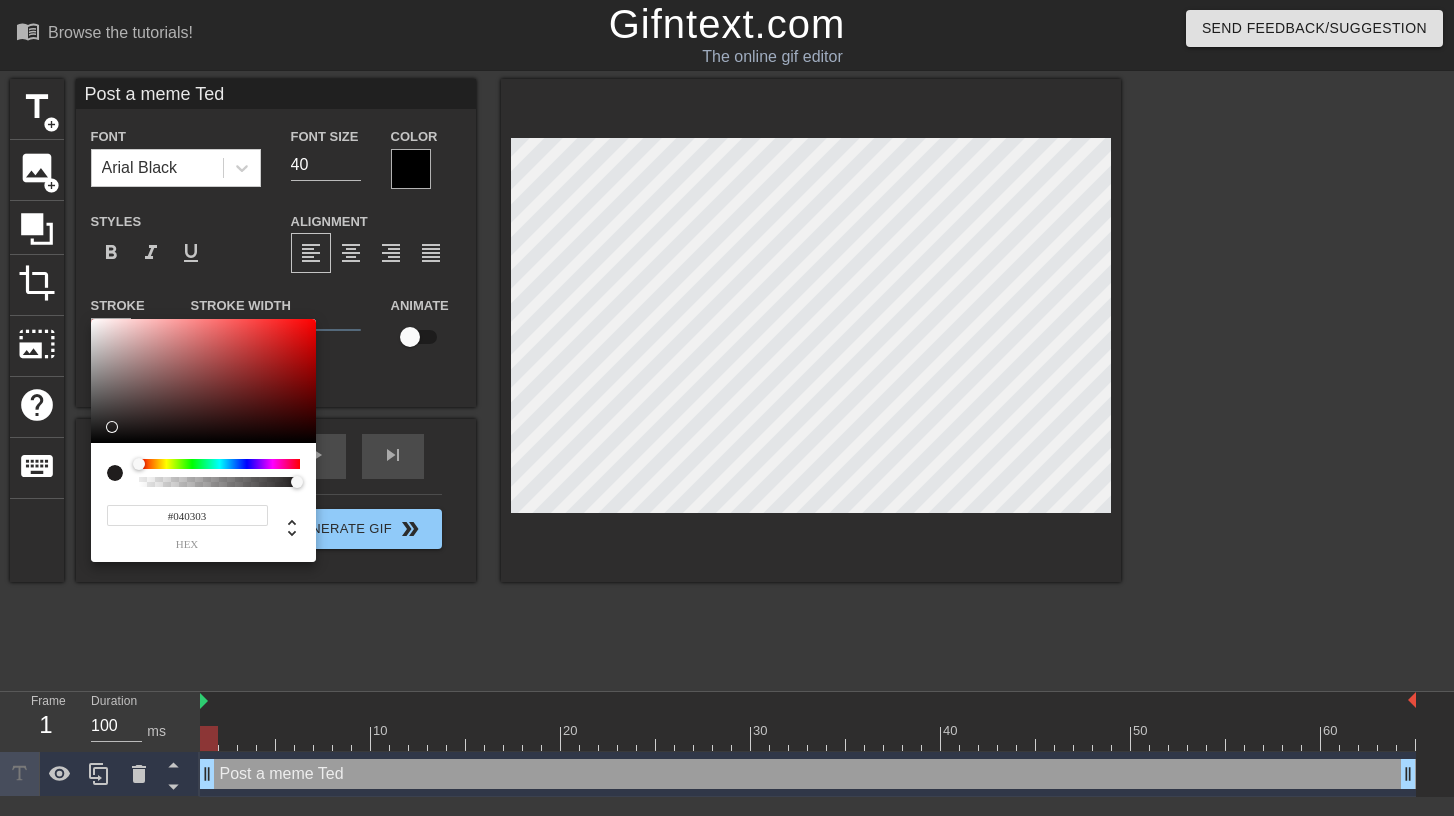 type on "#000000" 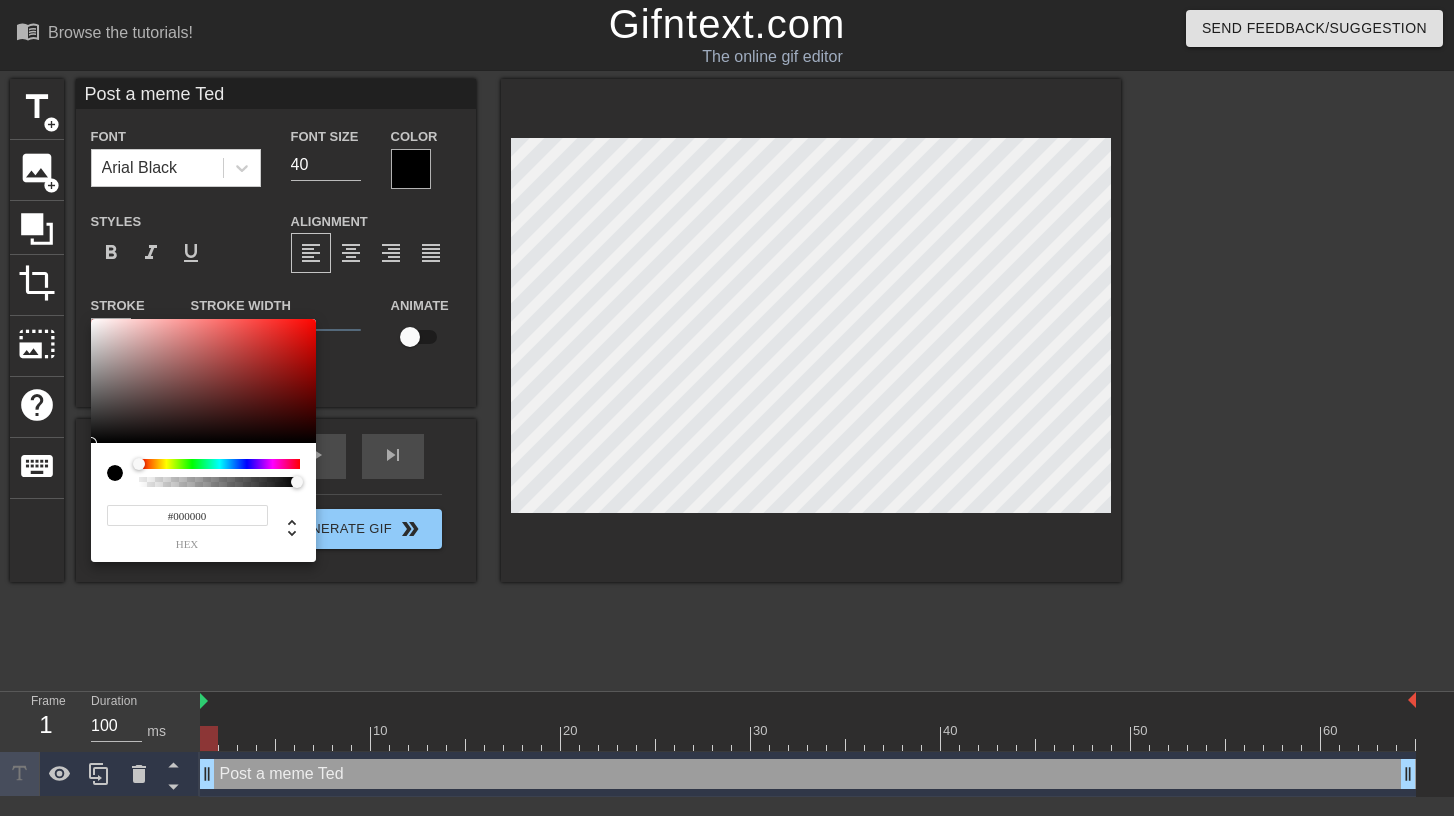 drag, startPoint x: 116, startPoint y: 425, endPoint x: 96, endPoint y: 446, distance: 29 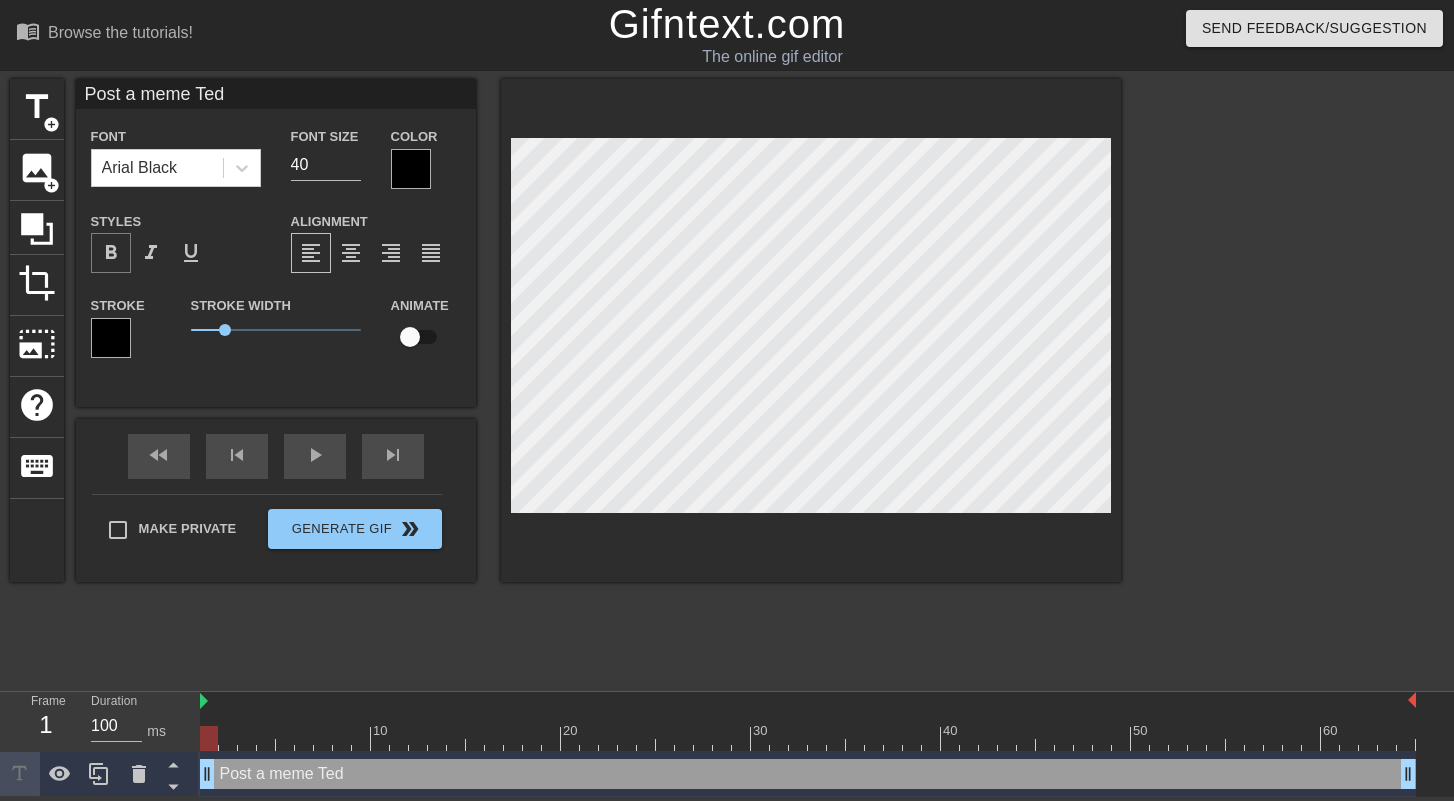 click on "format_bold" at bounding box center [111, 253] 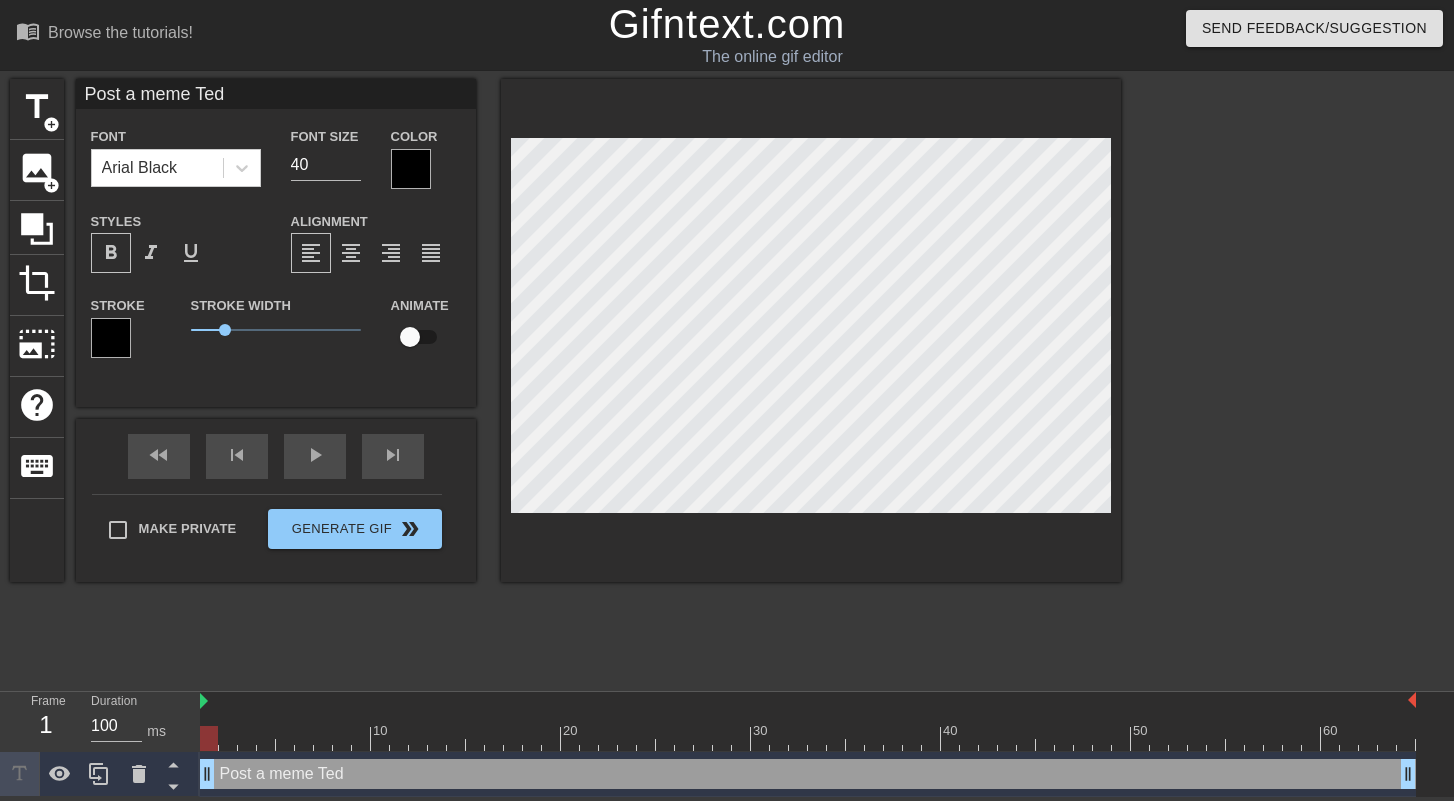 scroll, scrollTop: 2, scrollLeft: 5, axis: both 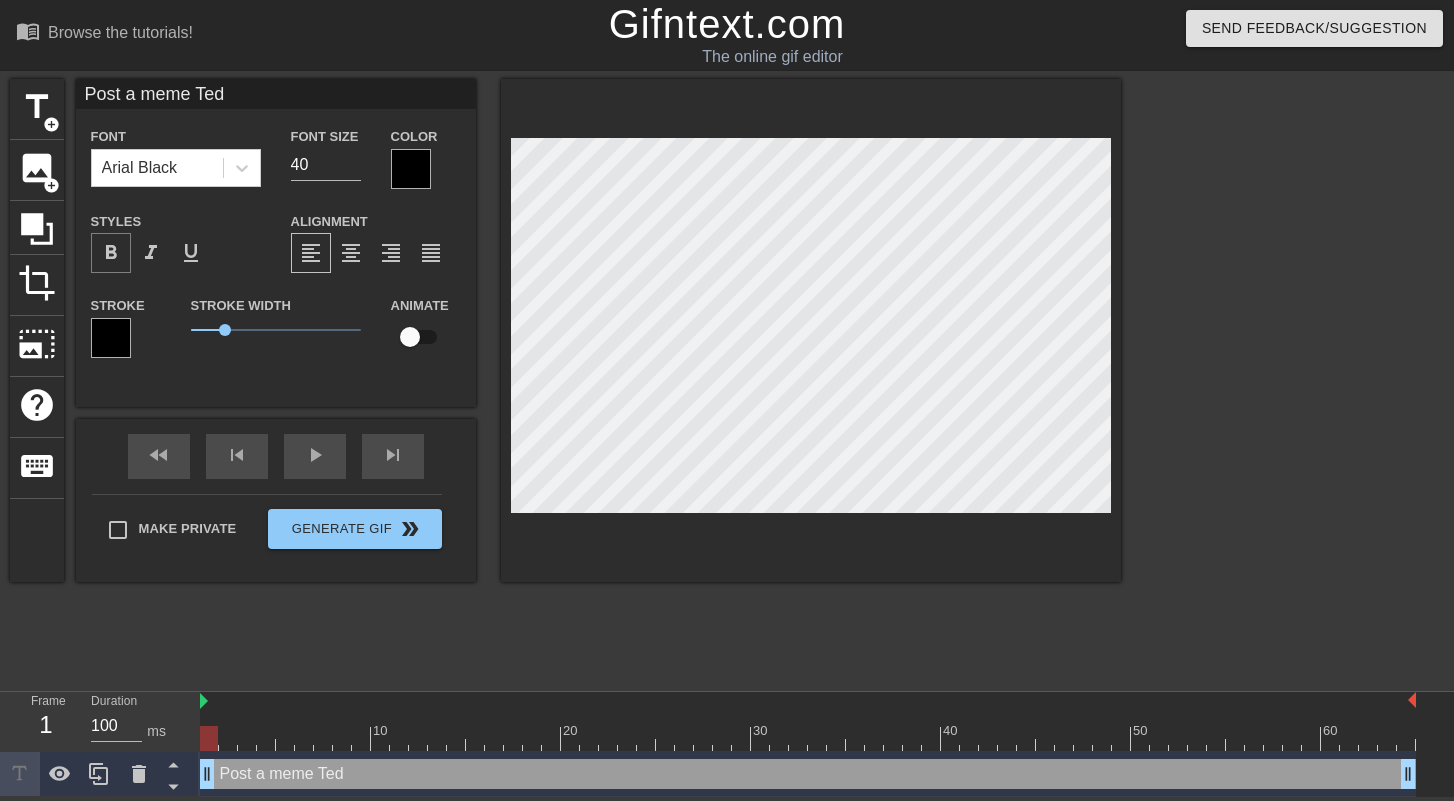click on "format_bold" at bounding box center [111, 253] 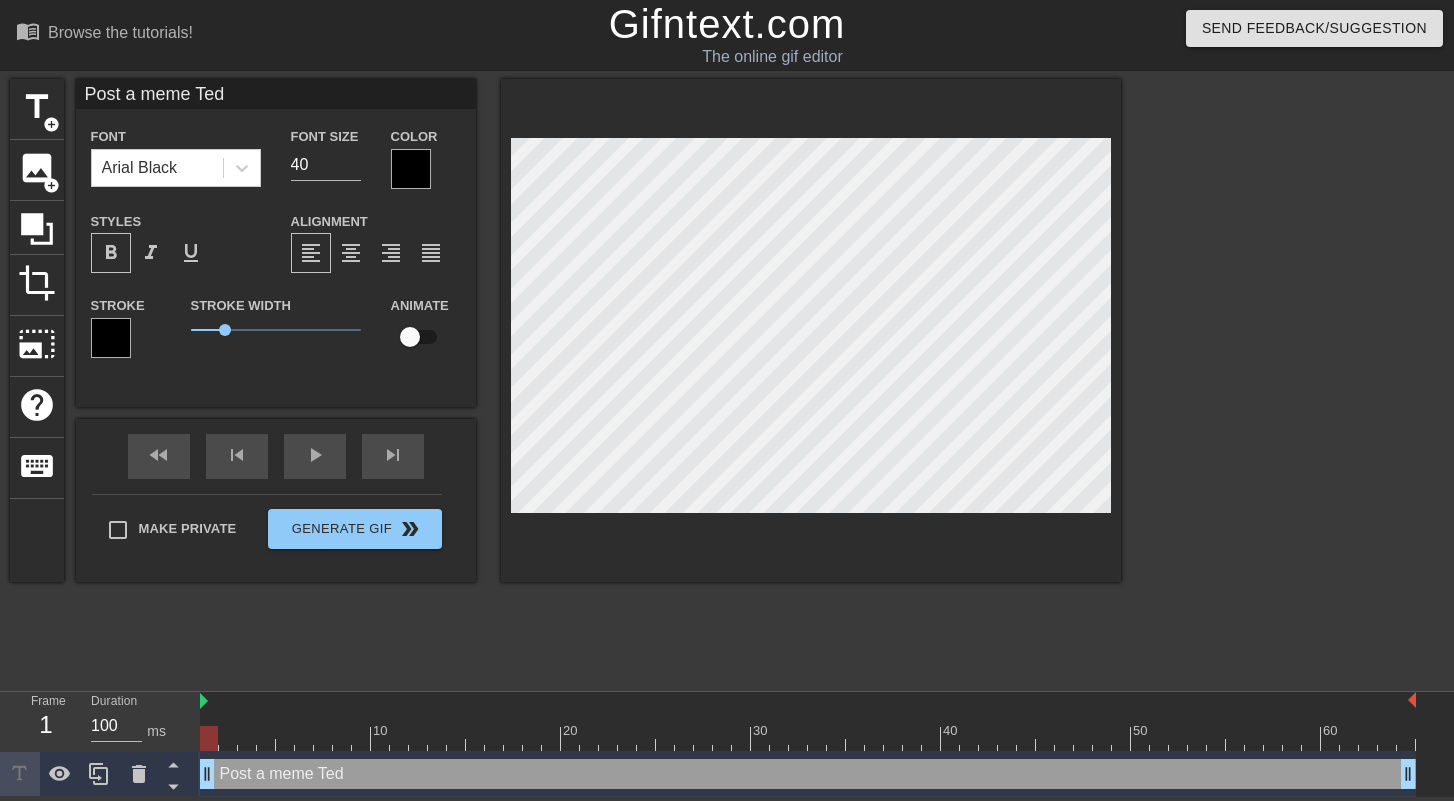 click on "format_bold" at bounding box center (111, 253) 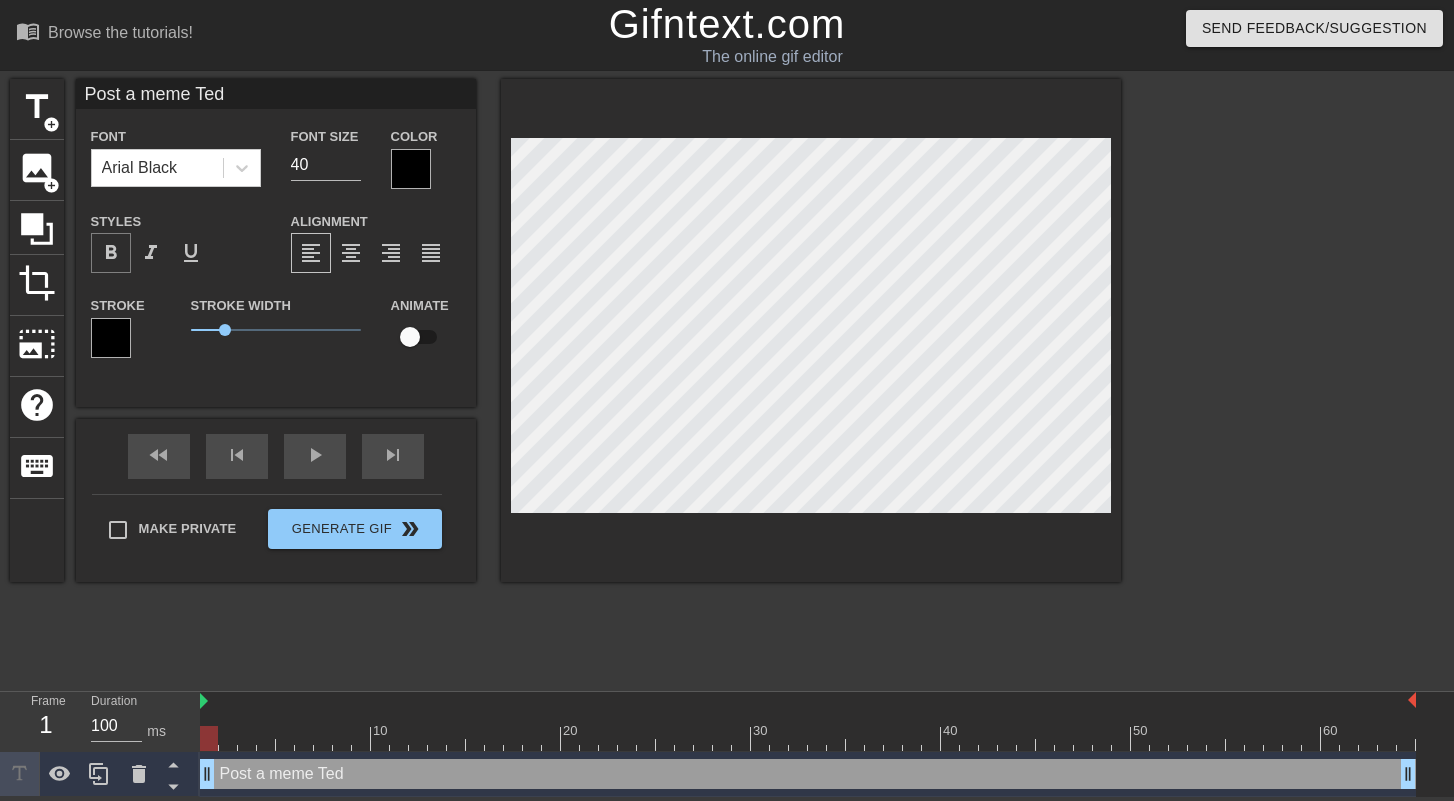 click on "format_bold" at bounding box center [111, 253] 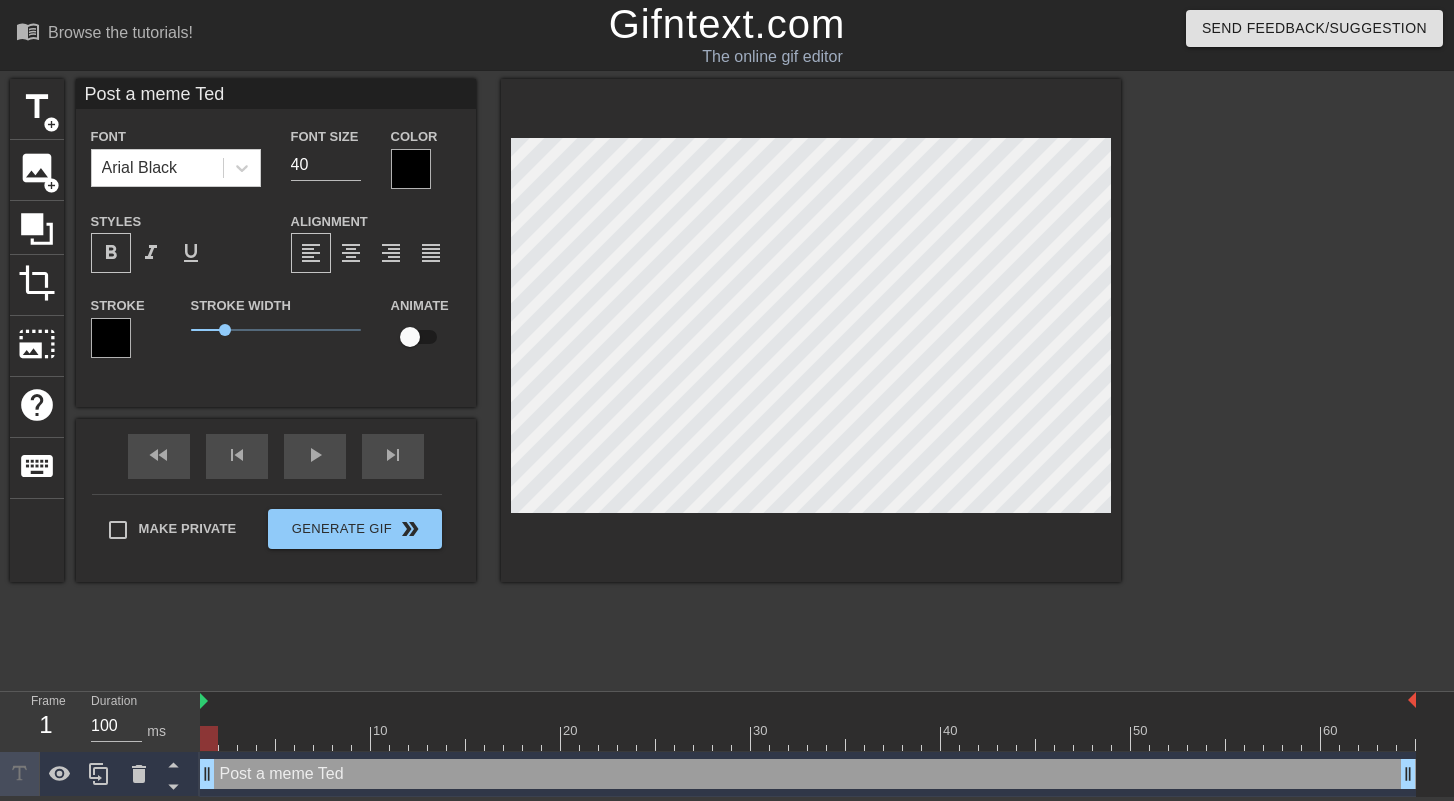 click on "Styles format_bold format_italic format_underline" at bounding box center (176, 241) 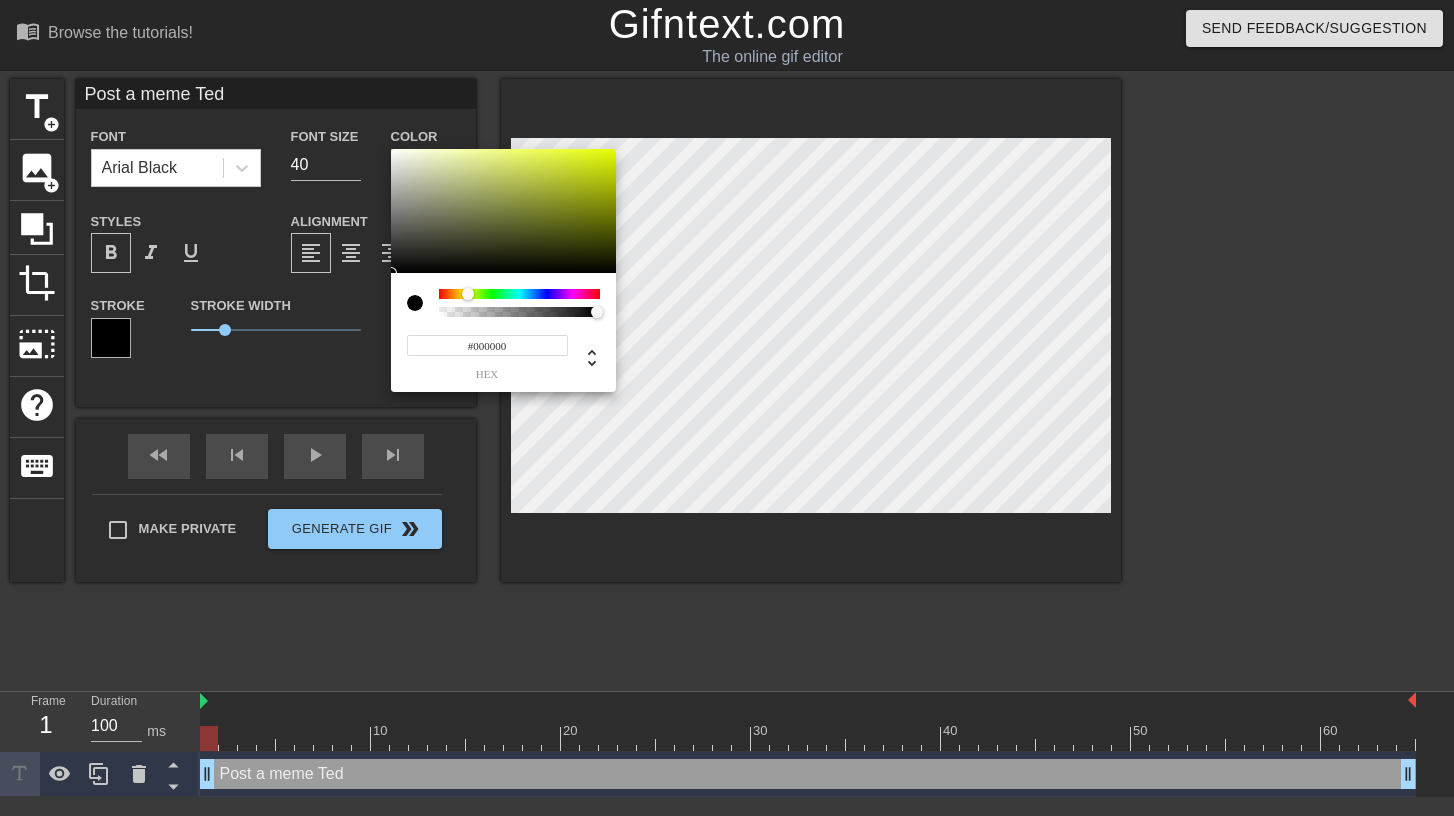 click at bounding box center (519, 294) 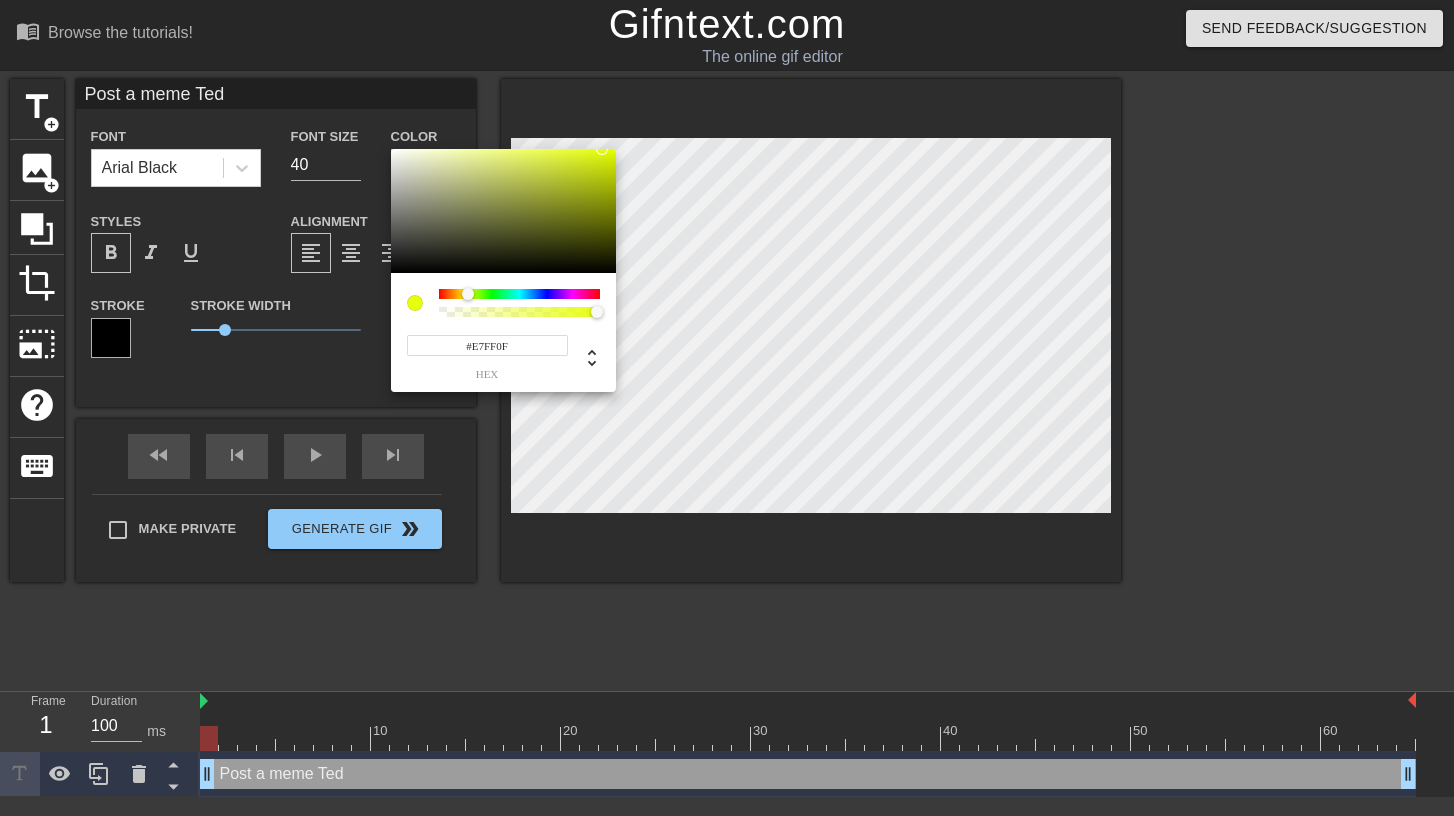 drag, startPoint x: 550, startPoint y: 173, endPoint x: 602, endPoint y: 145, distance: 59.05929 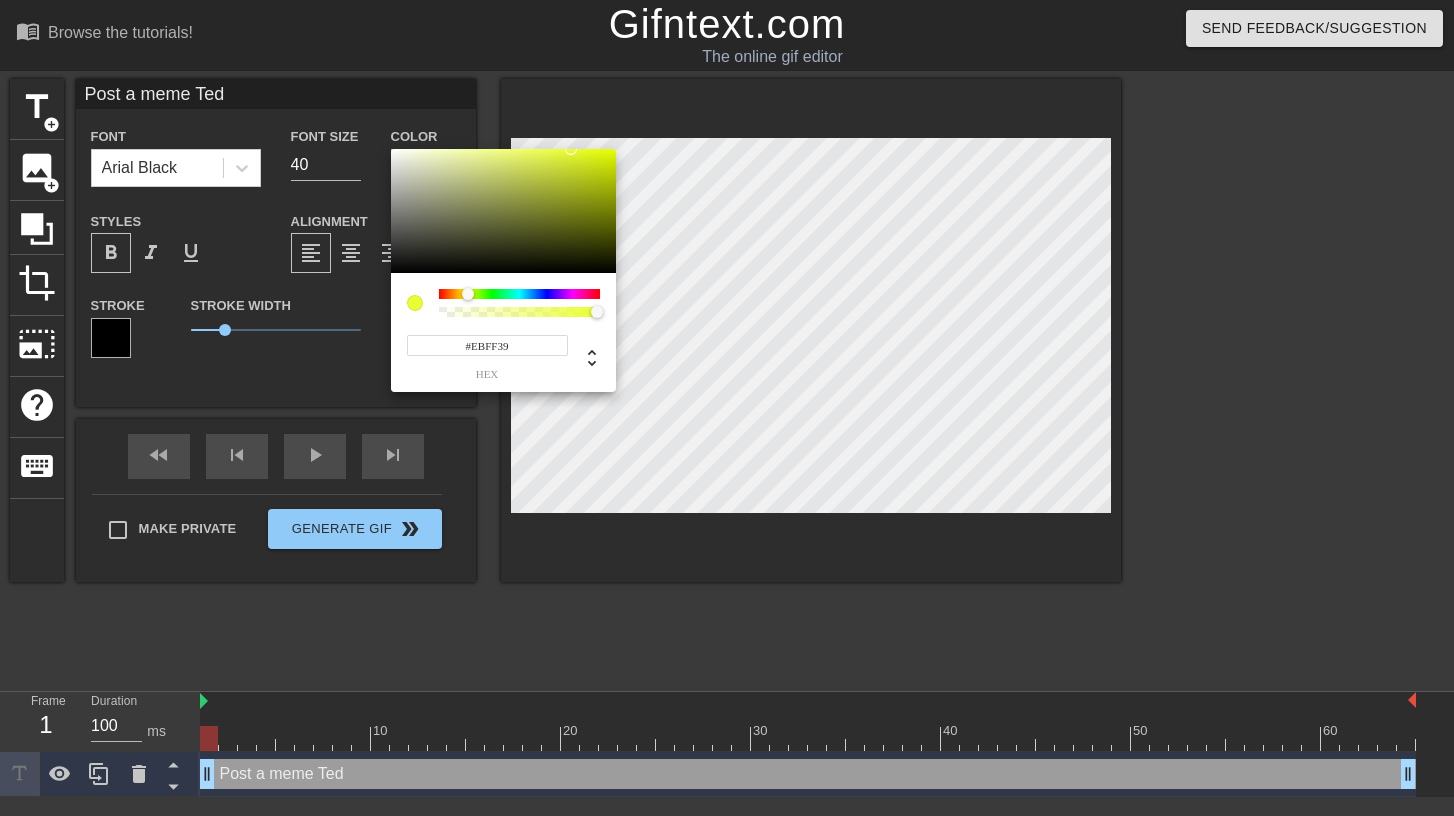 type on "#EBFF3A" 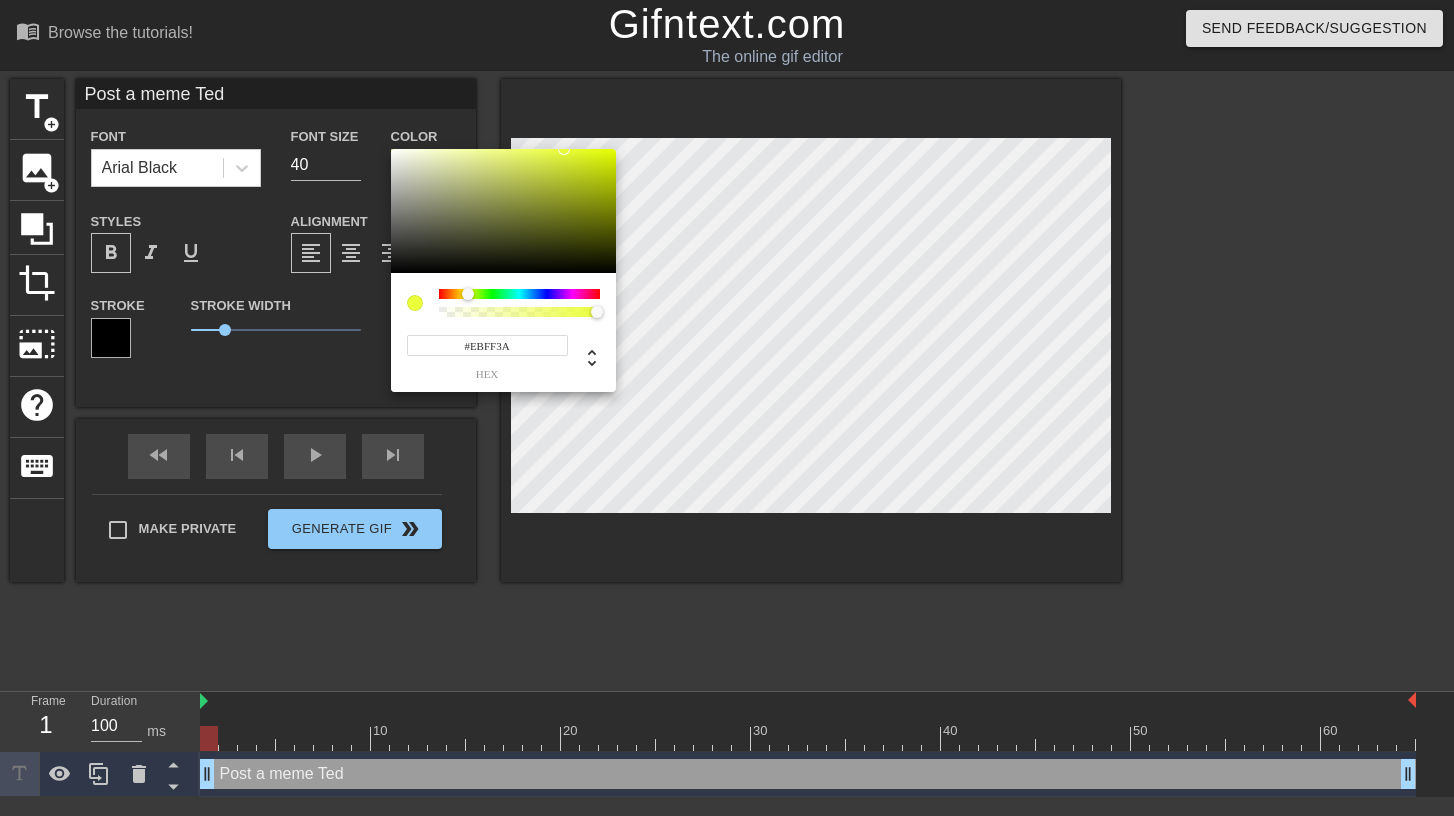 drag, startPoint x: 604, startPoint y: 161, endPoint x: 564, endPoint y: 147, distance: 42.379242 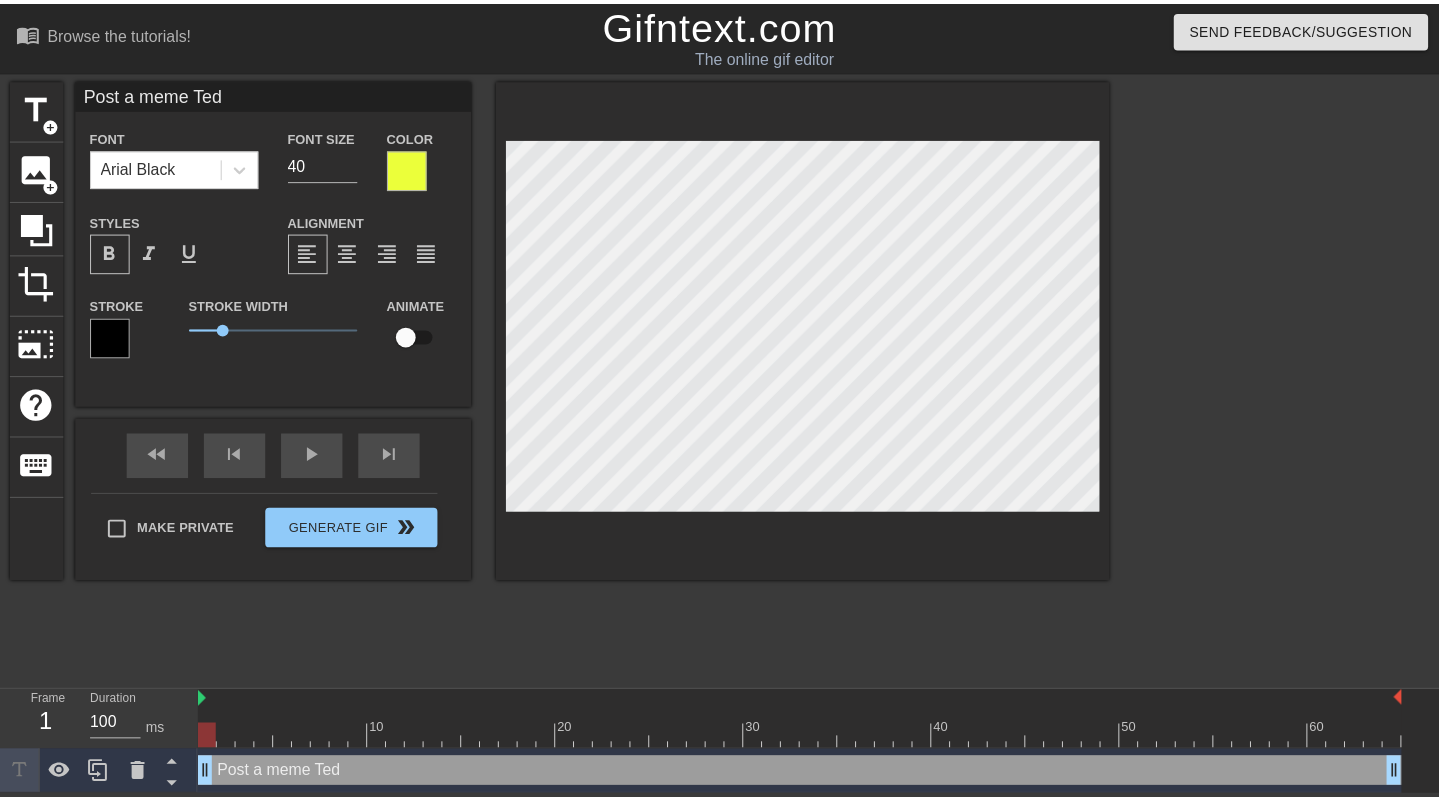 scroll, scrollTop: 2, scrollLeft: 7, axis: both 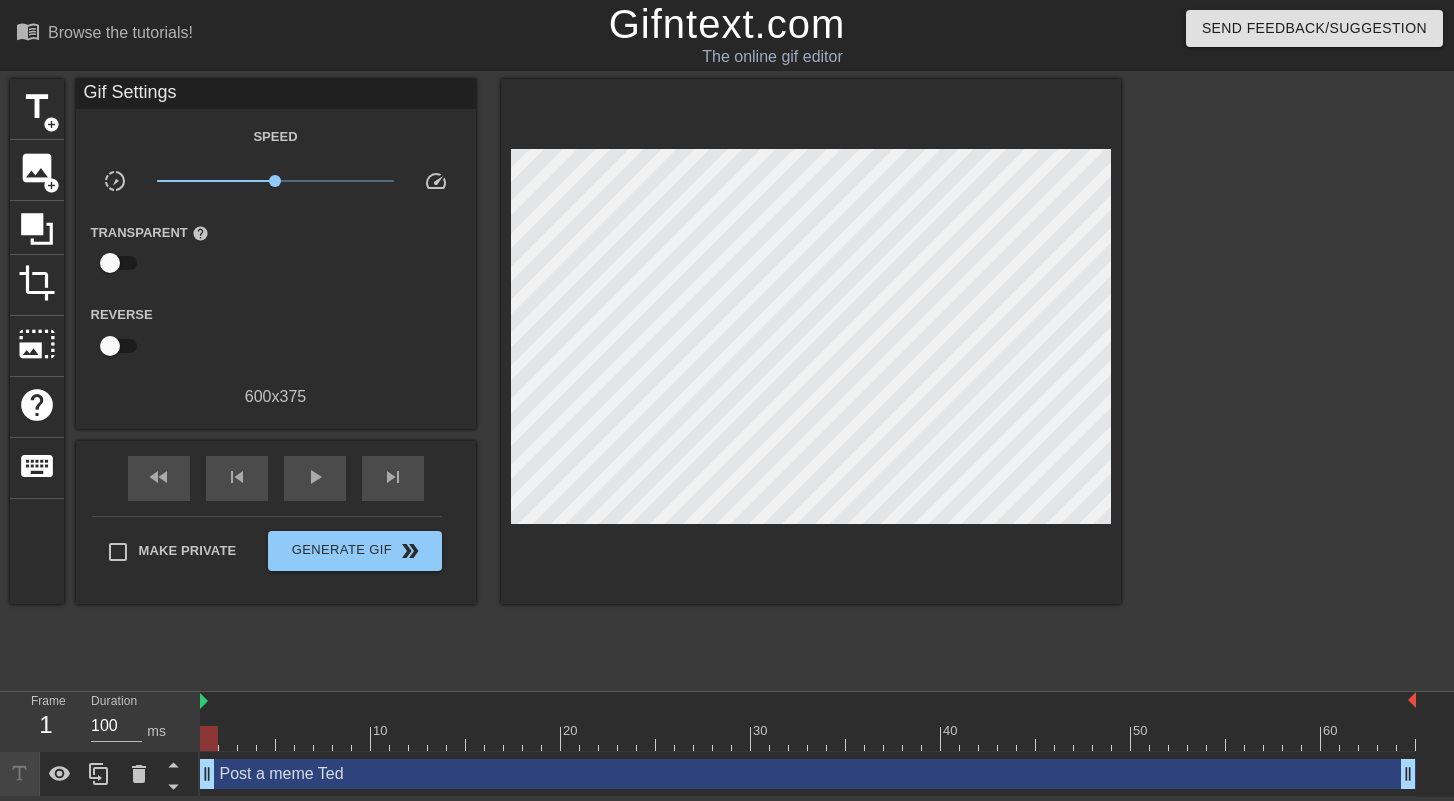 click at bounding box center (1295, 379) 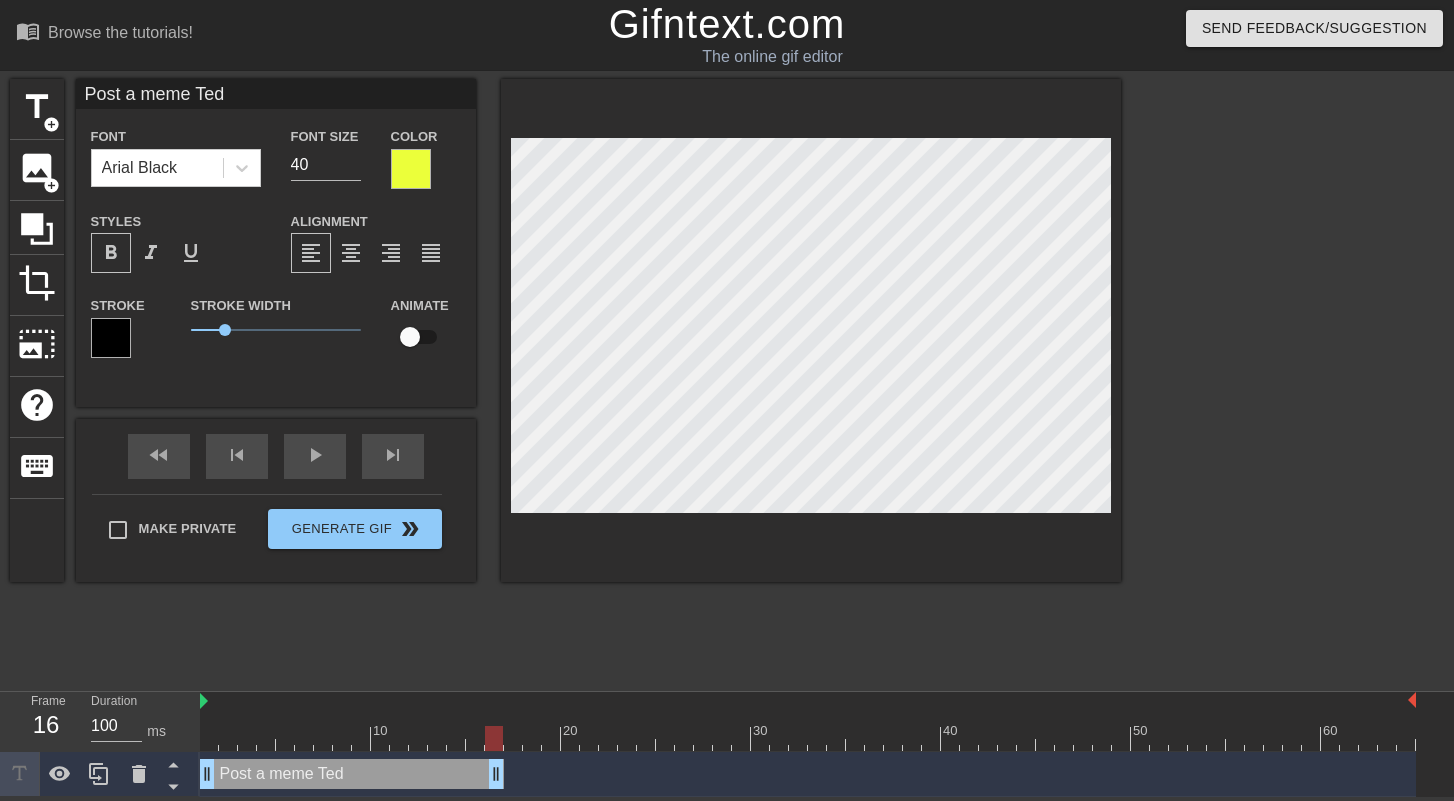 drag, startPoint x: 1409, startPoint y: 782, endPoint x: 492, endPoint y: 765, distance: 917.1576 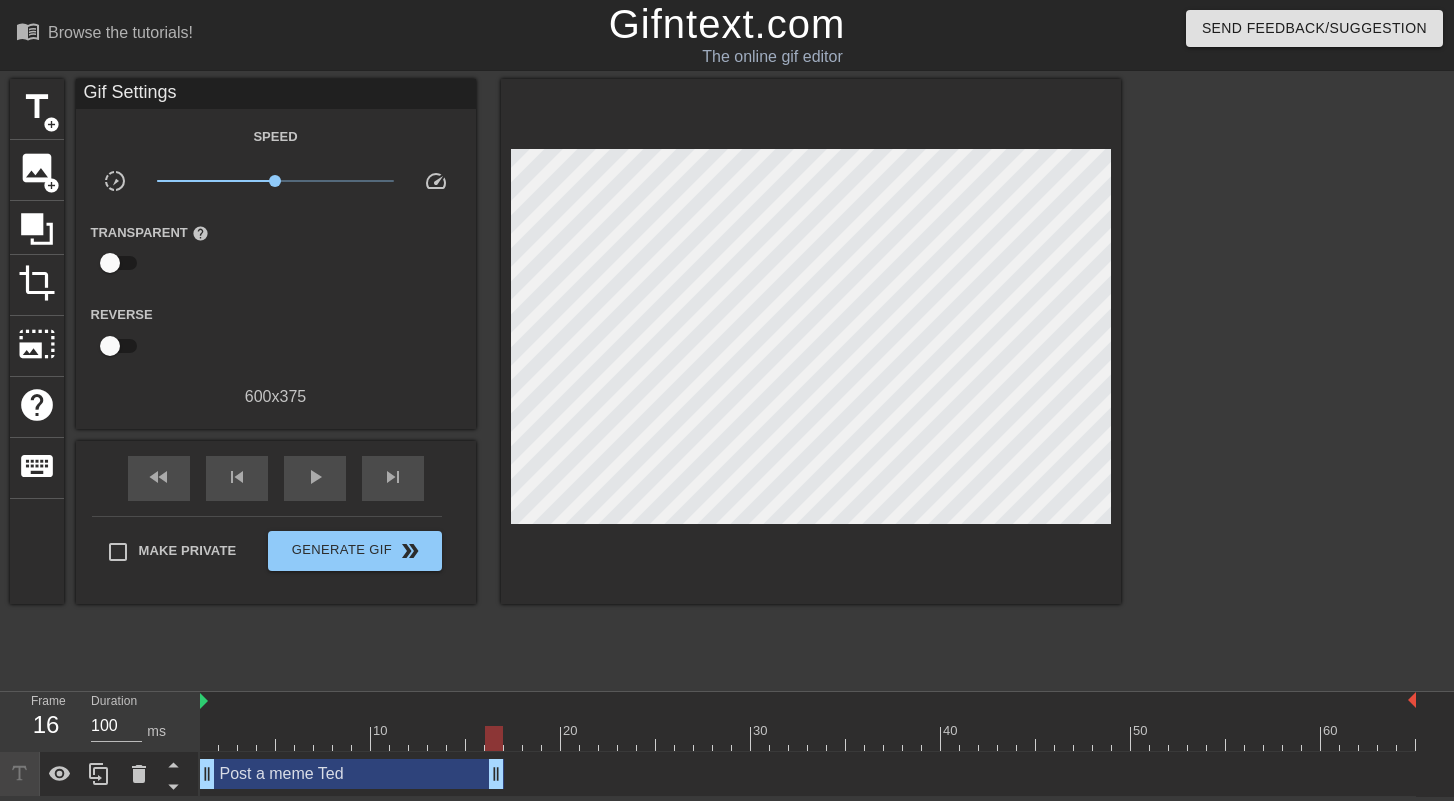 click at bounding box center (1295, 379) 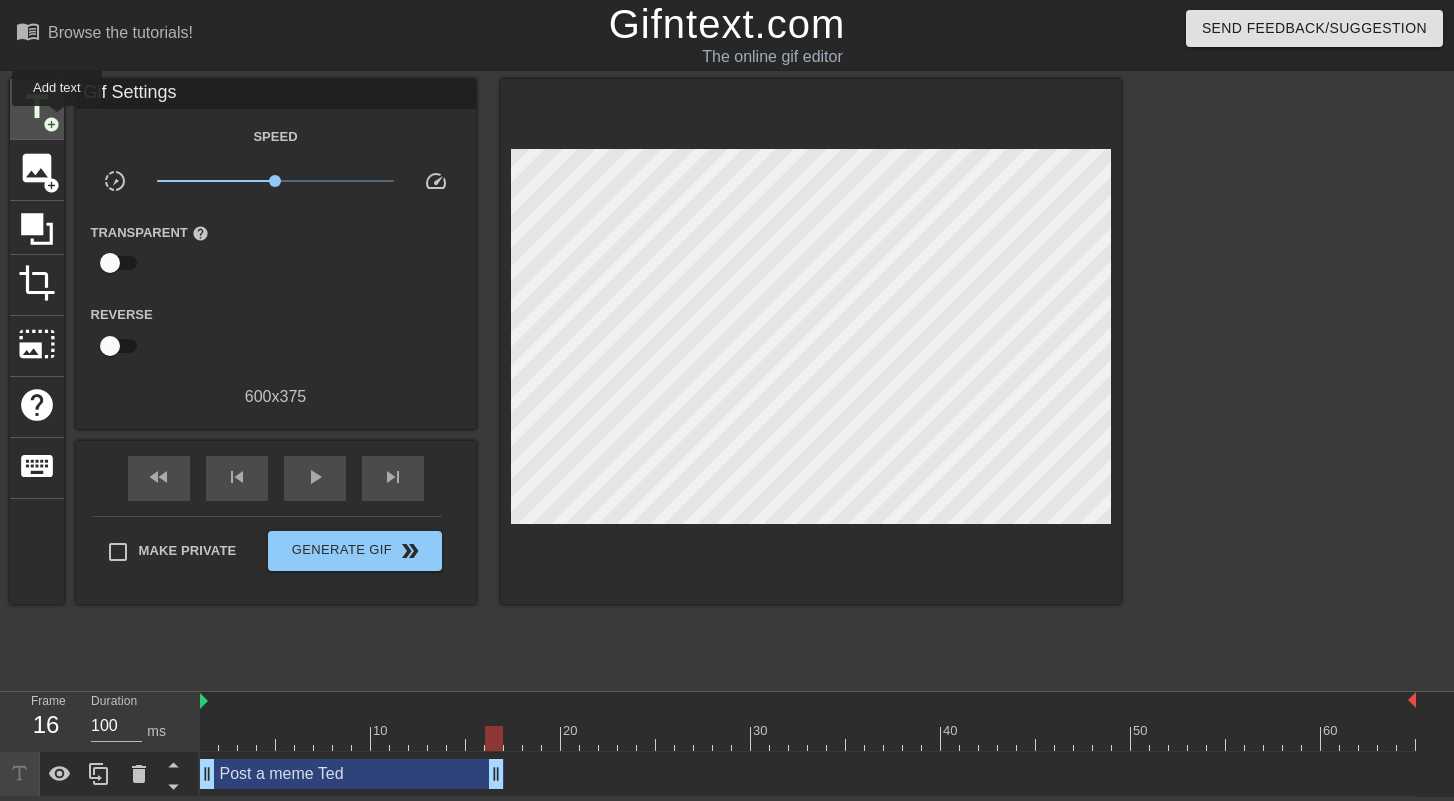 click on "add_circle" at bounding box center (51, 124) 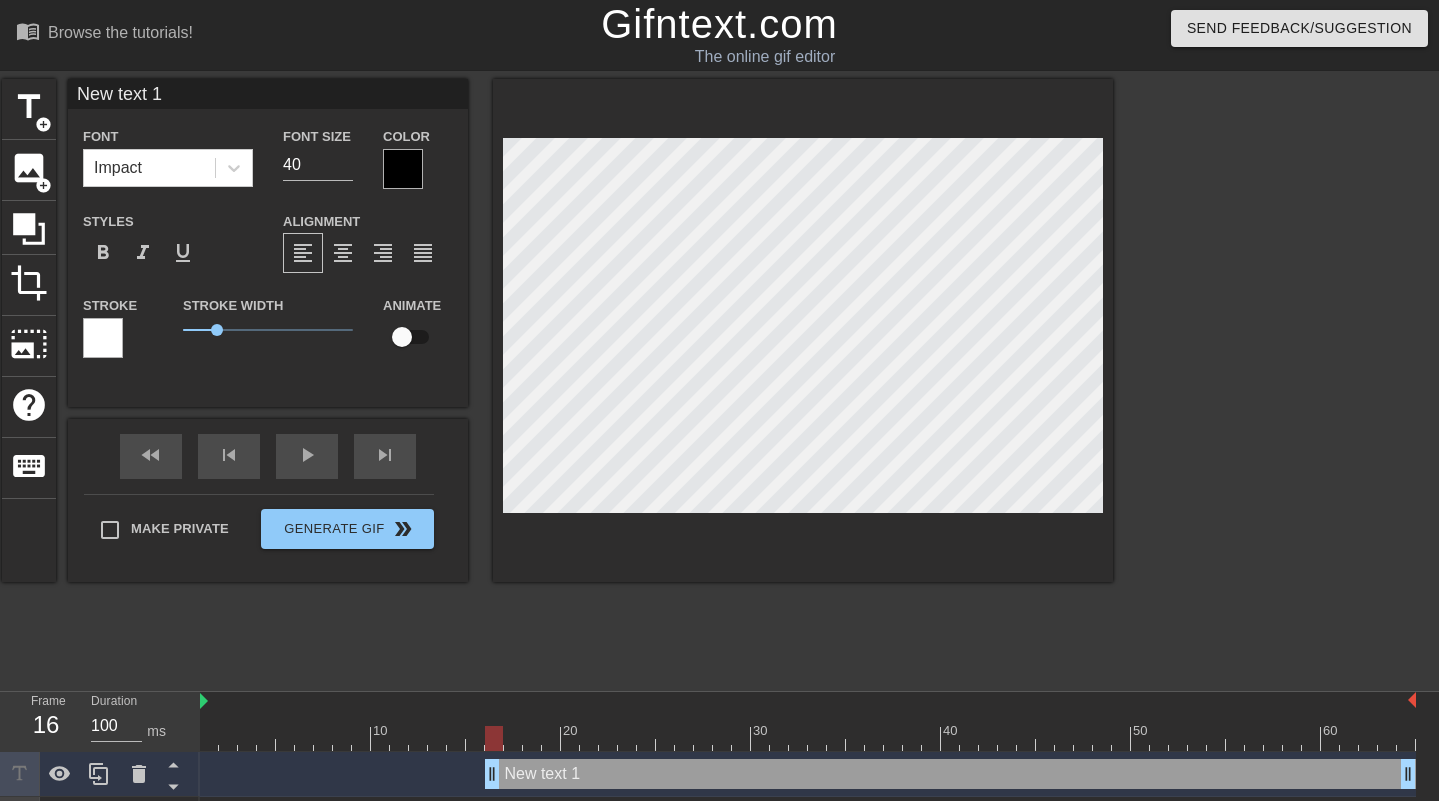 scroll, scrollTop: 44, scrollLeft: 0, axis: vertical 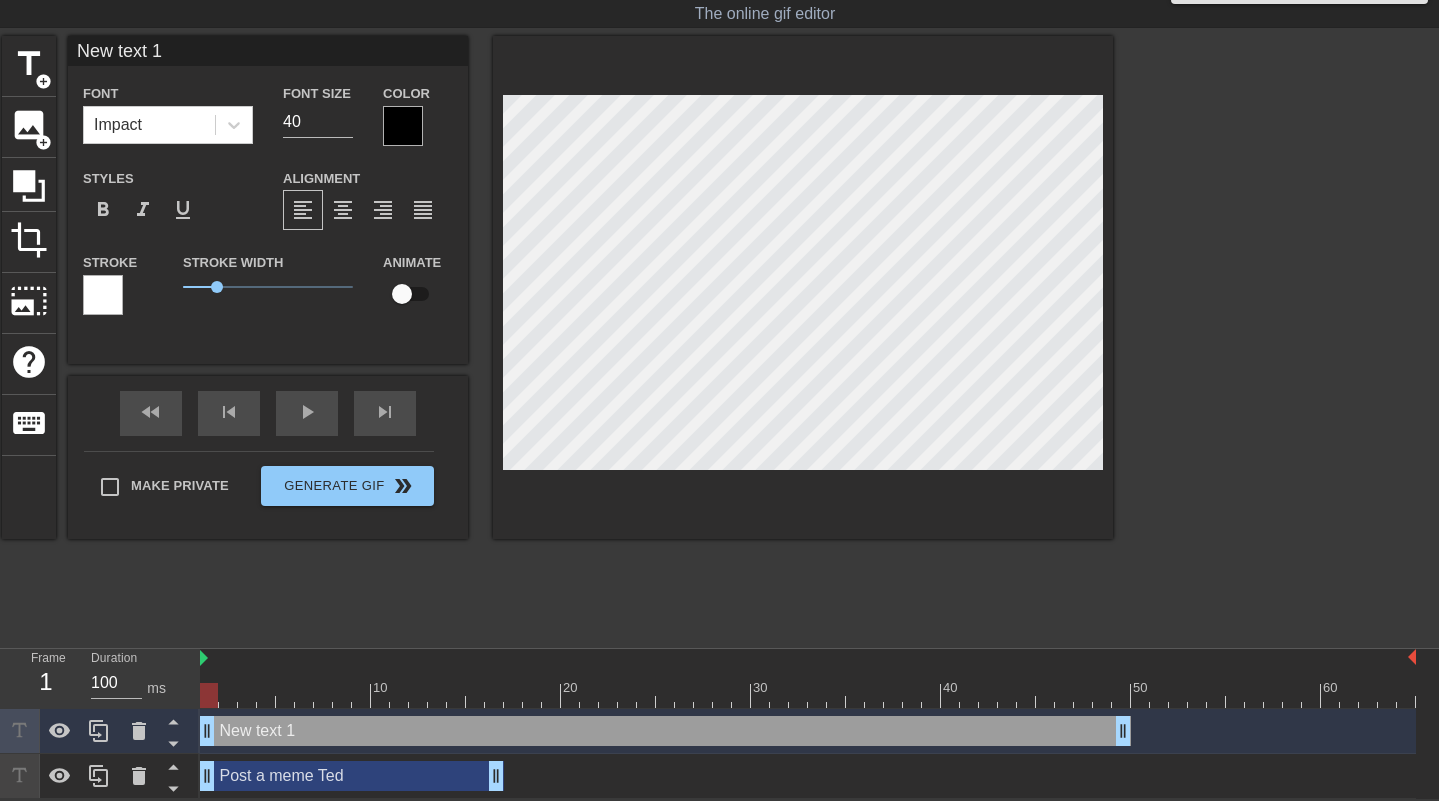 drag, startPoint x: 518, startPoint y: 730, endPoint x: 291, endPoint y: 637, distance: 245.31204 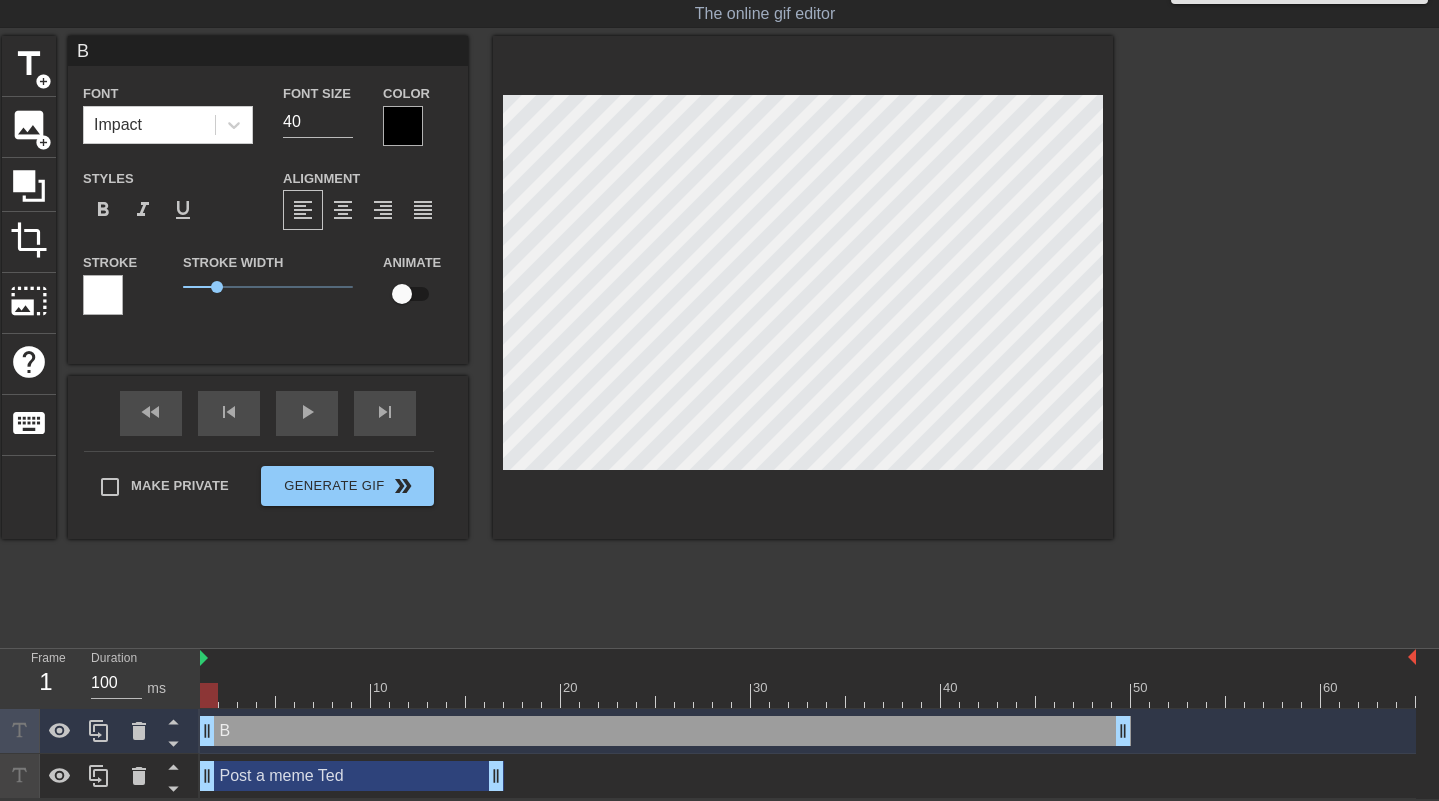 scroll, scrollTop: 3, scrollLeft: 3, axis: both 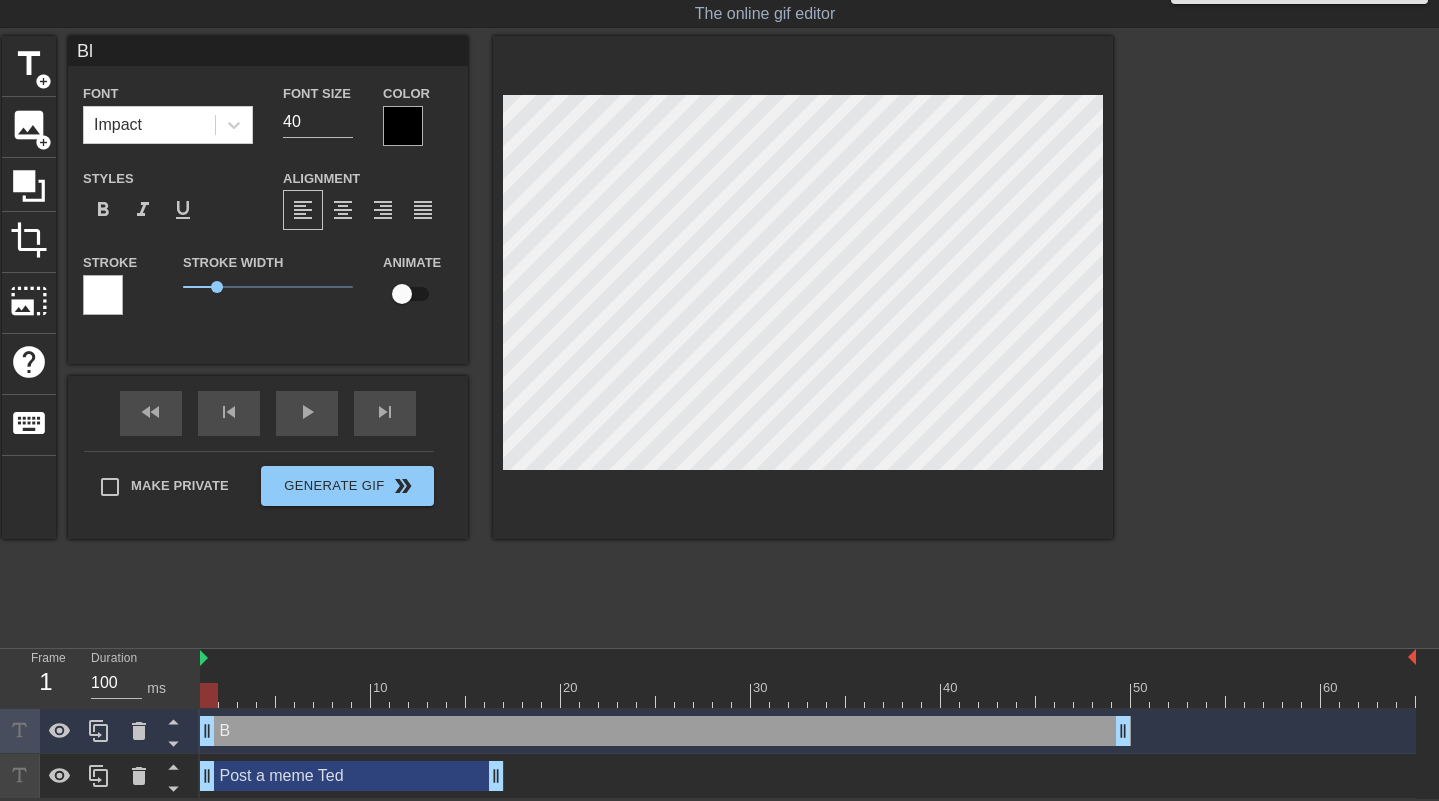 type on "[FIRST]" 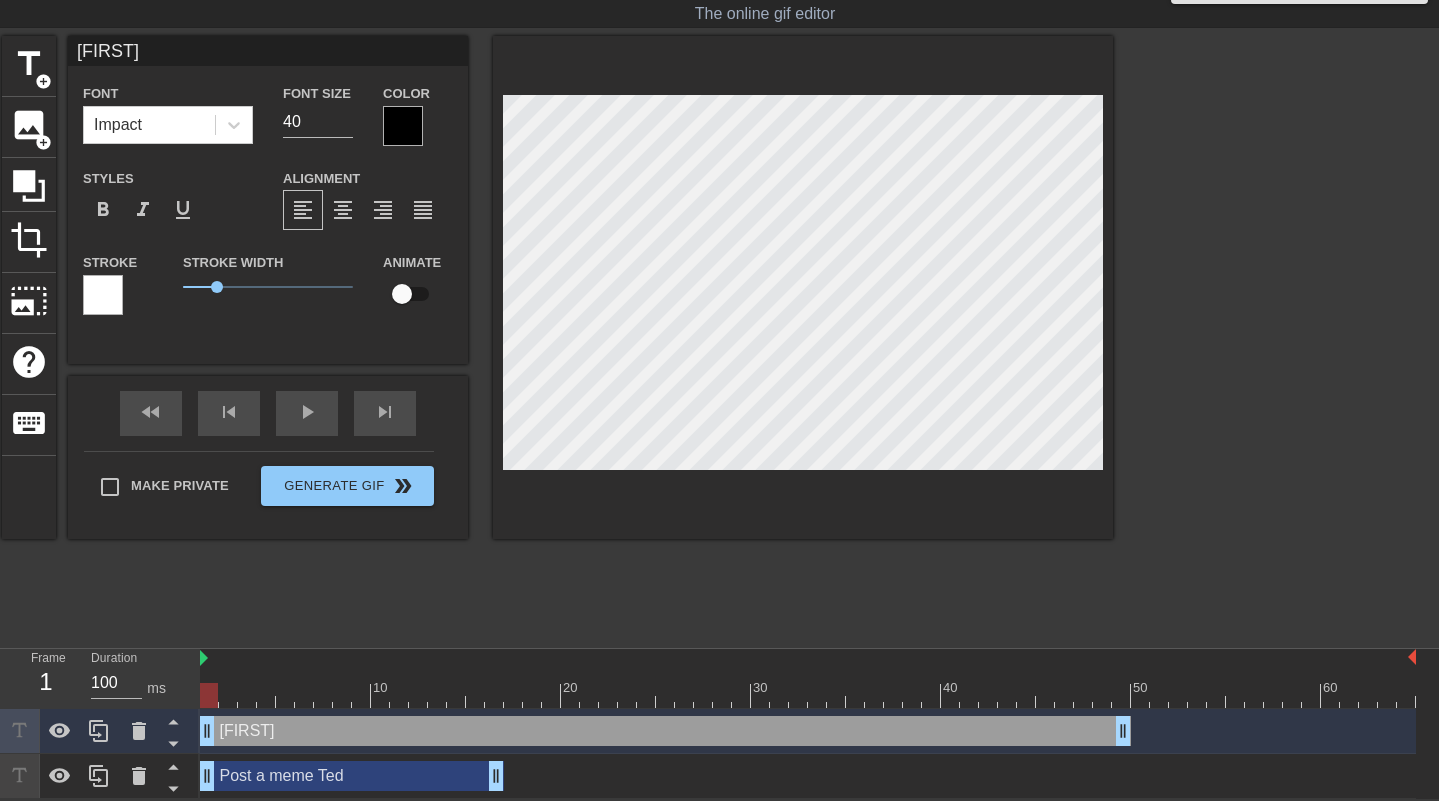 type on "[FIRST]" 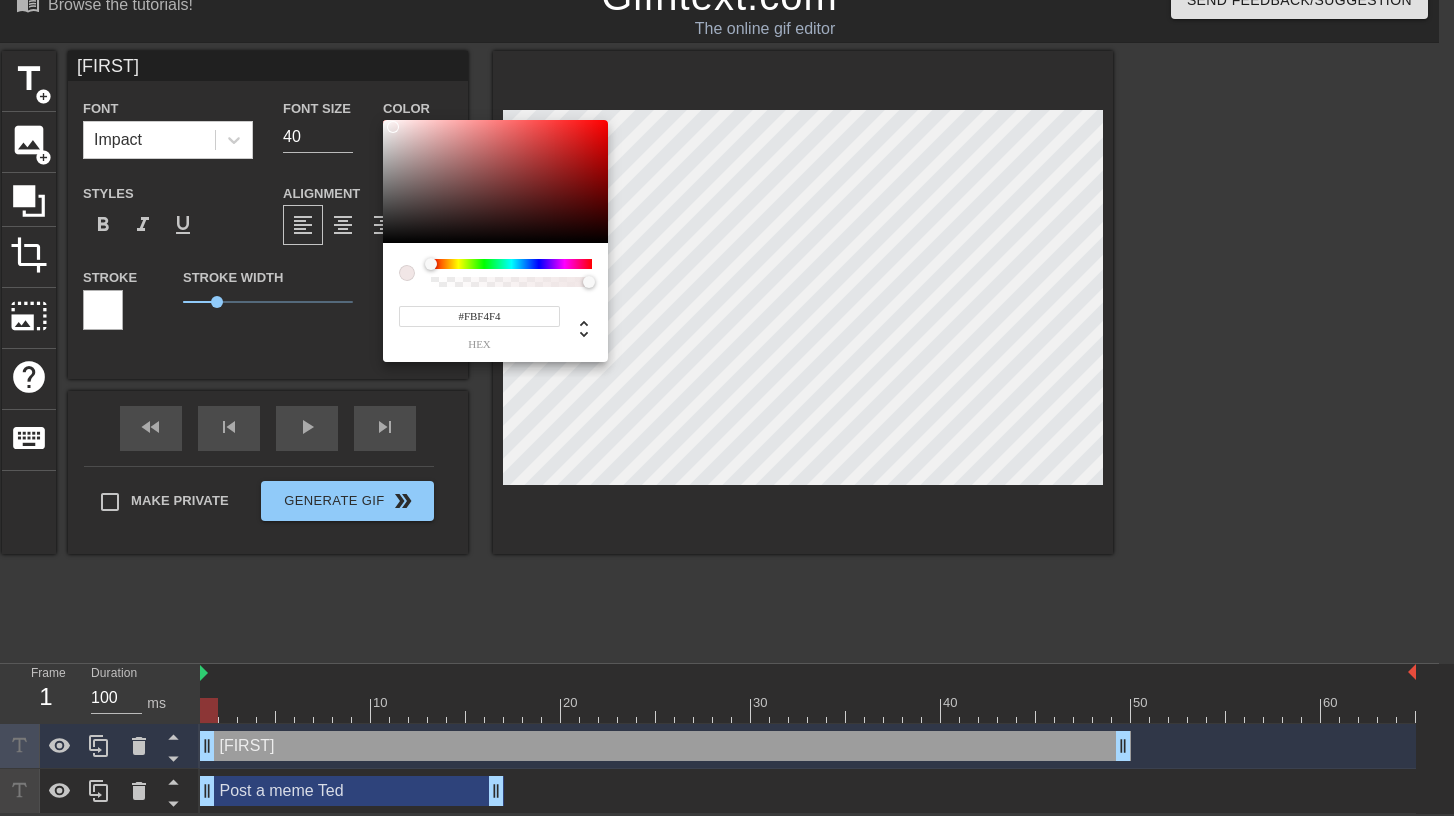 type on "#FFF8F8" 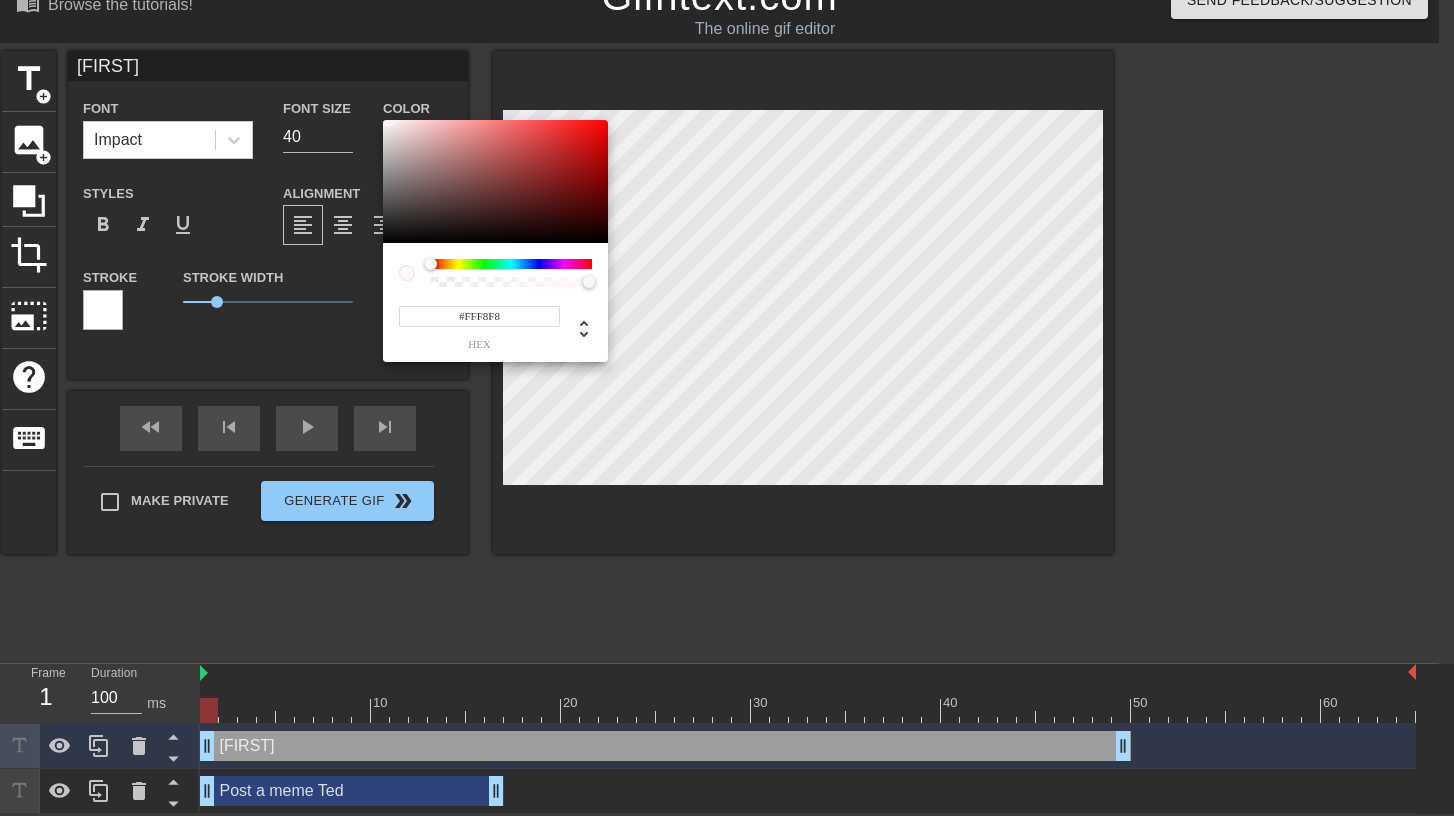 drag, startPoint x: 388, startPoint y: 195, endPoint x: 389, endPoint y: 117, distance: 78.00641 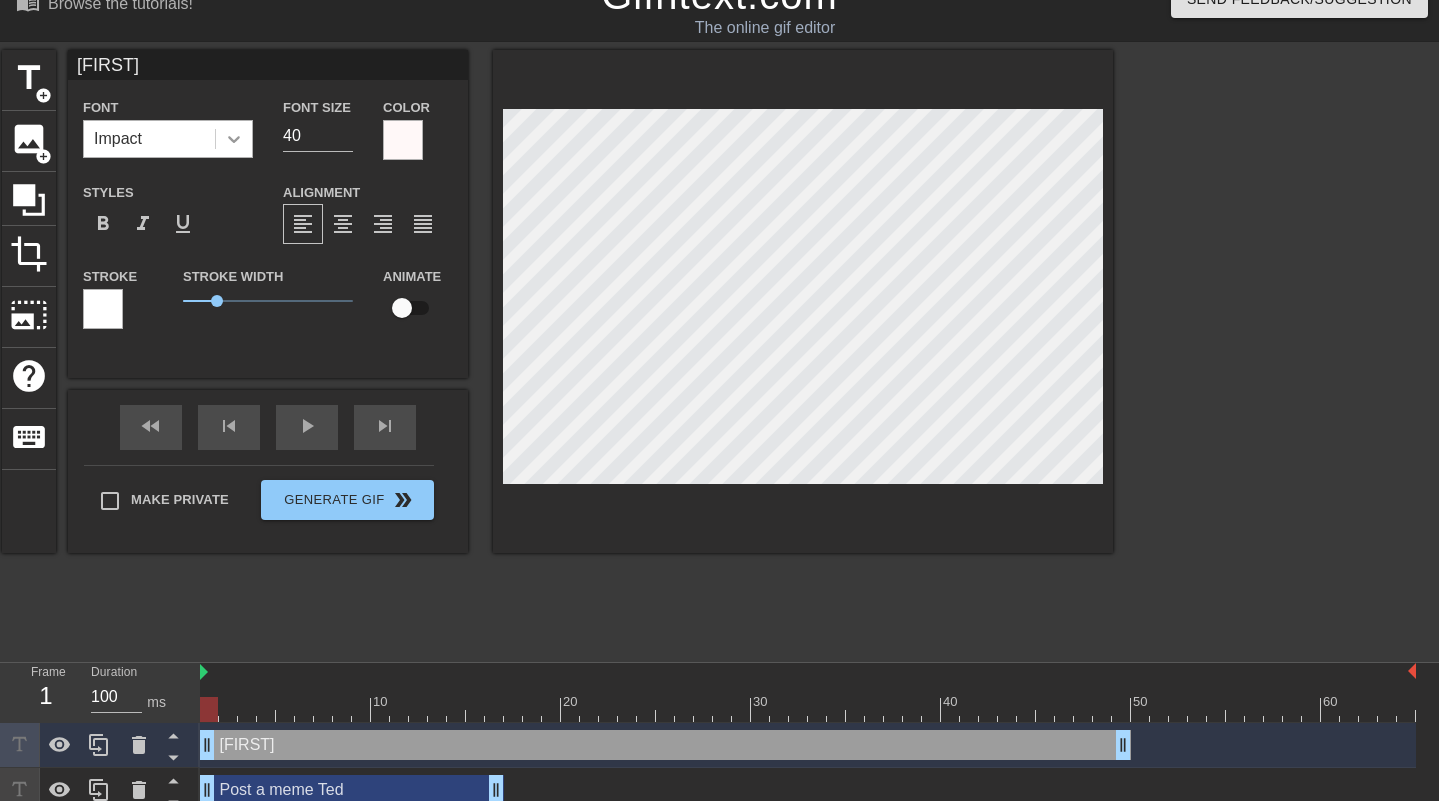 click at bounding box center (234, 139) 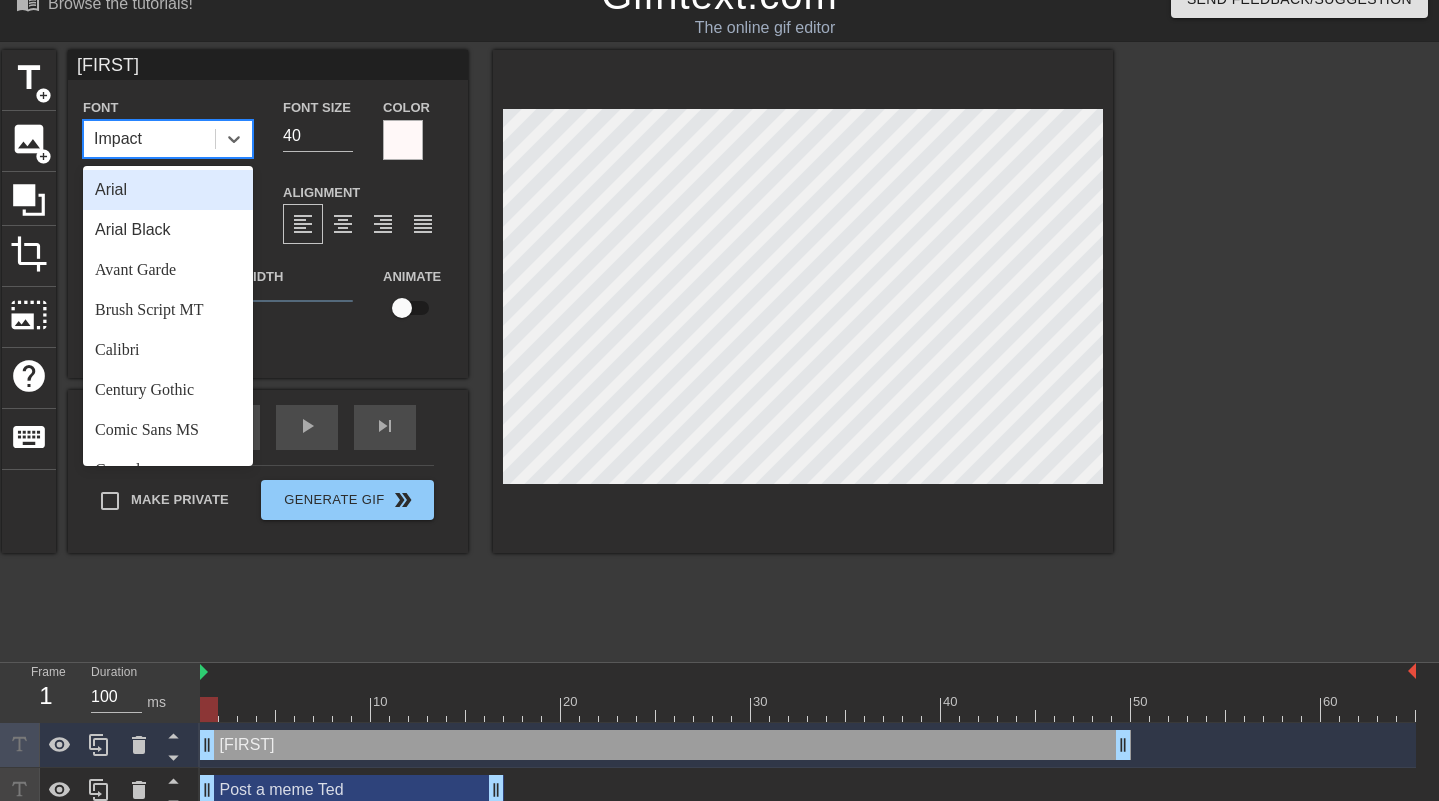 click on "Arial" at bounding box center (168, 190) 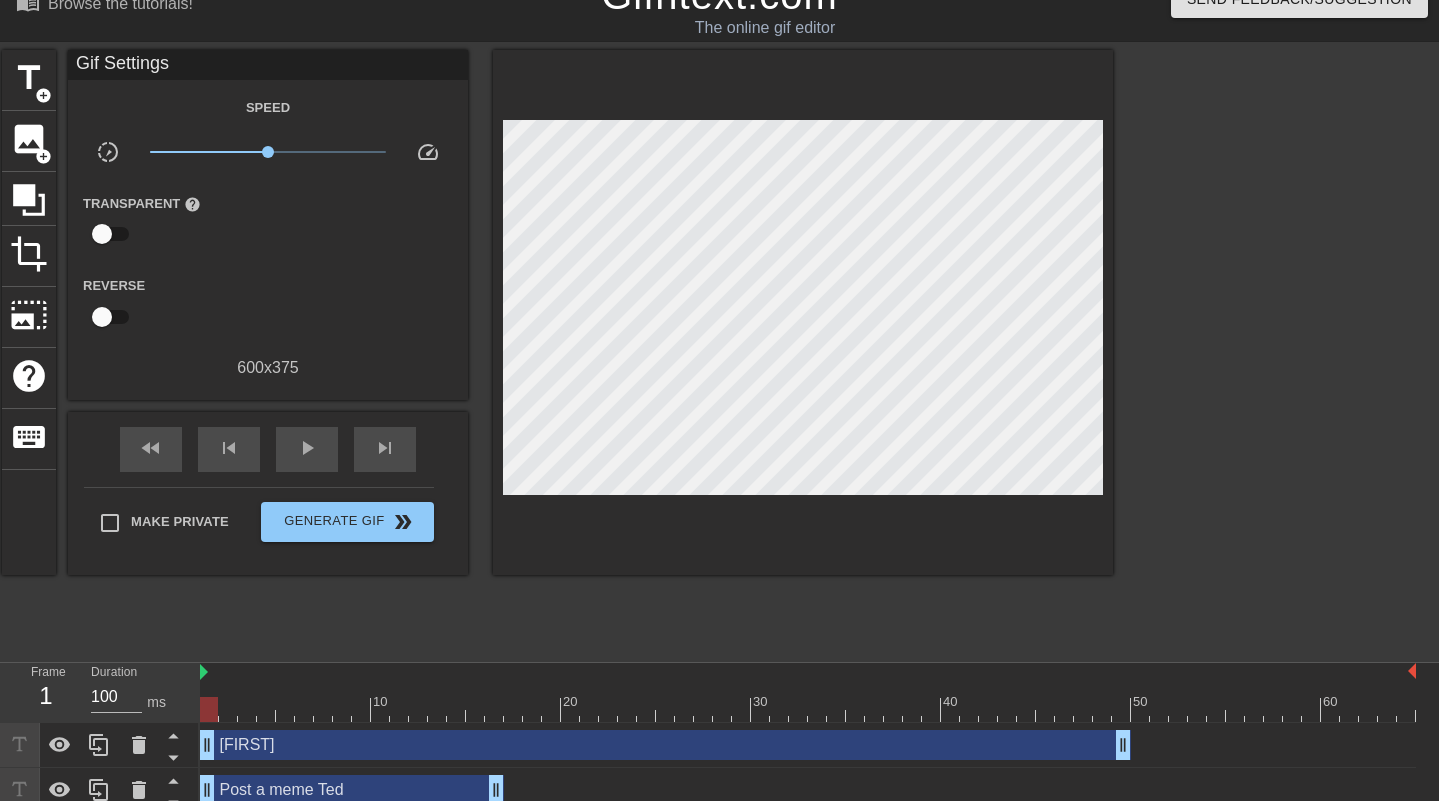 click at bounding box center (1287, 350) 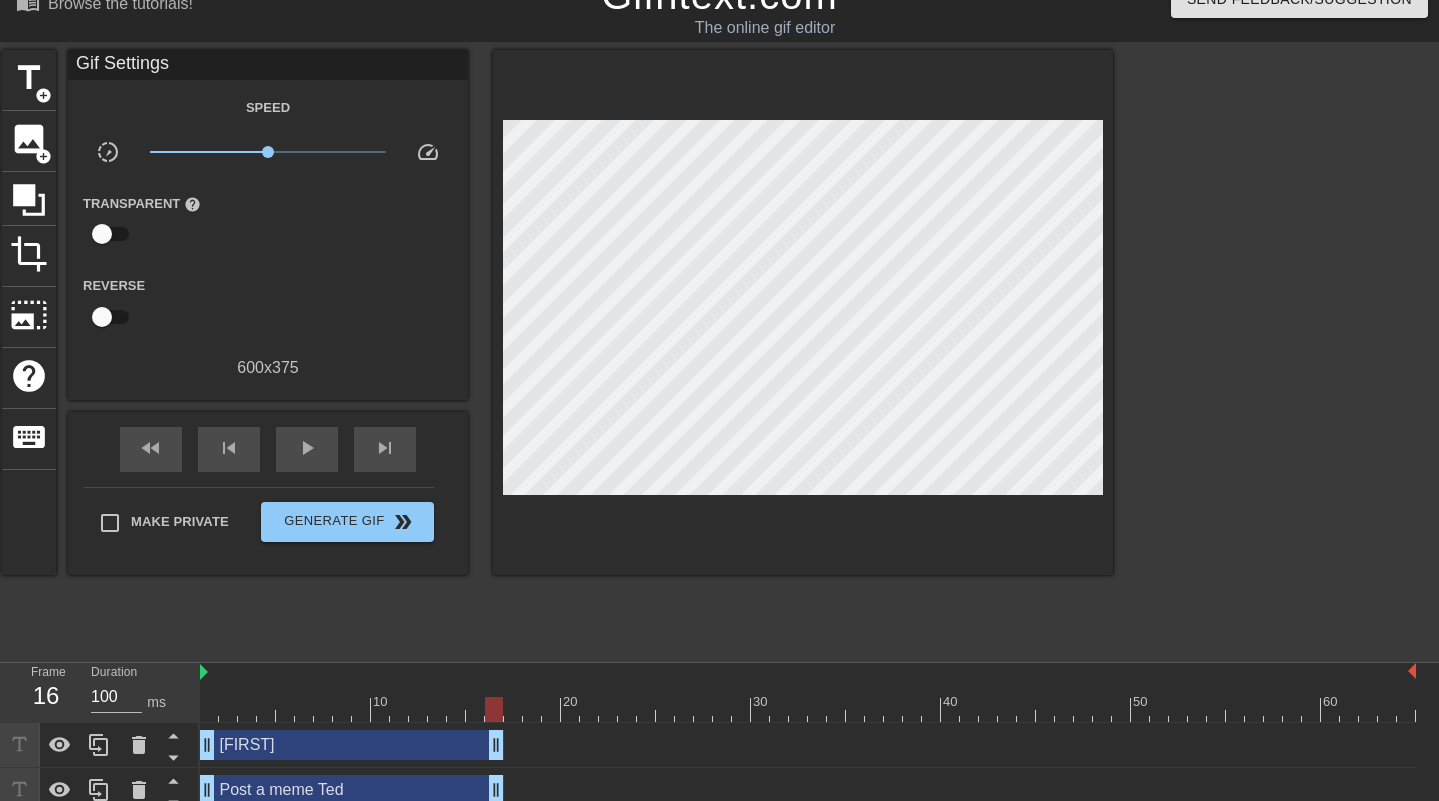 drag, startPoint x: 1120, startPoint y: 757, endPoint x: 498, endPoint y: 741, distance: 622.20575 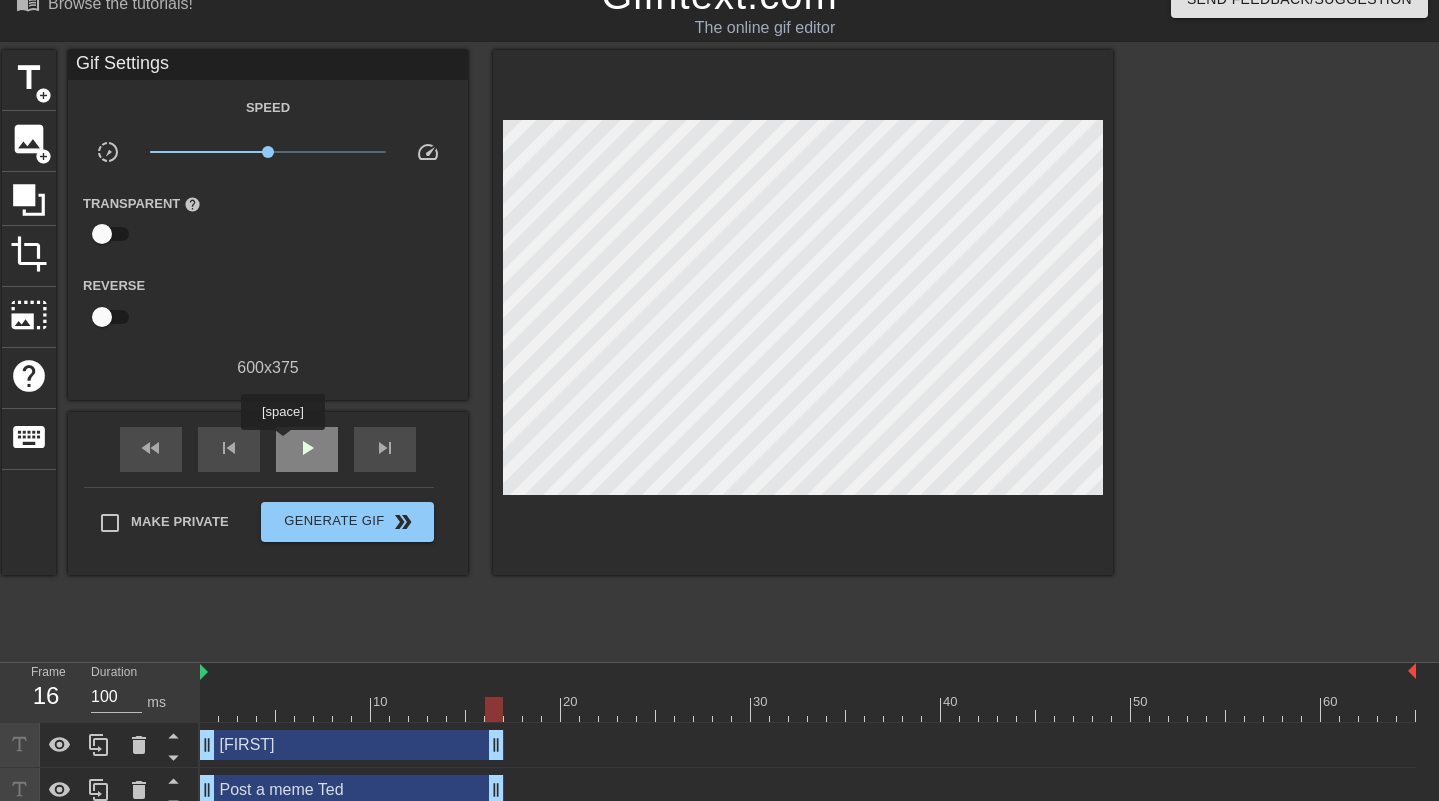 click on "play_arrow" at bounding box center (307, 449) 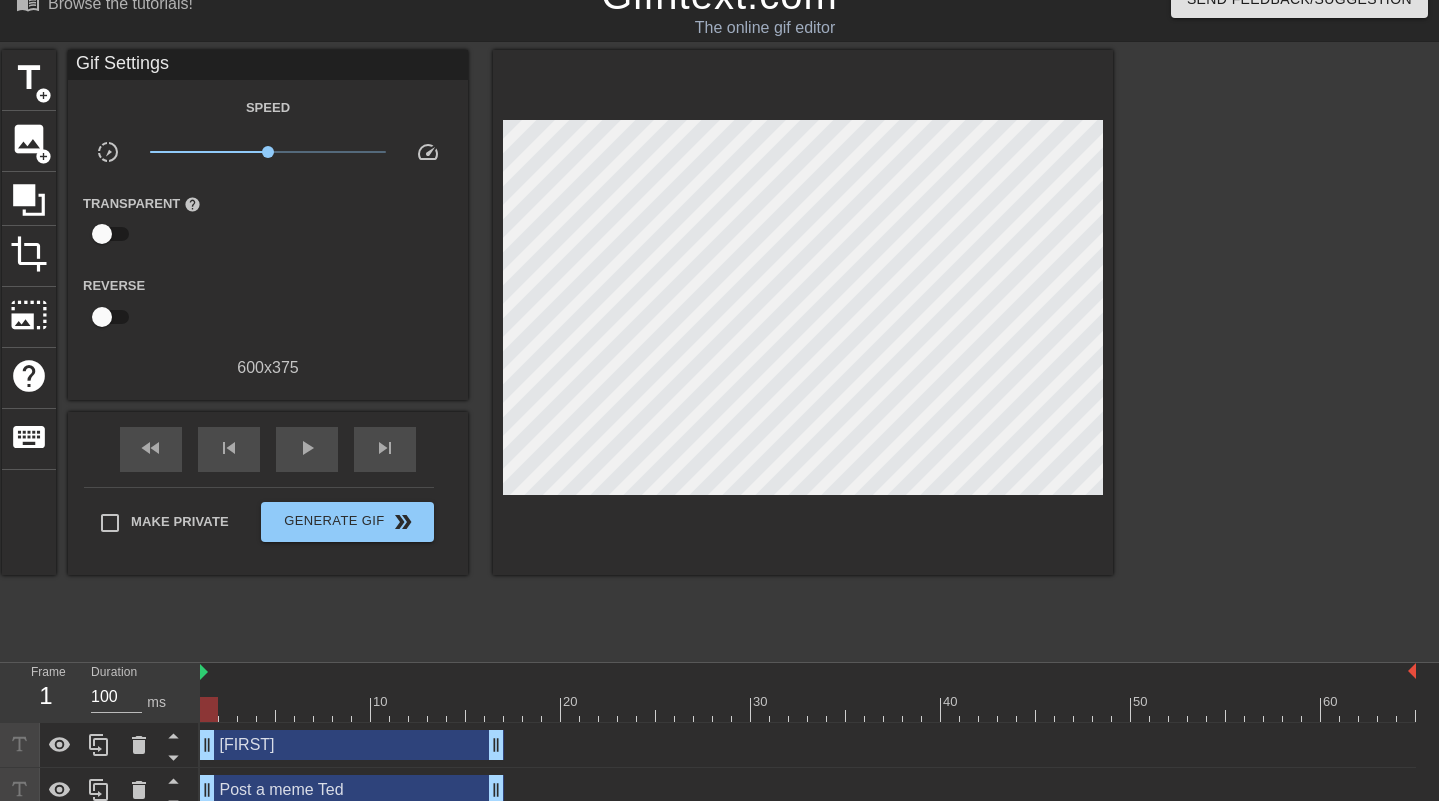 drag, startPoint x: 258, startPoint y: 694, endPoint x: 196, endPoint y: 686, distance: 62.514 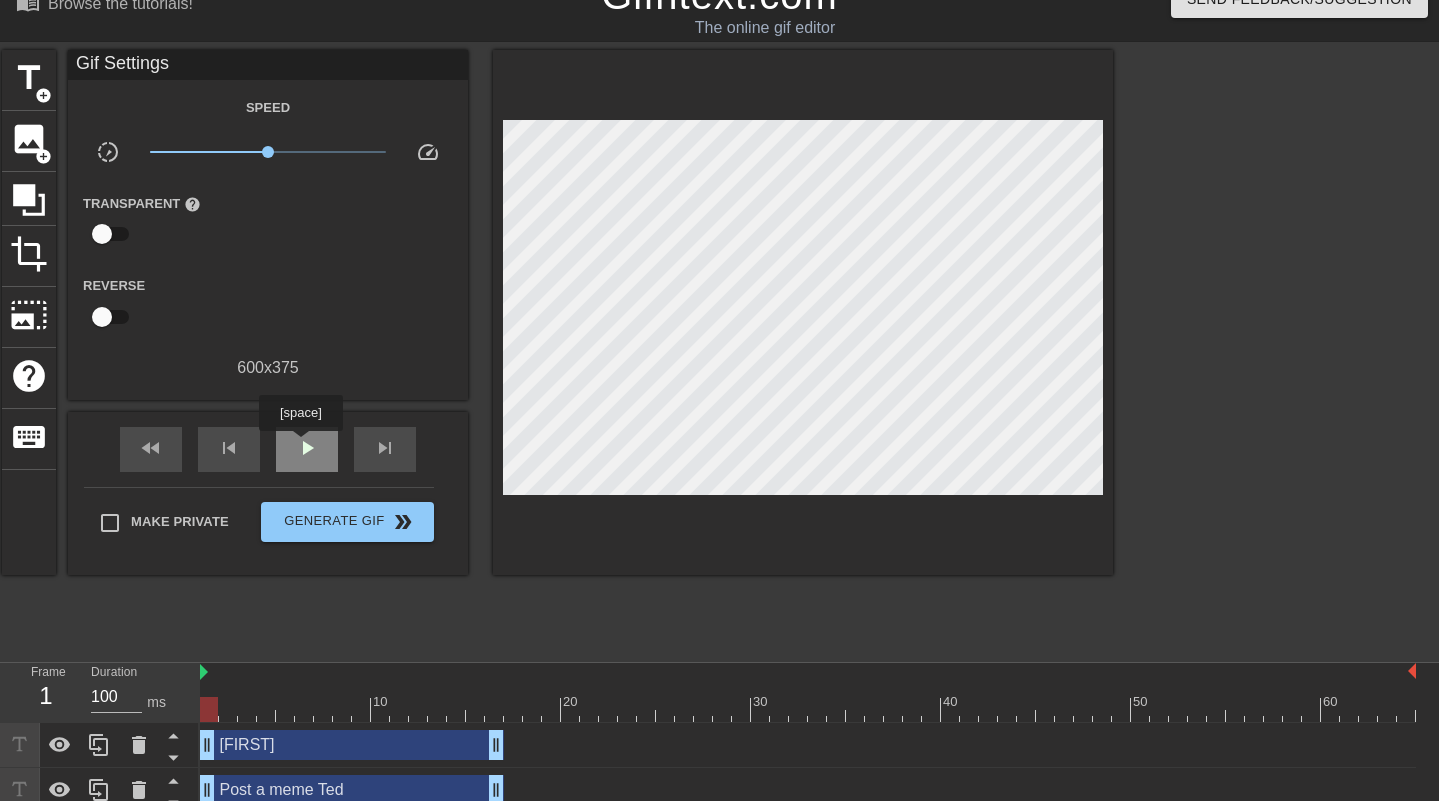 click on "play_arrow" at bounding box center (307, 448) 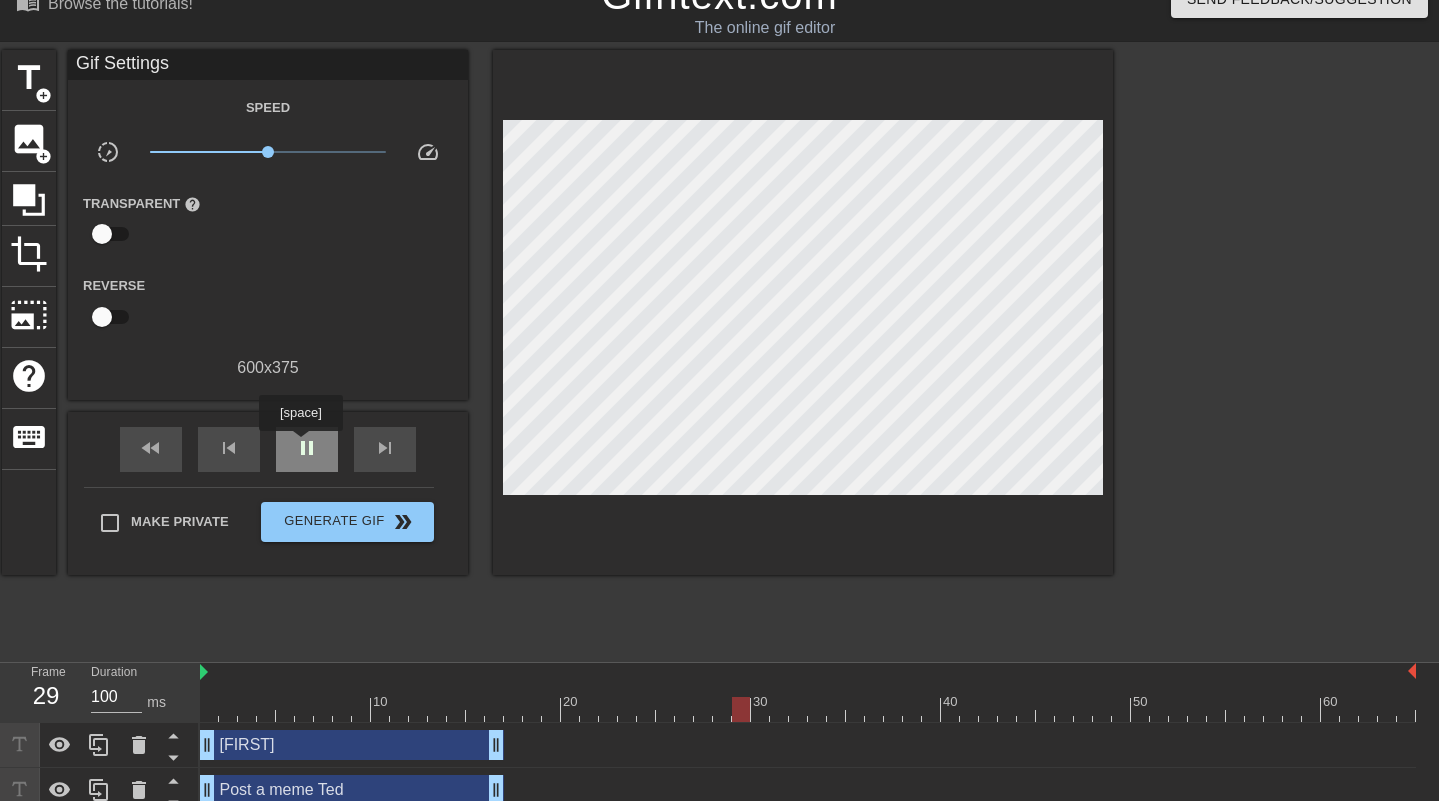 click on "pause" at bounding box center [307, 448] 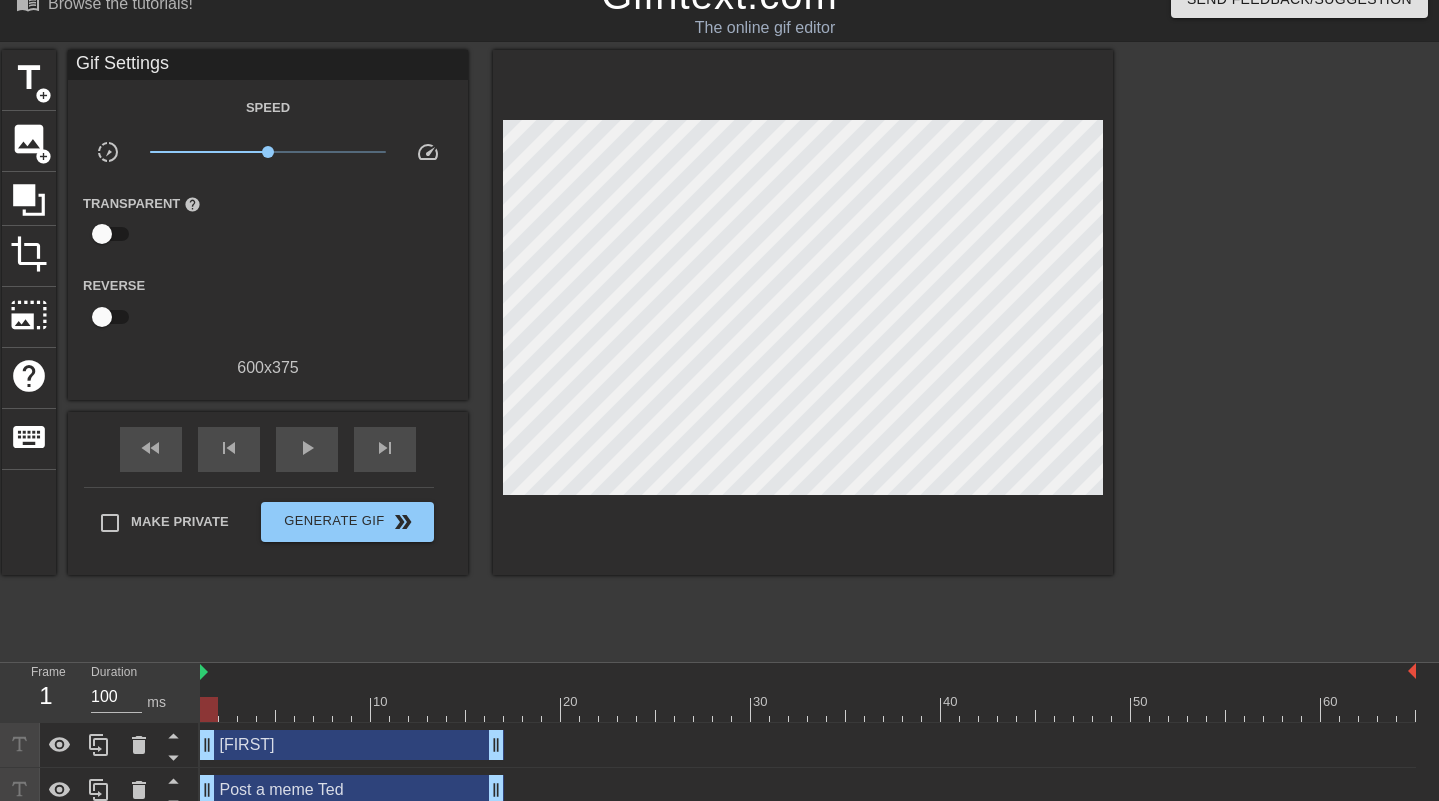 drag, startPoint x: 509, startPoint y: 702, endPoint x: 181, endPoint y: 689, distance: 328.2575 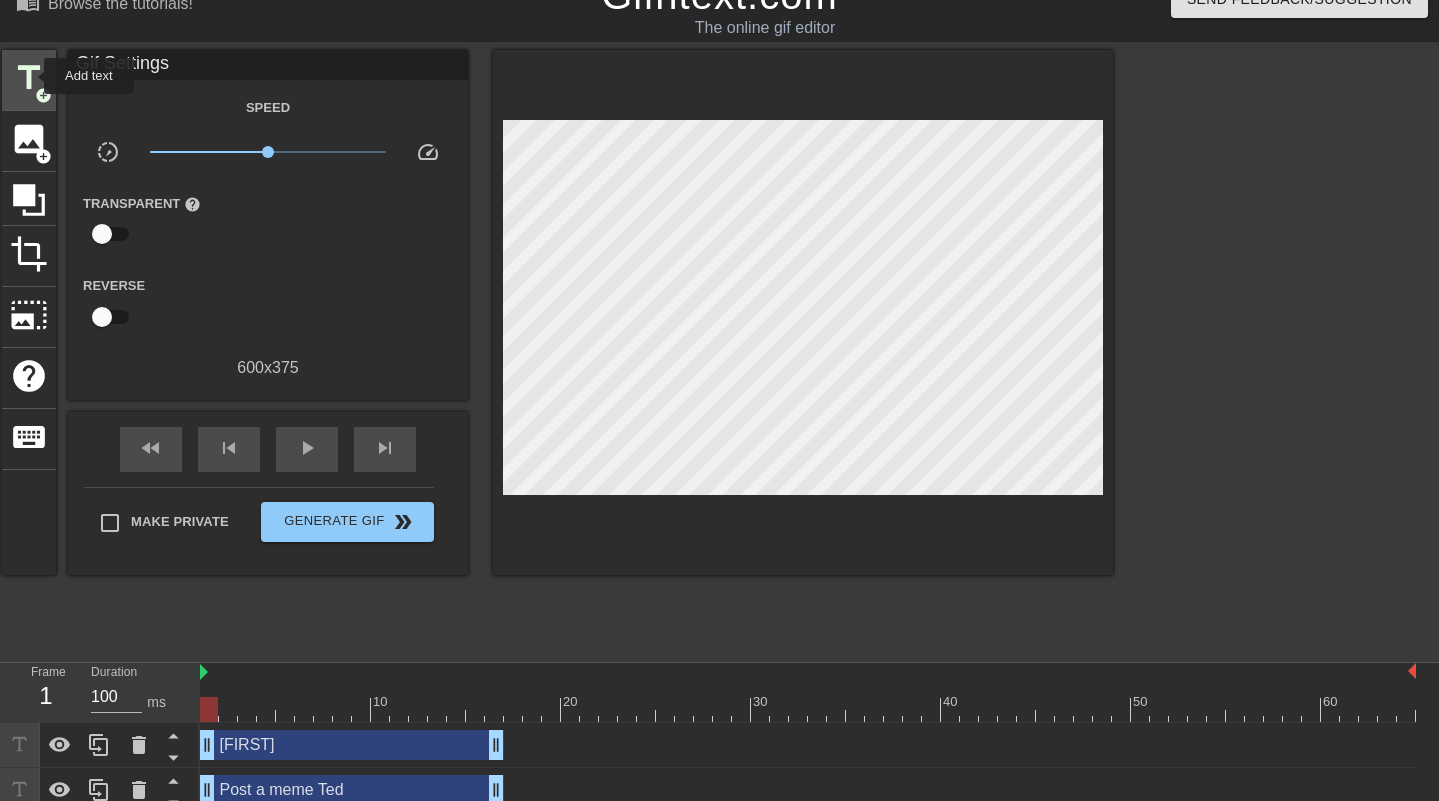 click on "title" at bounding box center (29, 78) 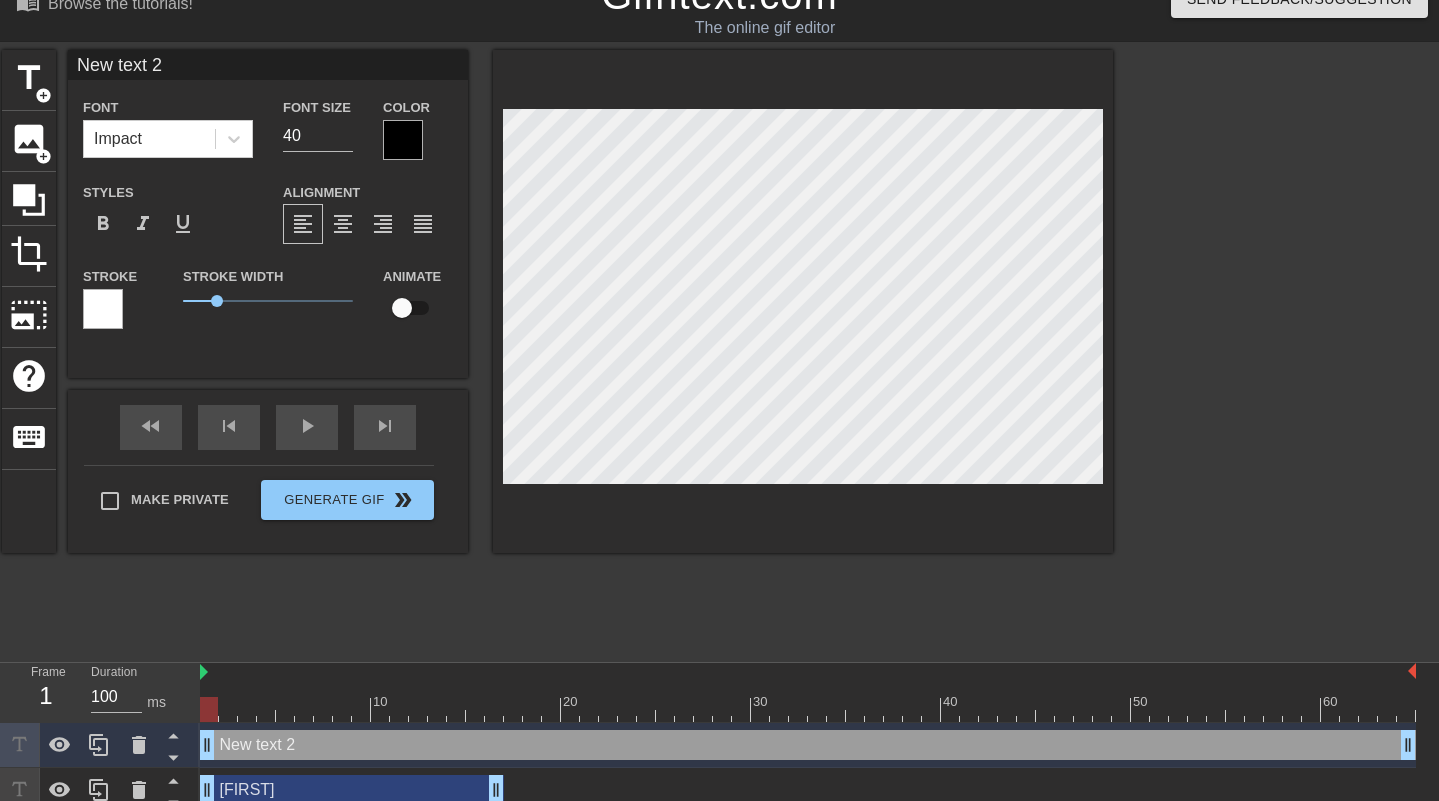 type on "[FIRST]" 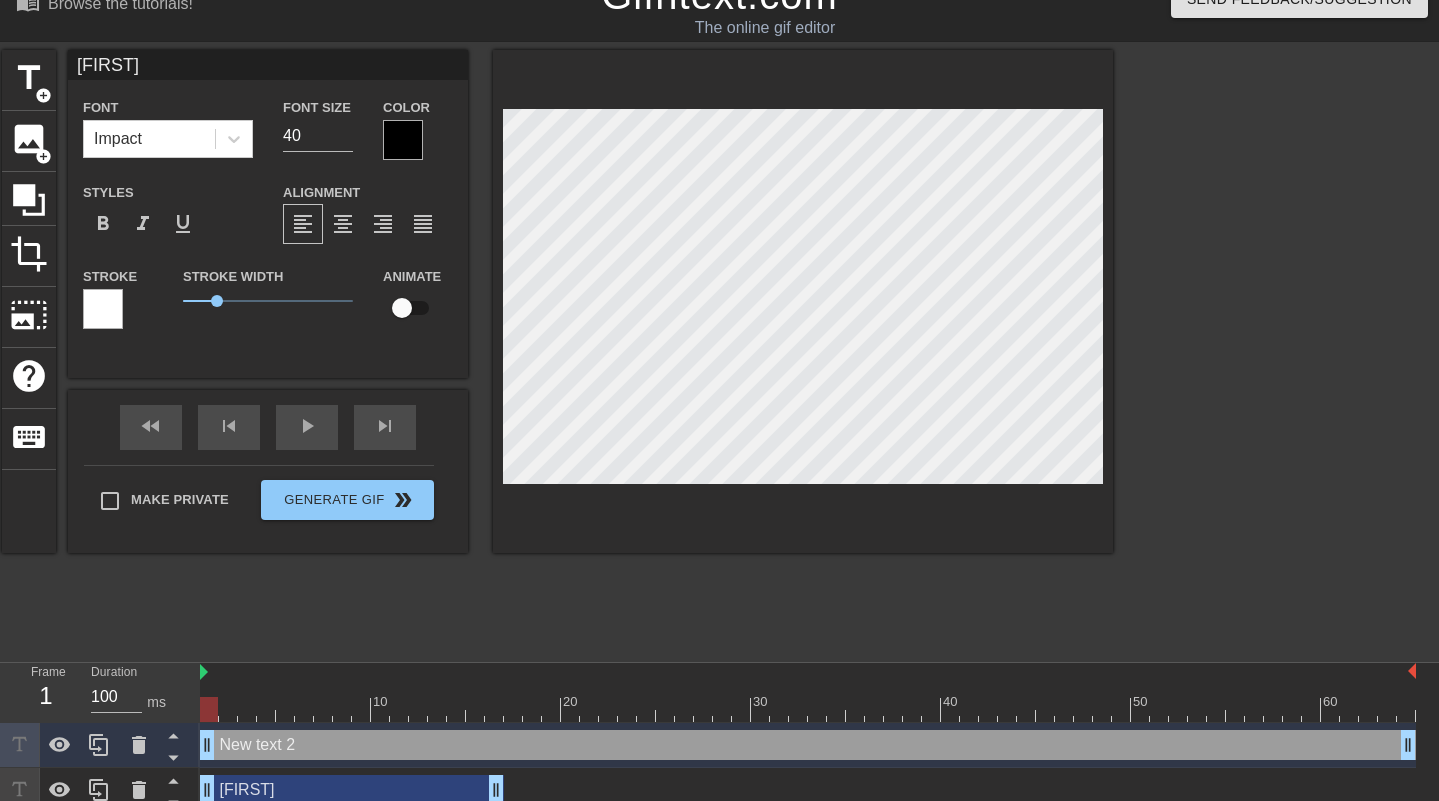 scroll, scrollTop: 3, scrollLeft: 2, axis: both 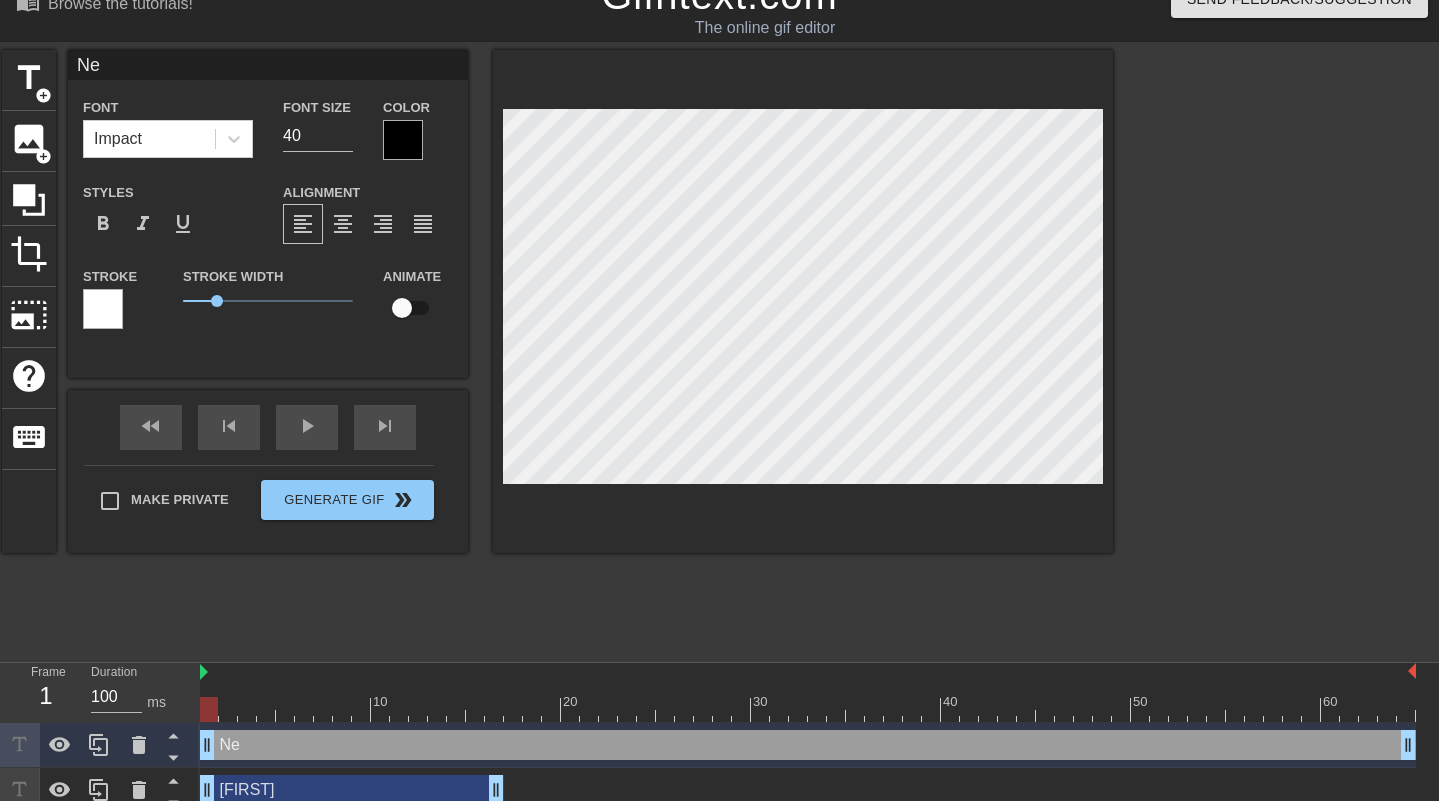 type on "[FIRST]" 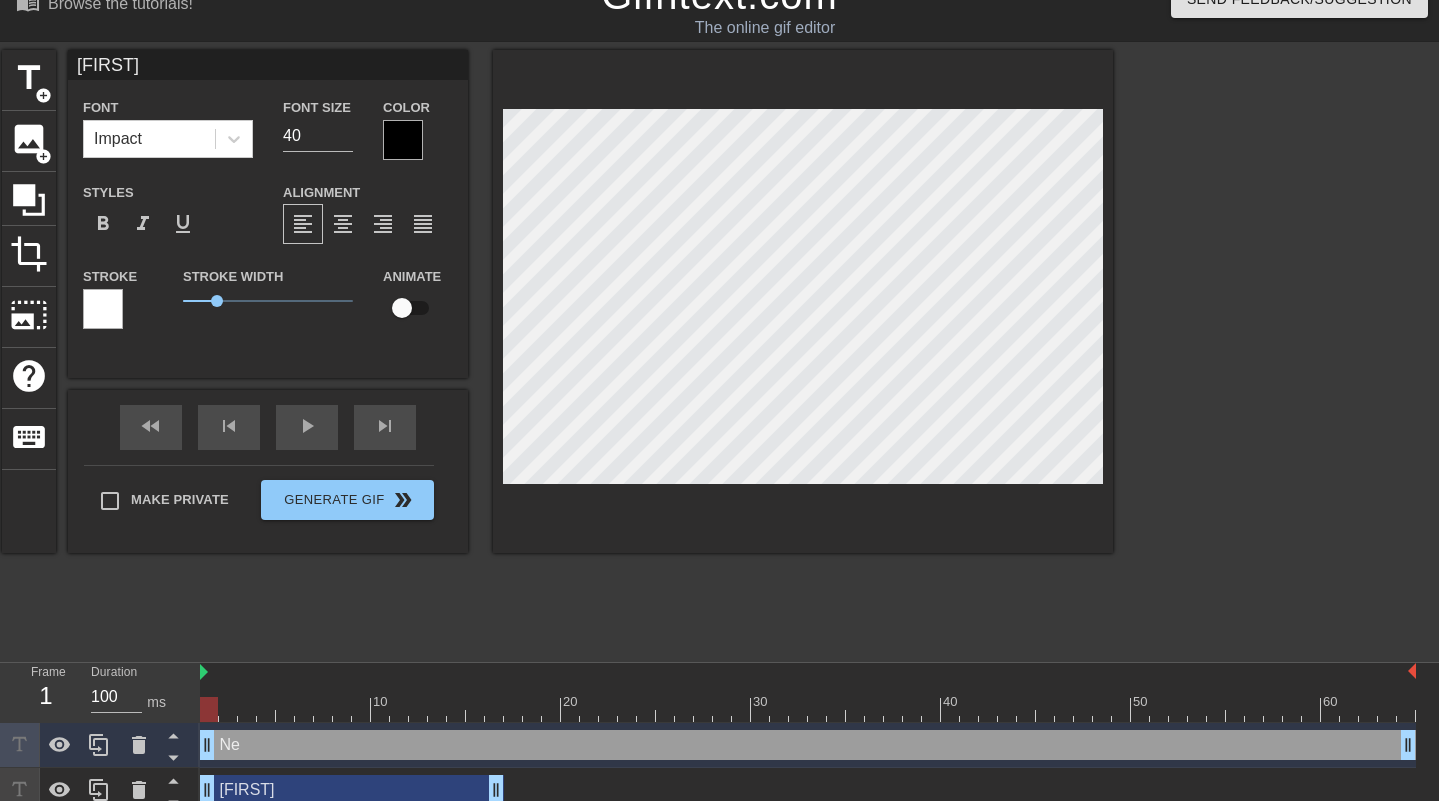 type on "[FIRST]" 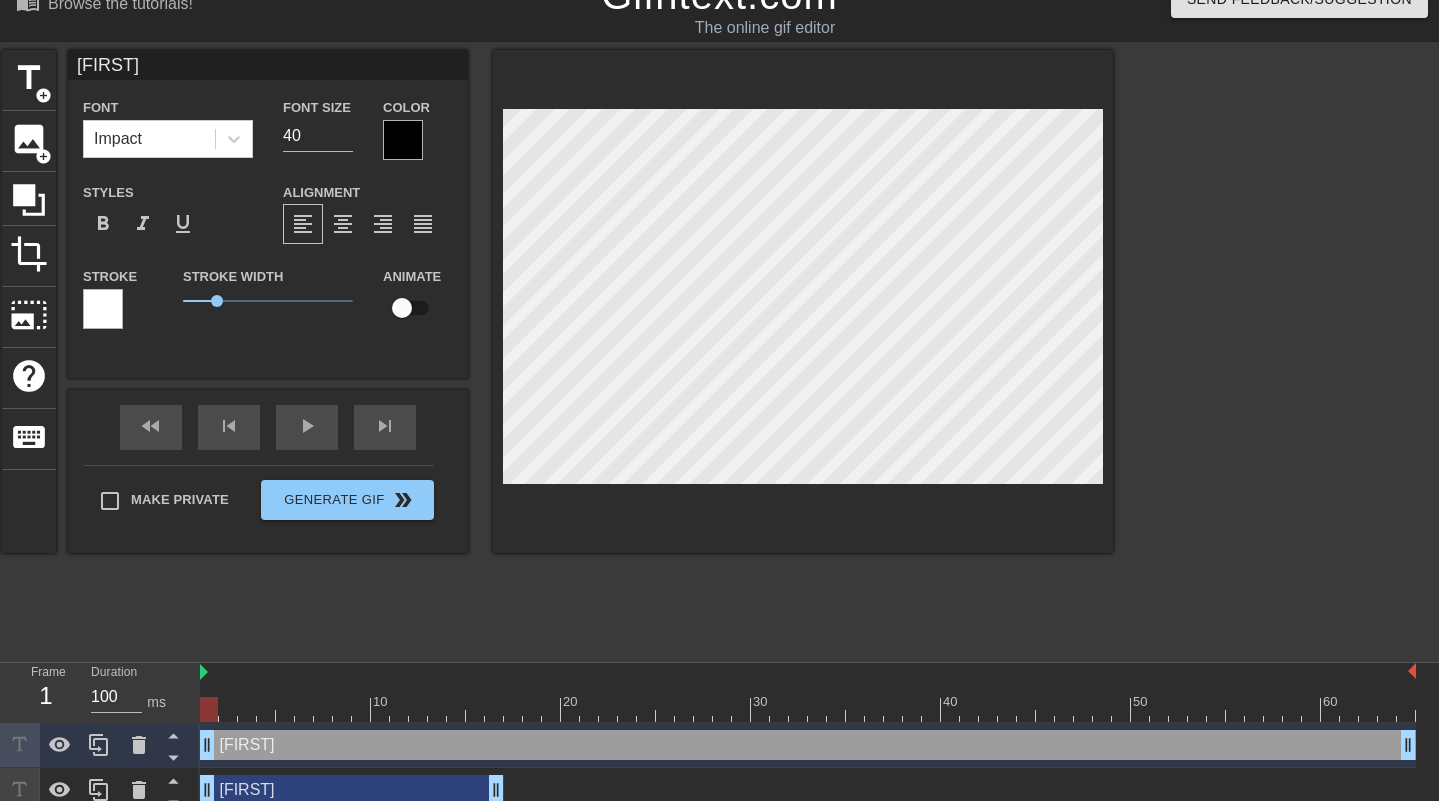 type on "[FIRST]" 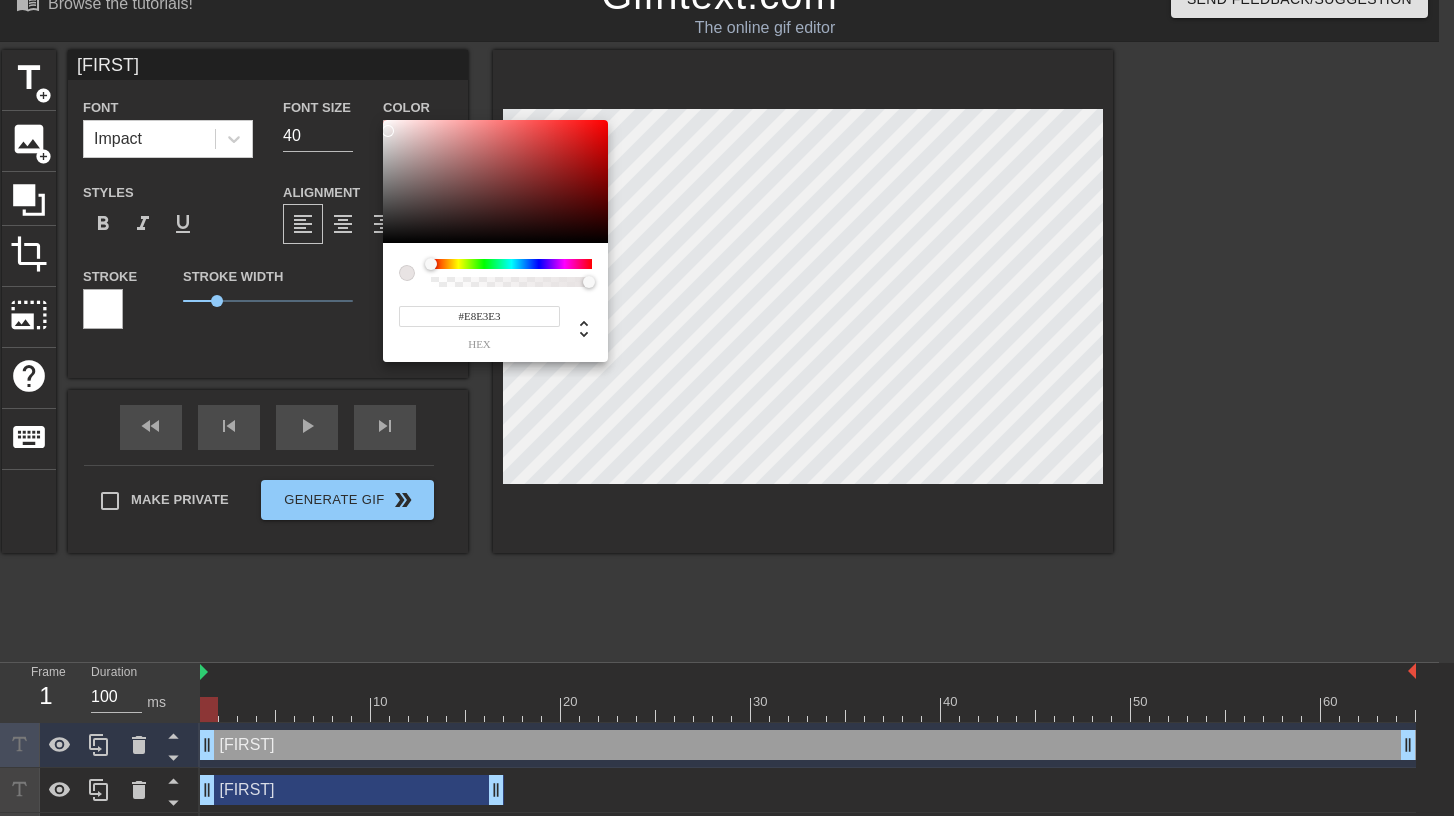 type on "#EAE5E5" 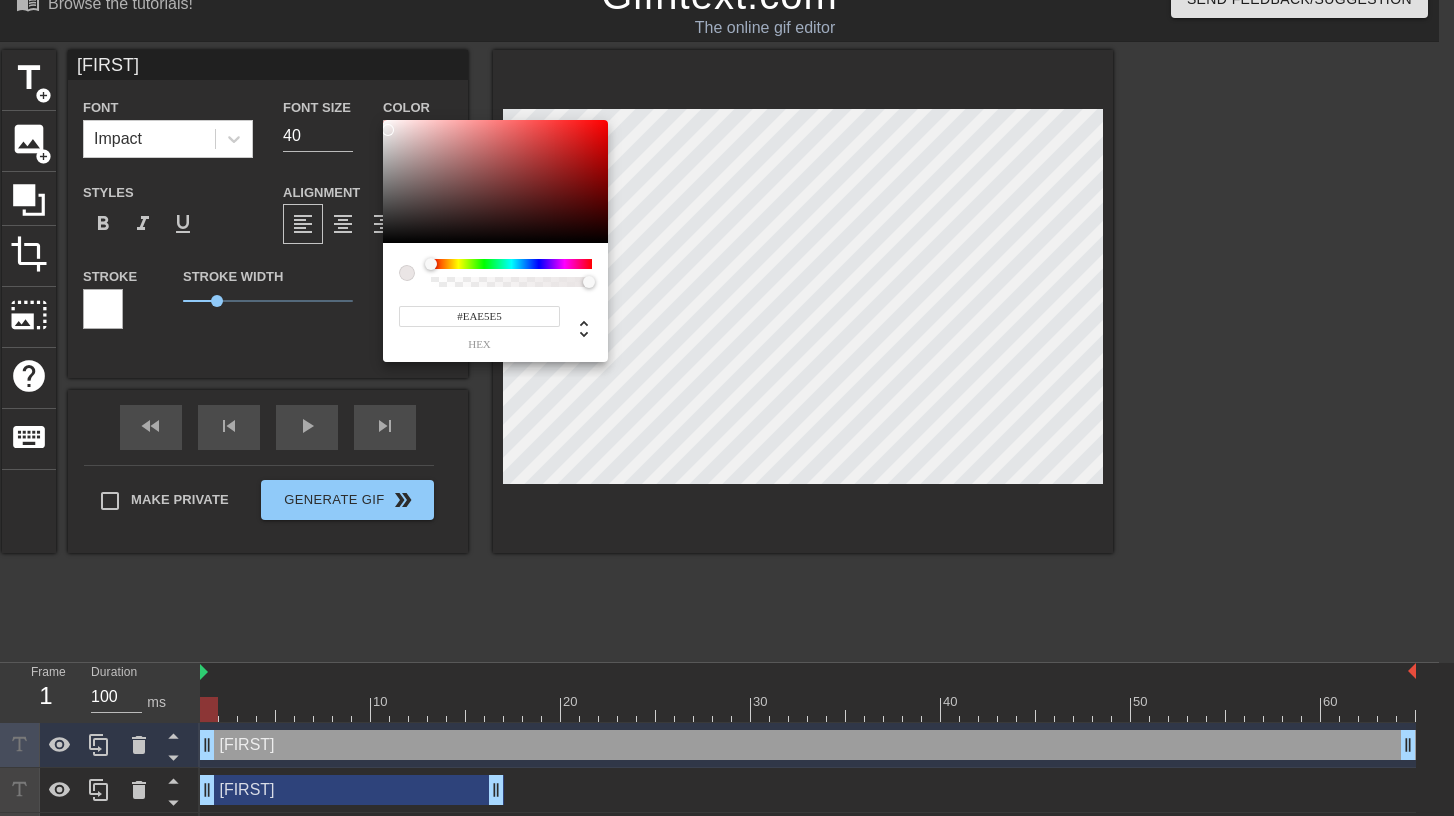 drag, startPoint x: 399, startPoint y: 168, endPoint x: 388, endPoint y: 130, distance: 39.56008 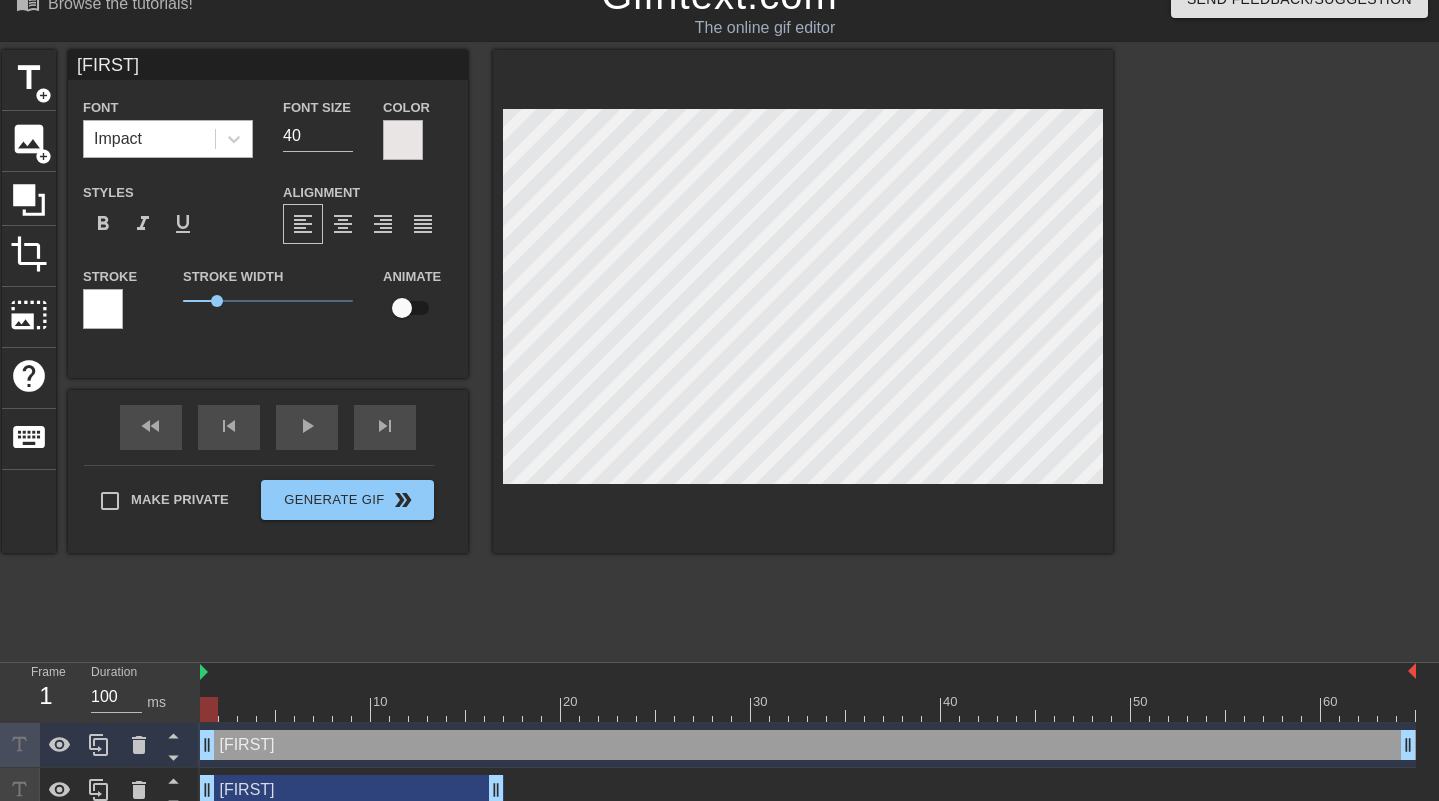 click on "Impact" at bounding box center (149, 139) 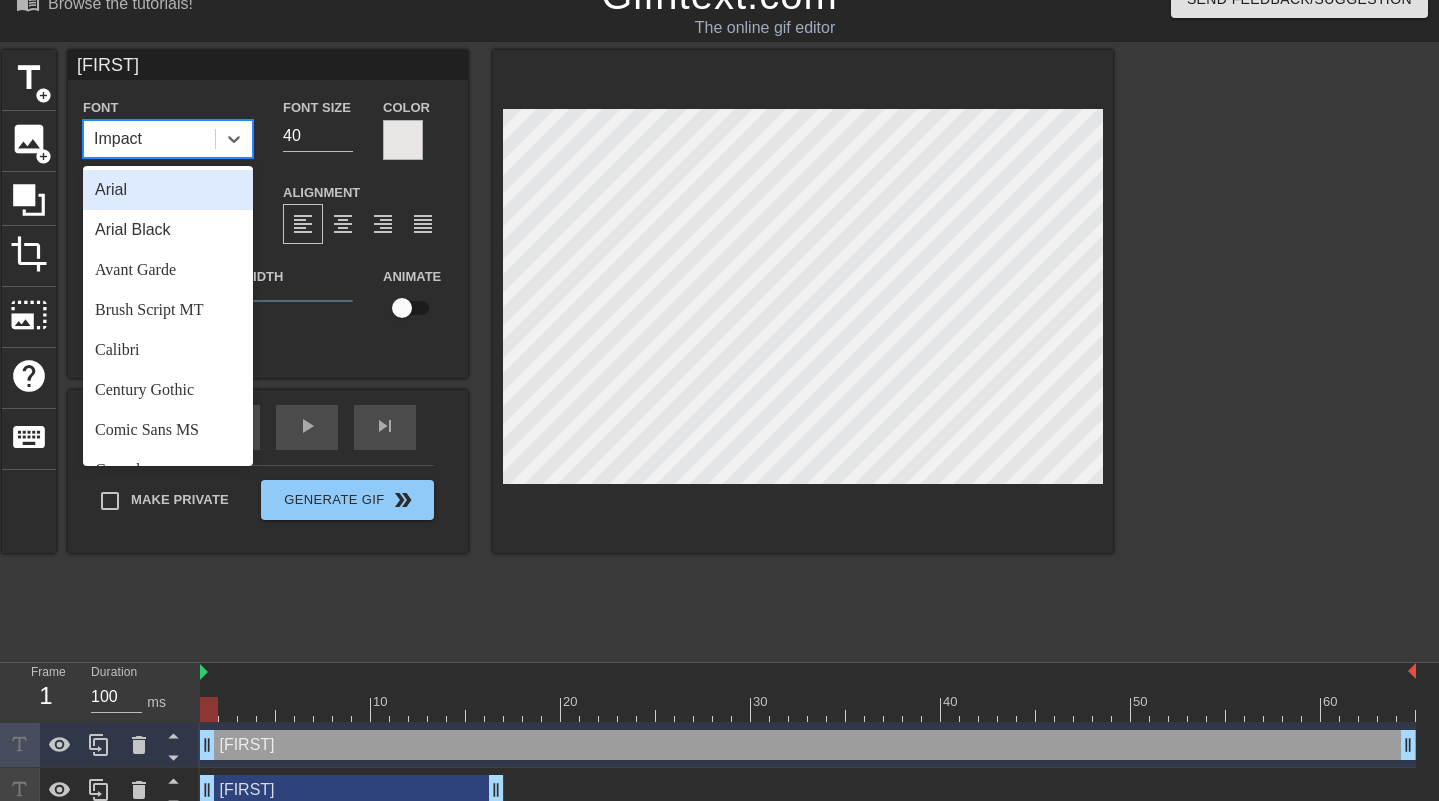 click on "Arial" at bounding box center [168, 190] 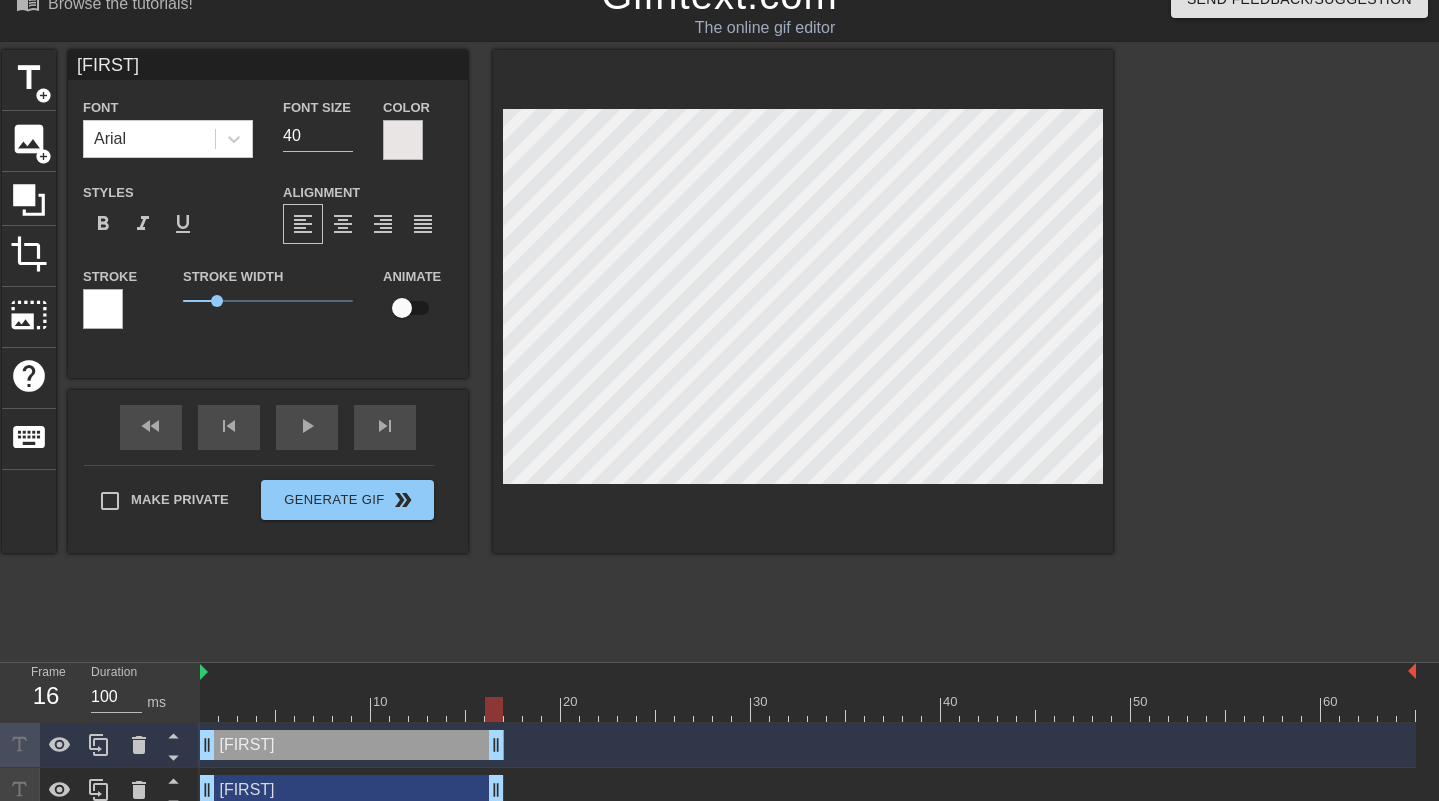 drag, startPoint x: 1407, startPoint y: 739, endPoint x: 487, endPoint y: 754, distance: 920.12225 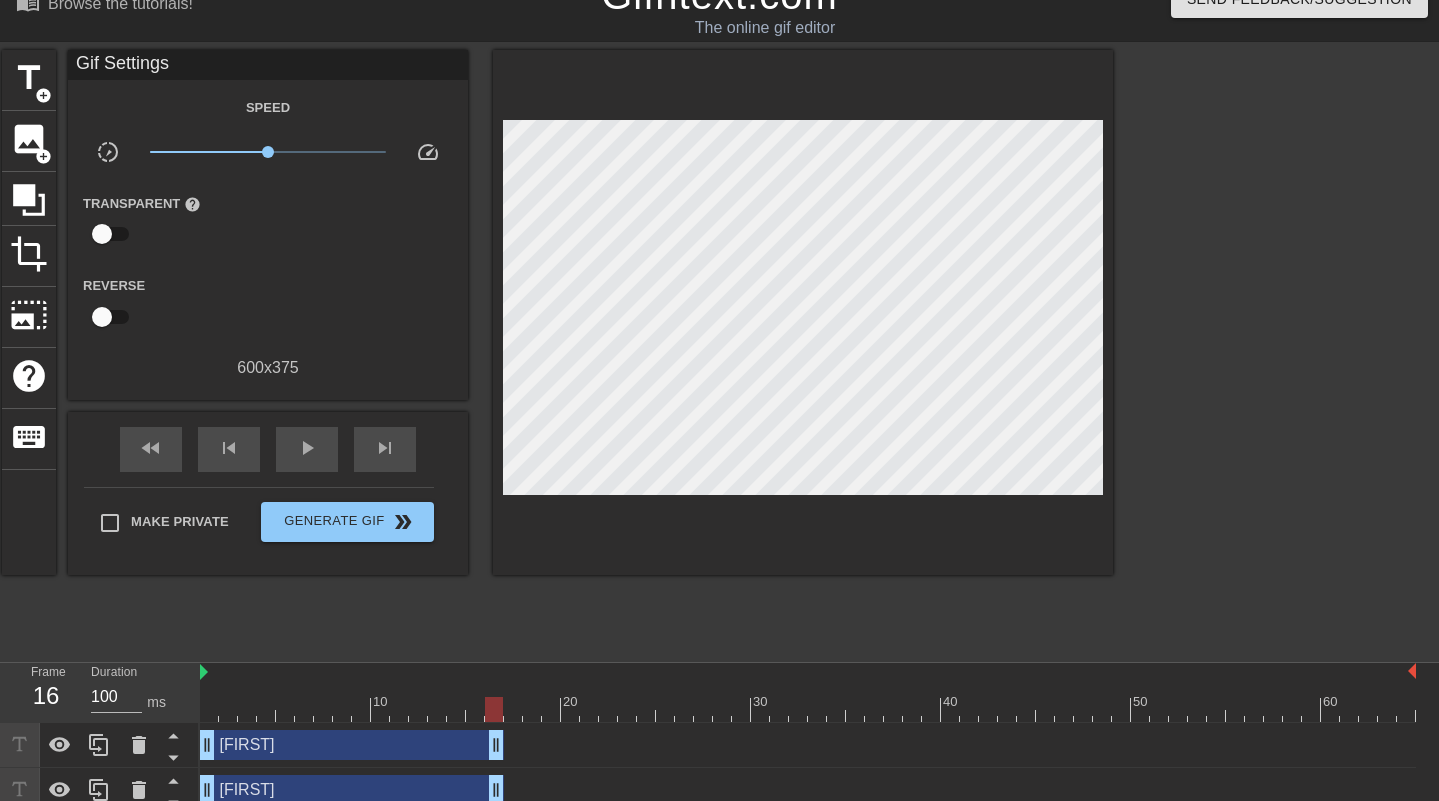 click on "title add_circle image add_circle crop photo_size_select_large help keyboardGif Settings Speed slow_motion_video x1.00 speed Transparent help Reverse 600  x  375 fast_rewind skip_previous play_arrow skip_next Make Private GenerateGif double_arrow" at bounding box center (557, 350) 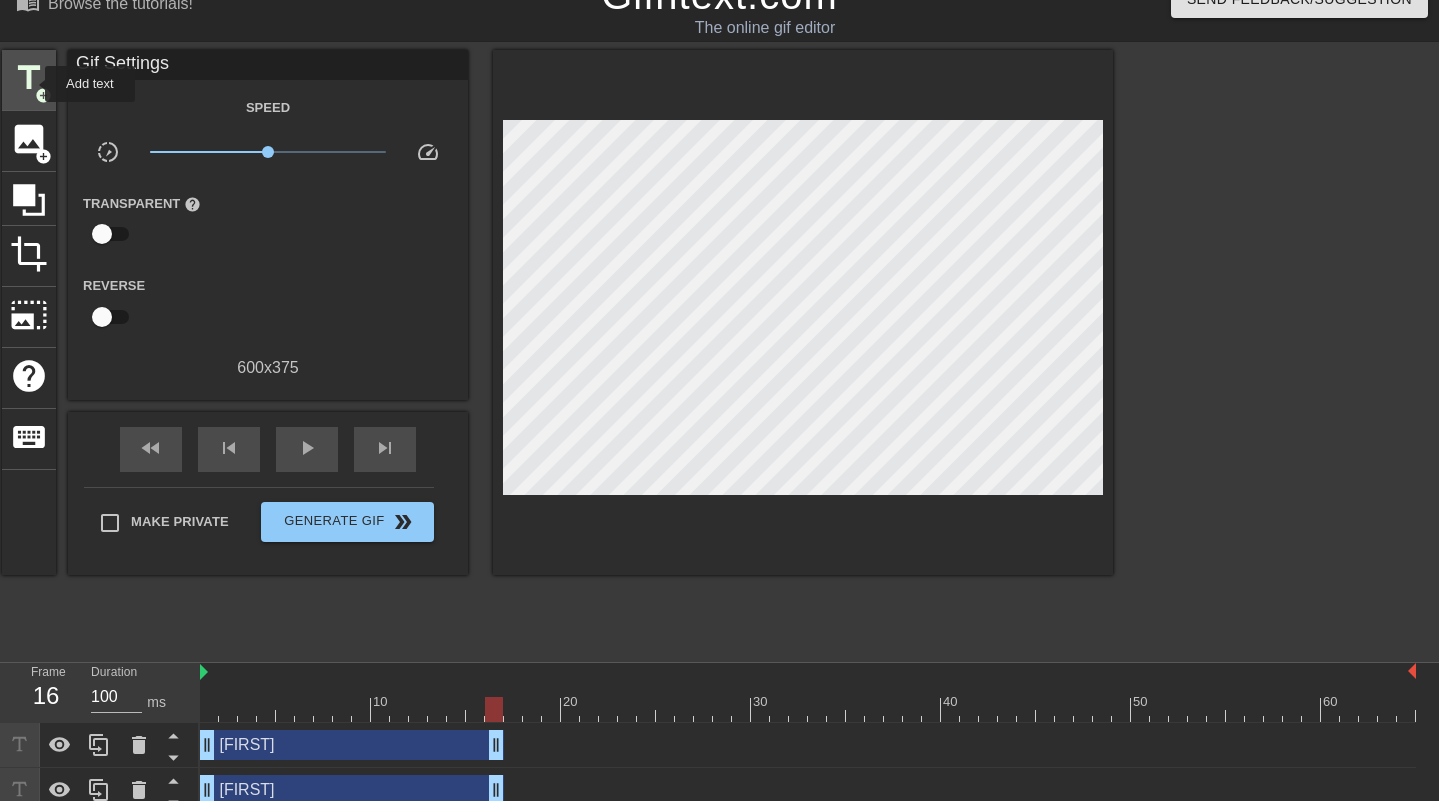 click on "title" at bounding box center [29, 78] 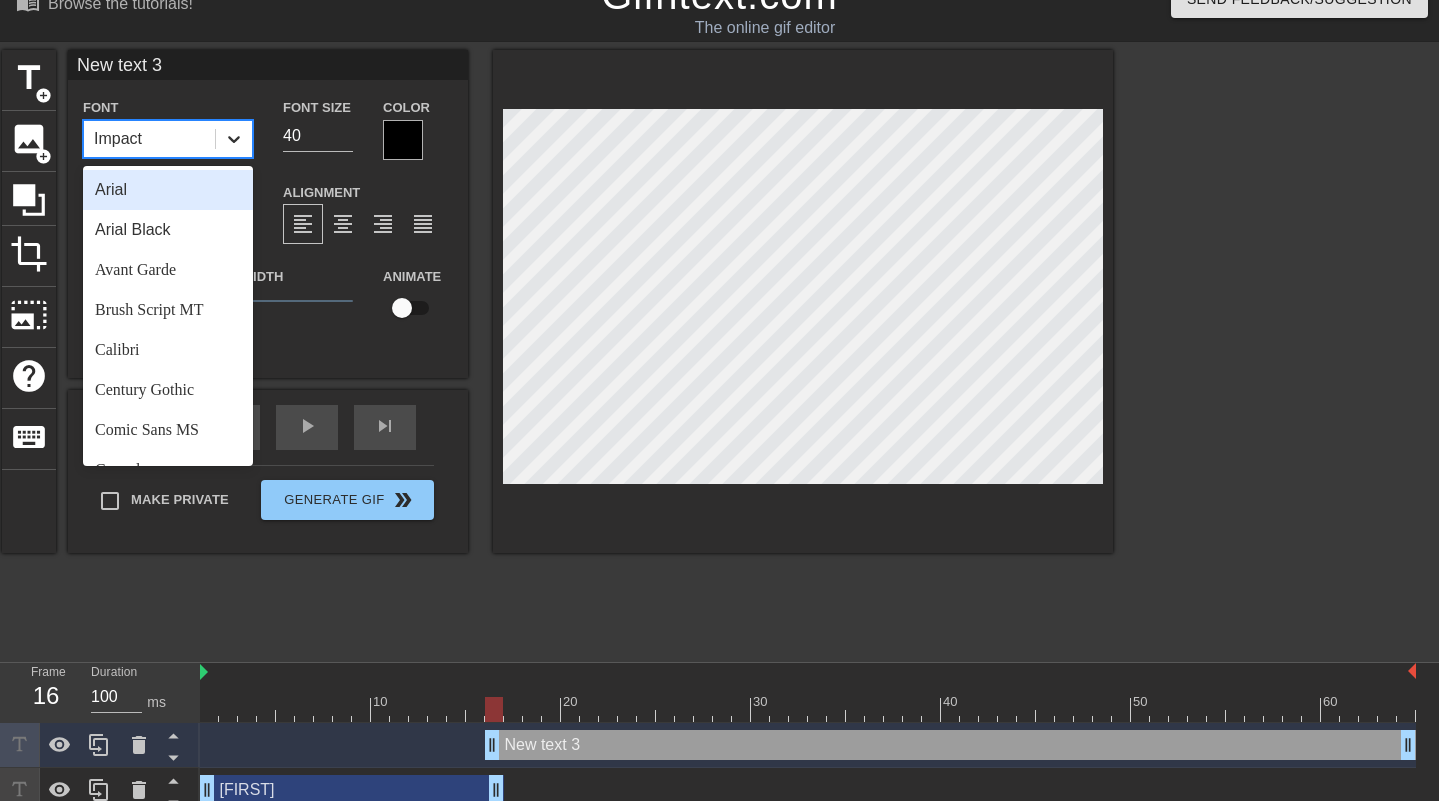 click at bounding box center (234, 139) 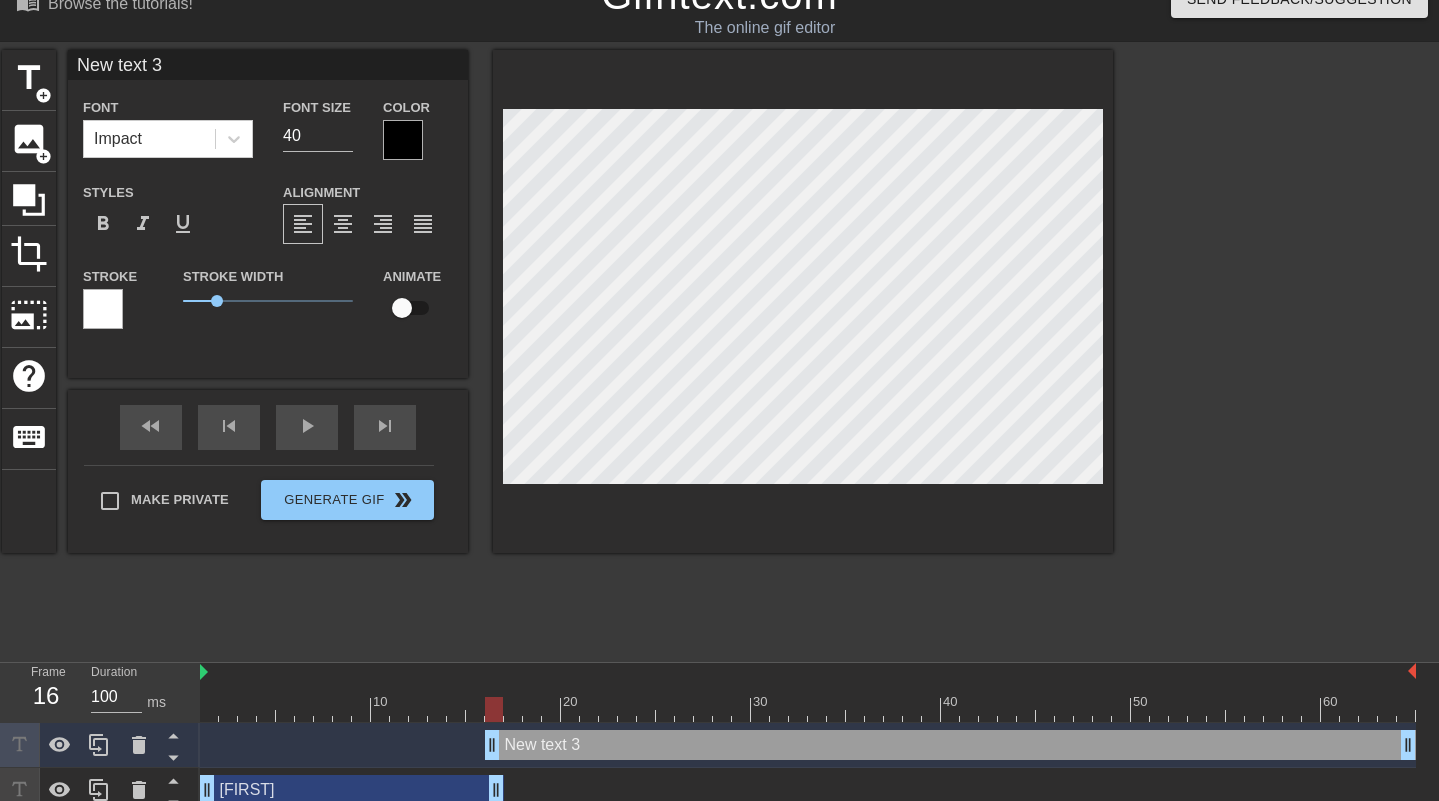 scroll, scrollTop: 3, scrollLeft: 5, axis: both 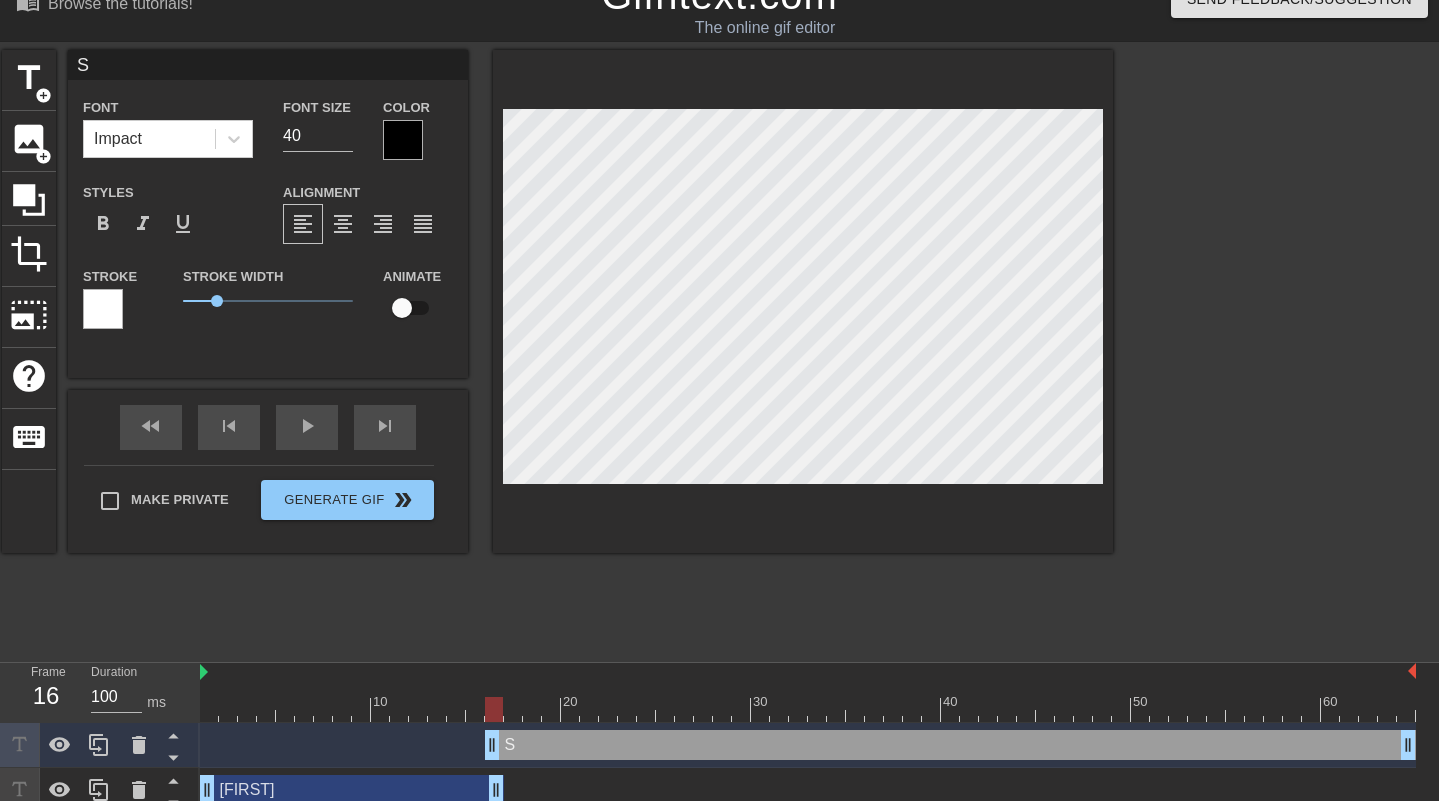type on "[LAST]" 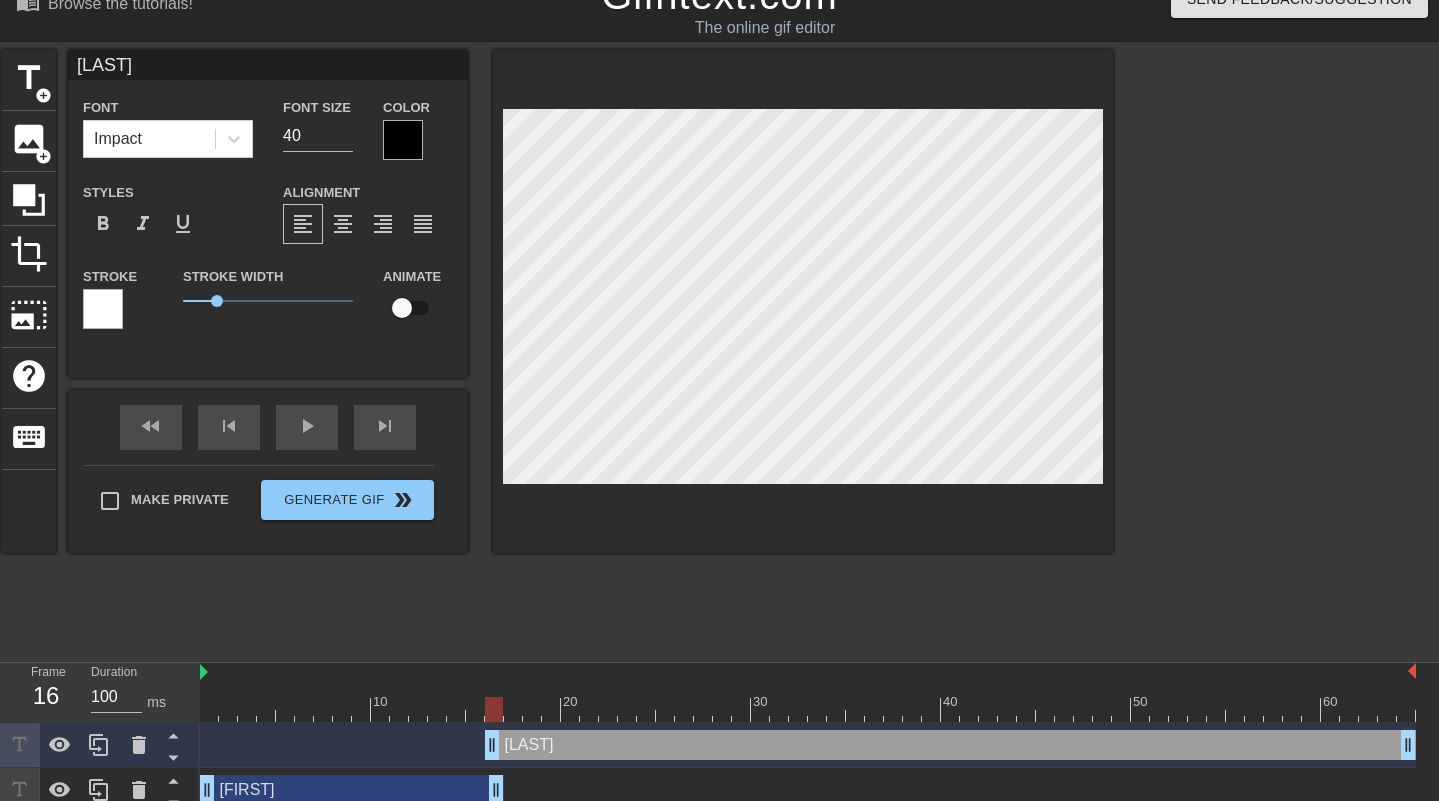 type on "[LAST]" 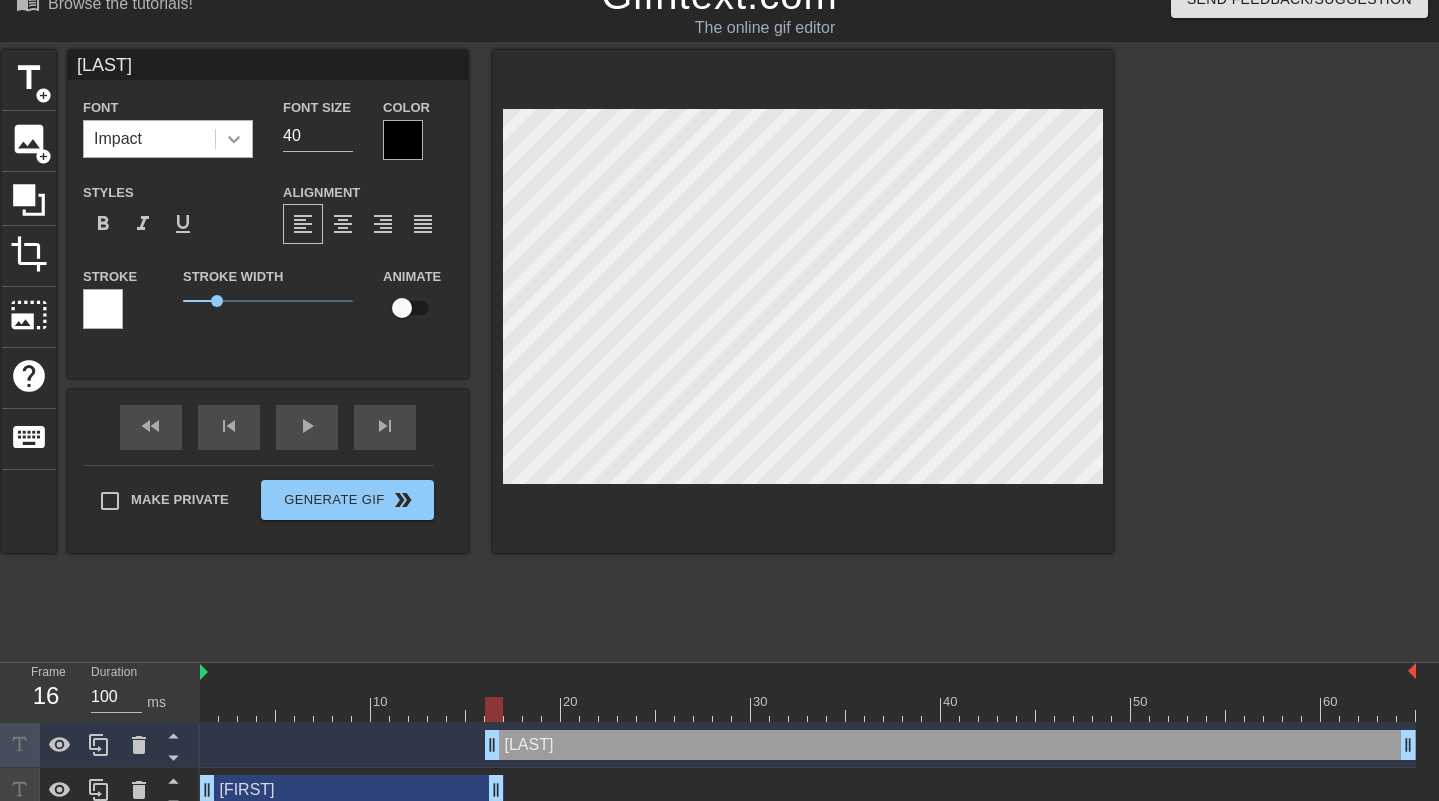 click 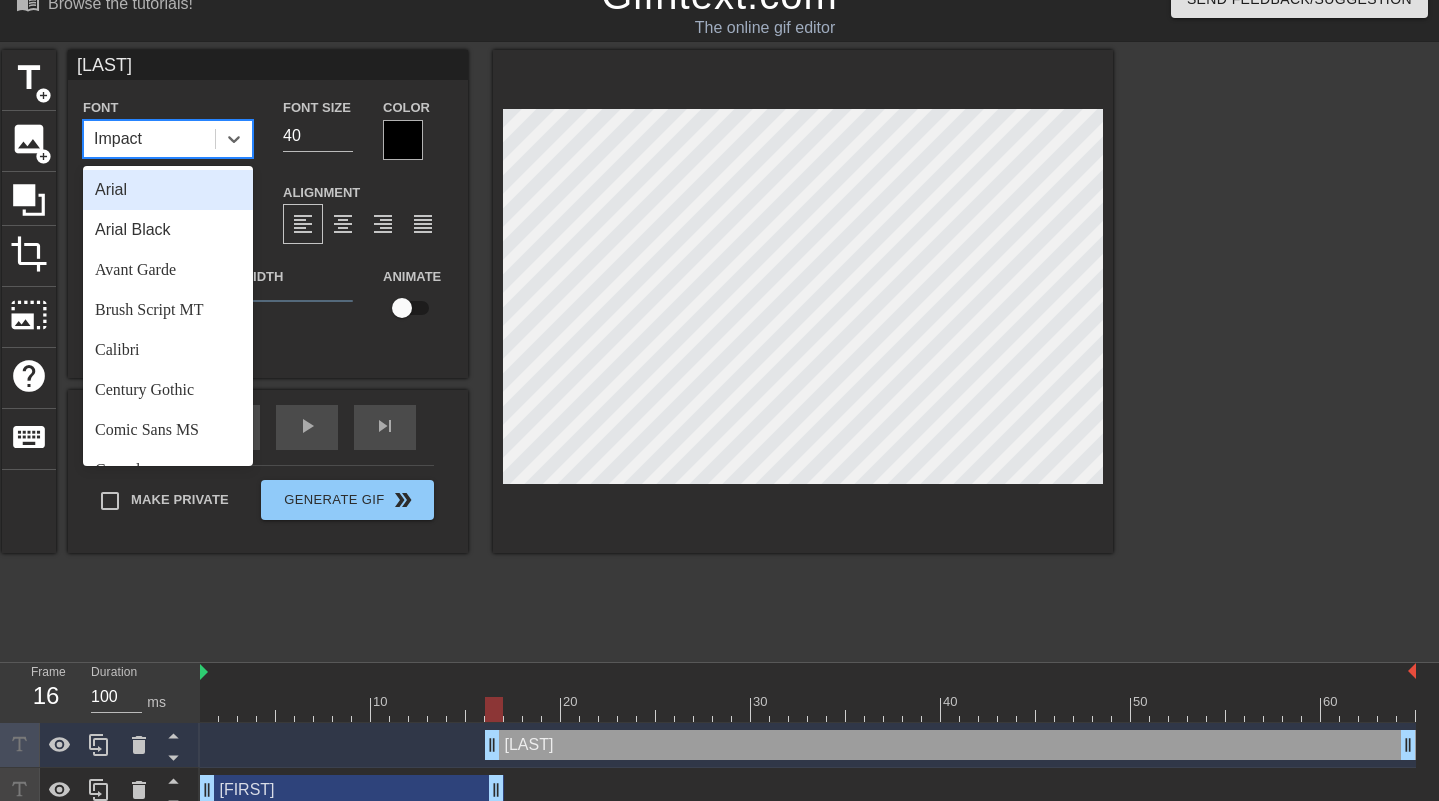 click on "Arial" at bounding box center [168, 190] 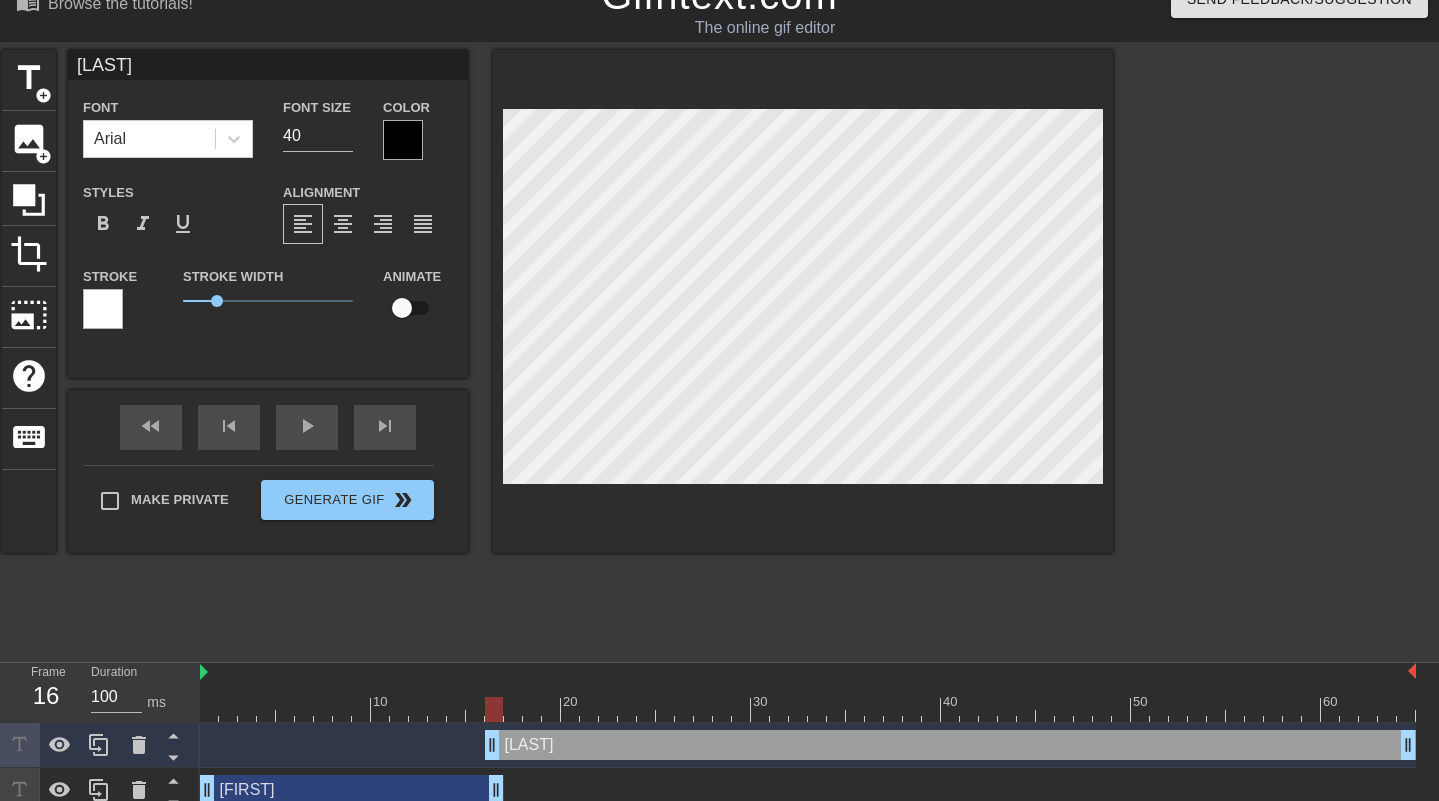 click at bounding box center [403, 140] 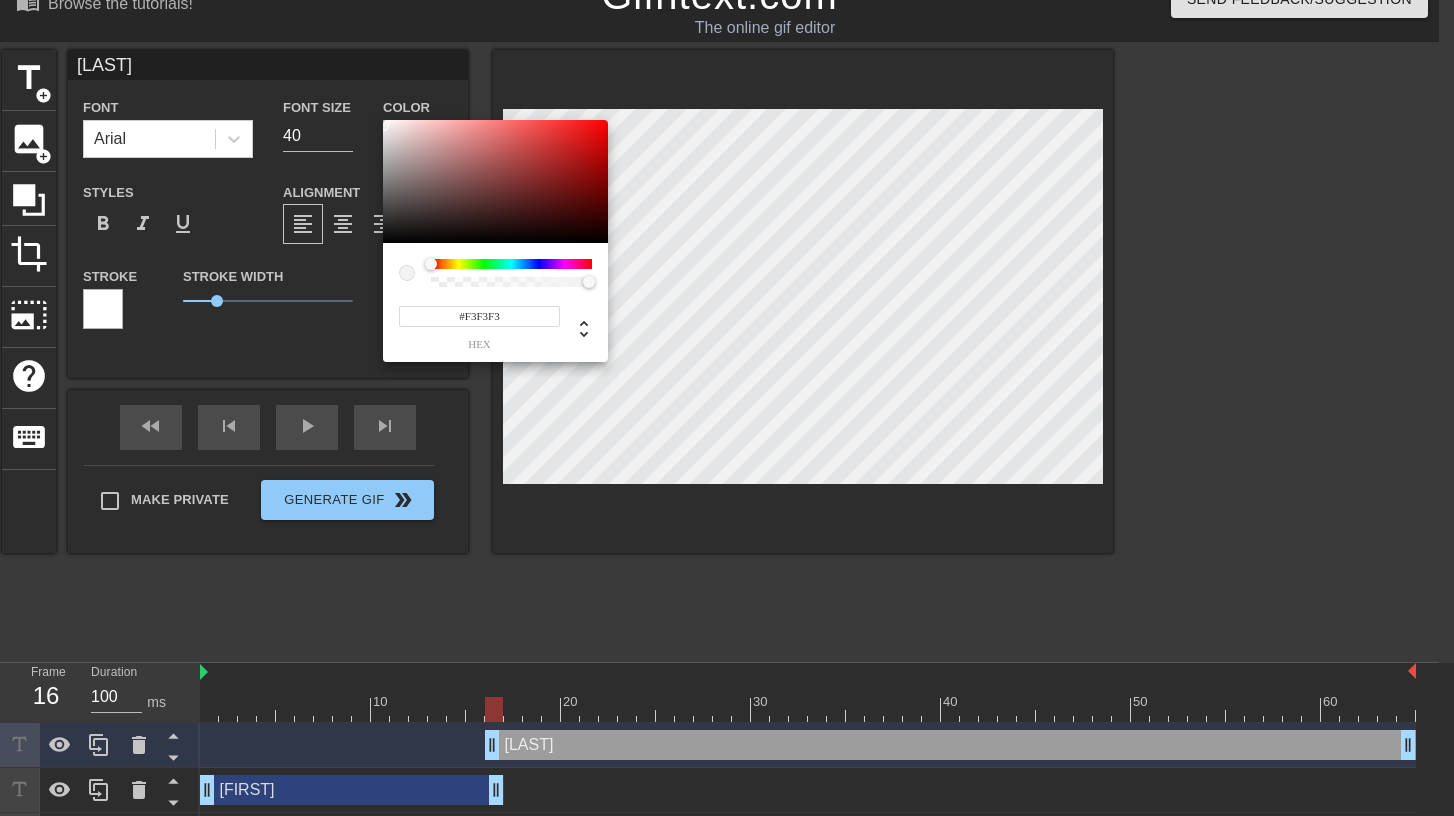type on "#FFFFFF" 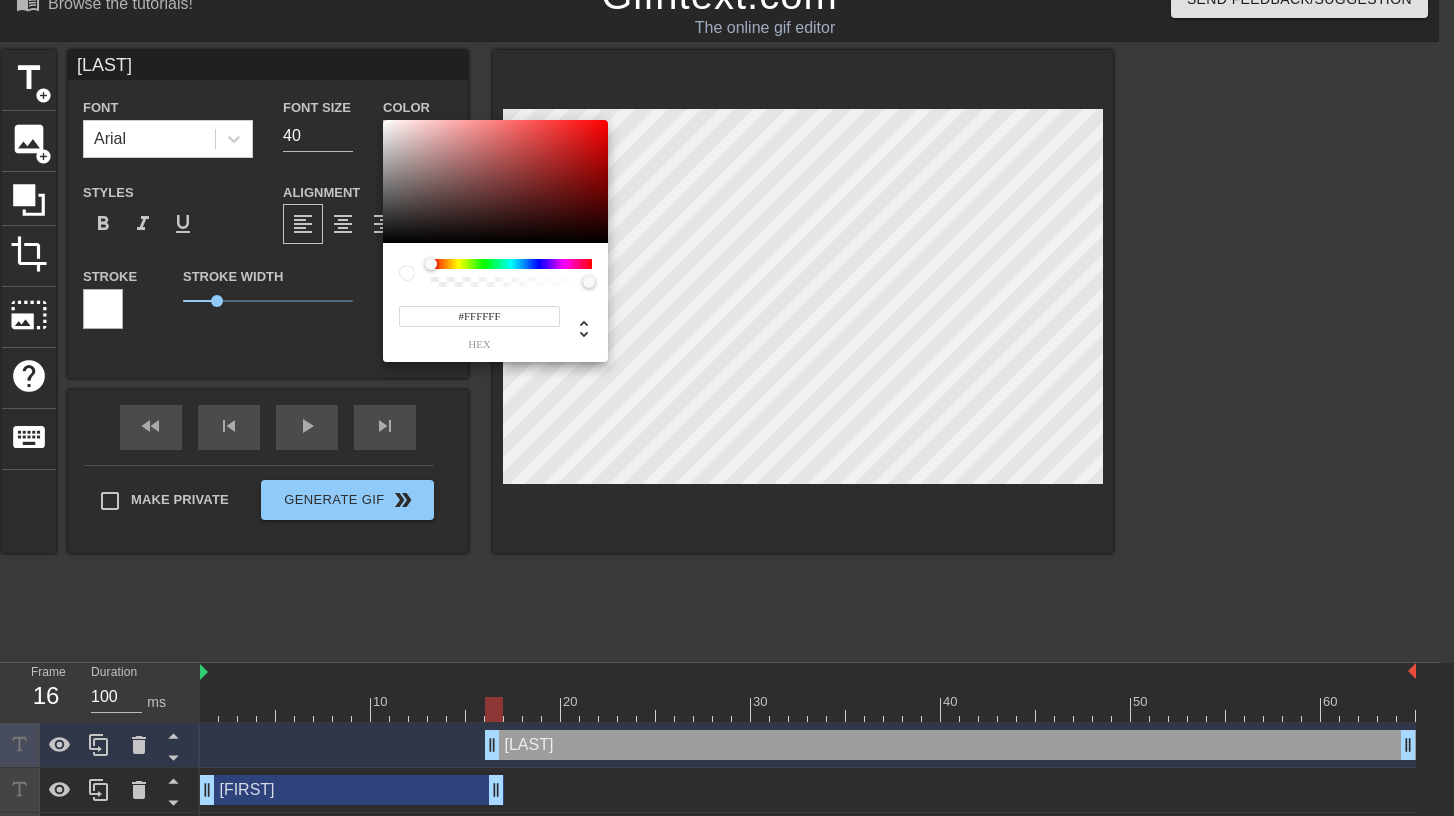 drag, startPoint x: 388, startPoint y: 147, endPoint x: 379, endPoint y: 114, distance: 34.20526 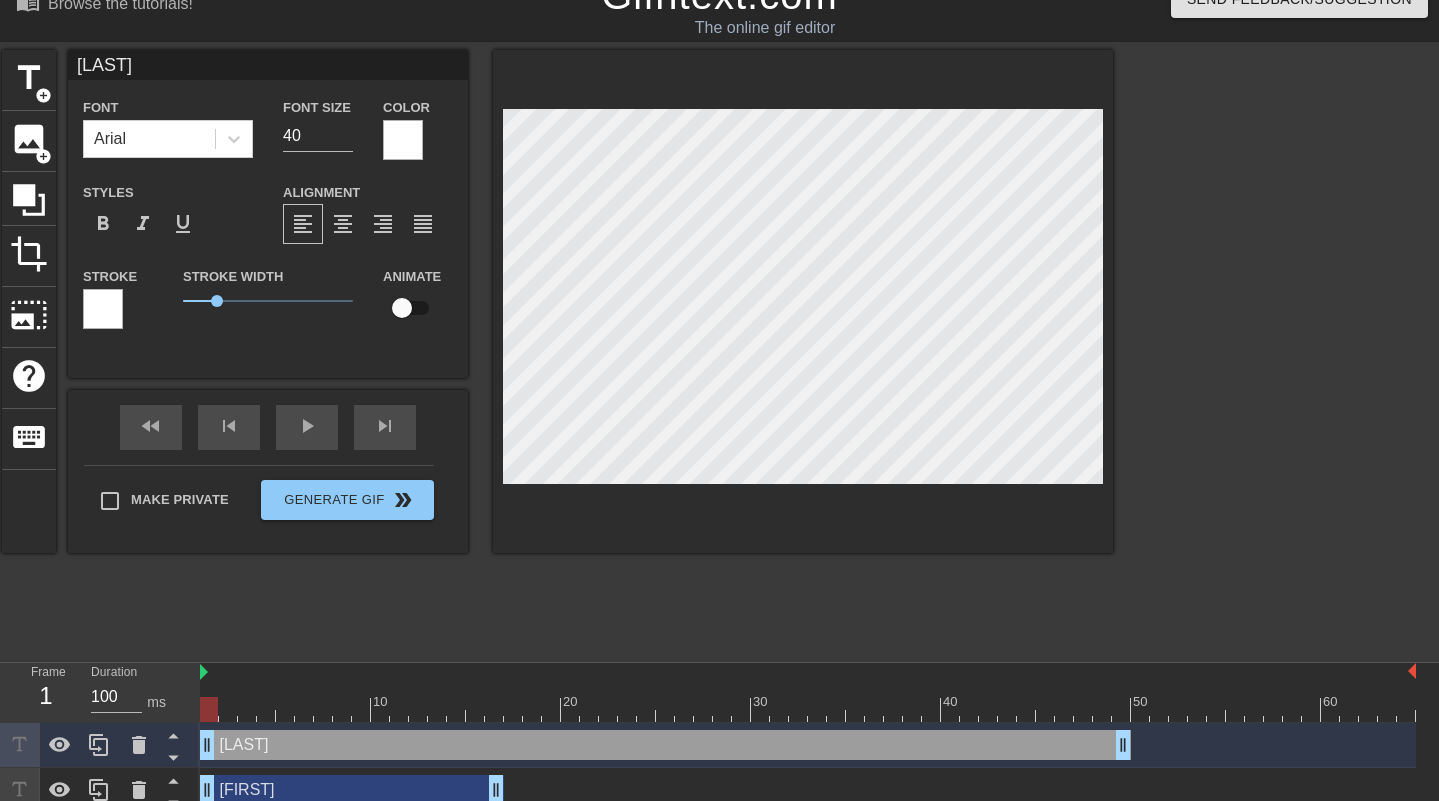 drag, startPoint x: 1326, startPoint y: 739, endPoint x: 918, endPoint y: 739, distance: 408 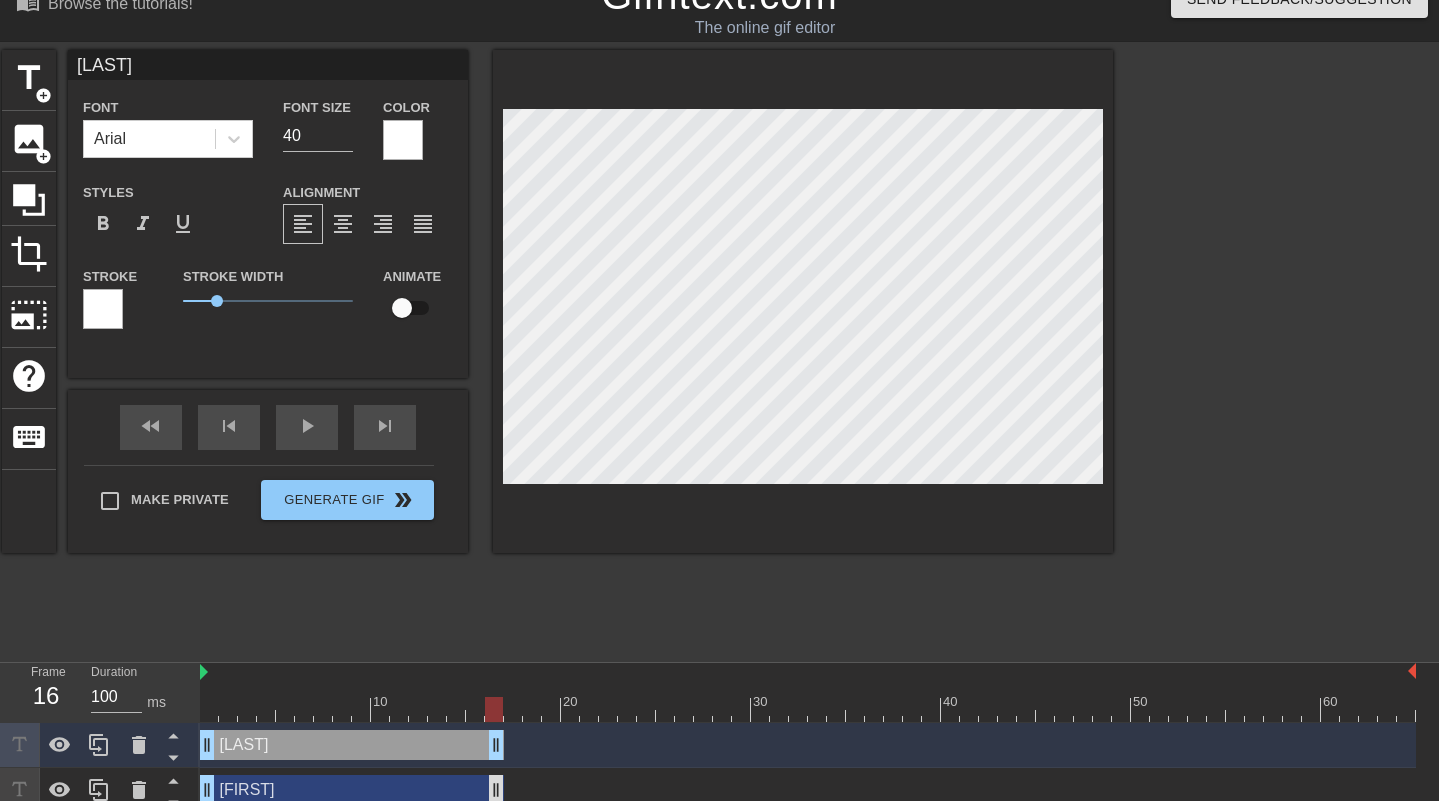 drag, startPoint x: 1124, startPoint y: 746, endPoint x: 497, endPoint y: 786, distance: 628.2746 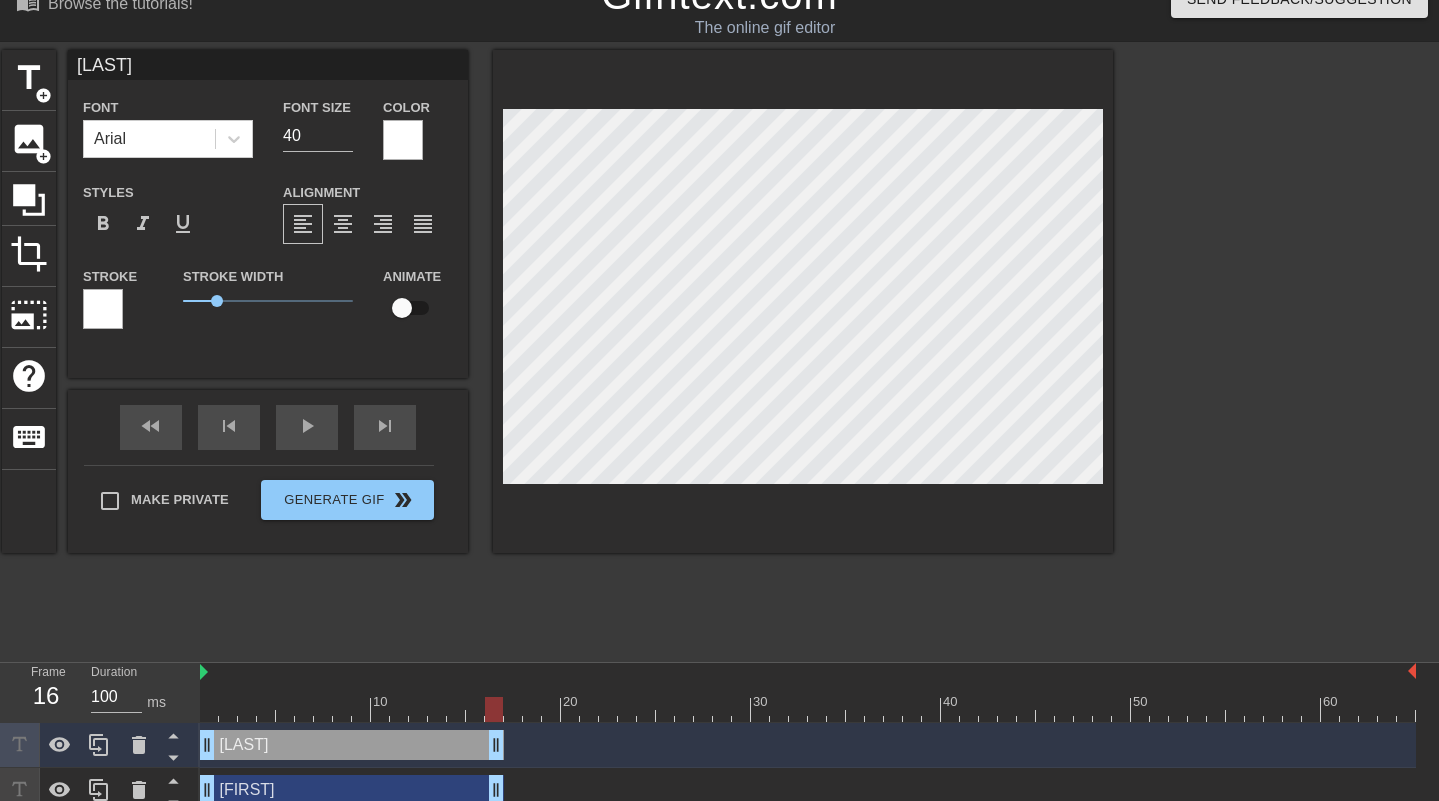 click on "title add_circle image add_circle crop photo_size_select_large help keyboard Sasha Font Arial Font Size 40 Color Styles format_bold format_italic format_underline Alignment format_align_left format_align_center format_align_right format_align_justify Stroke Stroke Width 1 Animate fast_rewind skip_previous play_arrow skip_next Make Private GenerateGif double_arrow" at bounding box center (557, 350) 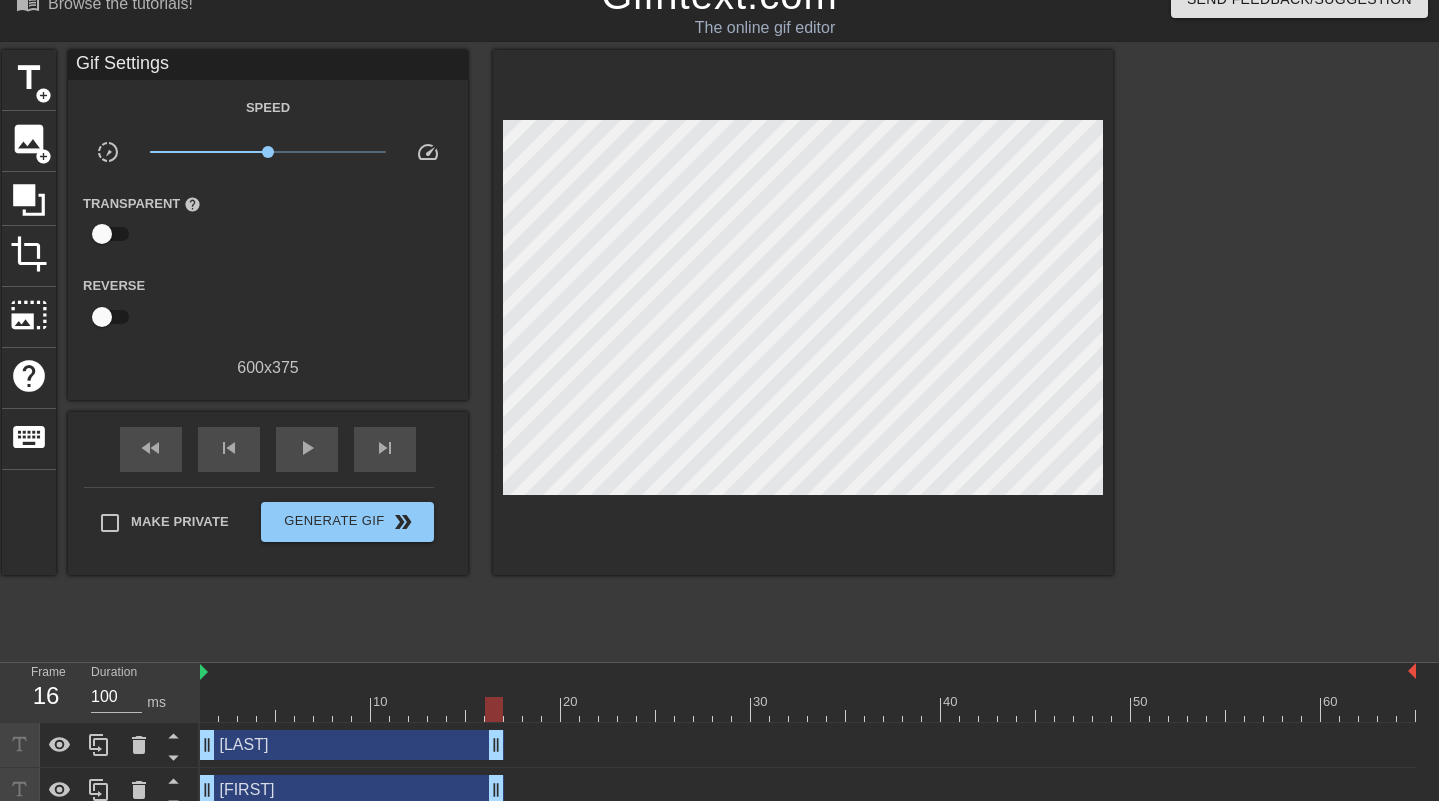 click on "title add_circle image add_circle crop photo_size_select_large help keyboardGif Settings Speed slow_motion_video x1.00 speed Transparent help Reverse 600  x  375 fast_rewind skip_previous play_arrow skip_next Make Private GenerateGif double_arrow" at bounding box center (557, 350) 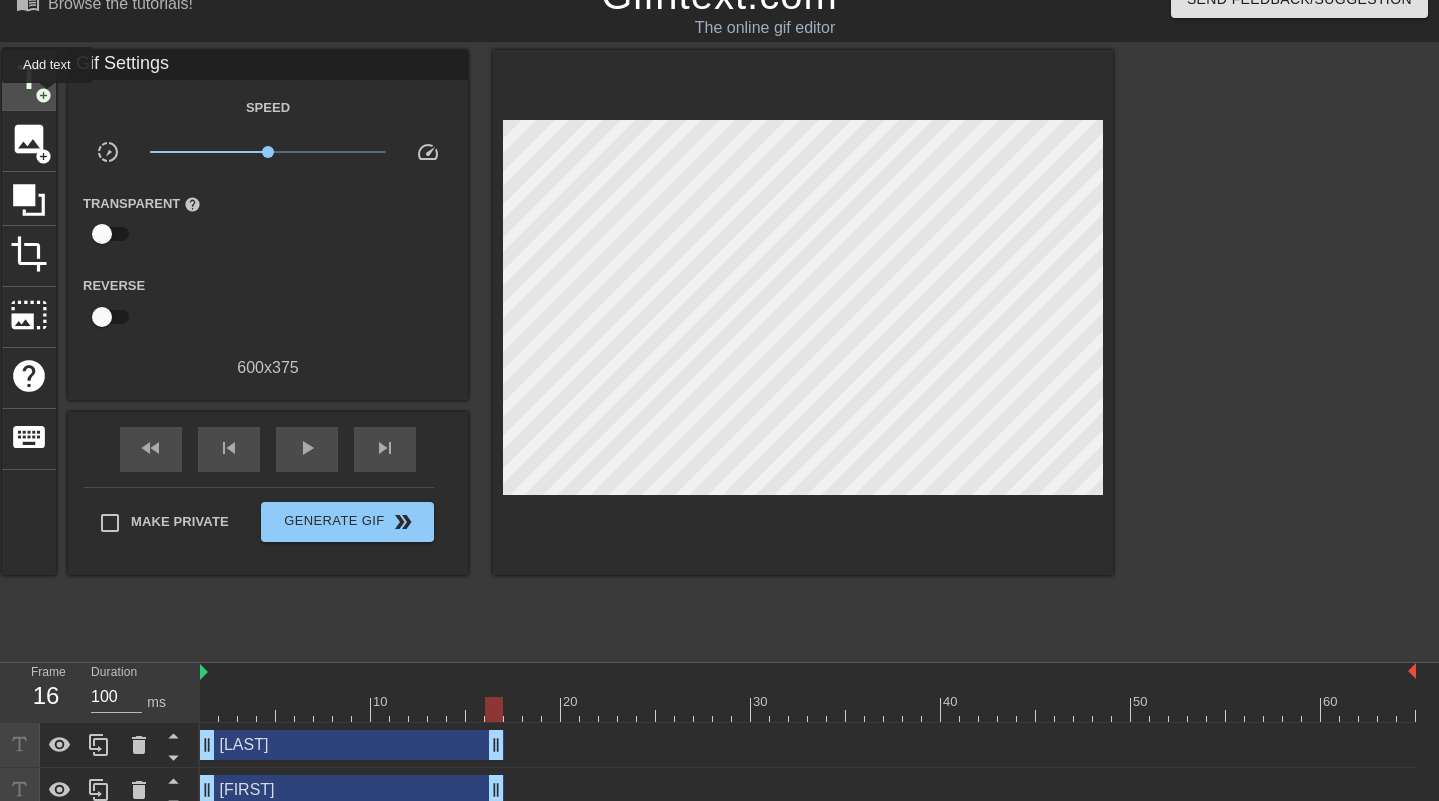 click on "add_circle" at bounding box center [43, 95] 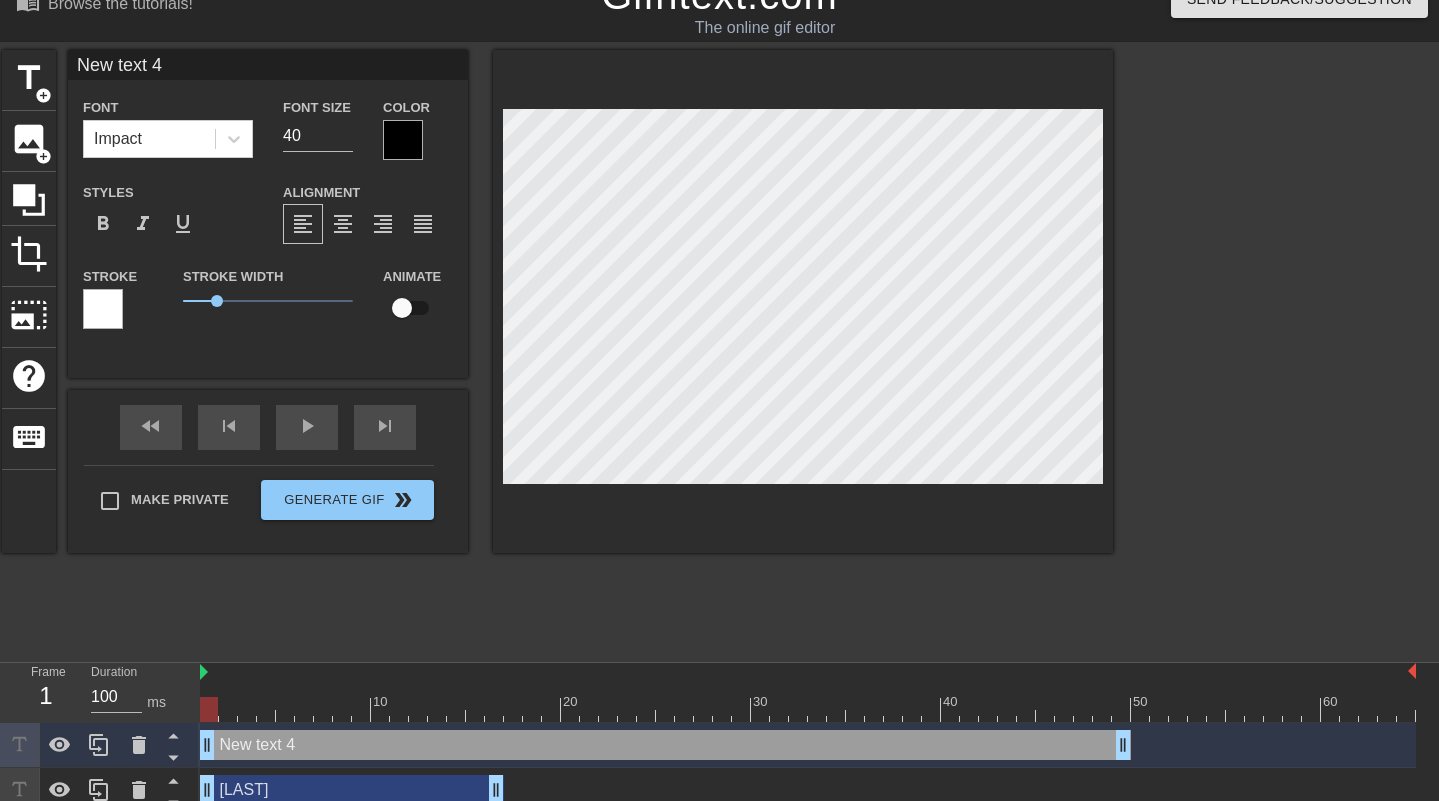 drag, startPoint x: 574, startPoint y: 753, endPoint x: 242, endPoint y: 760, distance: 332.0738 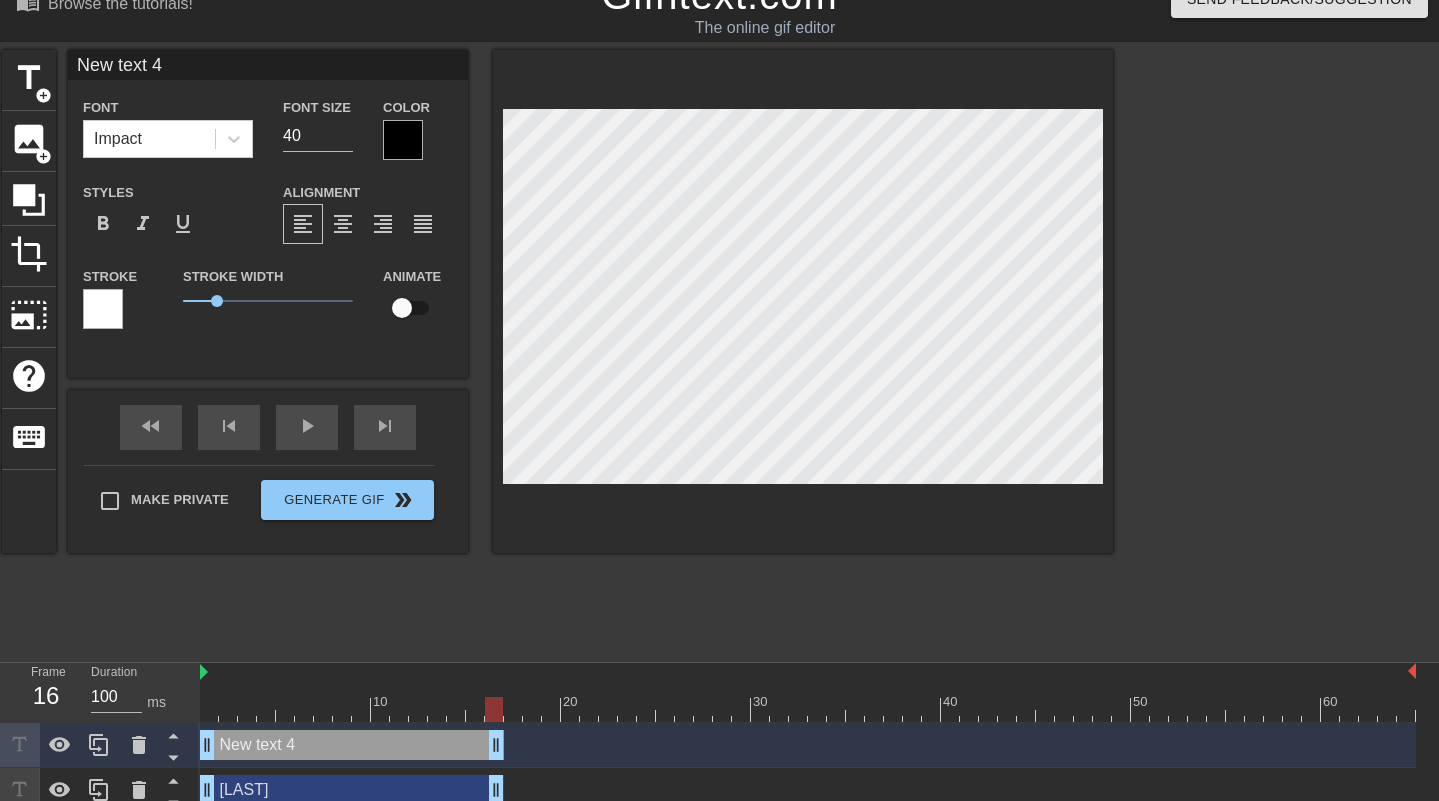 drag, startPoint x: 1128, startPoint y: 748, endPoint x: 493, endPoint y: 765, distance: 635.22754 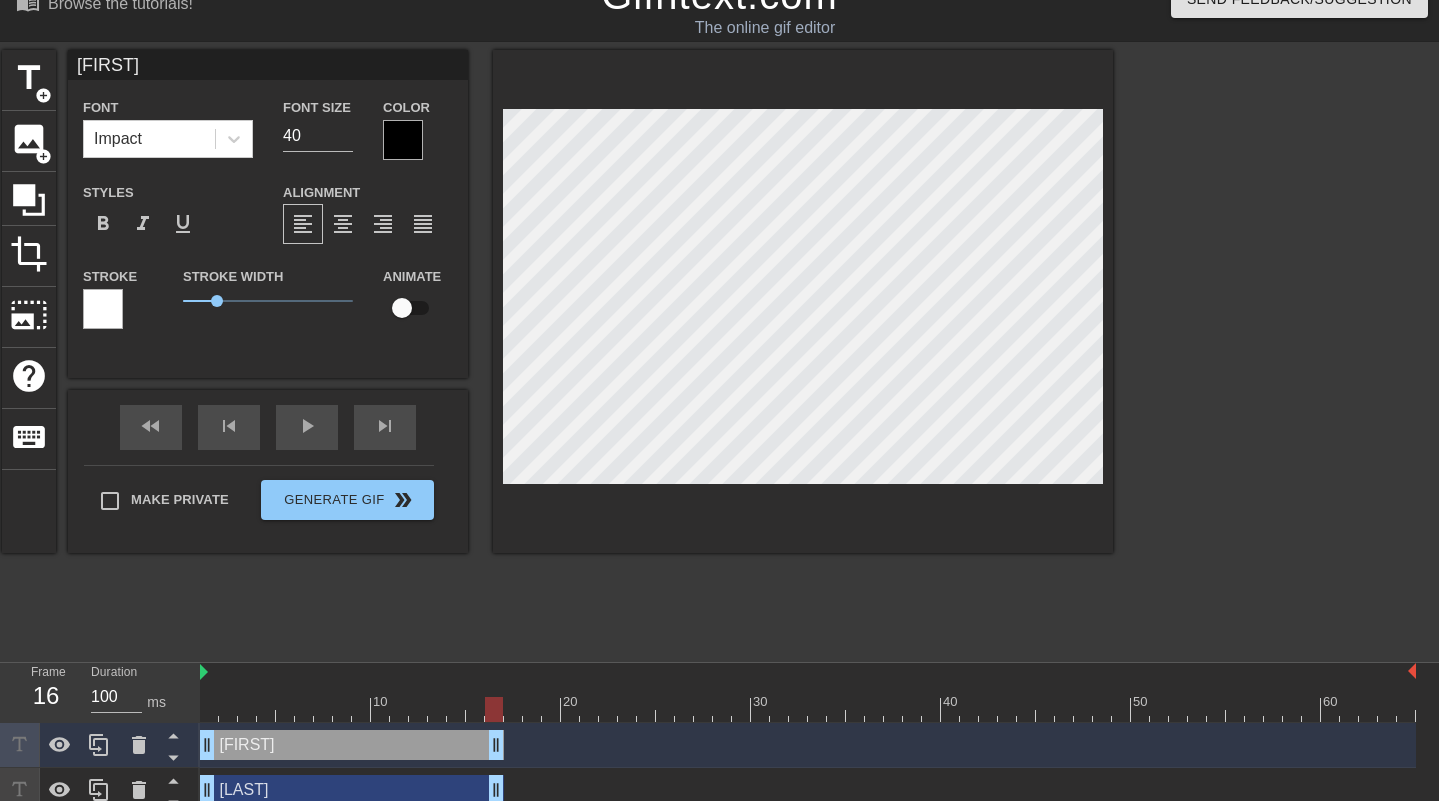 type on "[FIRST]" 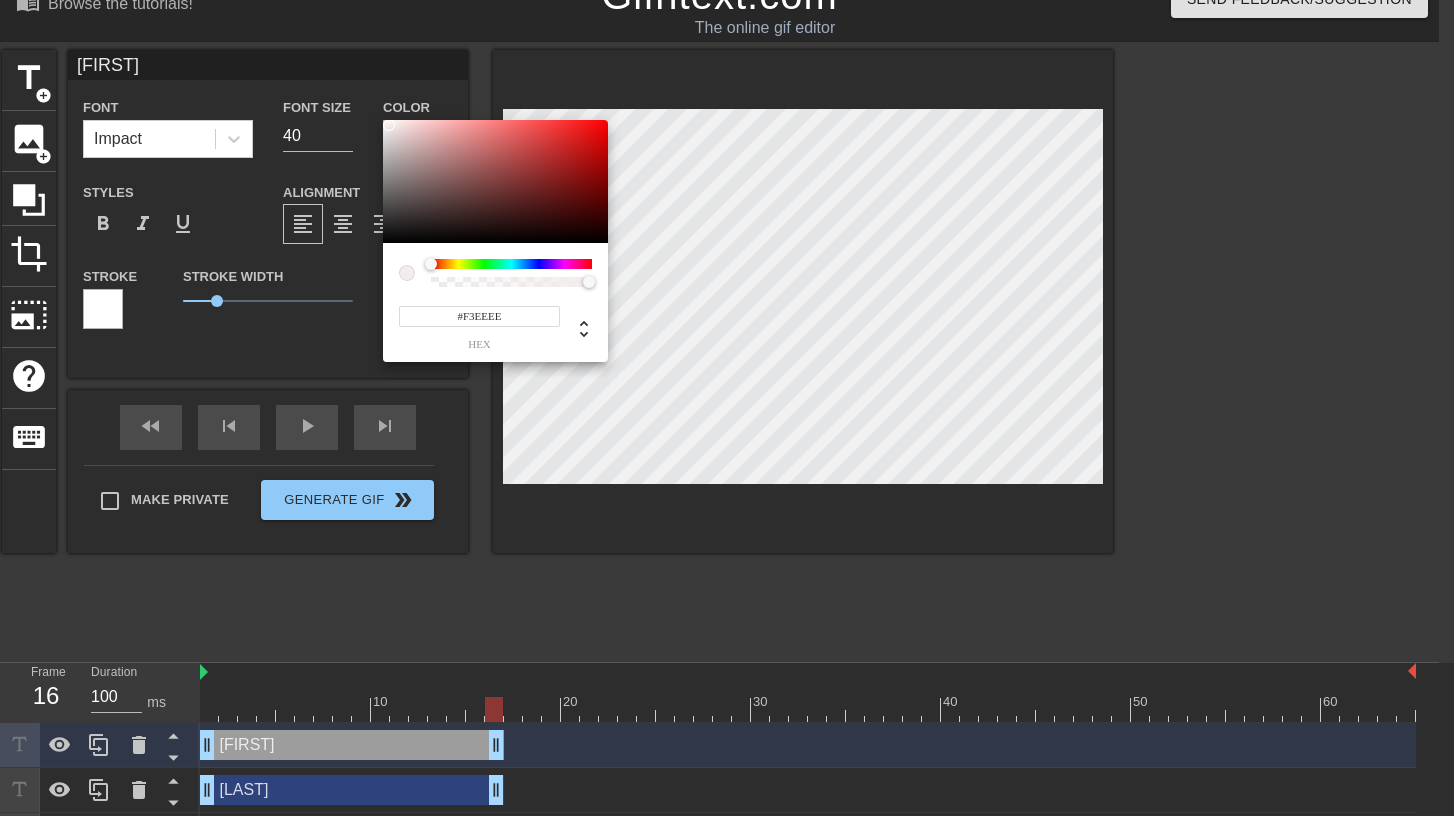 type on "#F3EFEF" 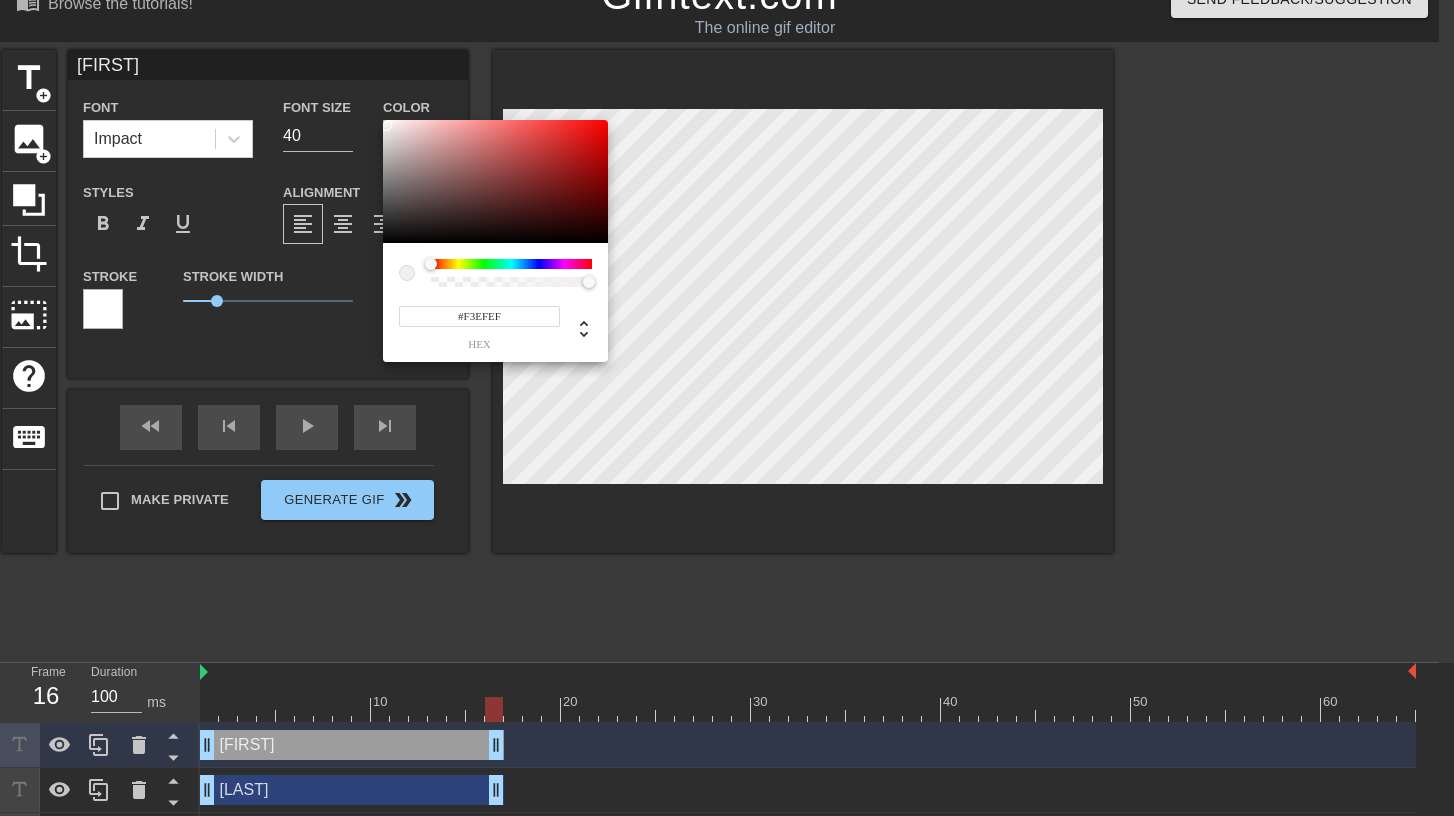 drag, startPoint x: 409, startPoint y: 177, endPoint x: 386, endPoint y: 125, distance: 56.859474 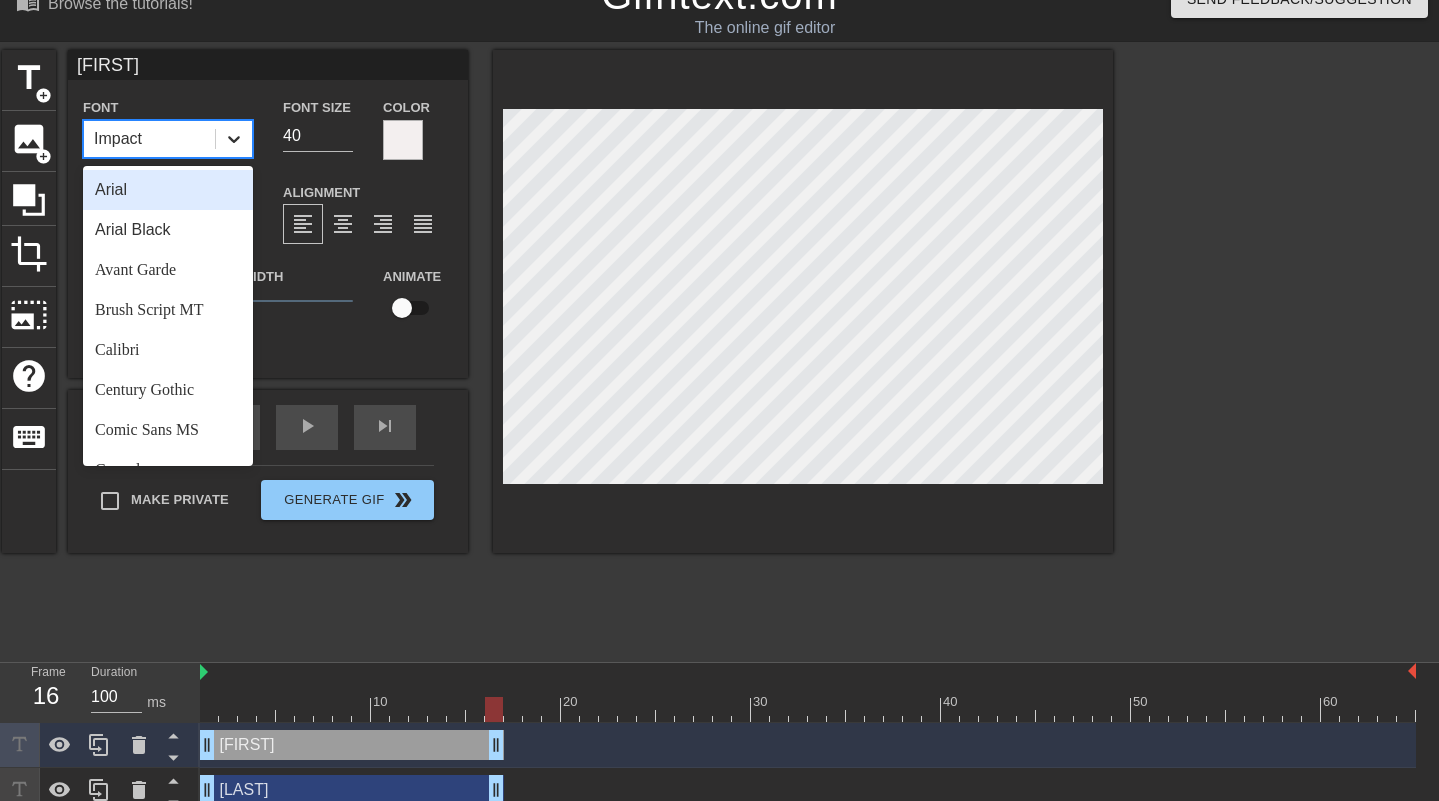 click at bounding box center [234, 139] 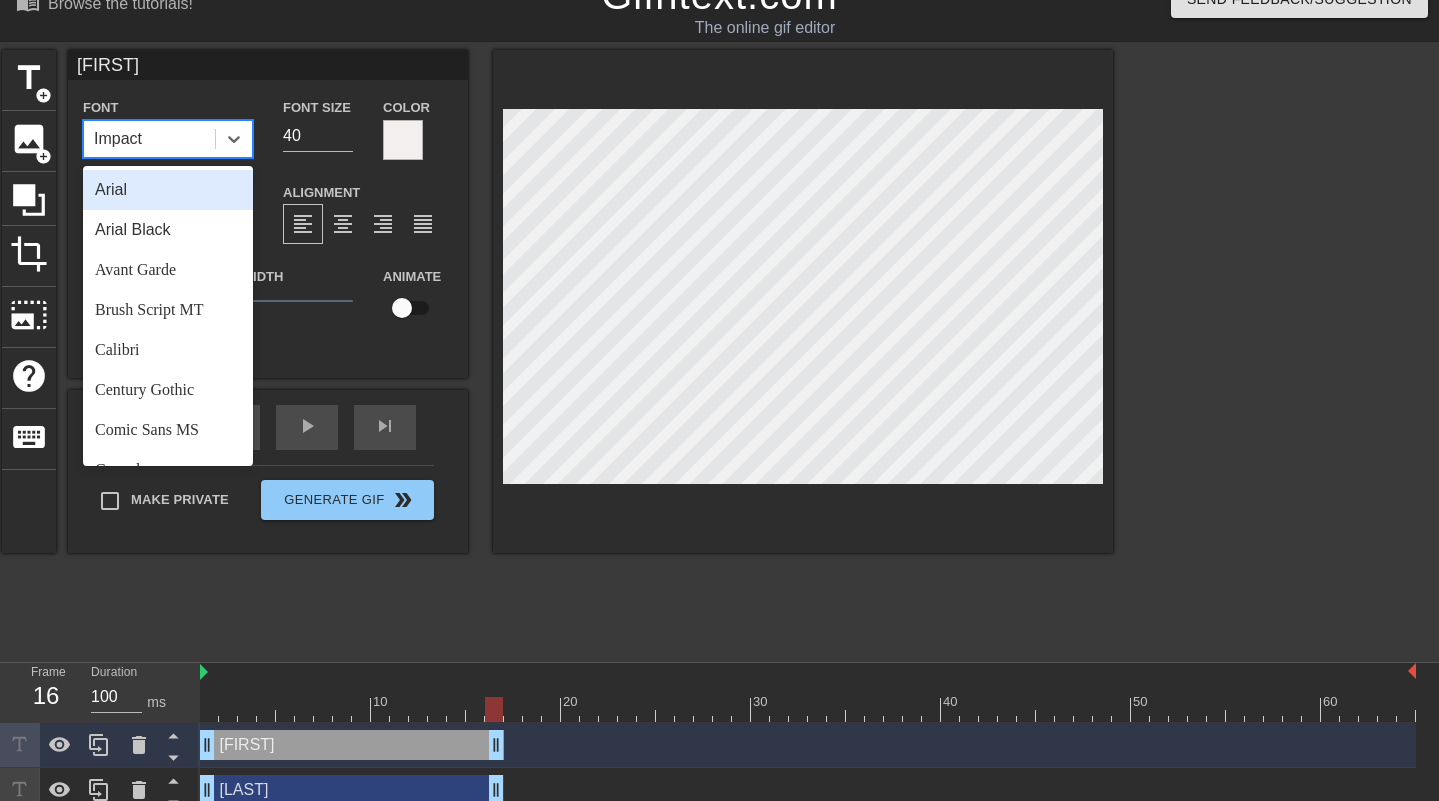 click on "Arial" at bounding box center (168, 190) 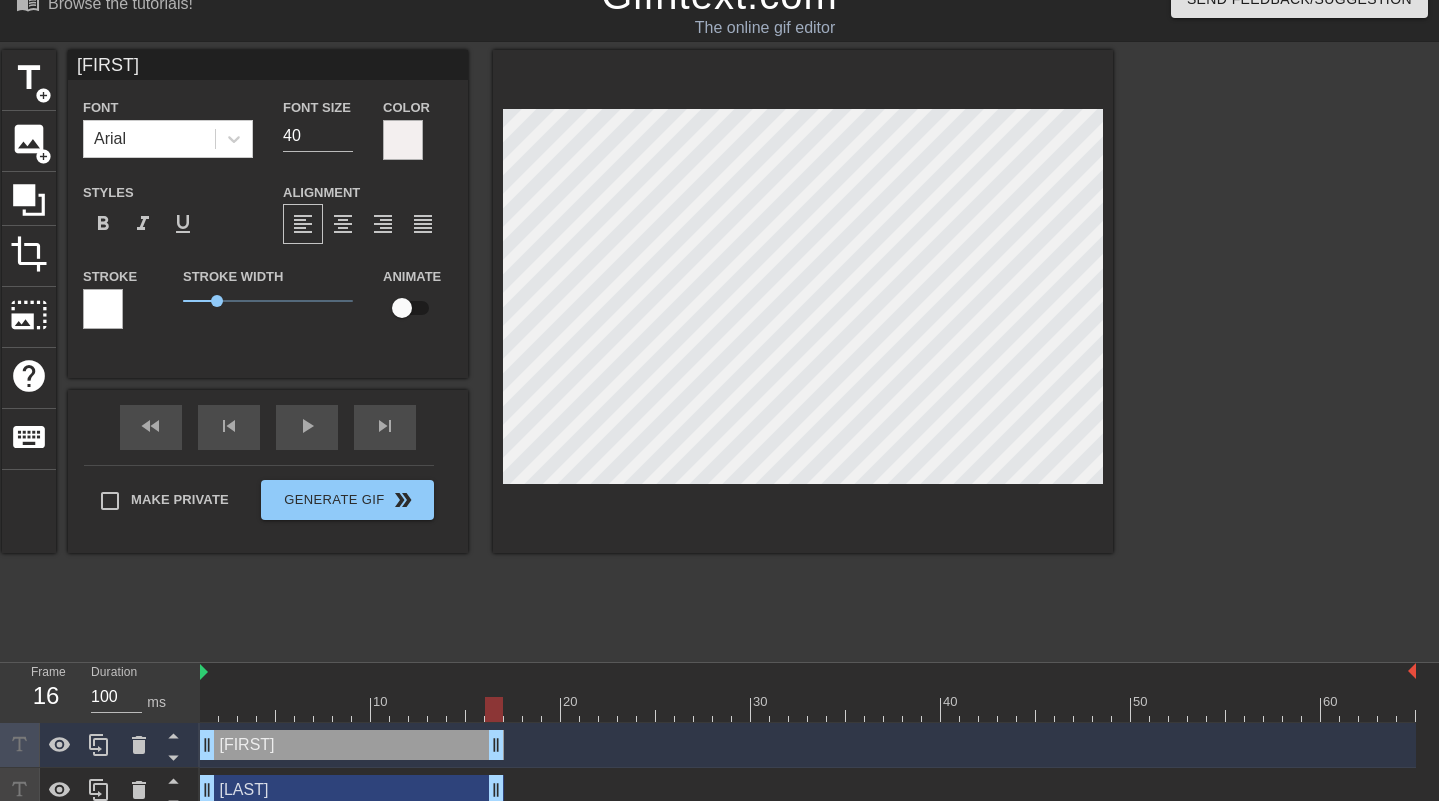click at bounding box center [1287, 350] 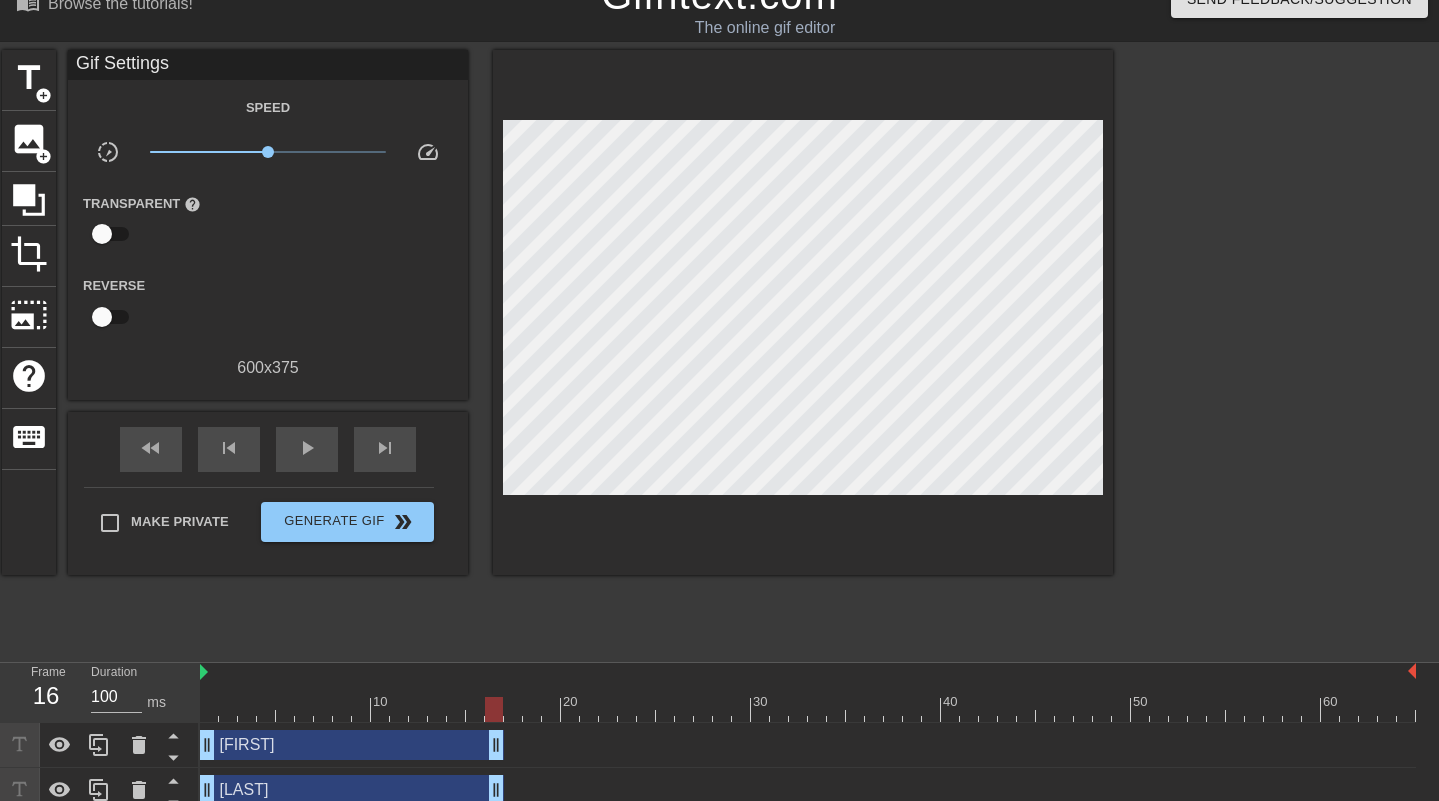 scroll, scrollTop: 120, scrollLeft: 0, axis: vertical 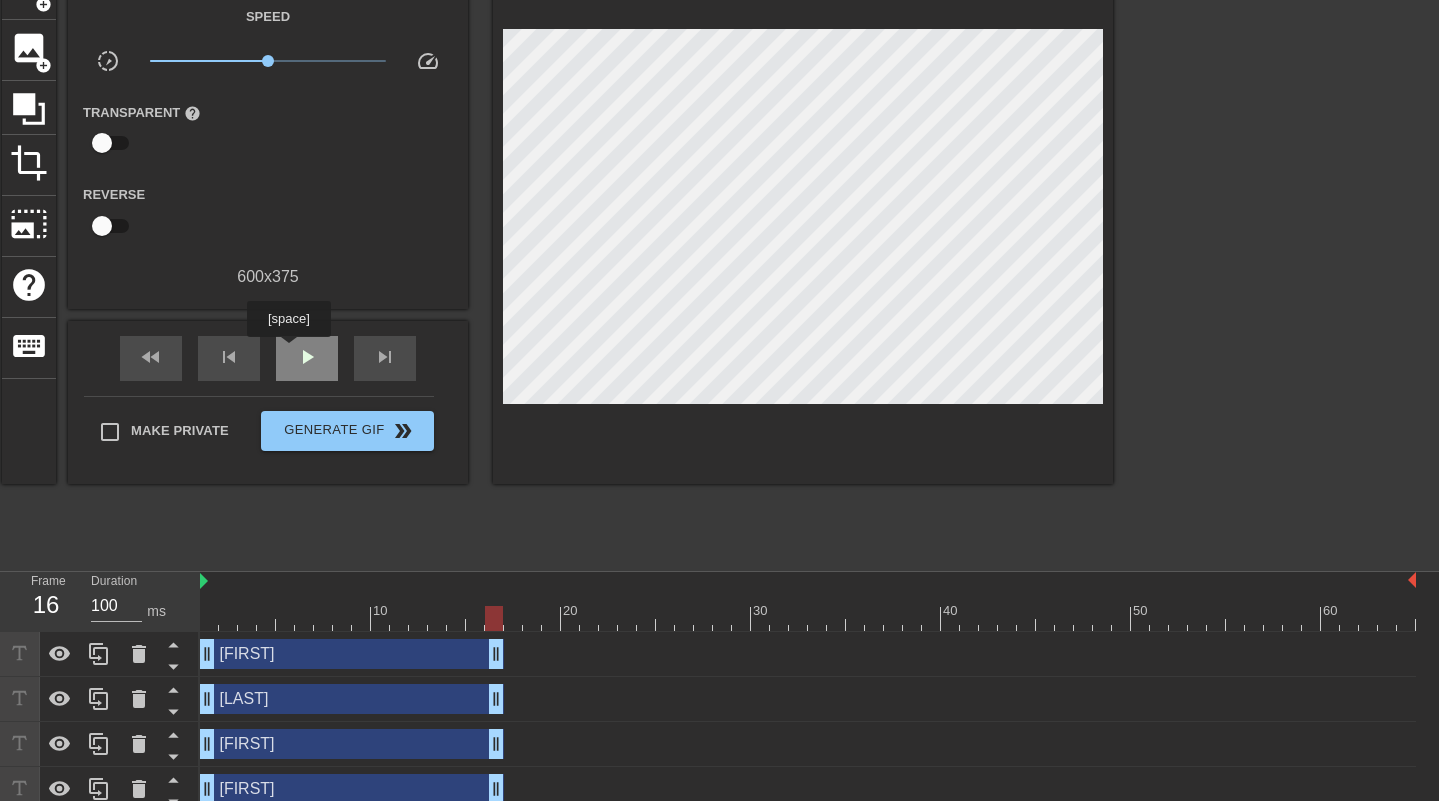 click on "play_arrow" at bounding box center [307, 358] 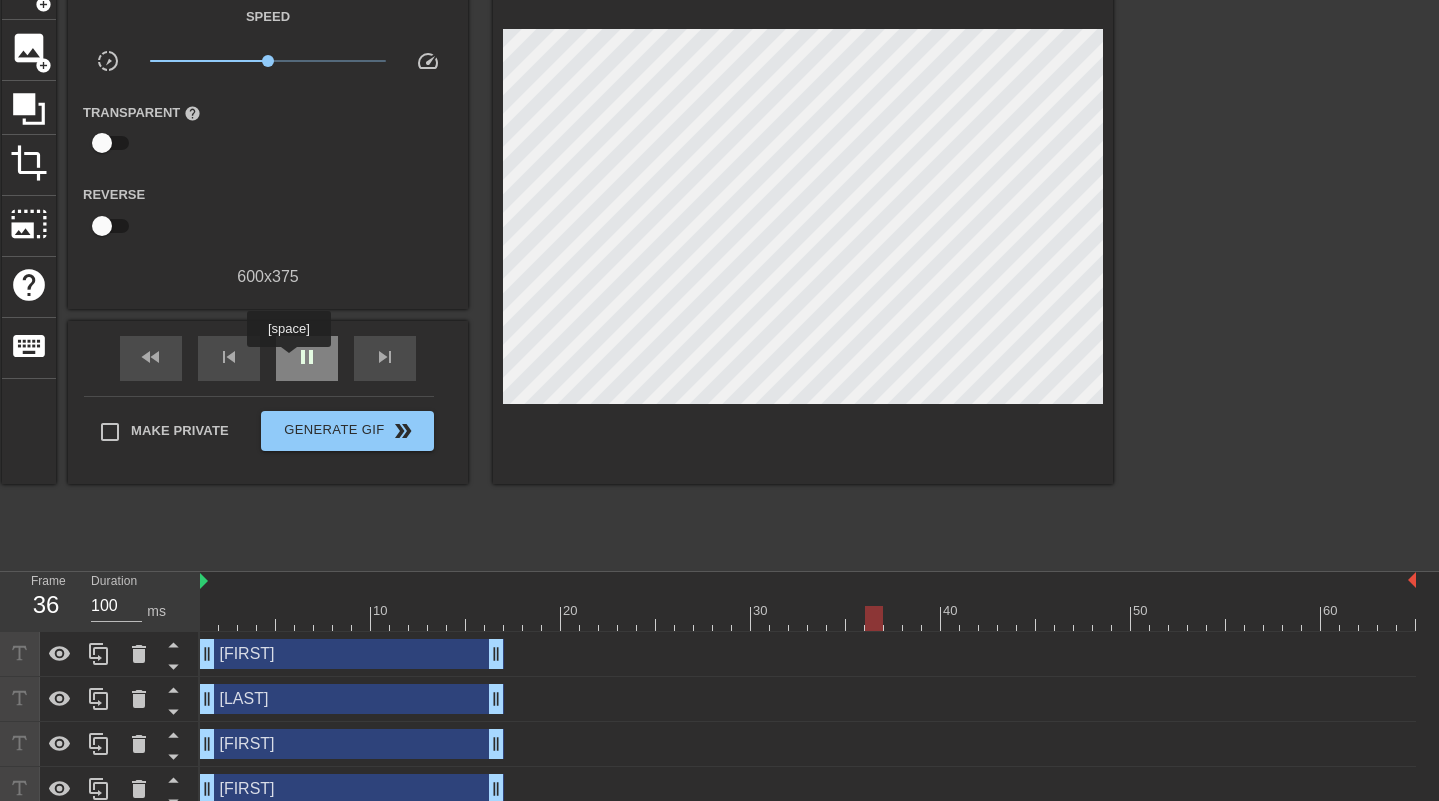 click on "pause" at bounding box center [307, 358] 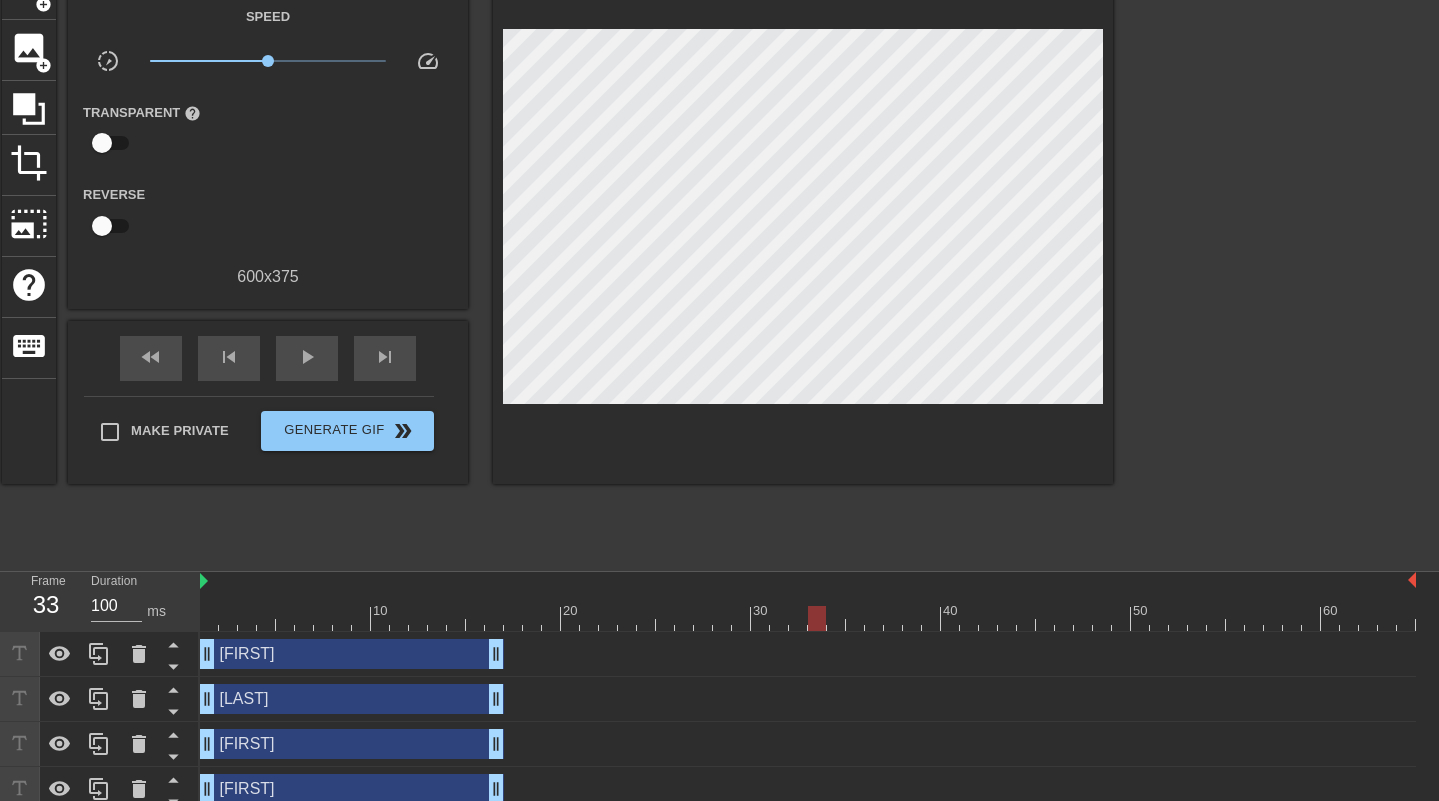 drag, startPoint x: 916, startPoint y: 626, endPoint x: 811, endPoint y: 628, distance: 105.01904 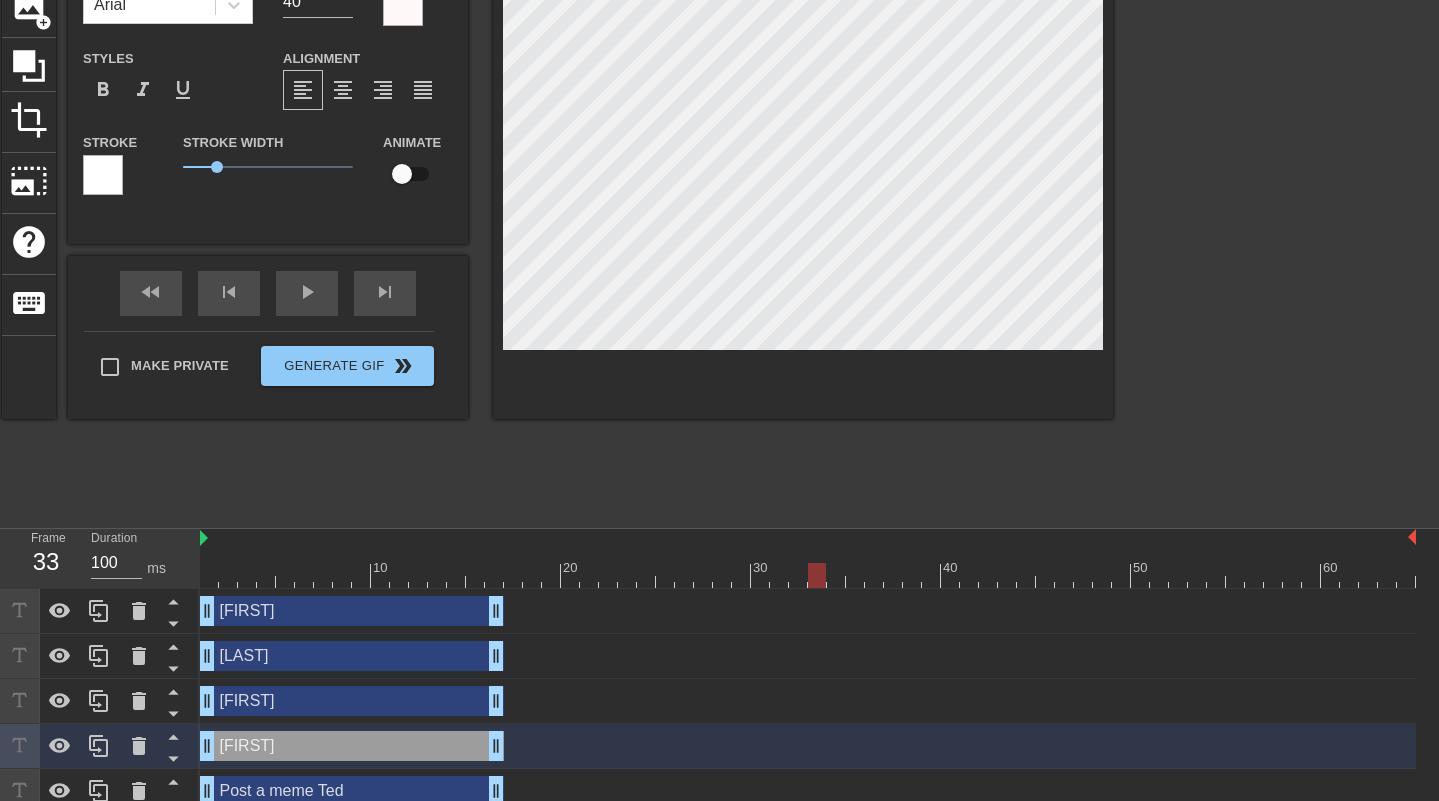 scroll, scrollTop: 176, scrollLeft: 0, axis: vertical 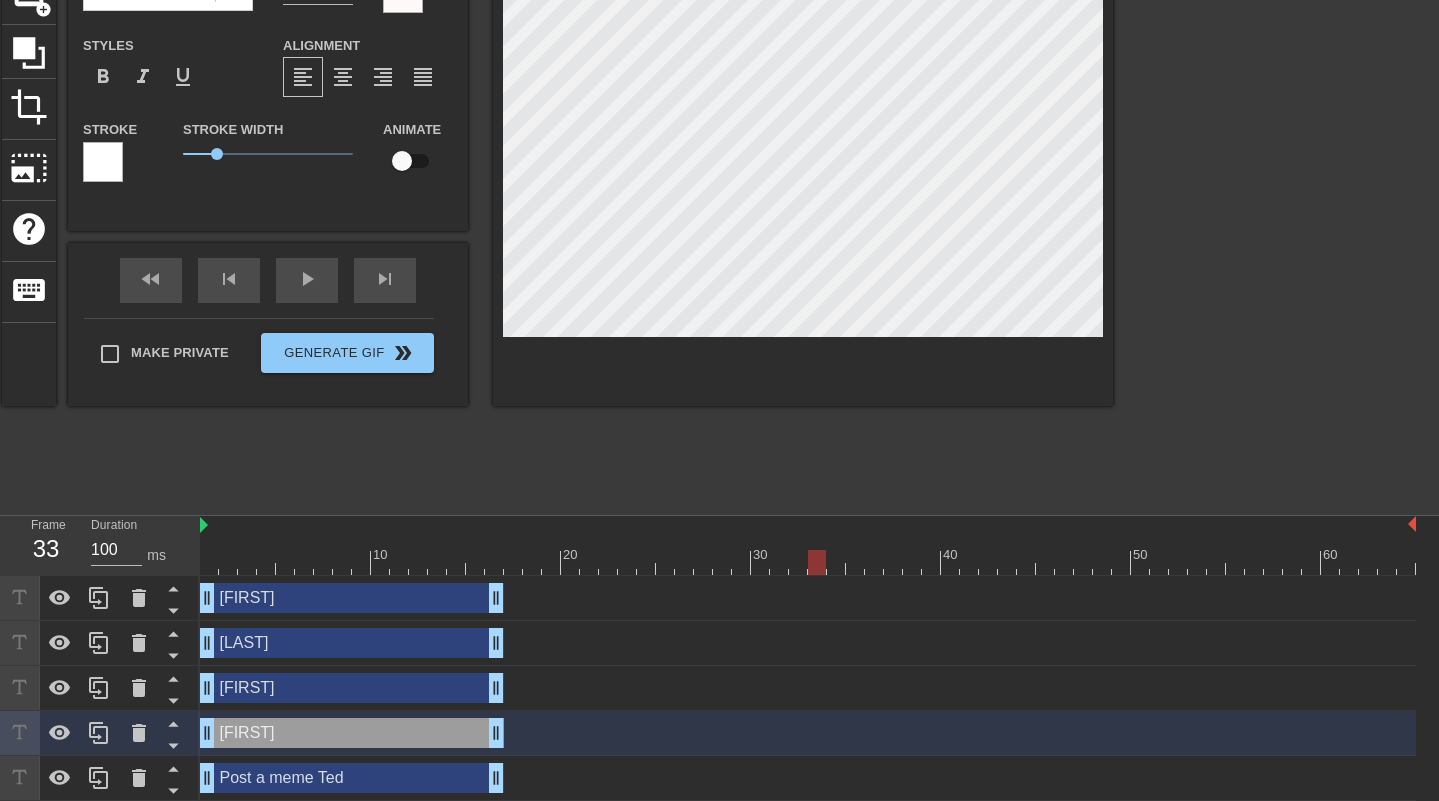 click on "Post a meme Ted drag_handle drag_handle" at bounding box center (352, 778) 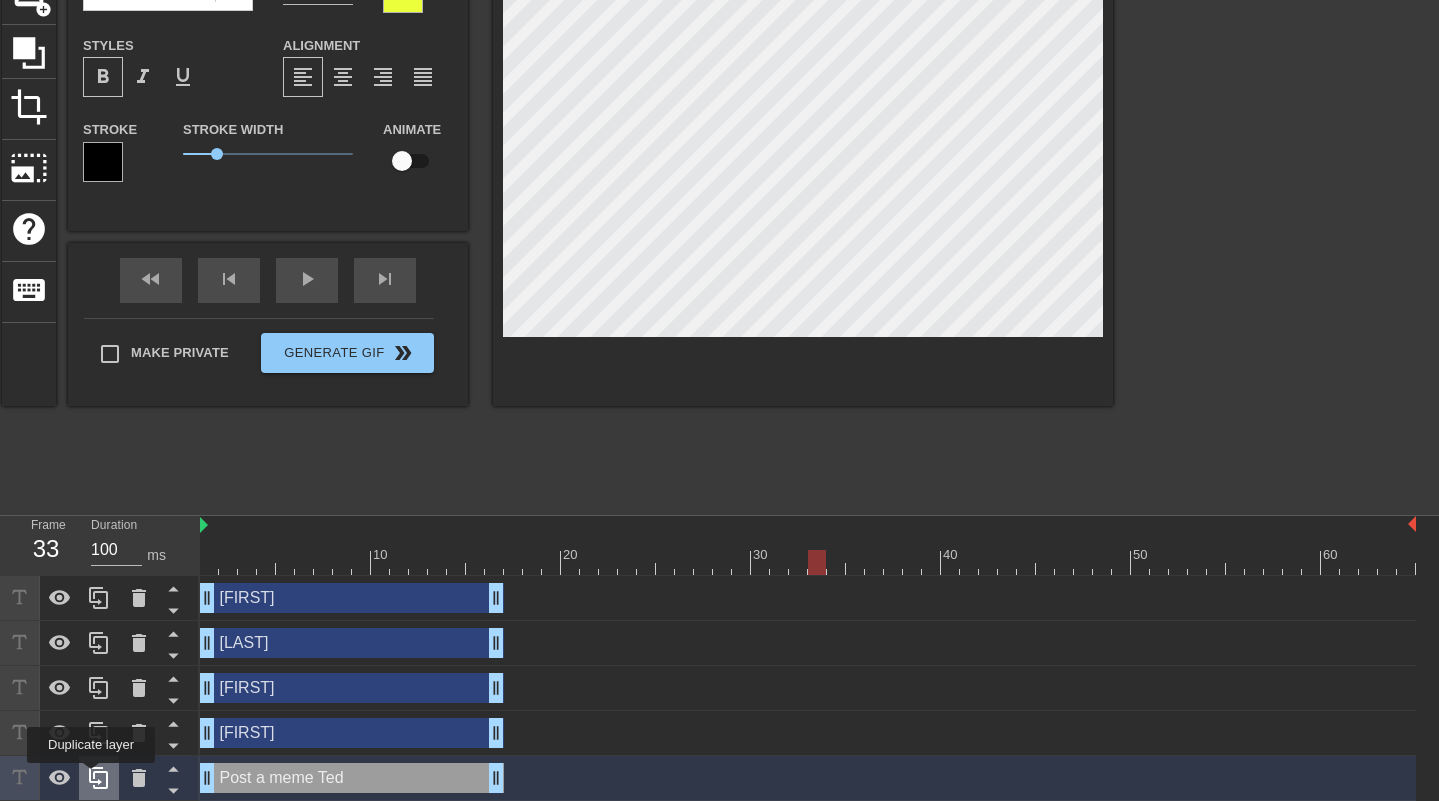 click 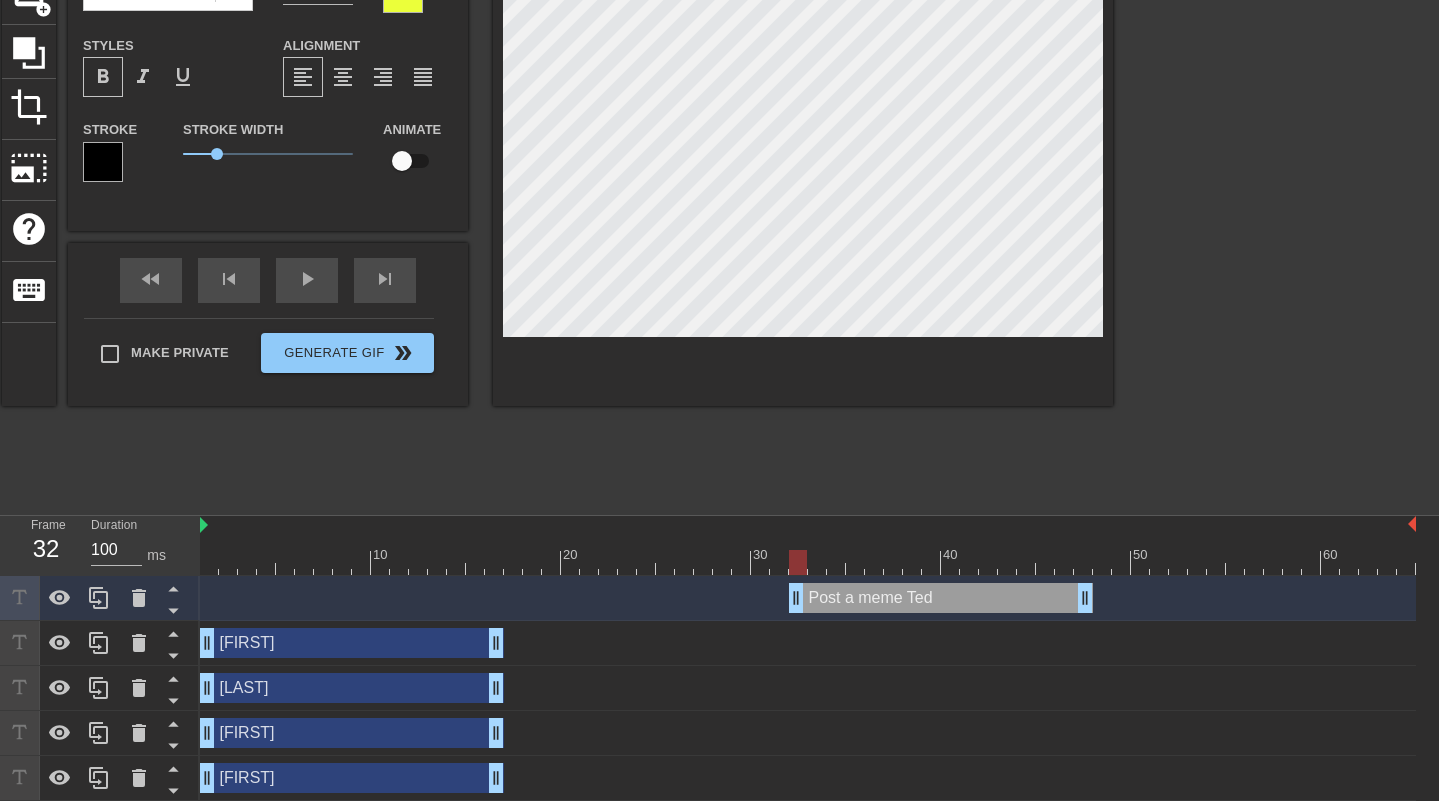 drag, startPoint x: 414, startPoint y: 604, endPoint x: 1006, endPoint y: 612, distance: 592.0541 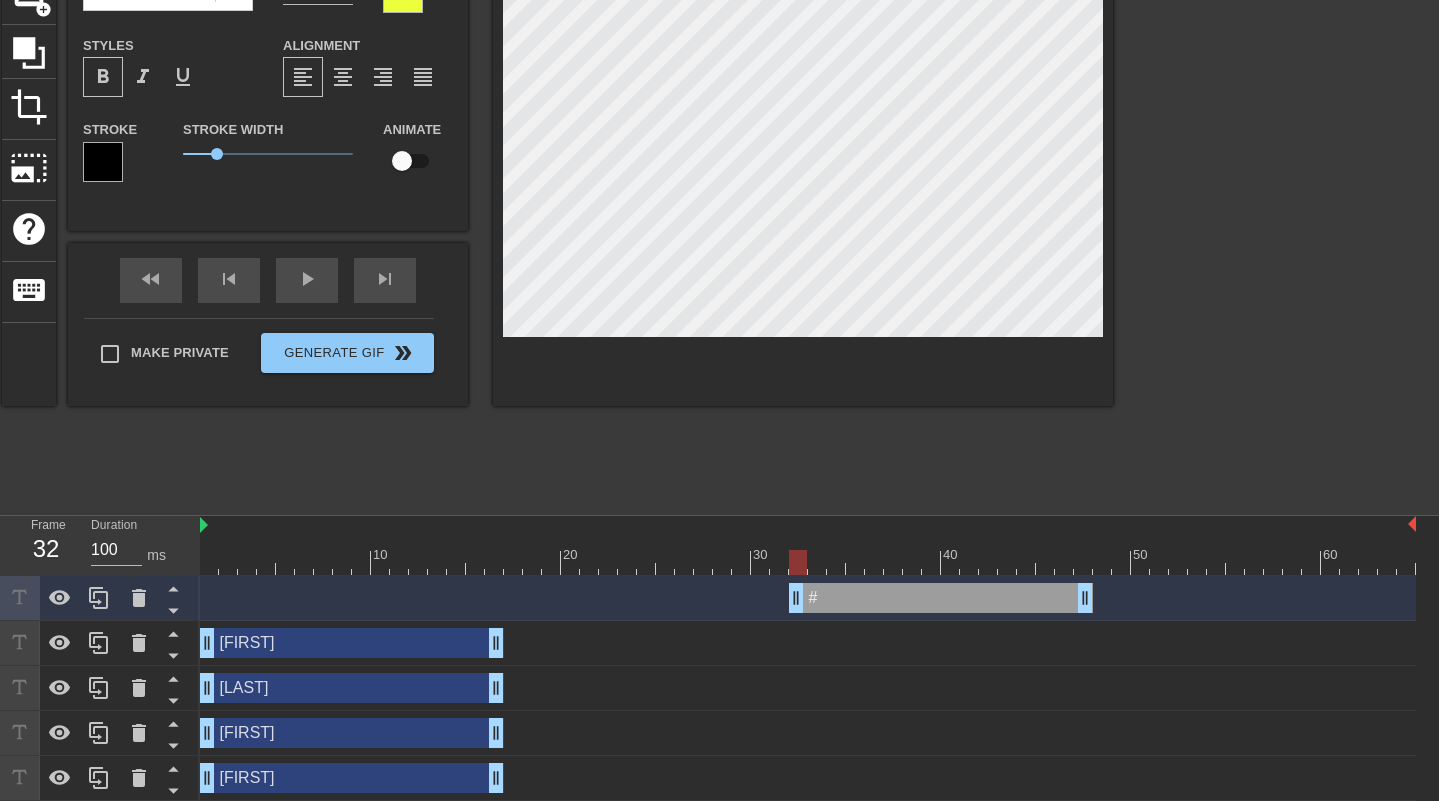 scroll, scrollTop: 2, scrollLeft: 3, axis: both 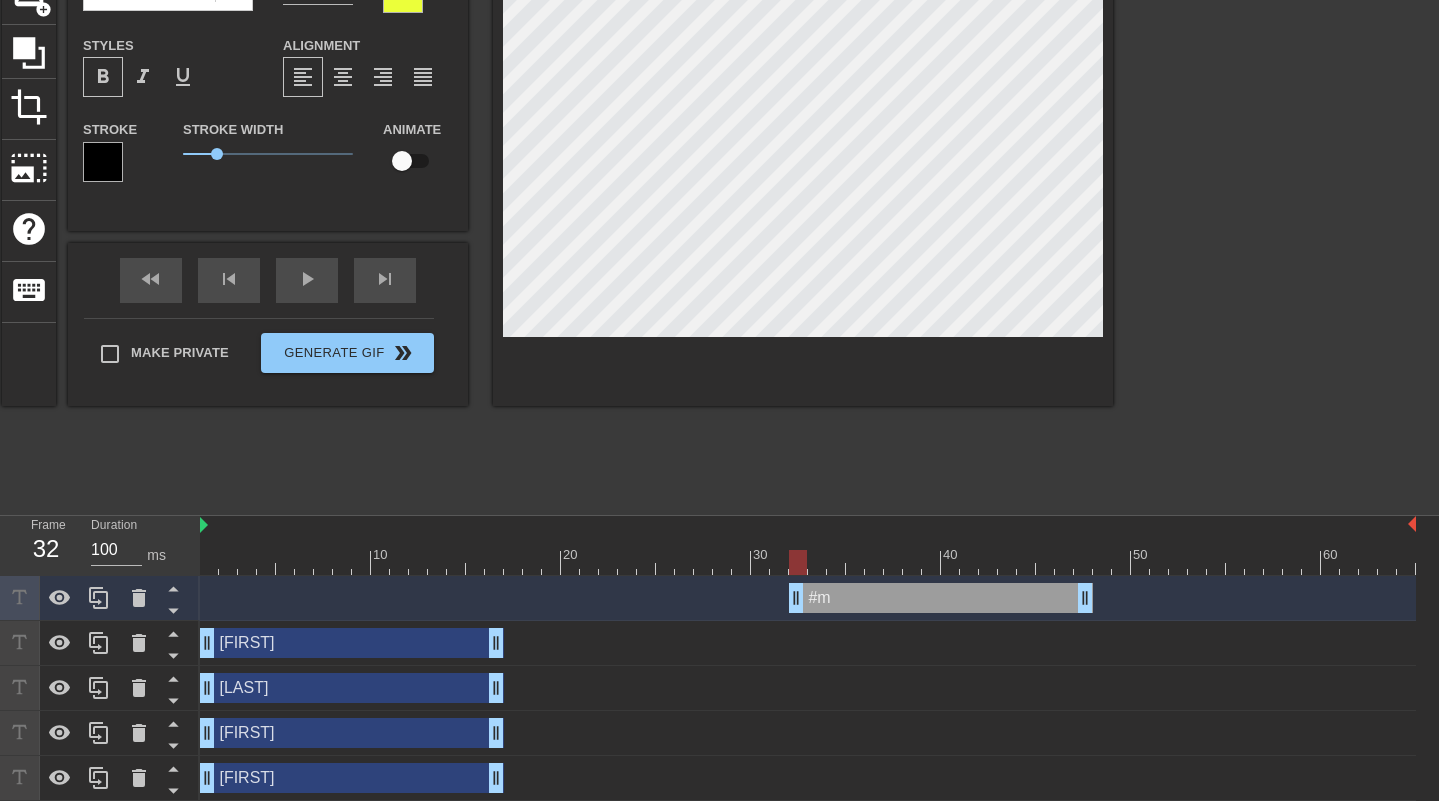type on "#me" 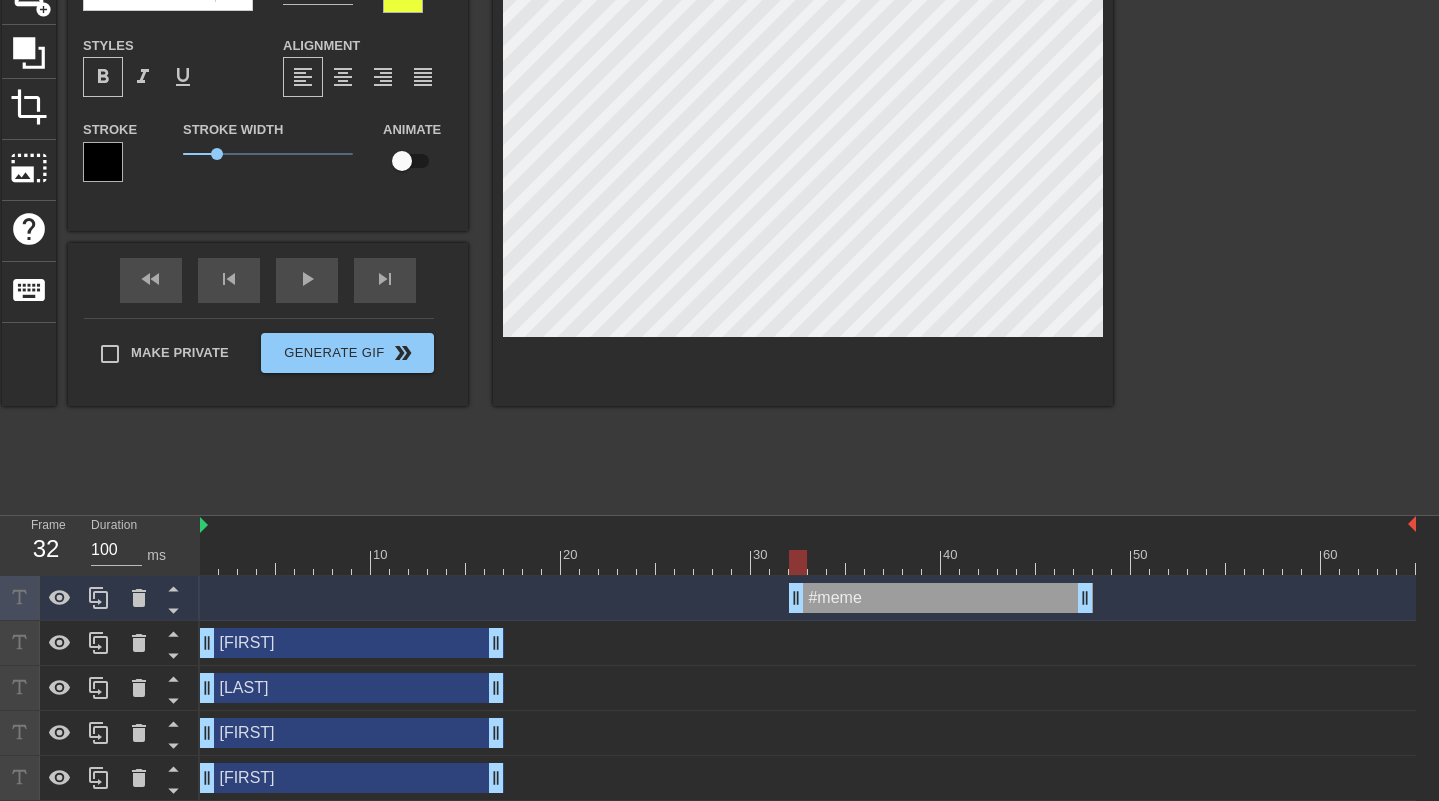type on "#meme-" 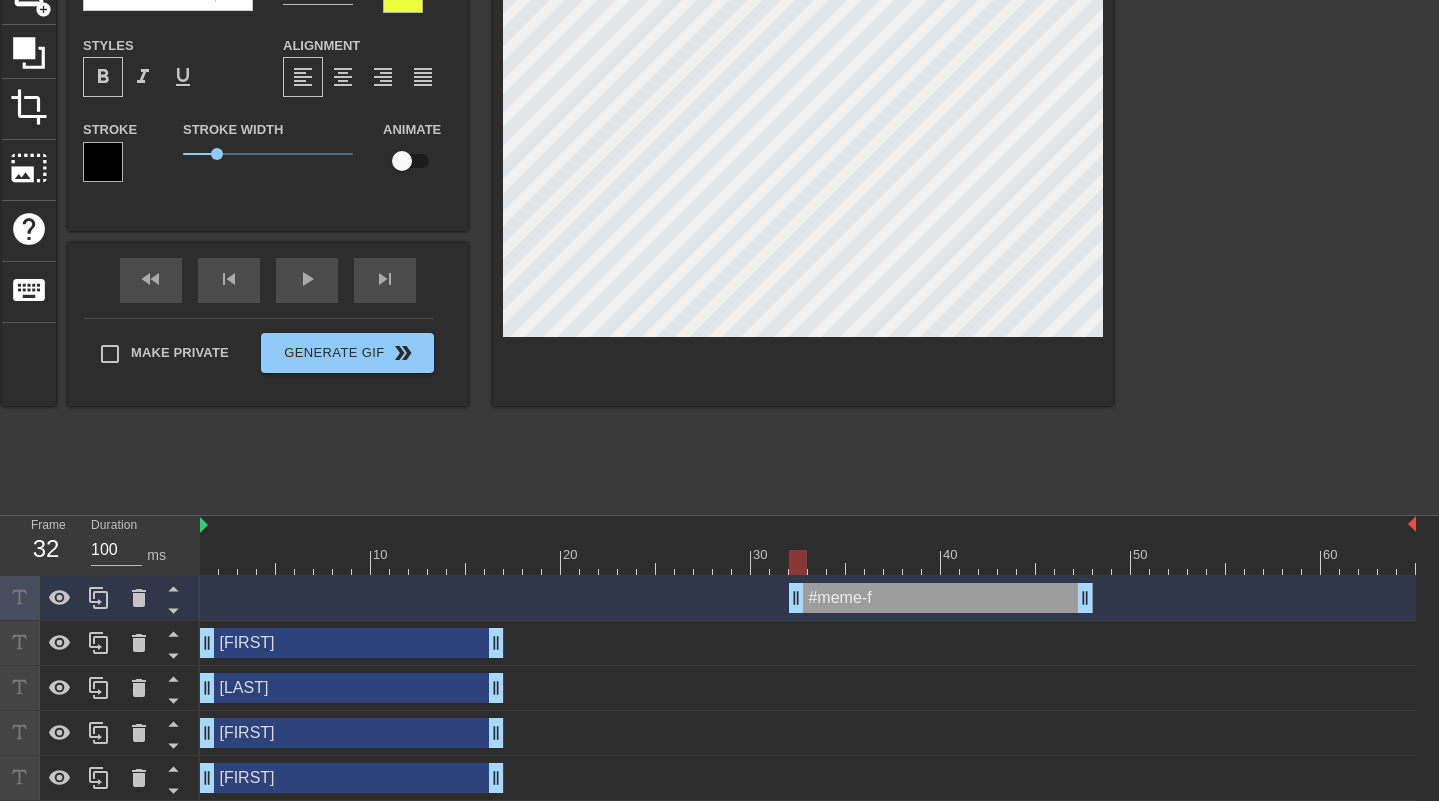 type on "#meme-fr" 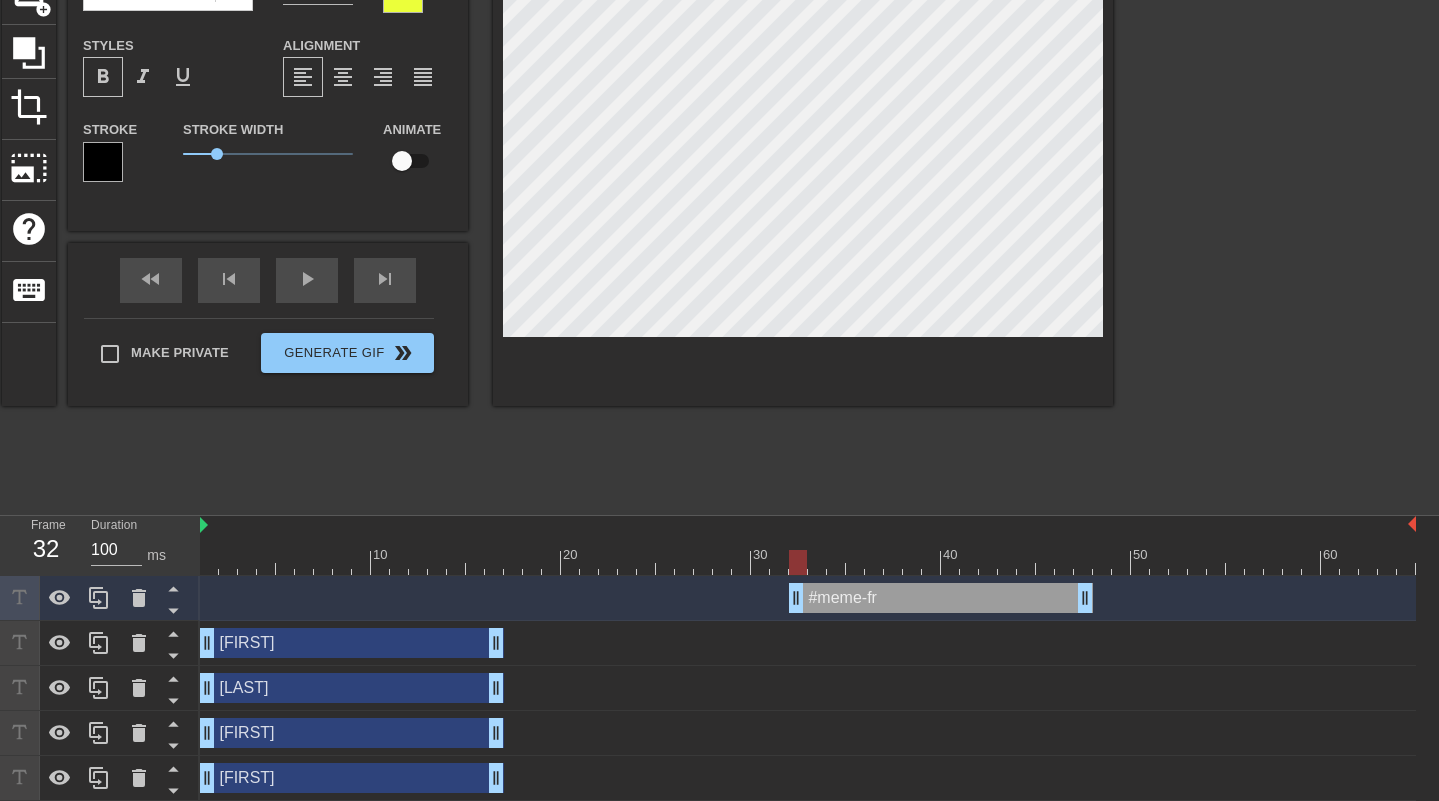 type on "#meme-fri" 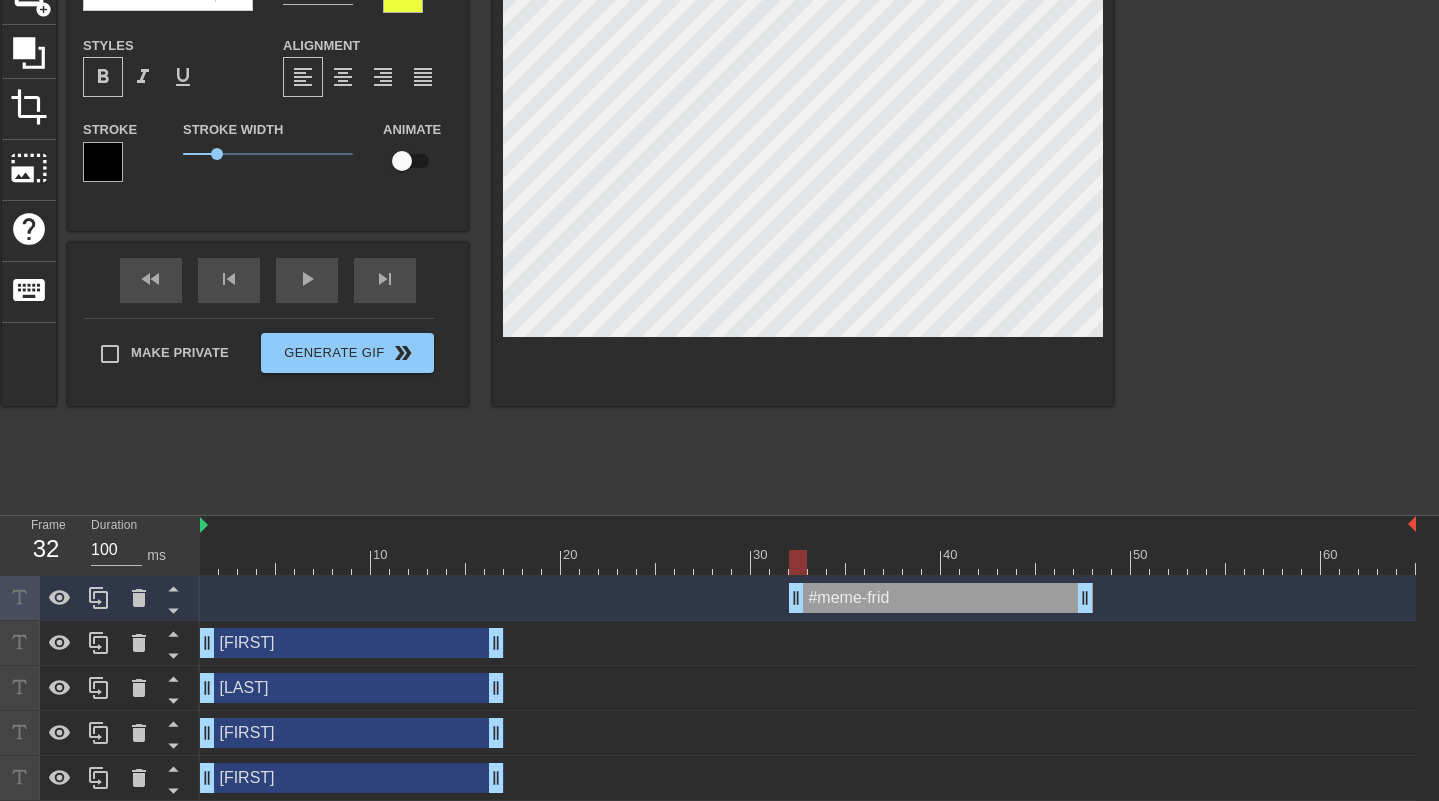 type on "#meme-frida" 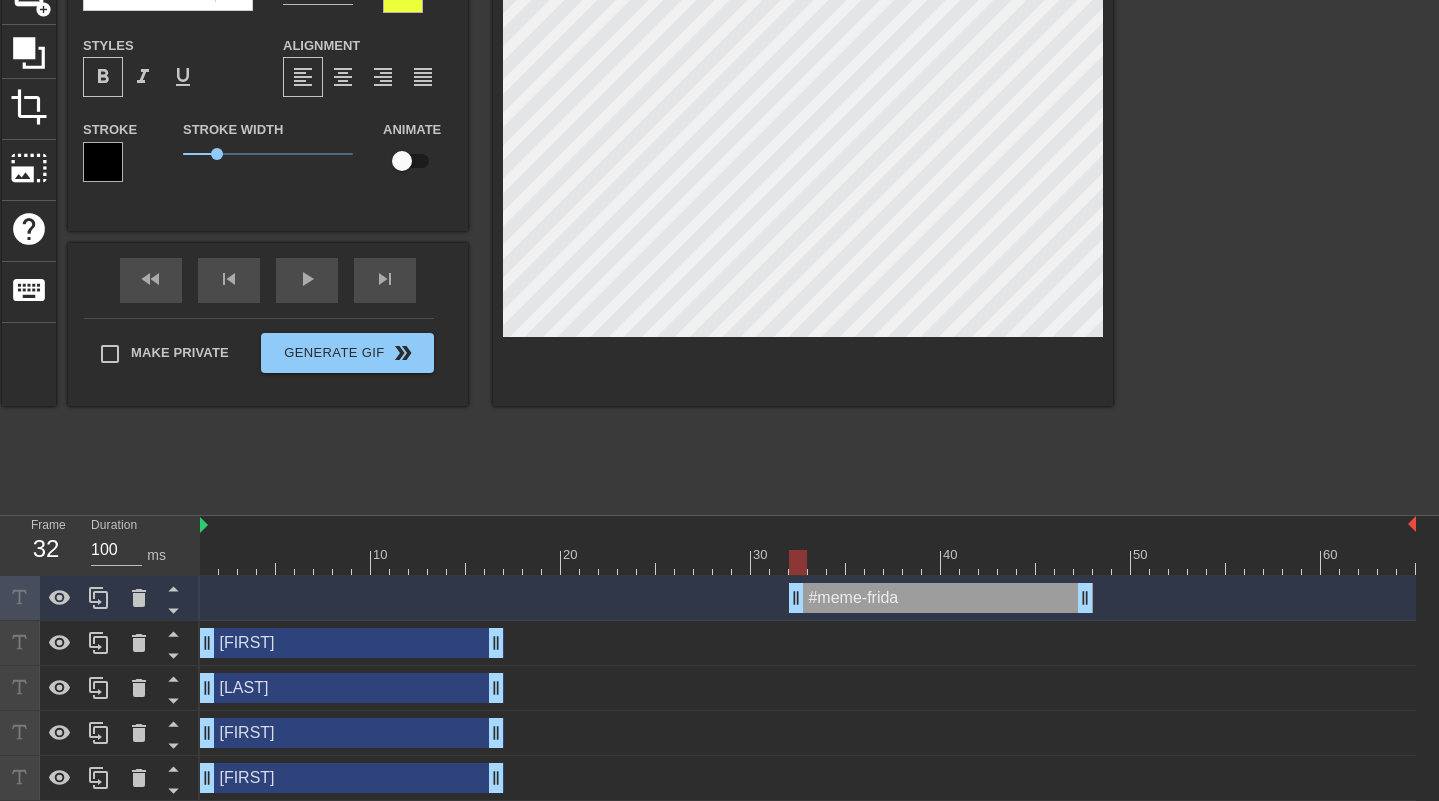 type on "#meme-friday" 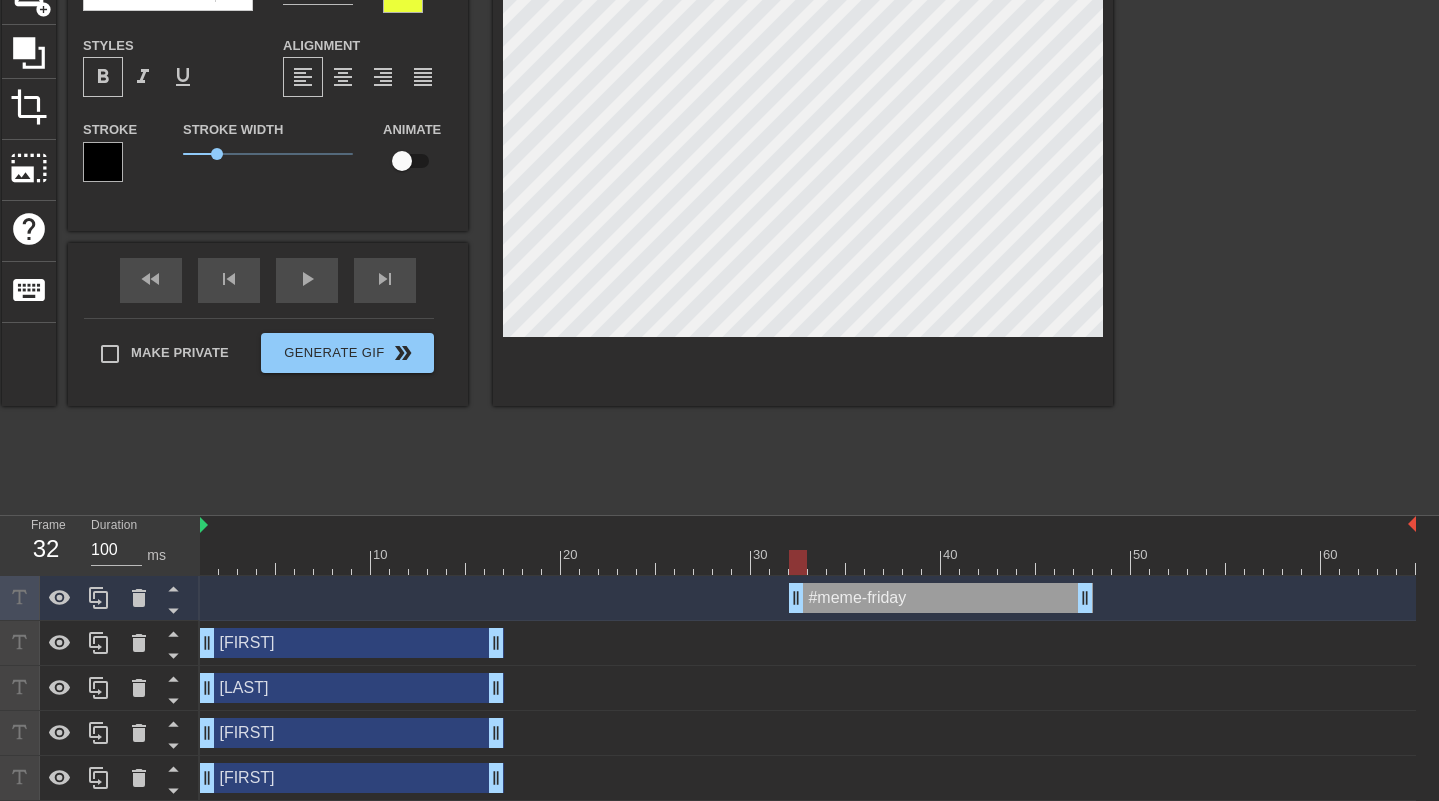 scroll, scrollTop: 48, scrollLeft: 0, axis: vertical 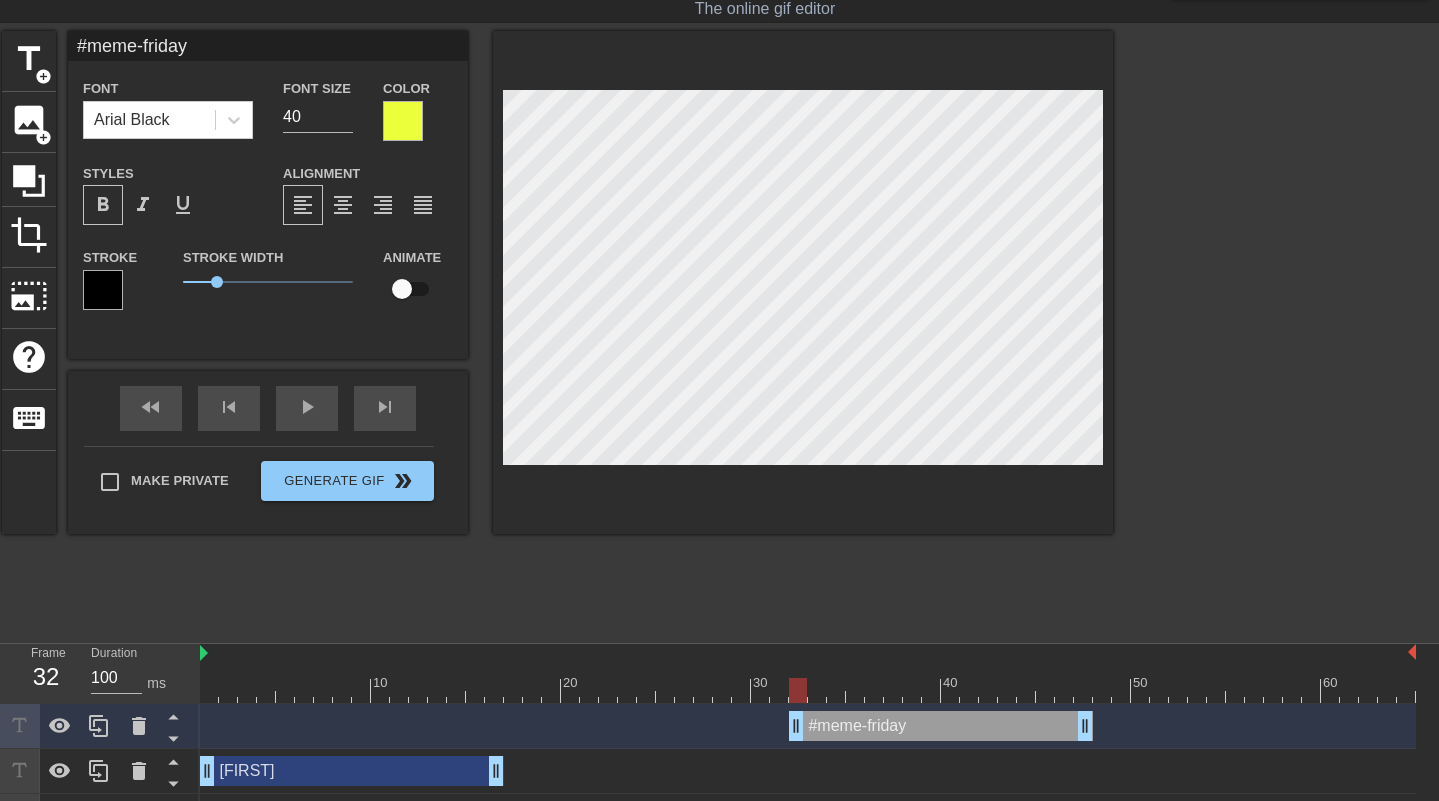 type on "#meme-friday" 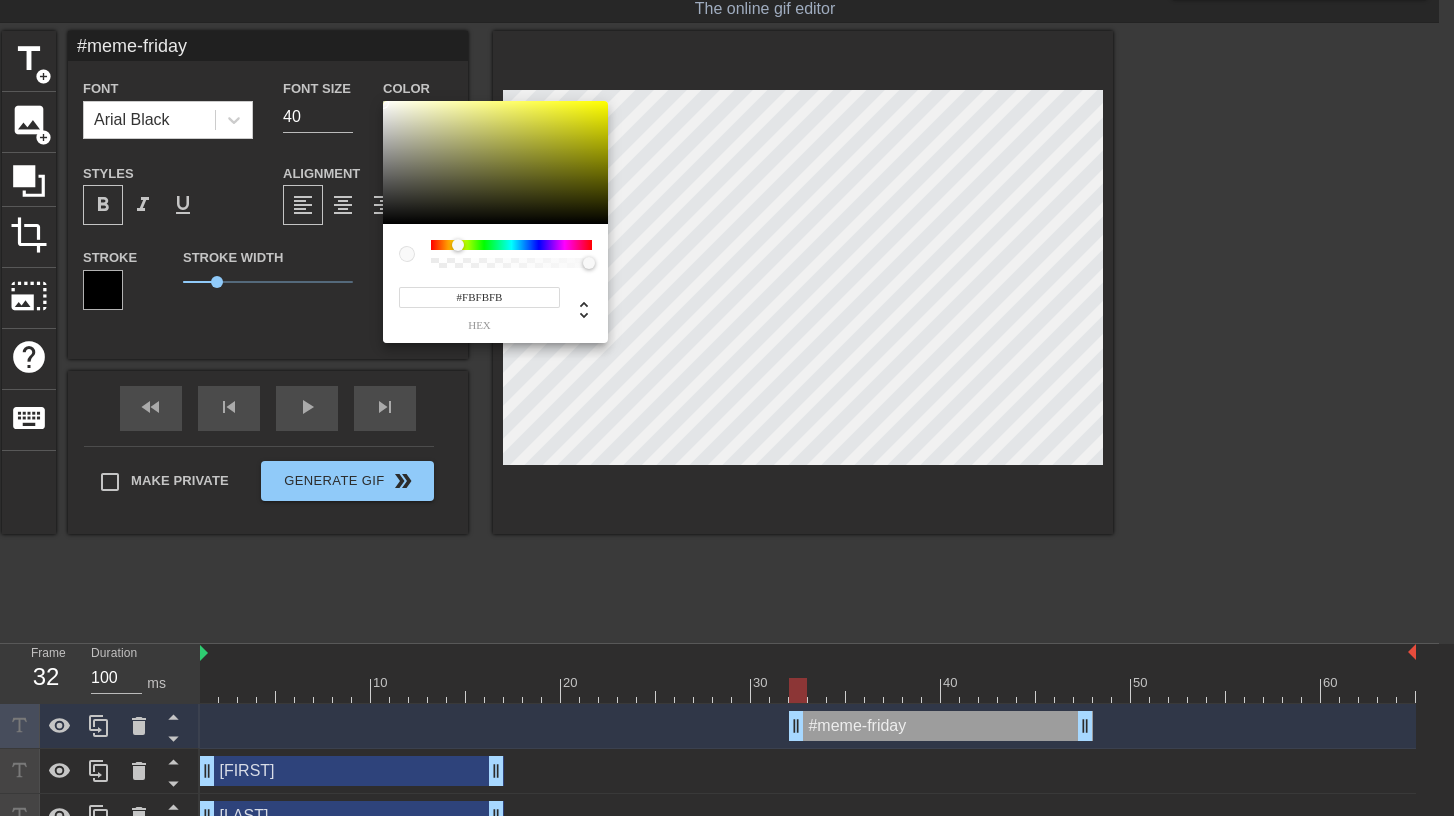 type on "#FFFFFF" 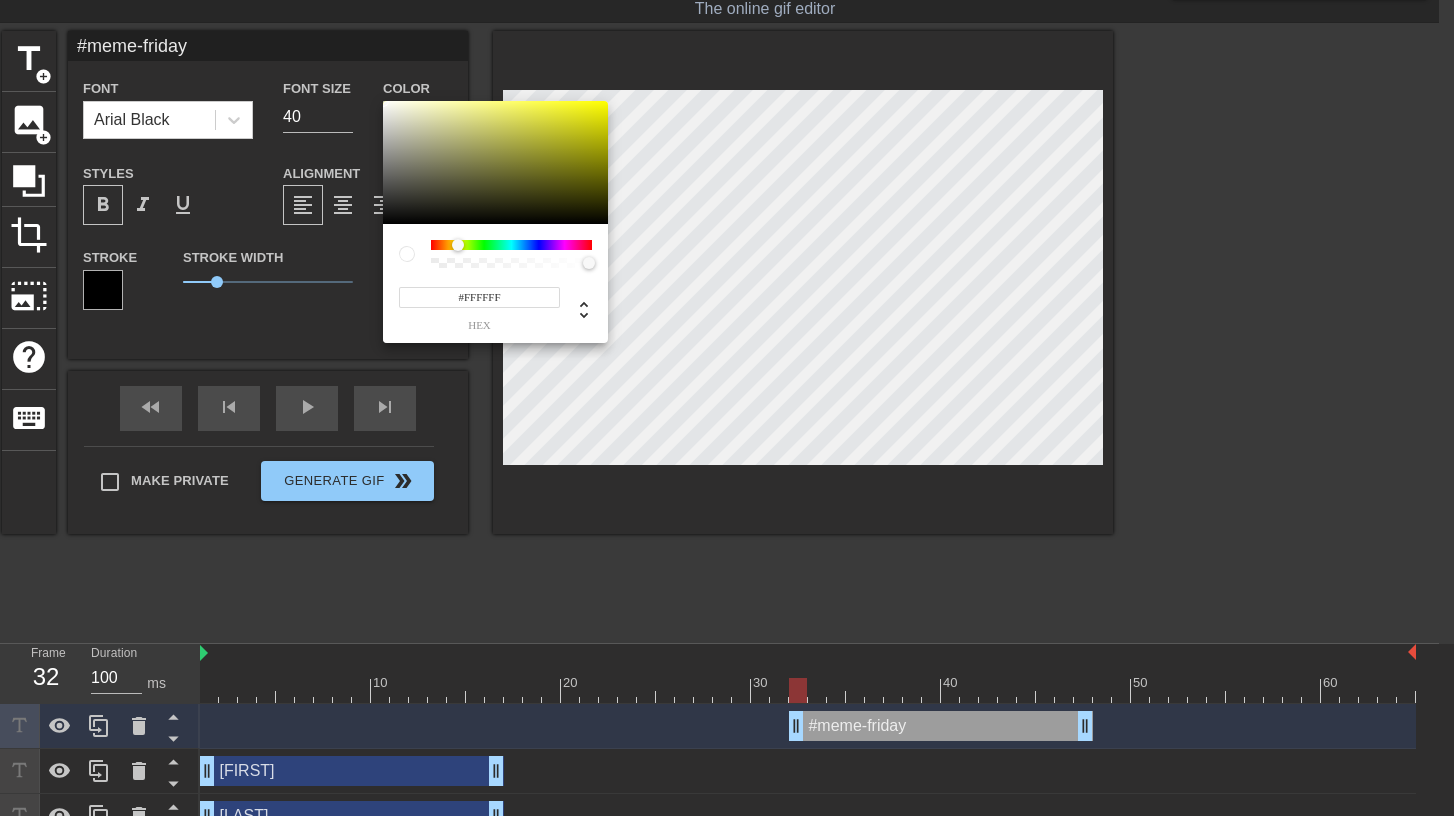 drag, startPoint x: 412, startPoint y: 126, endPoint x: 379, endPoint y: 100, distance: 42.0119 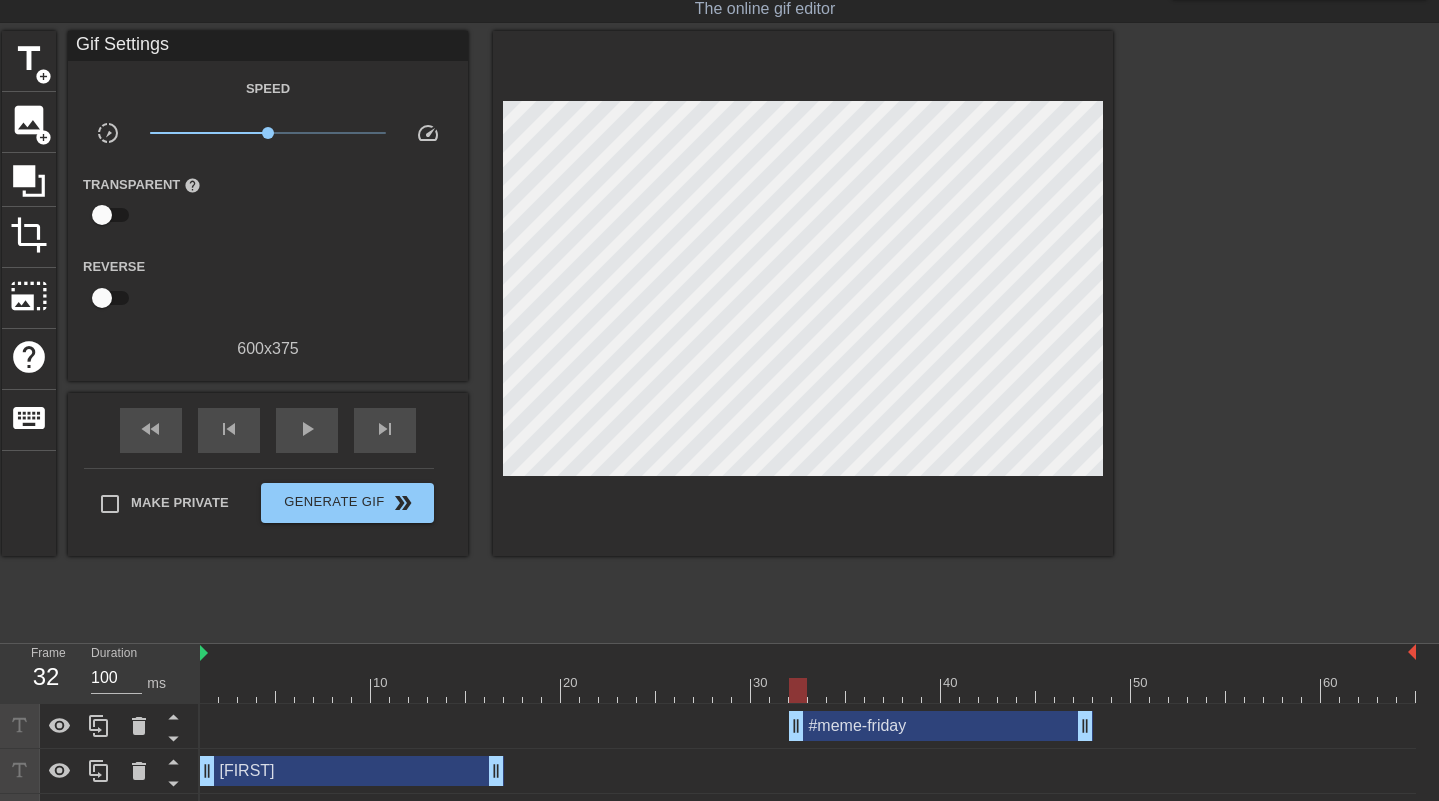 scroll, scrollTop: 224, scrollLeft: 0, axis: vertical 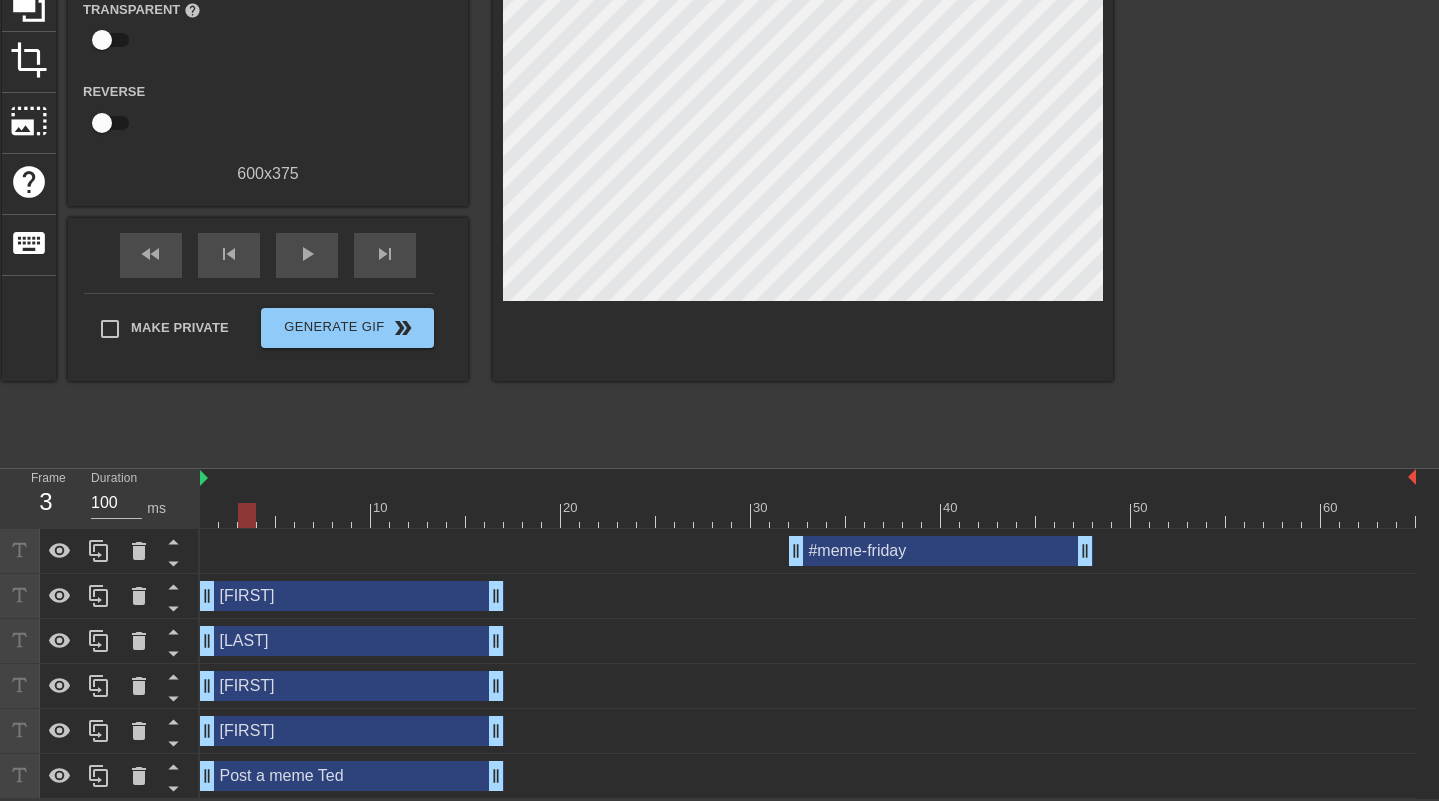 click at bounding box center (808, 515) 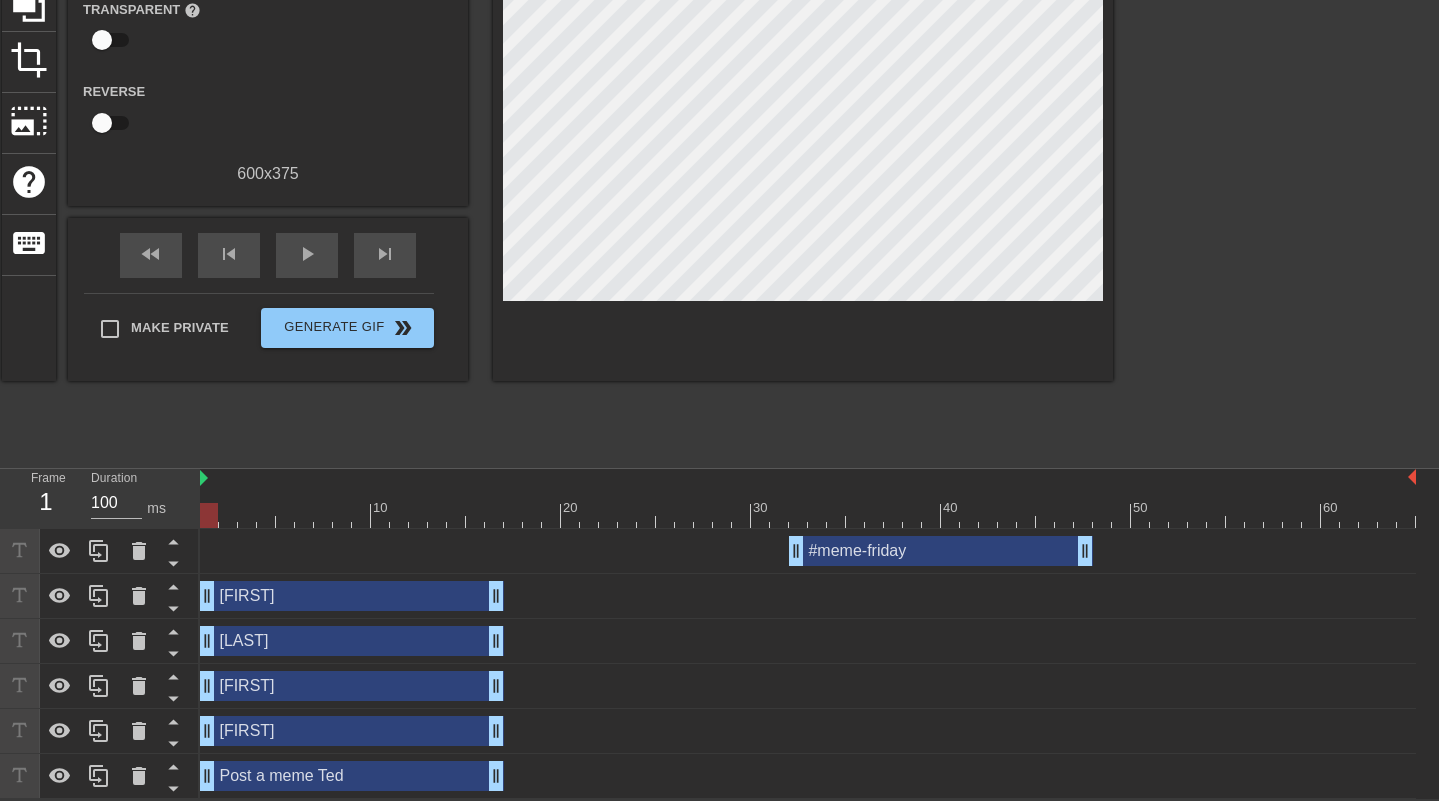 drag, startPoint x: 243, startPoint y: 507, endPoint x: 186, endPoint y: 507, distance: 57 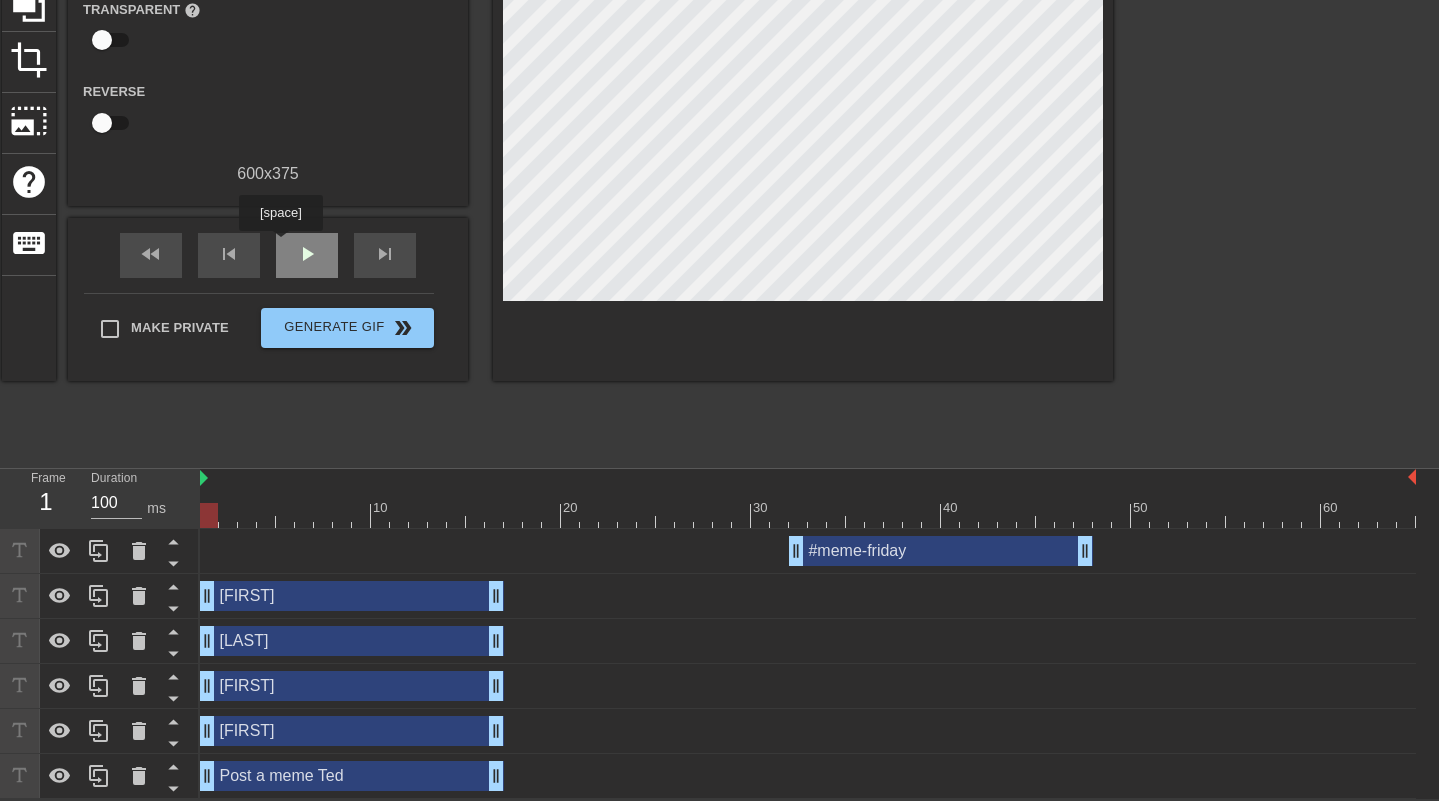 click on "play_arrow" at bounding box center (307, 255) 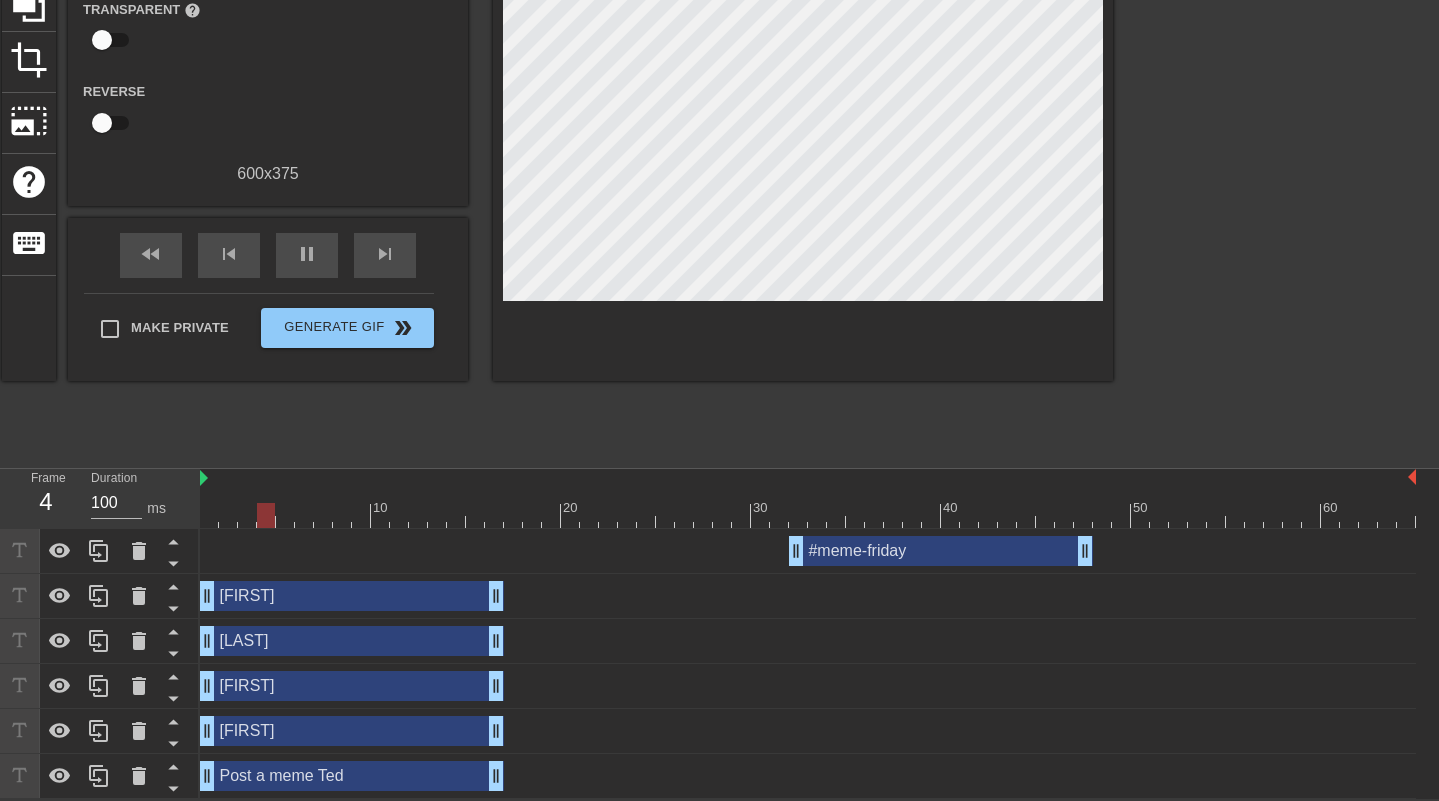 scroll, scrollTop: 167, scrollLeft: 0, axis: vertical 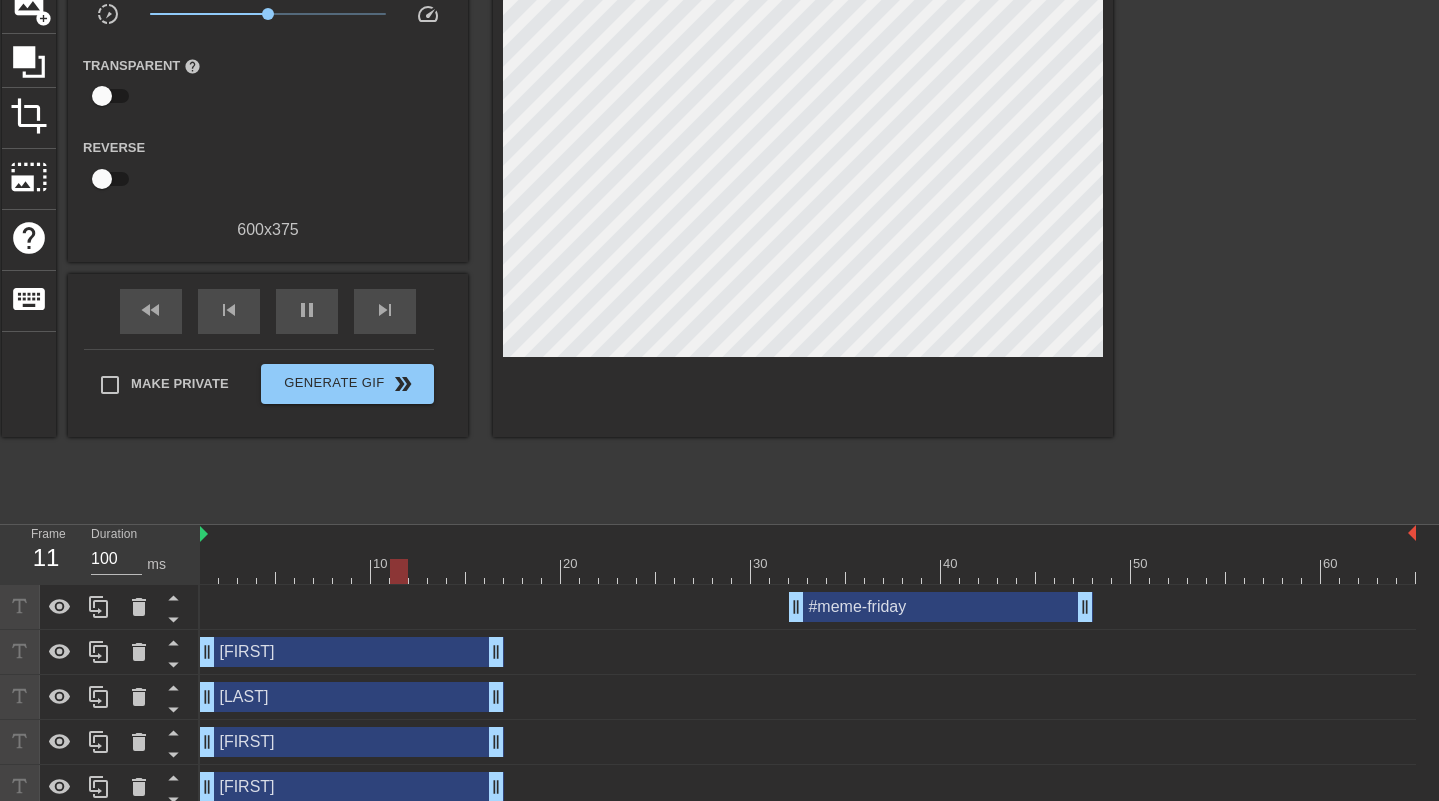 click at bounding box center [1287, 212] 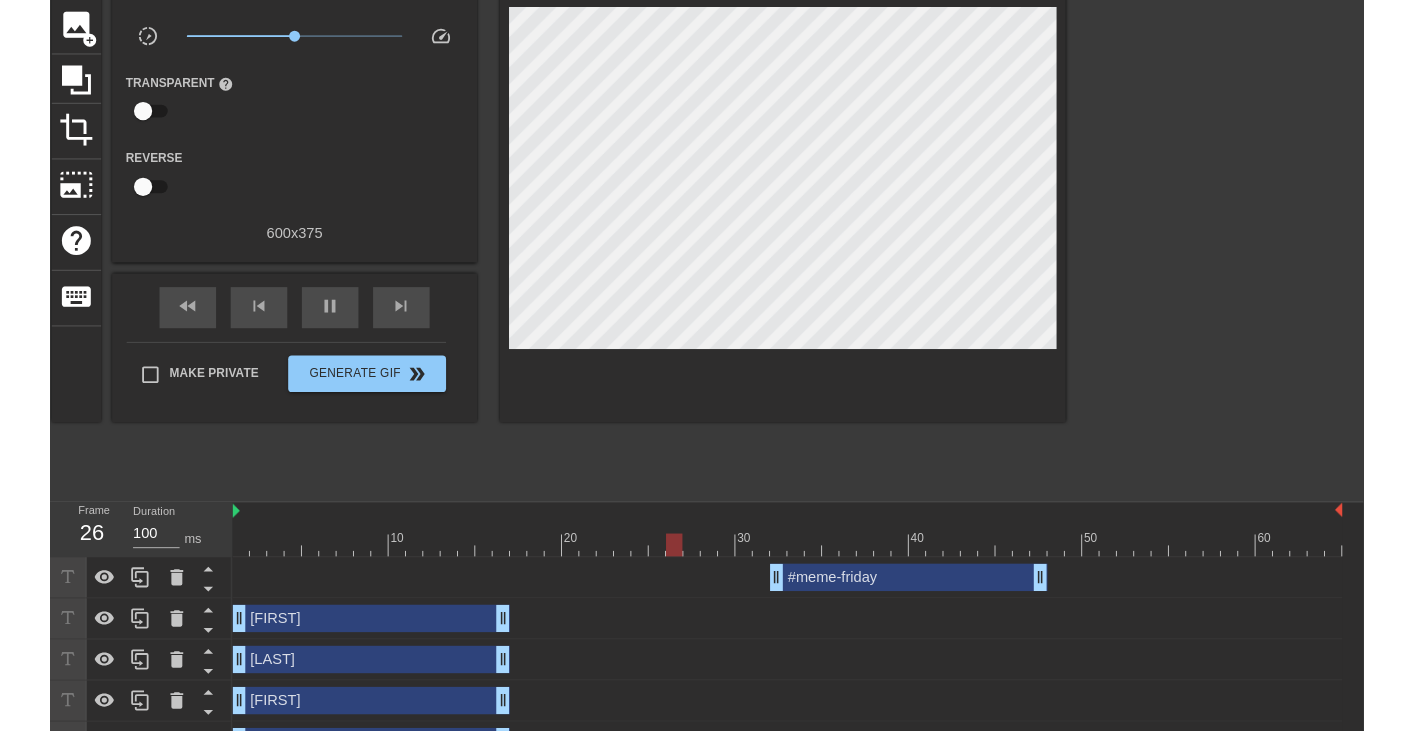 scroll, scrollTop: 115, scrollLeft: 0, axis: vertical 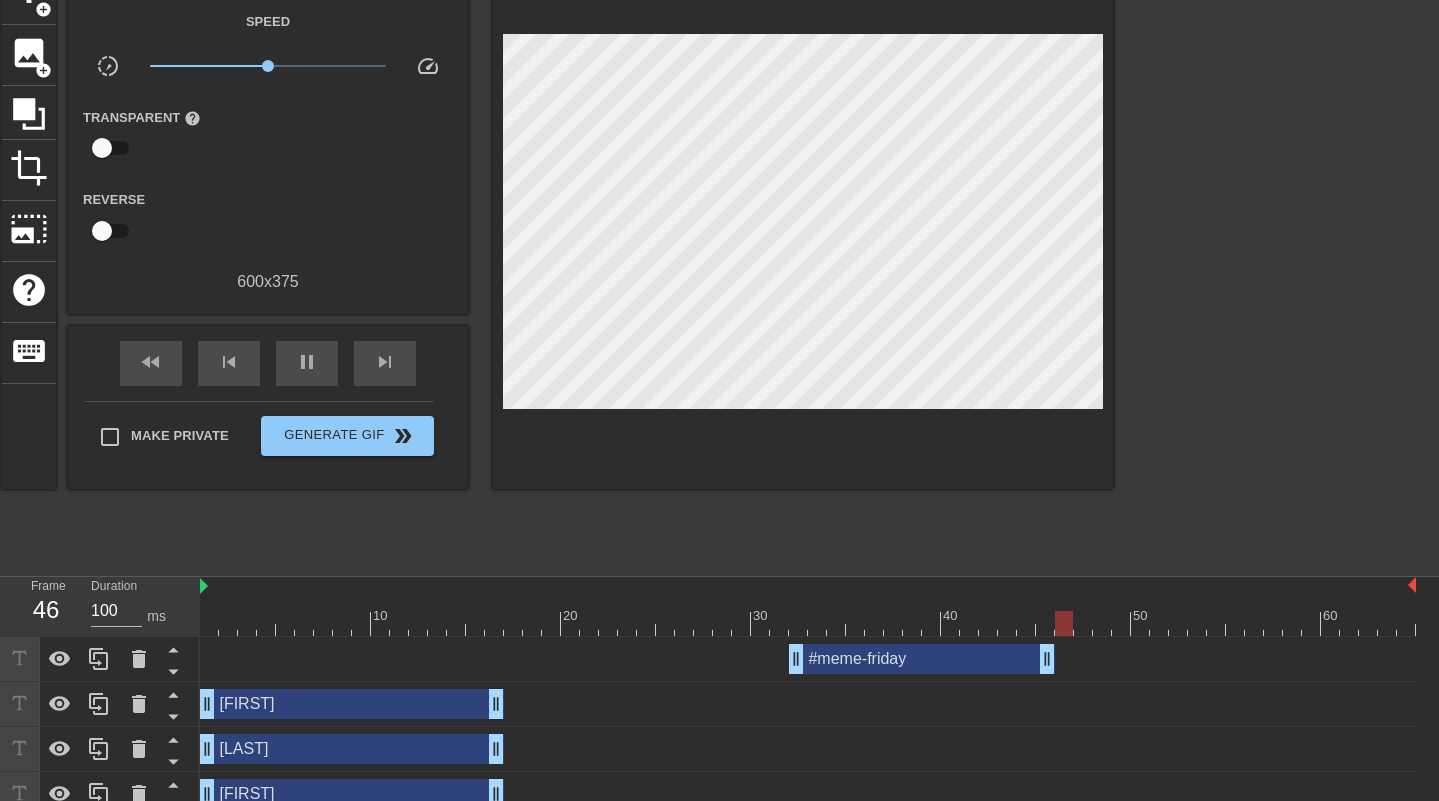 drag, startPoint x: 1090, startPoint y: 663, endPoint x: 1059, endPoint y: 663, distance: 31 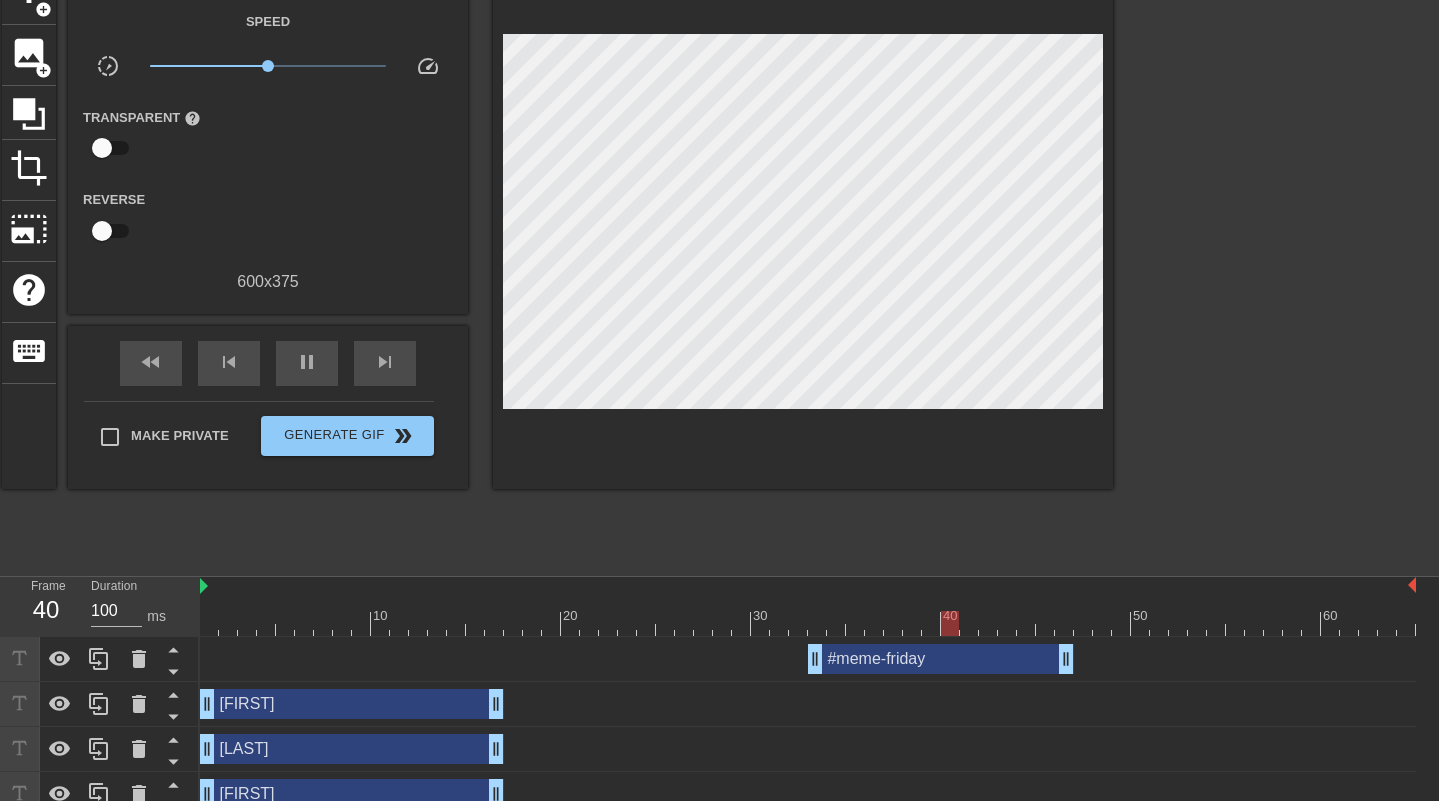 drag, startPoint x: 957, startPoint y: 660, endPoint x: 975, endPoint y: 659, distance: 18.027756 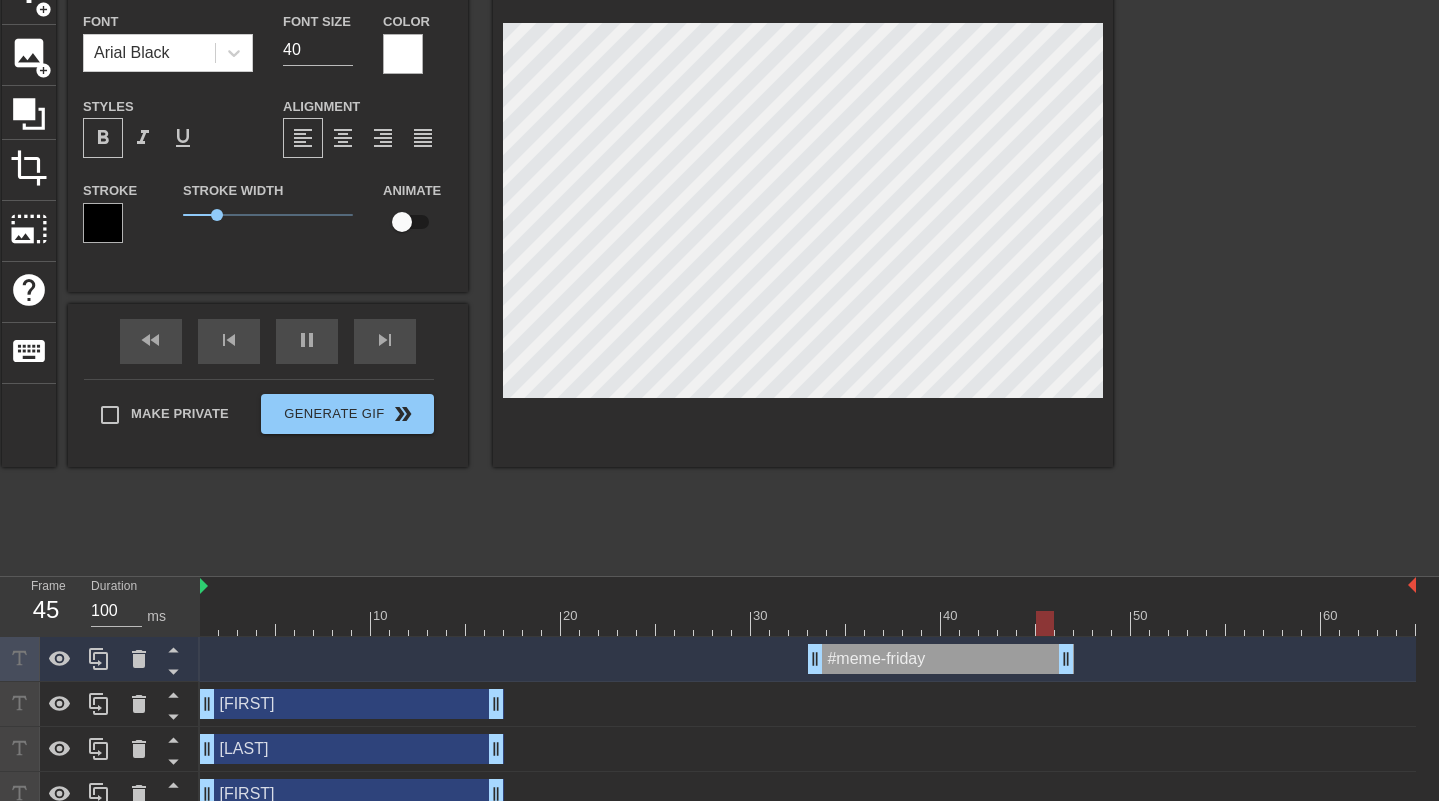 click on "title add_circle image add_circle crop photo_size_select_large help keyboard #meme-friday Font Arial Black Font Size 40 Color Styles format_bold format_italic format_underline Alignment format_align_left format_align_center format_align_right format_align_justify Stroke Stroke Width 1 Animate fast_rewind skip_previous pause skip_next Make Private GenerateGif double_arrow" at bounding box center [557, 264] 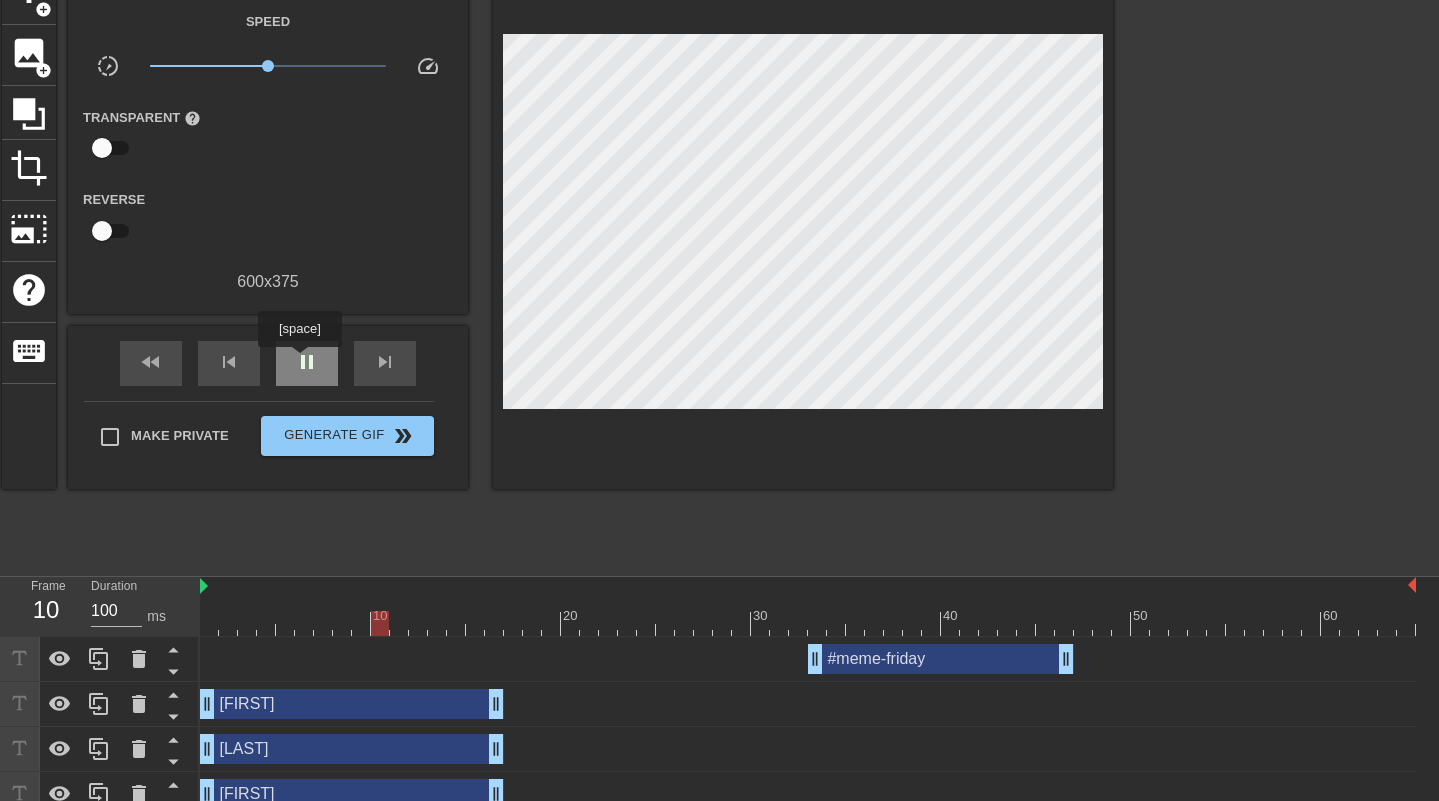 click on "pause" at bounding box center [307, 362] 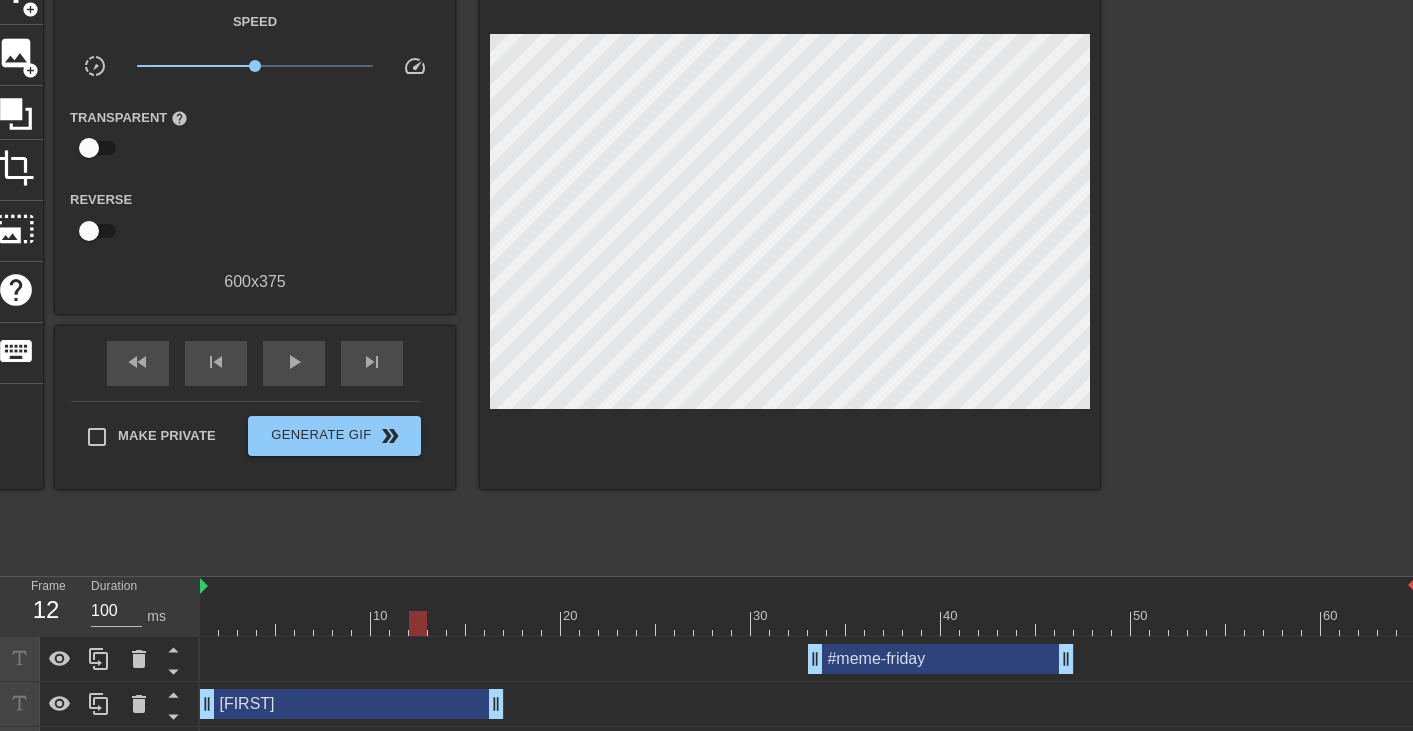 click at bounding box center (1274, 264) 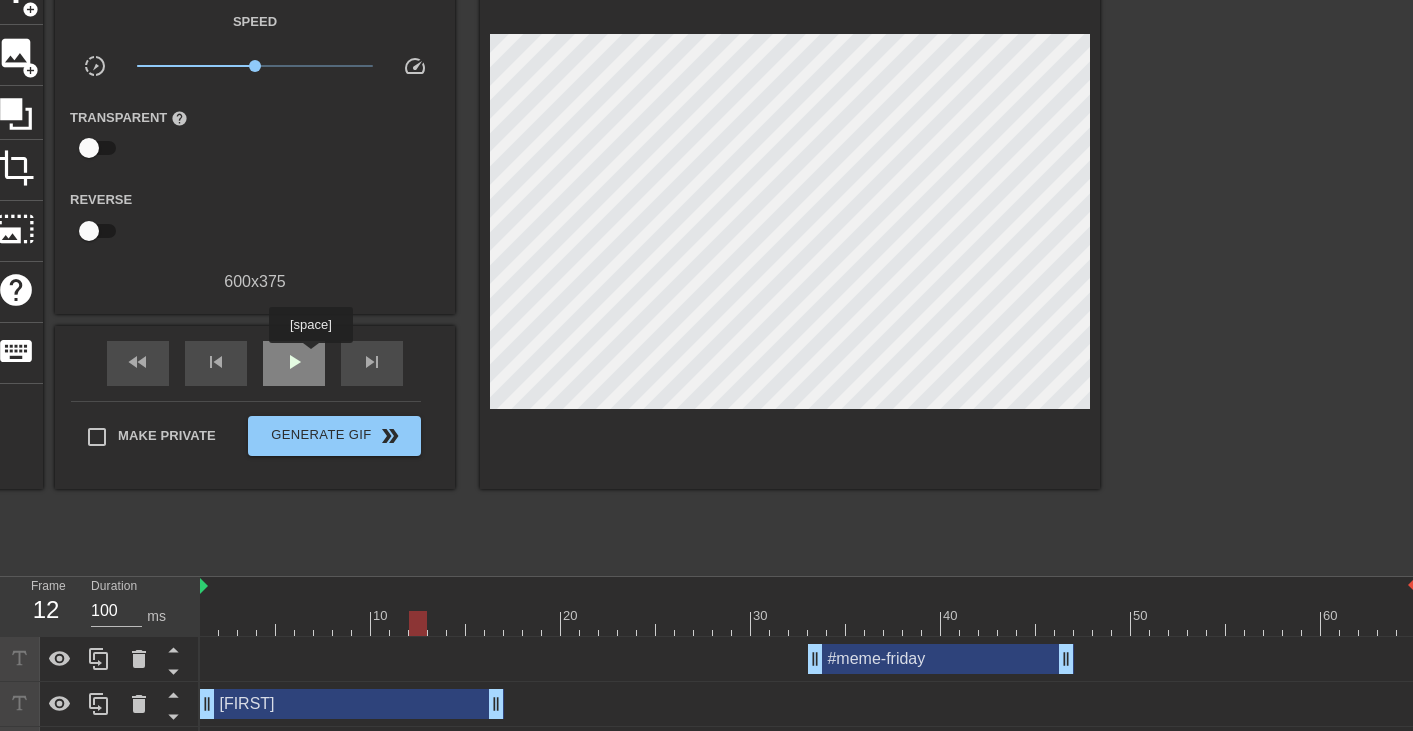 click on "play_arrow" at bounding box center [294, 363] 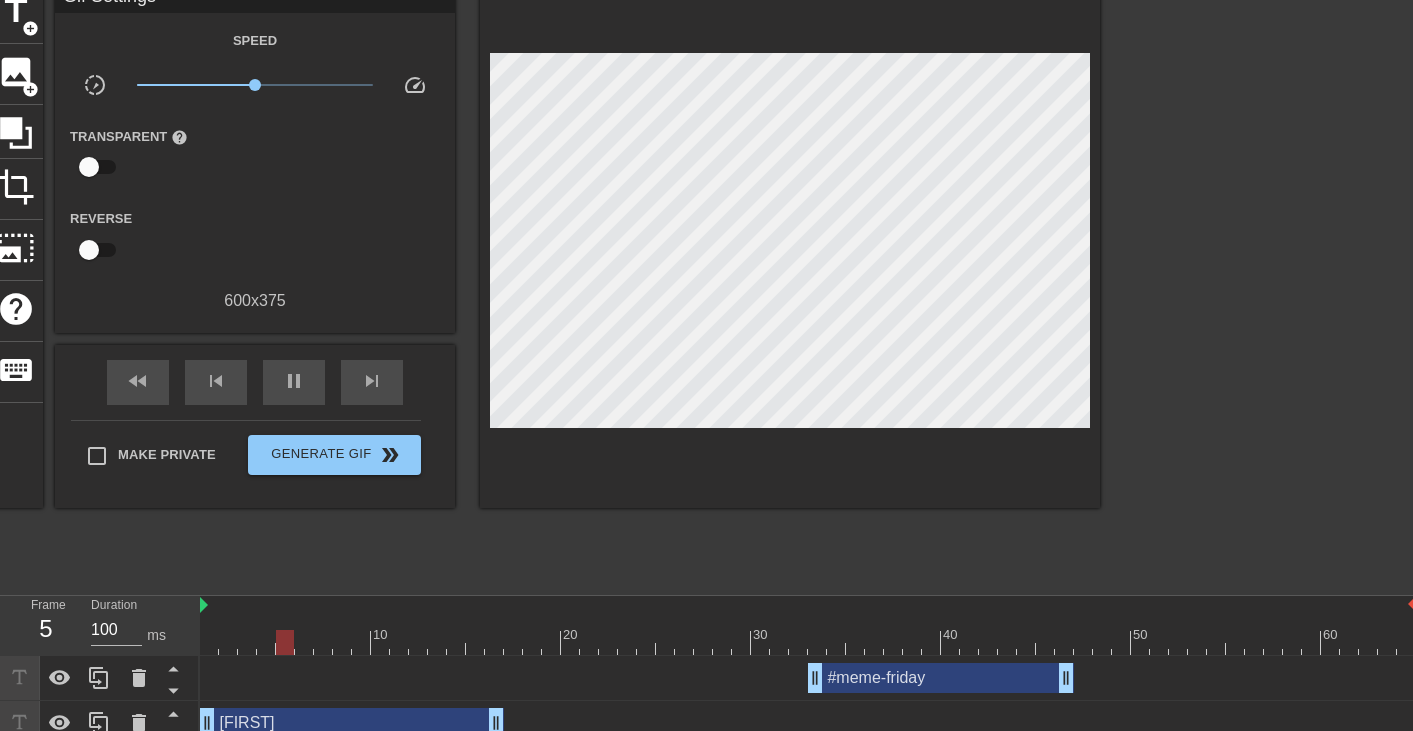scroll, scrollTop: 109, scrollLeft: 0, axis: vertical 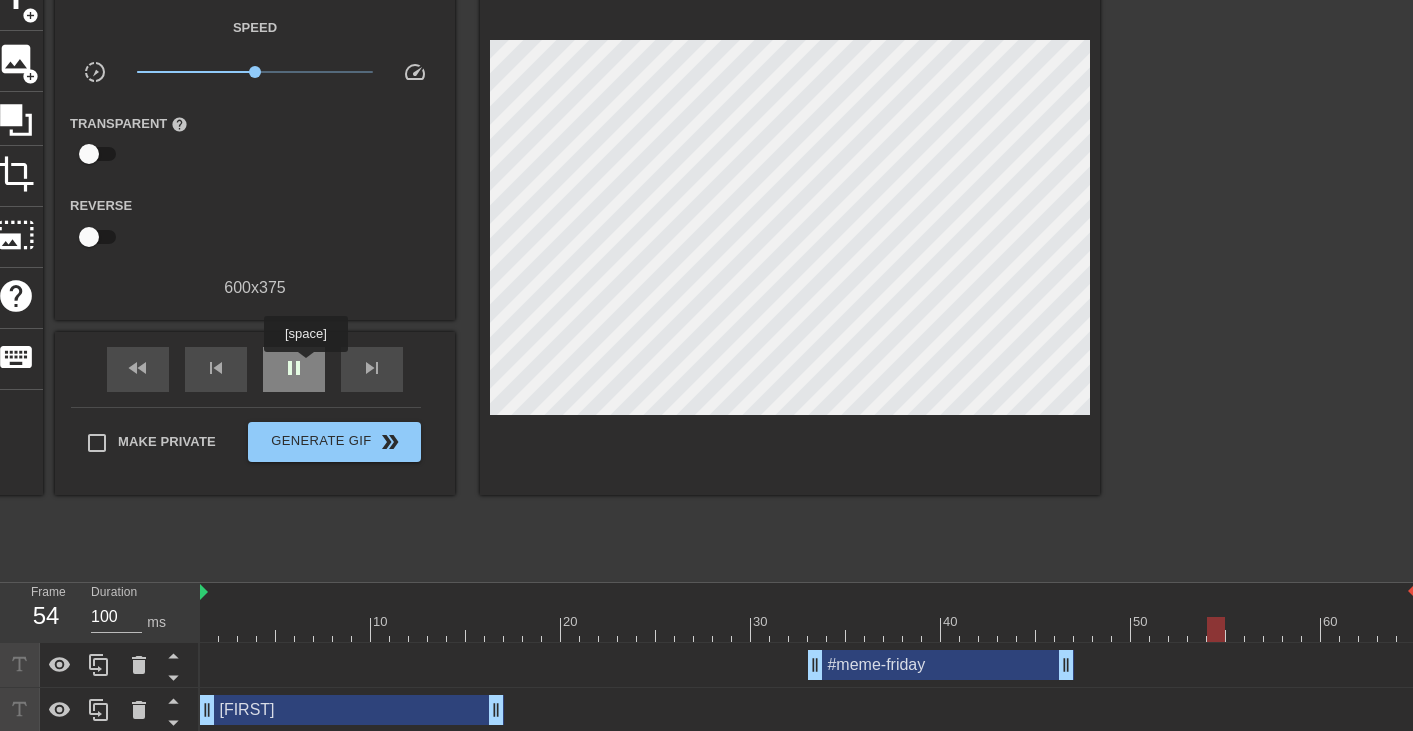 click on "pause" at bounding box center (294, 369) 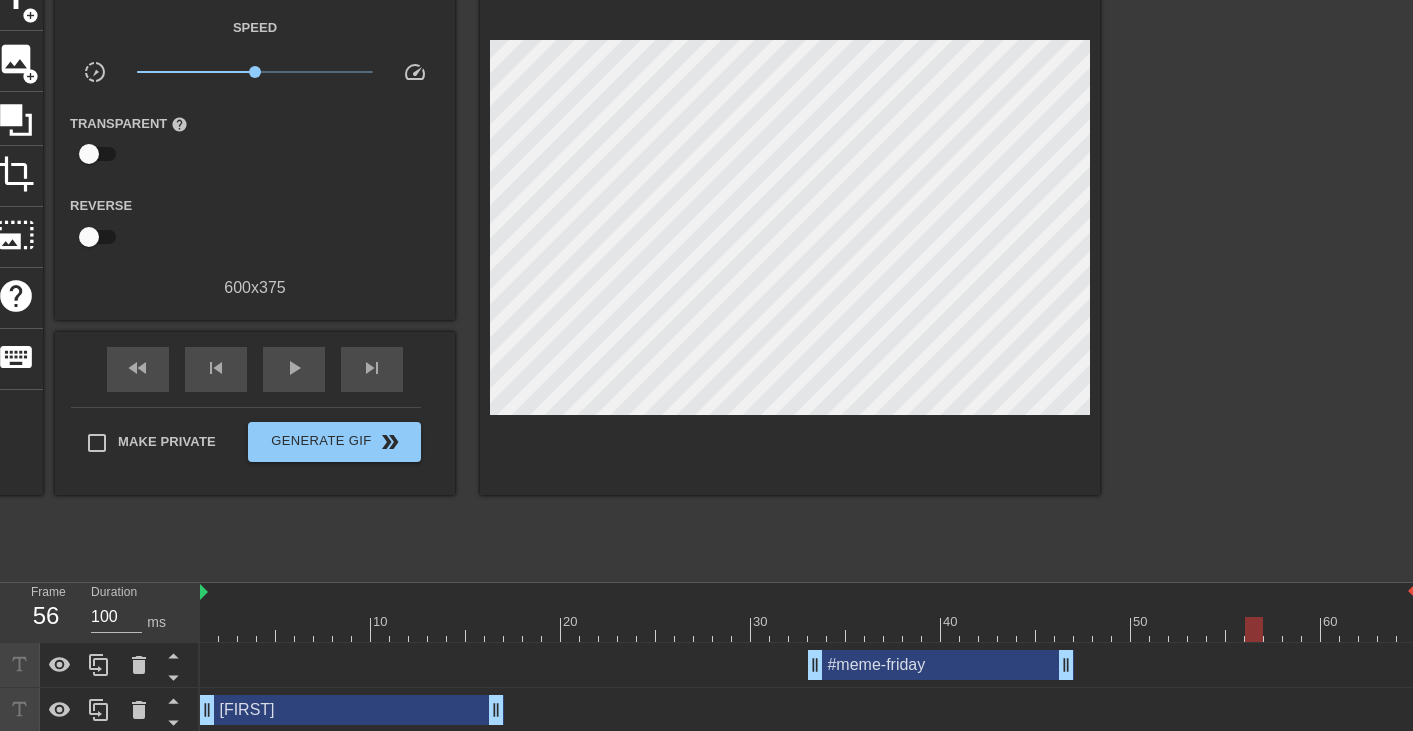 click at bounding box center (1274, 270) 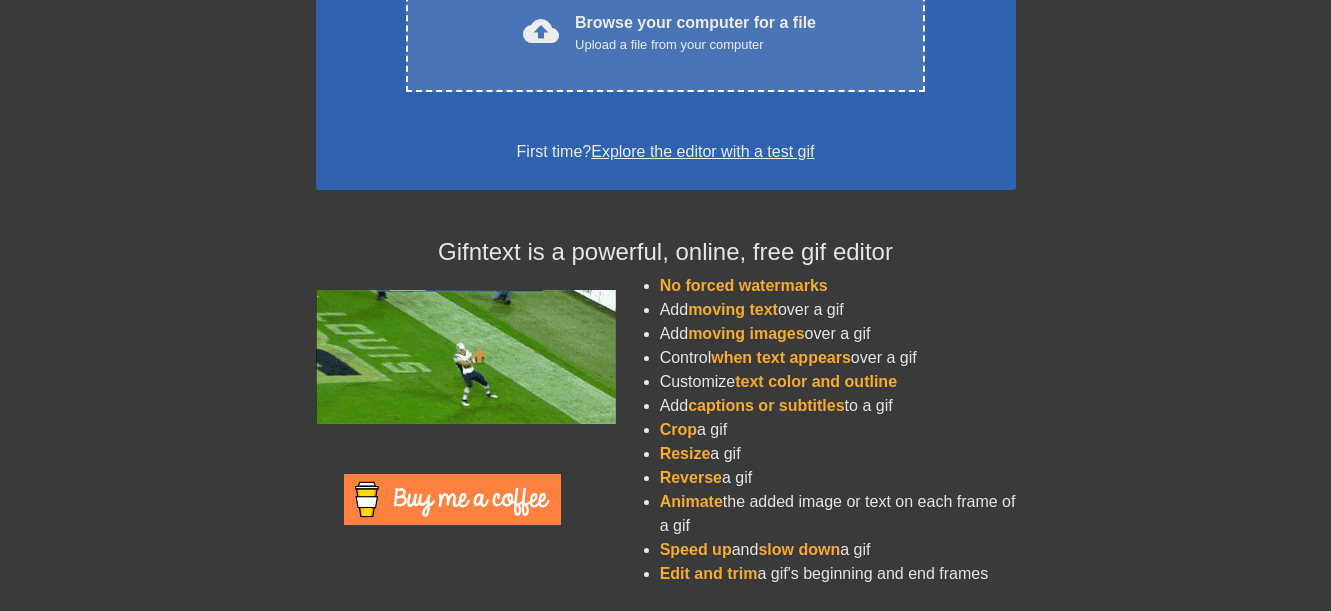 scroll, scrollTop: 0, scrollLeft: 0, axis: both 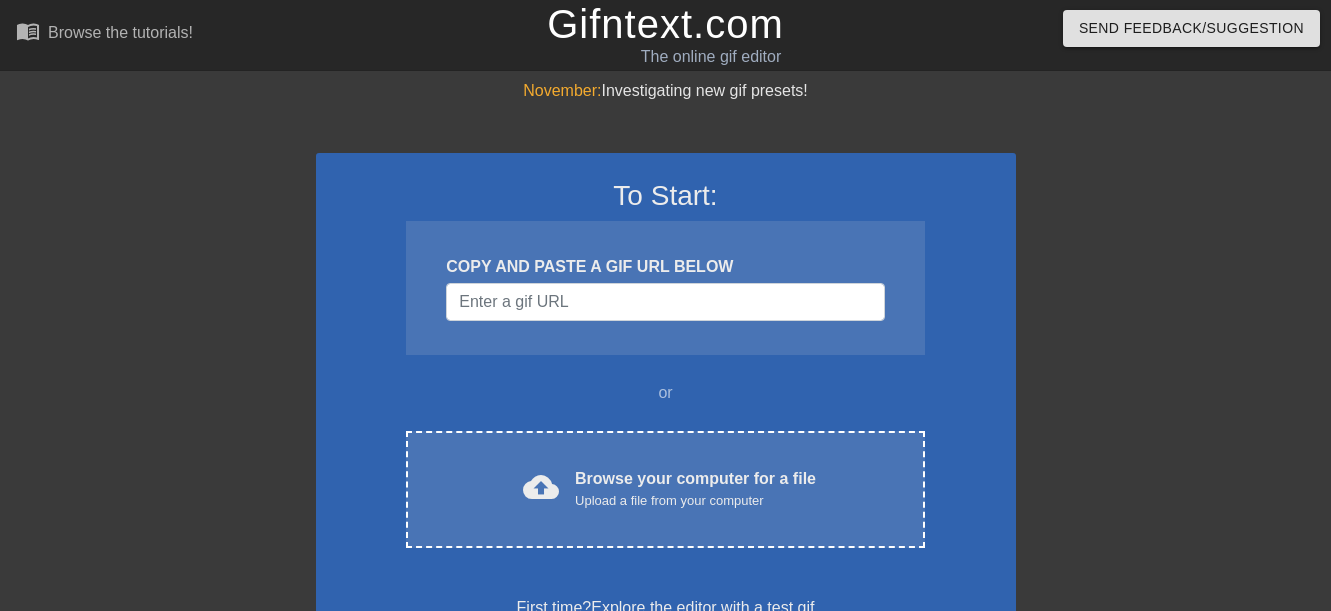 click at bounding box center [1190, 379] 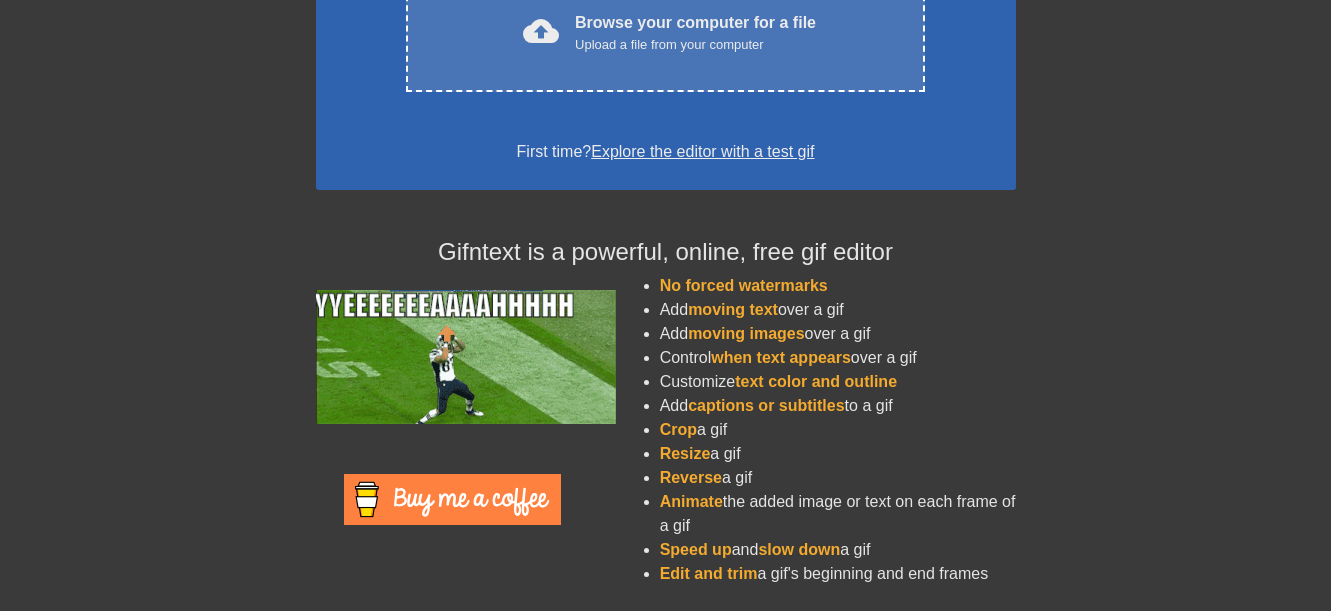 scroll, scrollTop: 0, scrollLeft: 0, axis: both 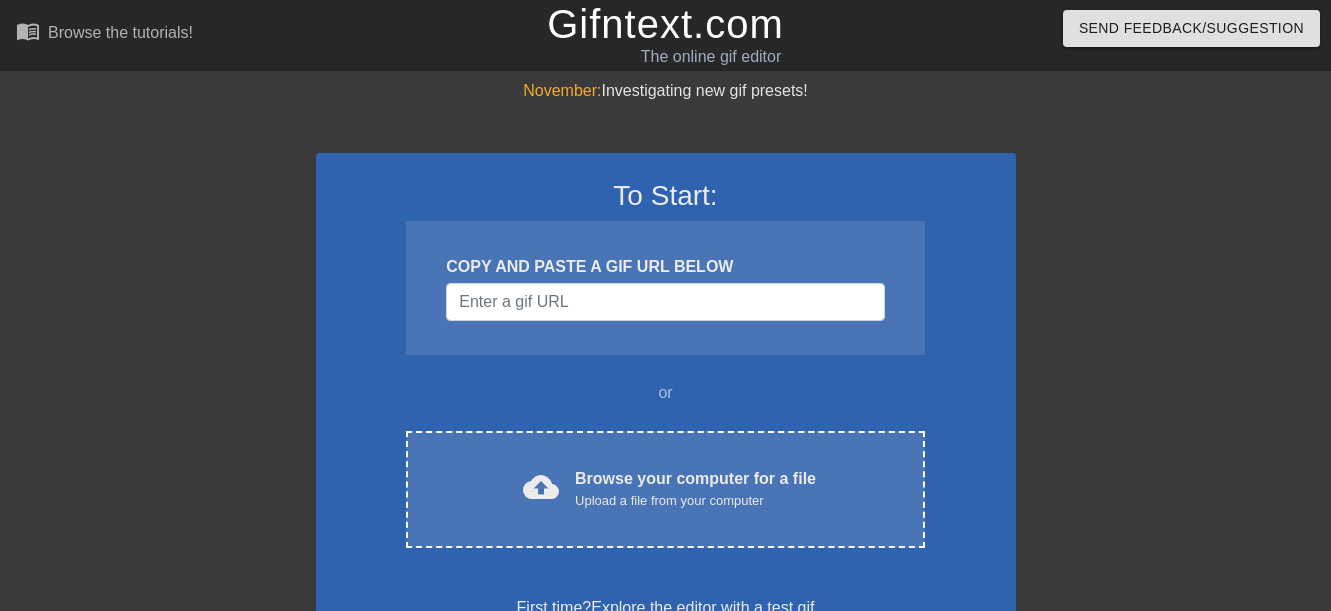 click at bounding box center (1190, 379) 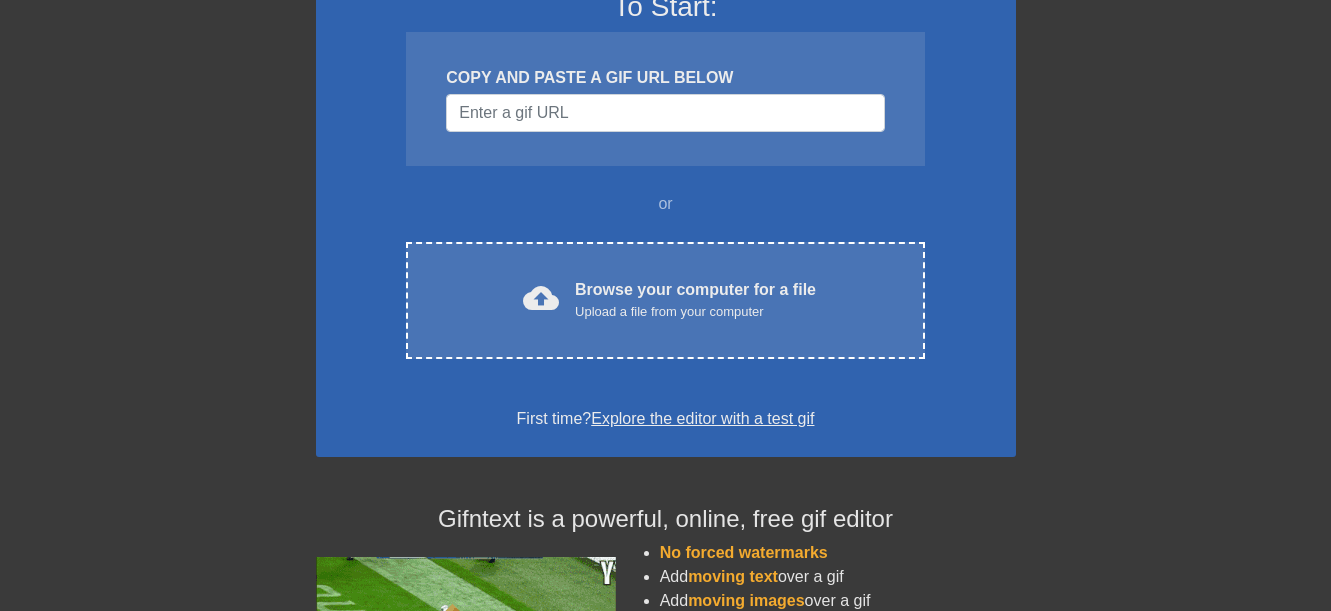 click at bounding box center (1190, 190) 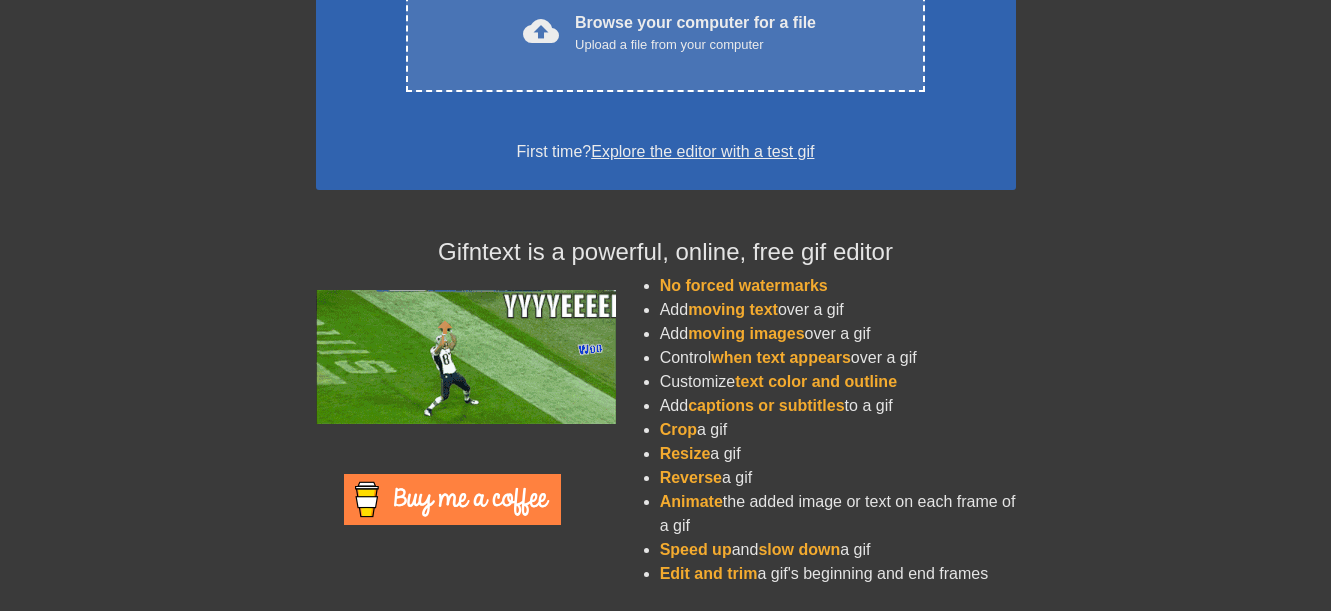 scroll, scrollTop: 0, scrollLeft: 0, axis: both 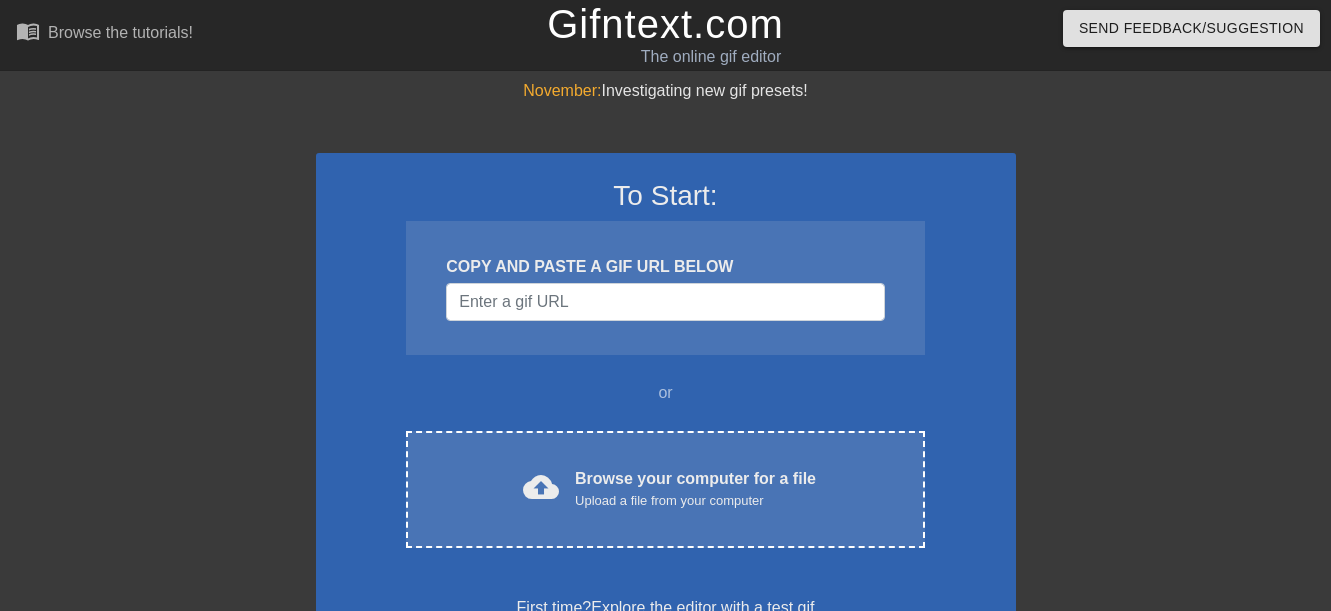 click at bounding box center (1190, 379) 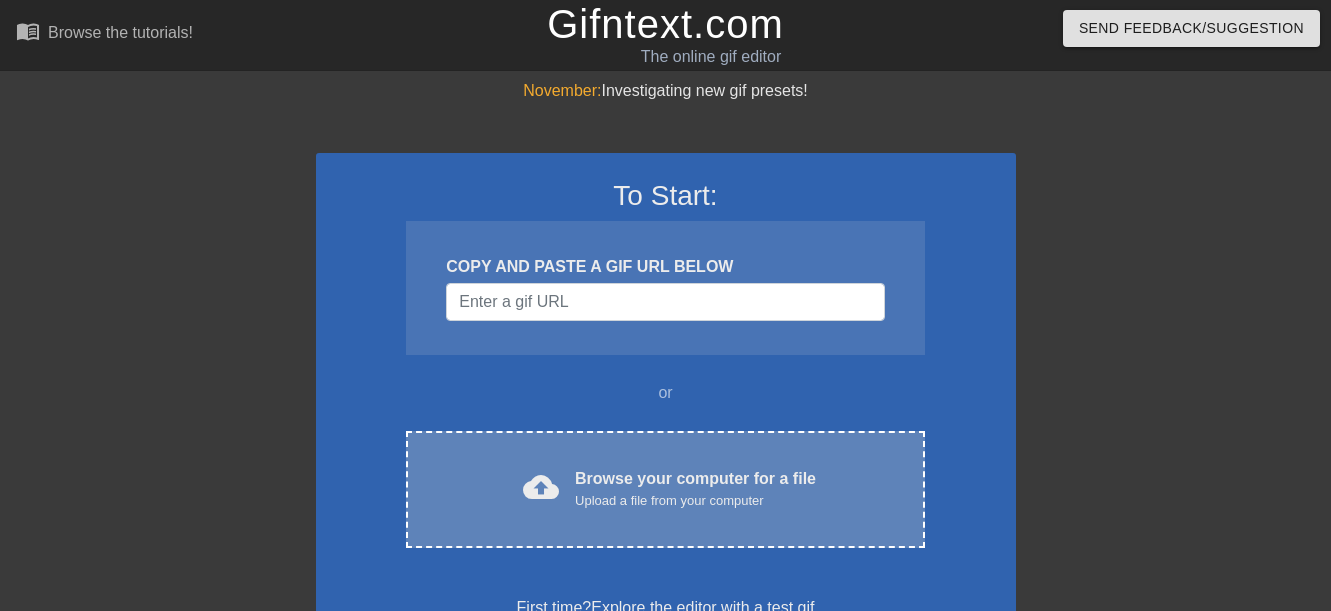 click on "Browse your computer for a file Upload a file from your computer" at bounding box center [695, 489] 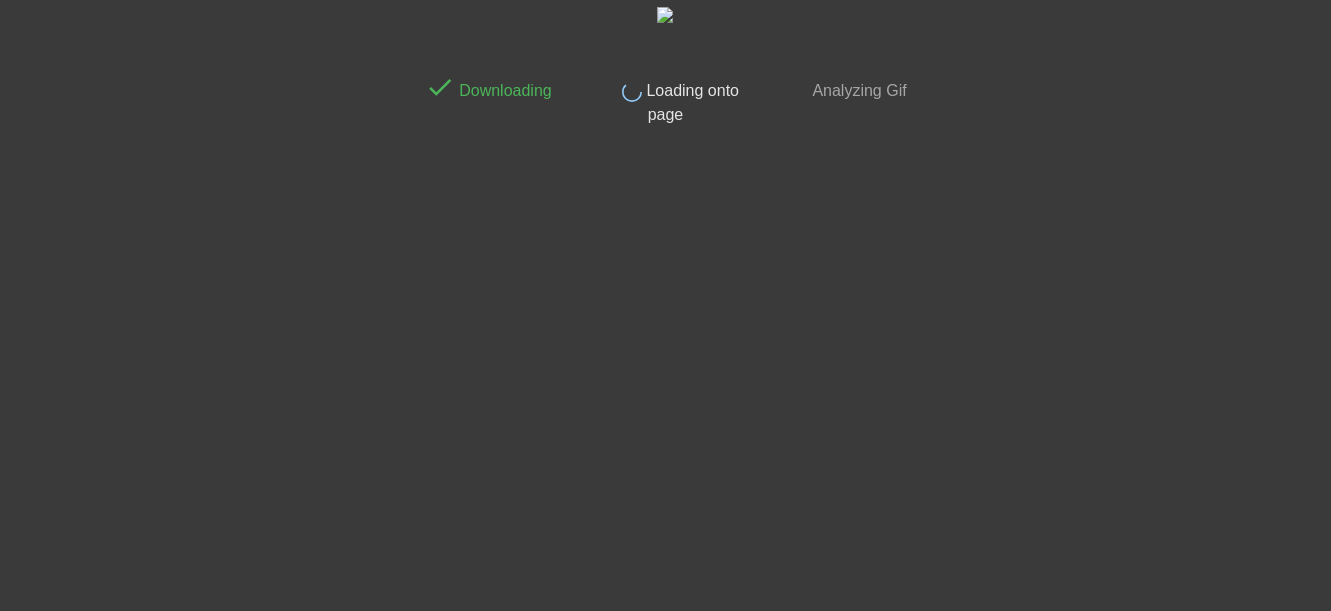 scroll, scrollTop: 705, scrollLeft: 0, axis: vertical 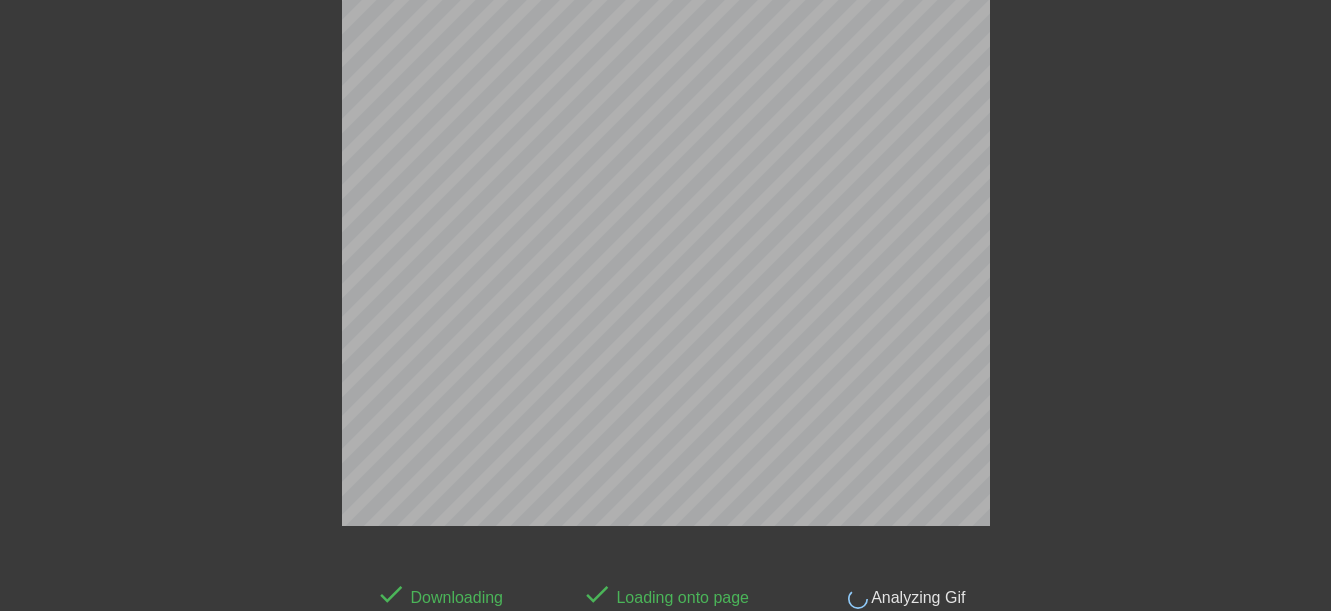 click on "done   Downloading done   Loading onto page done   Analyzing Gif" at bounding box center (665, -8) 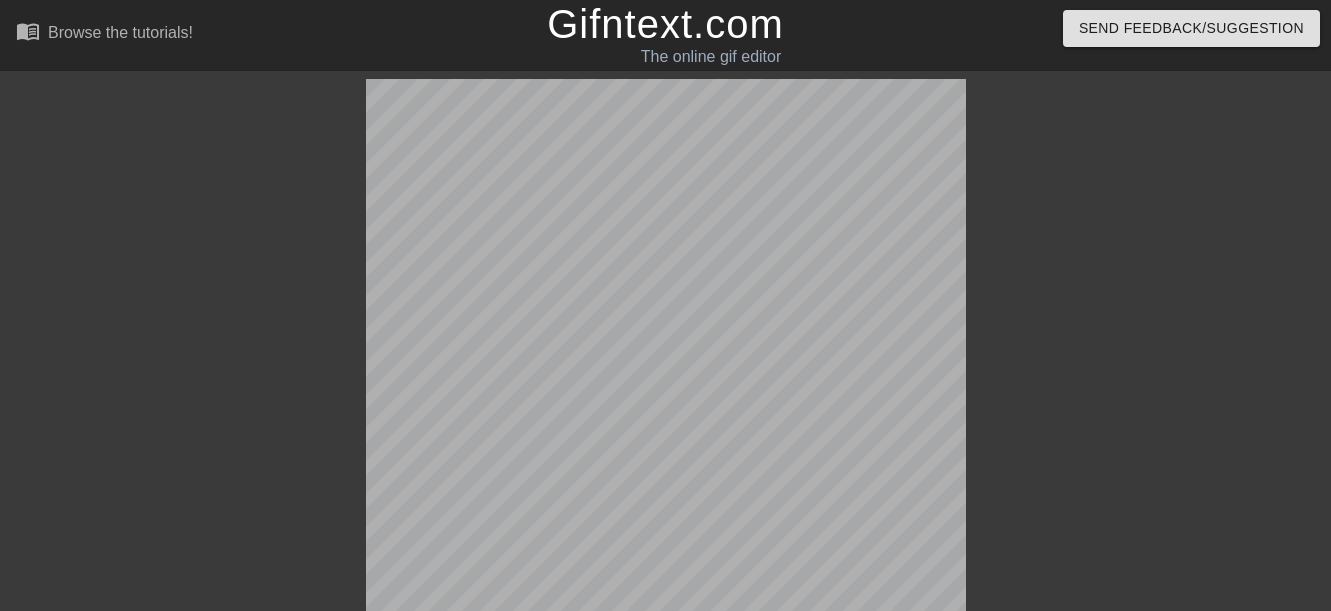 scroll, scrollTop: 49, scrollLeft: 0, axis: vertical 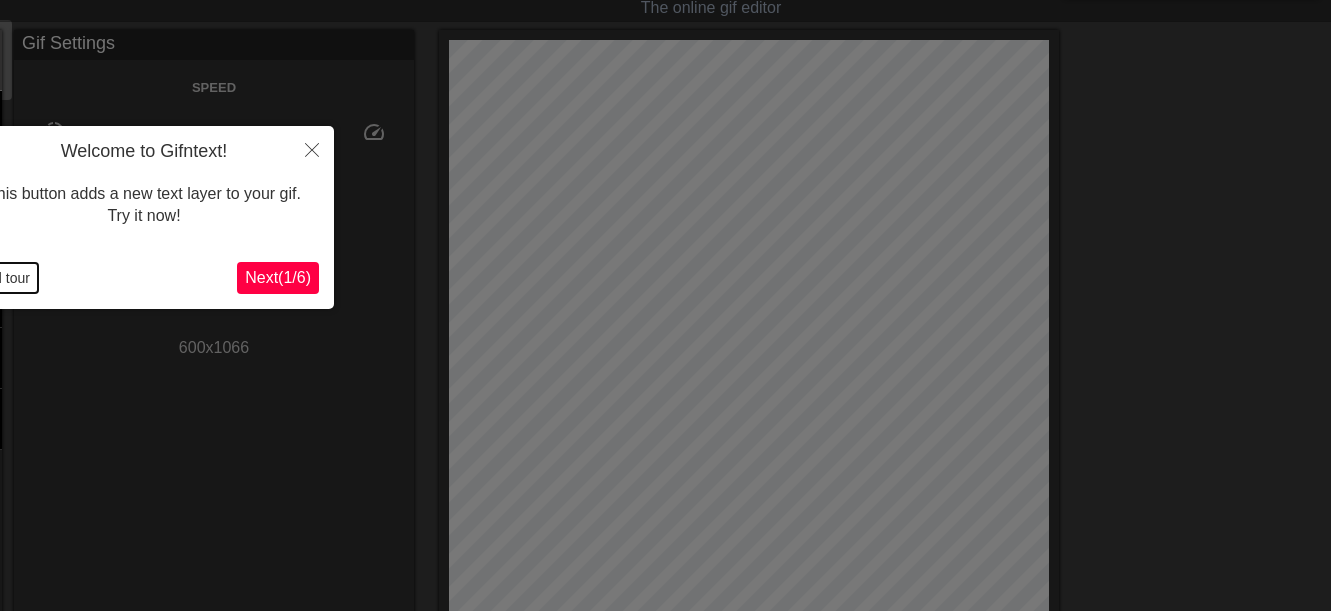 click on "End tour" at bounding box center (3, 278) 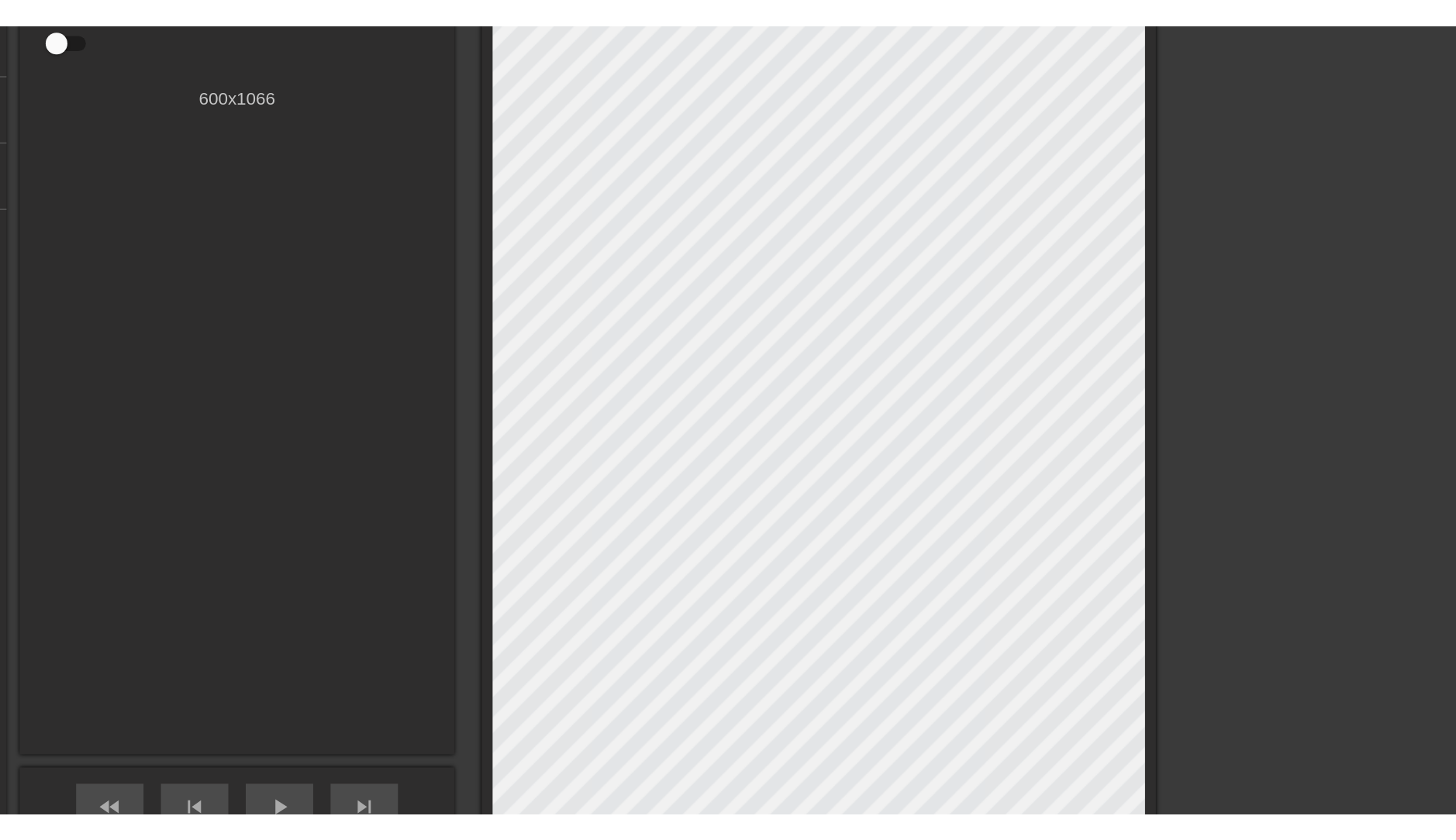 scroll, scrollTop: 0, scrollLeft: 0, axis: both 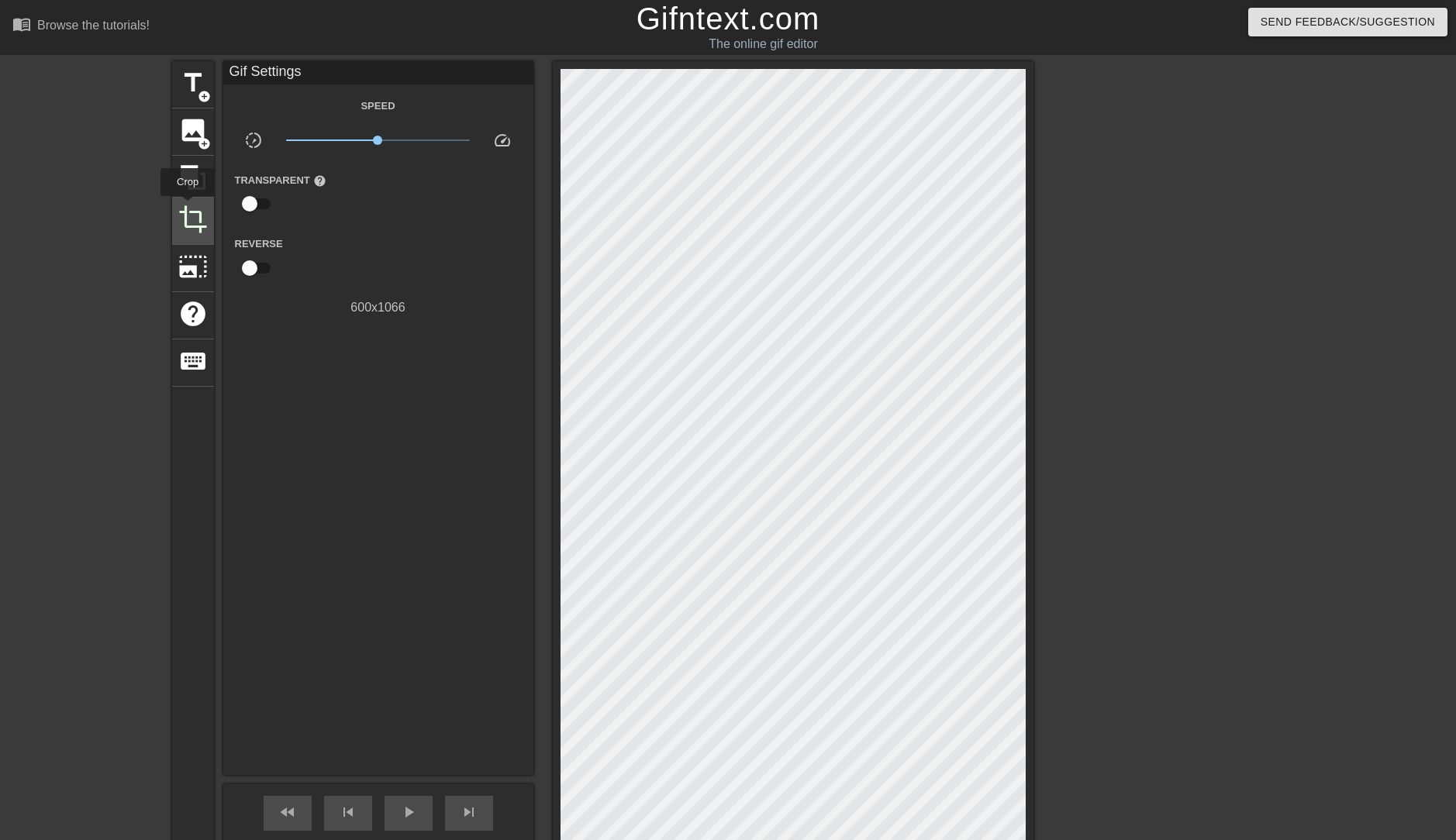 click on "crop" at bounding box center (193, 219) 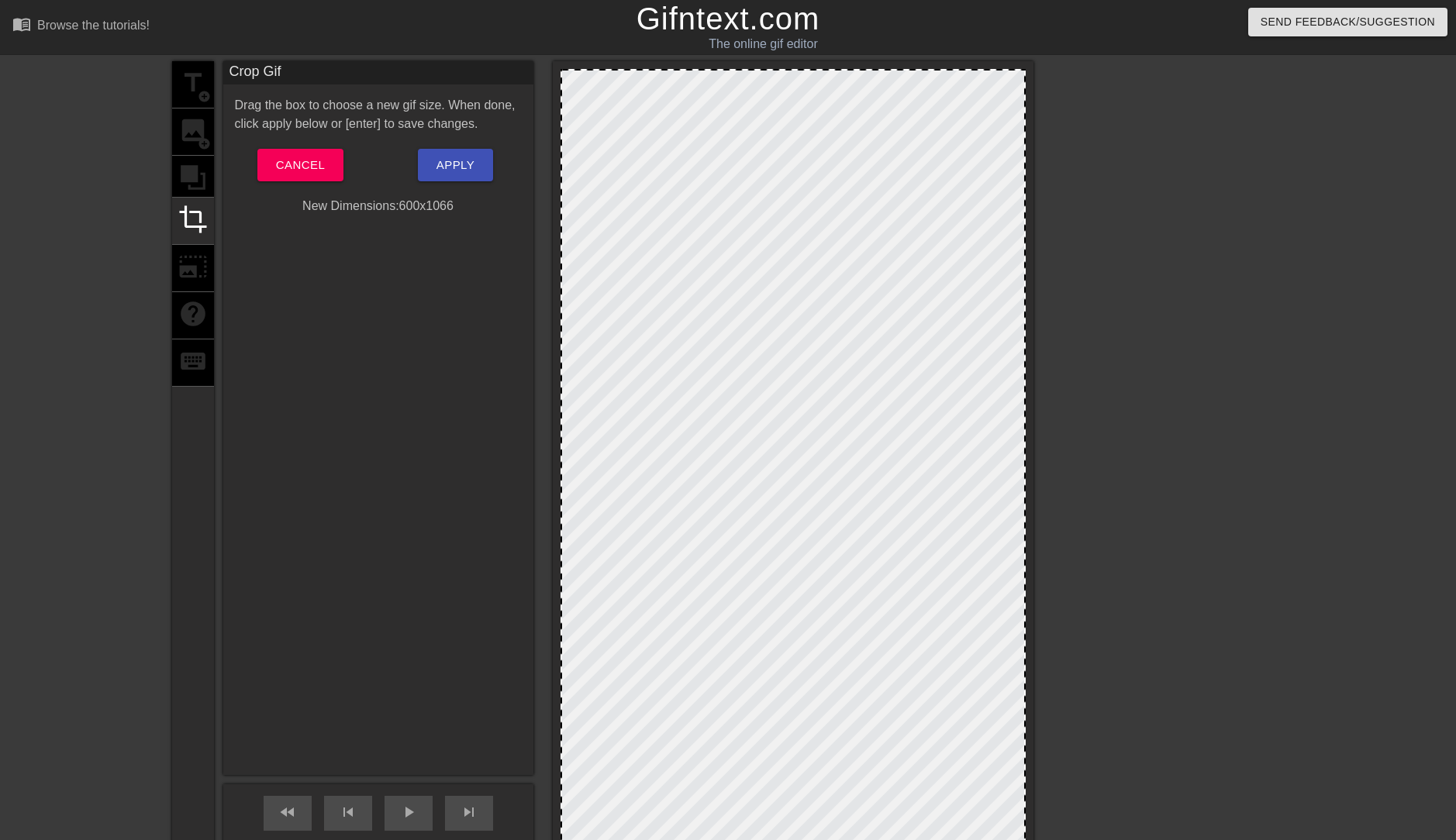 scroll, scrollTop: 185, scrollLeft: 0, axis: vertical 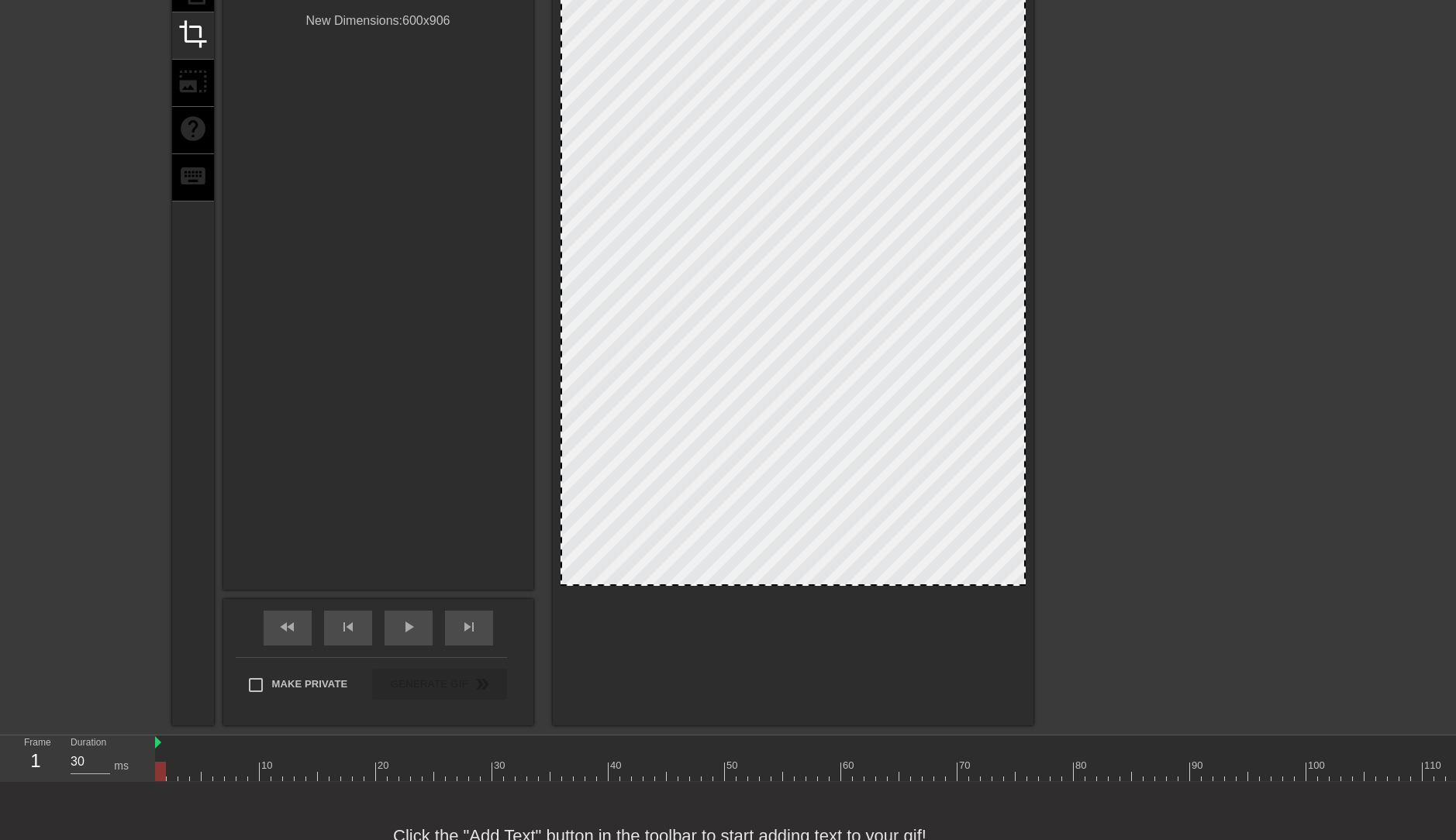 drag, startPoint x: 769, startPoint y: 708, endPoint x: 789, endPoint y: 584, distance: 125.60255 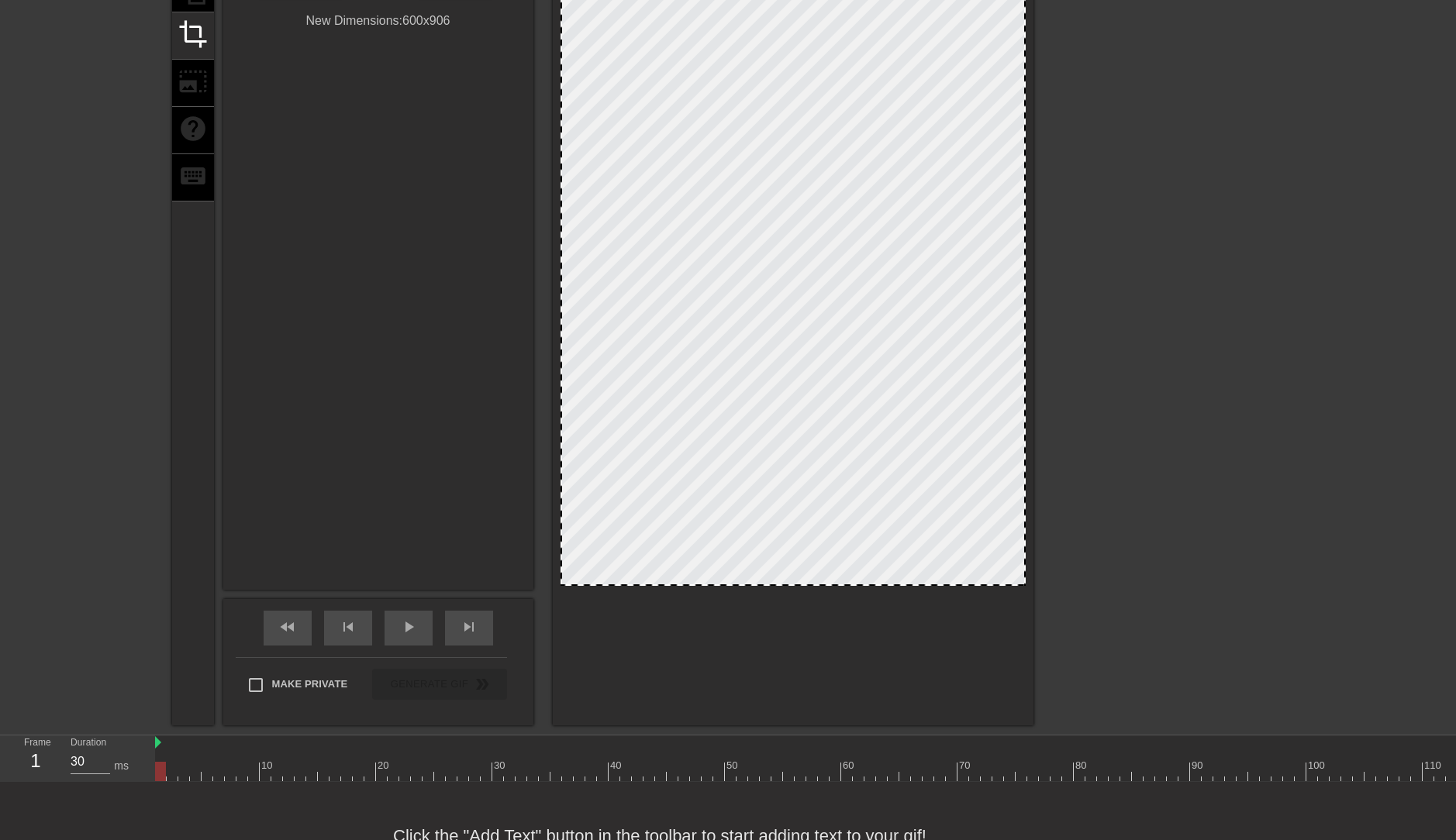 click at bounding box center [793, 584] 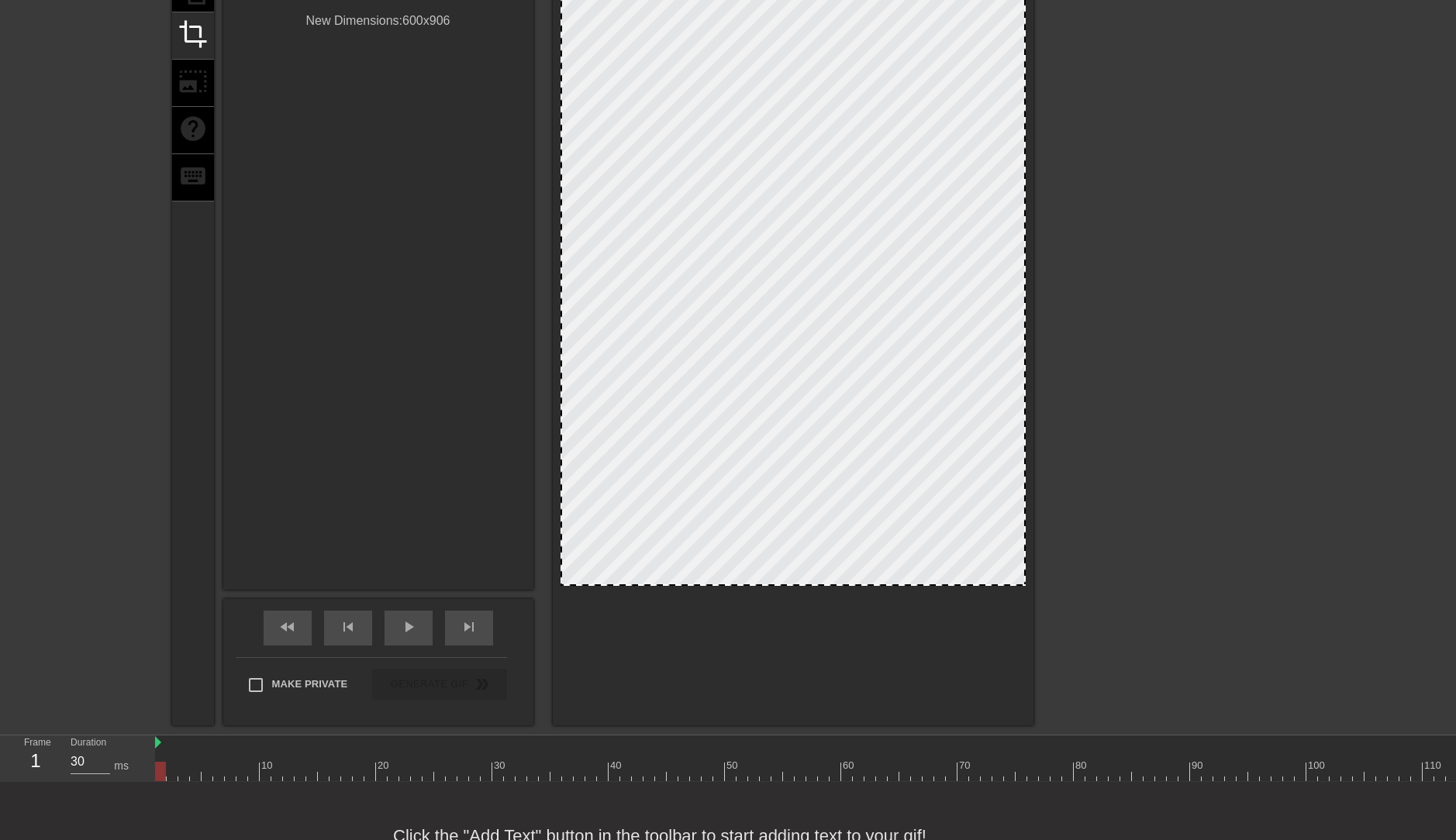 scroll, scrollTop: 0, scrollLeft: 0, axis: both 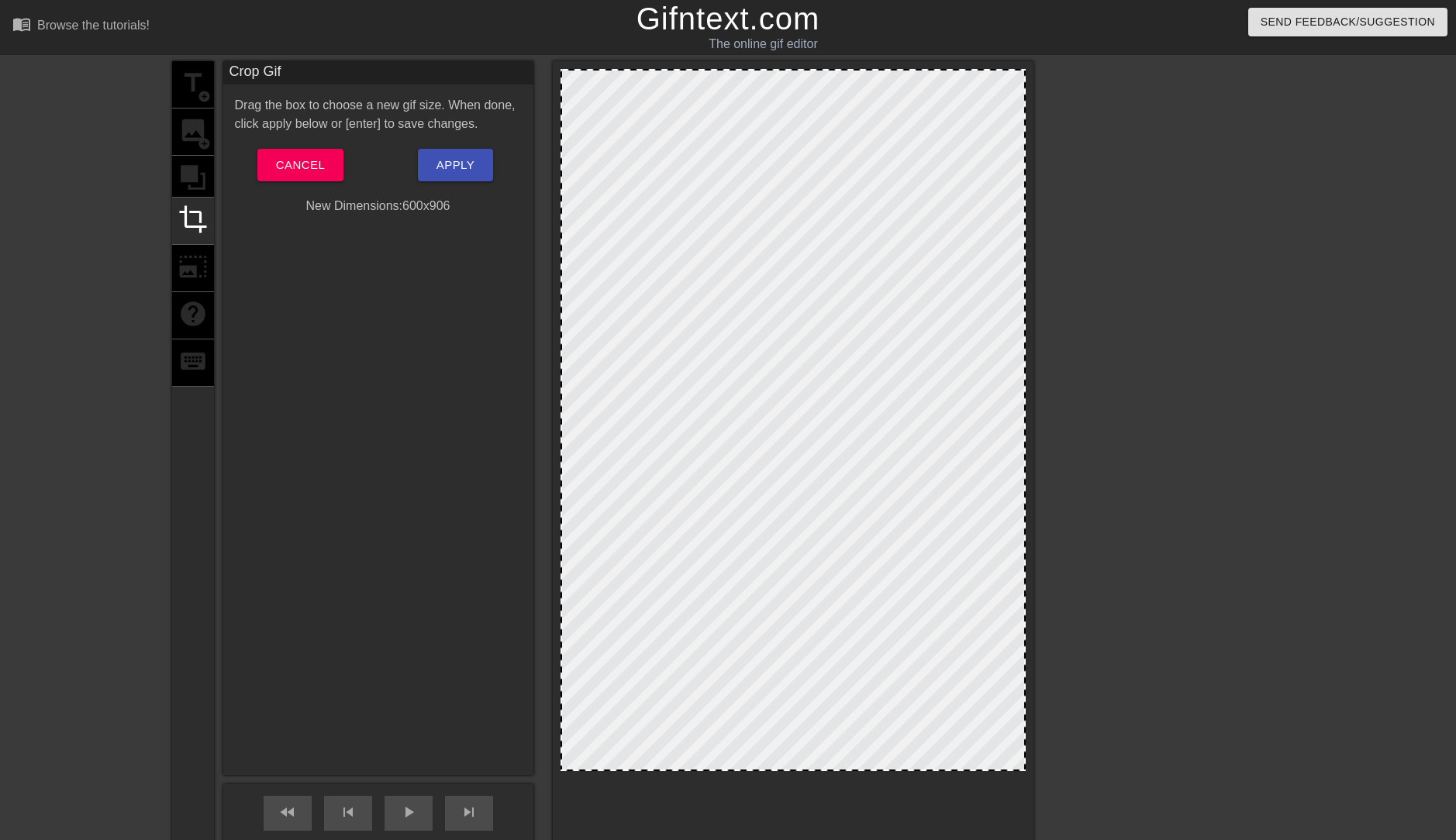 click on "title add_circle image add_circle crop photo_size_select_large help keyboard Crop Gif Drag the box to choose a new gif size. When done, click apply below or [enter] to save changes. Cancel Apply New Dimensions:  600  x  906 fast_rewind skip_previous play_arrow skip_next Make Private Generate Gif double_arrow" at bounding box center [728, 486] 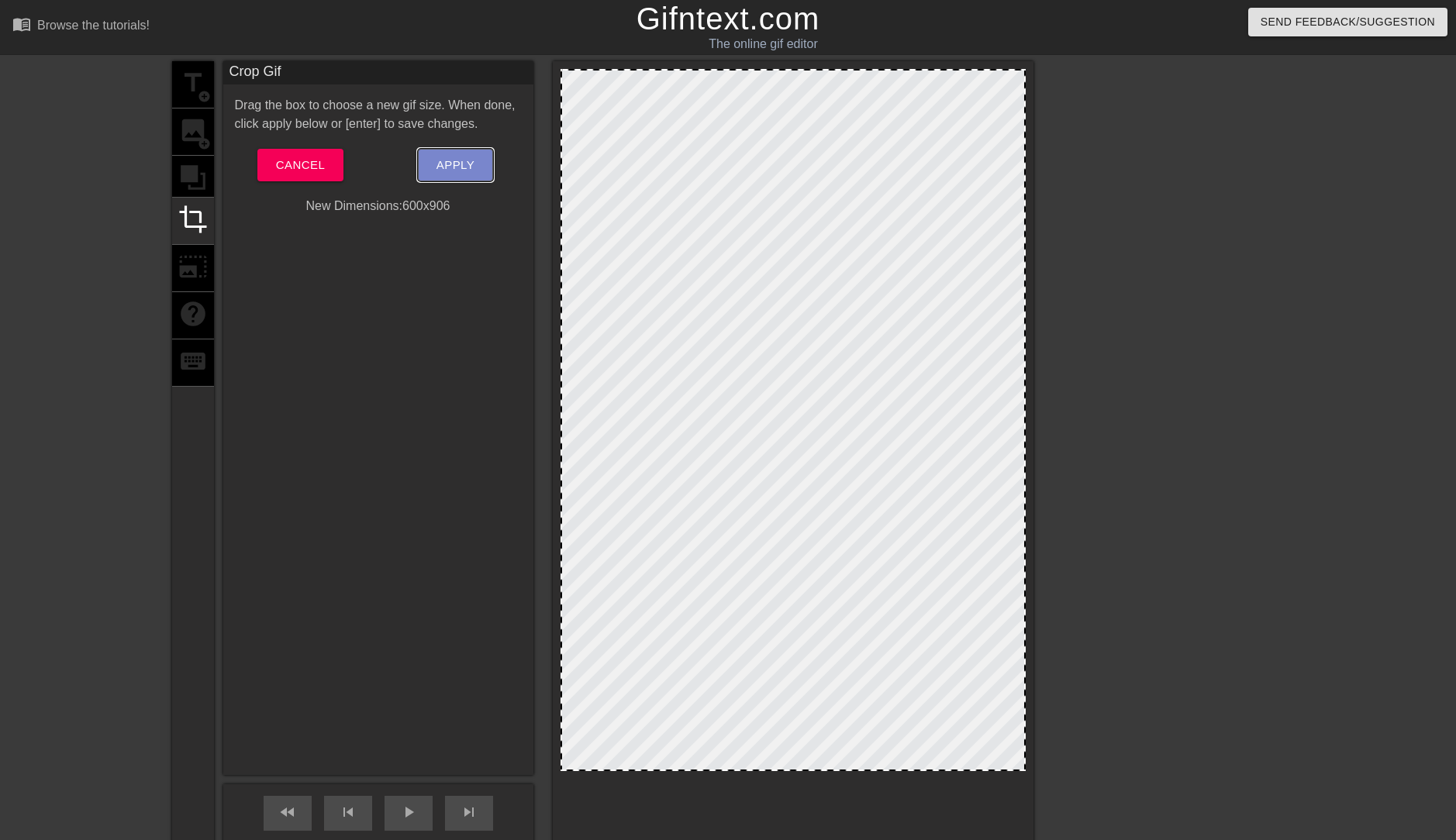 click on "Apply" at bounding box center (455, 165) 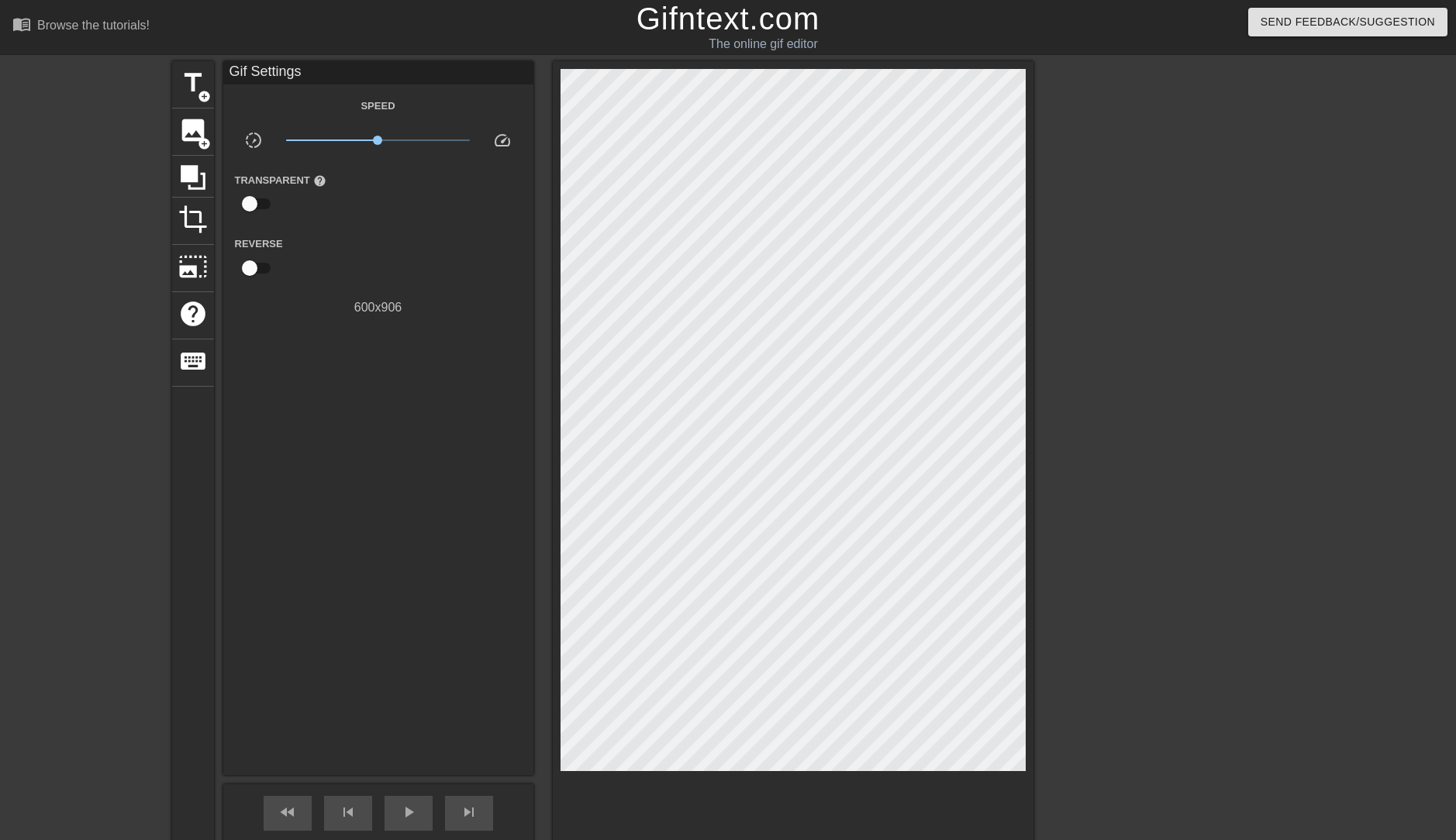click at bounding box center [1168, 294] 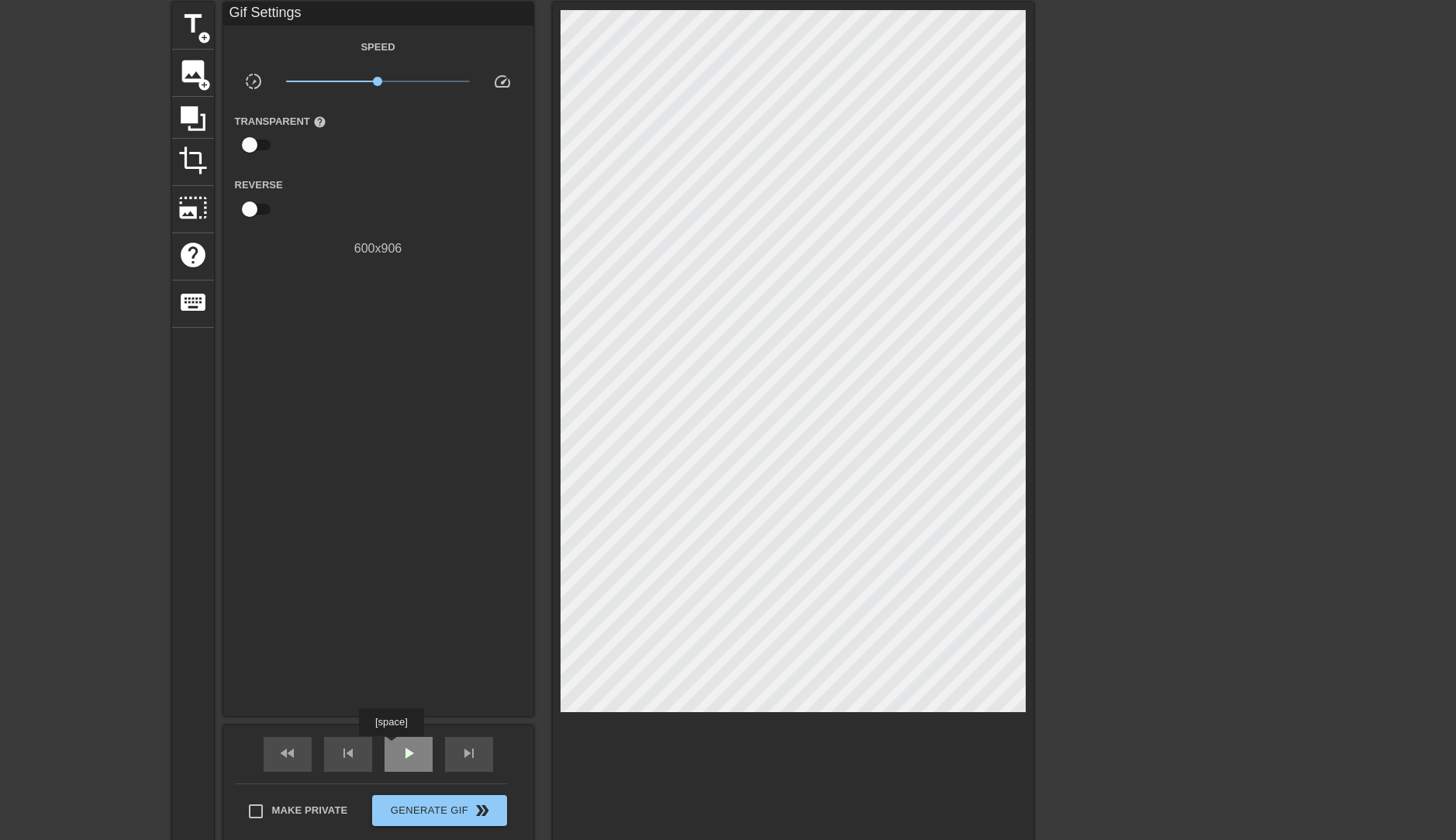click on "play_arrow" at bounding box center [409, 754] 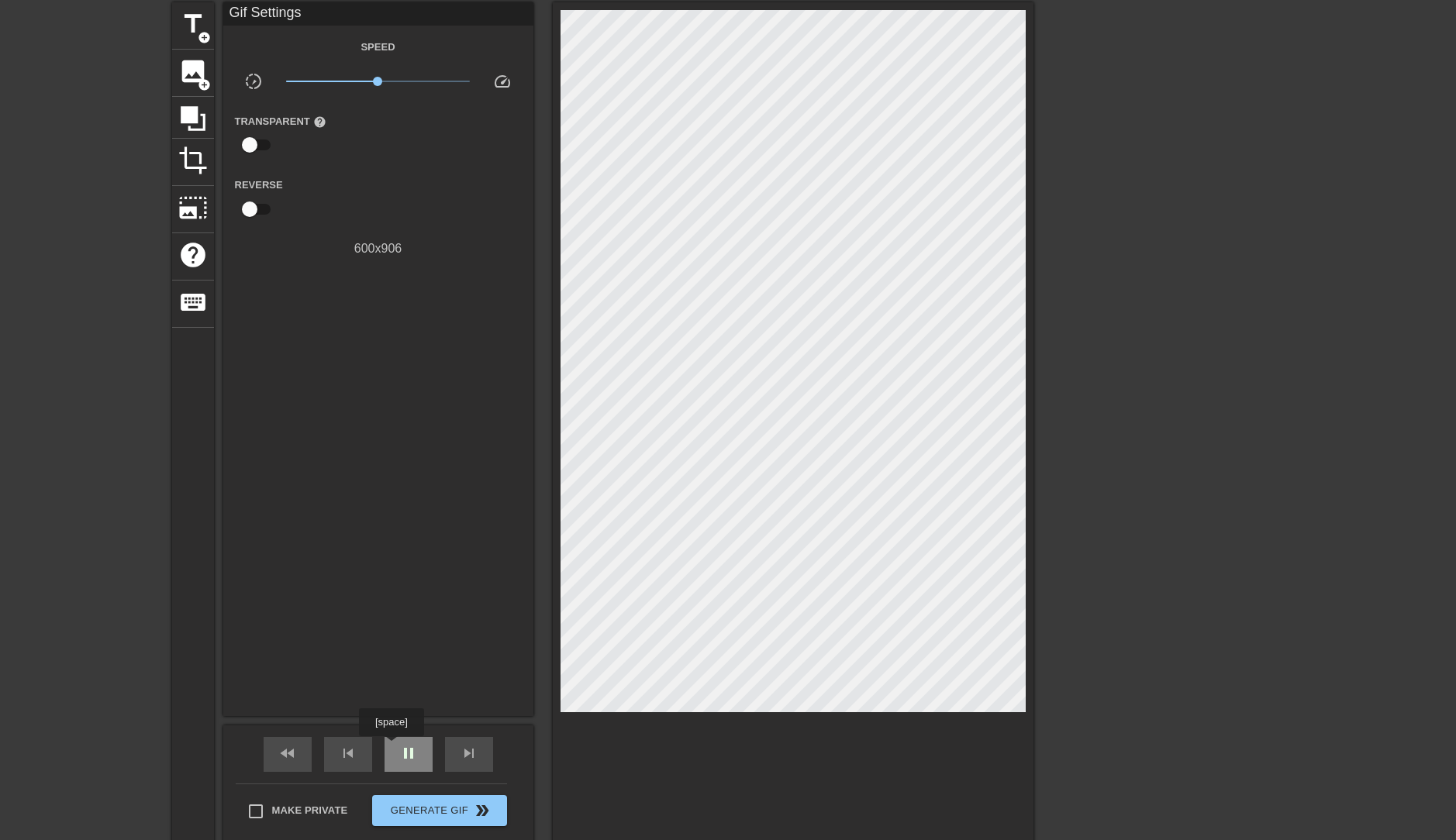 type on "30" 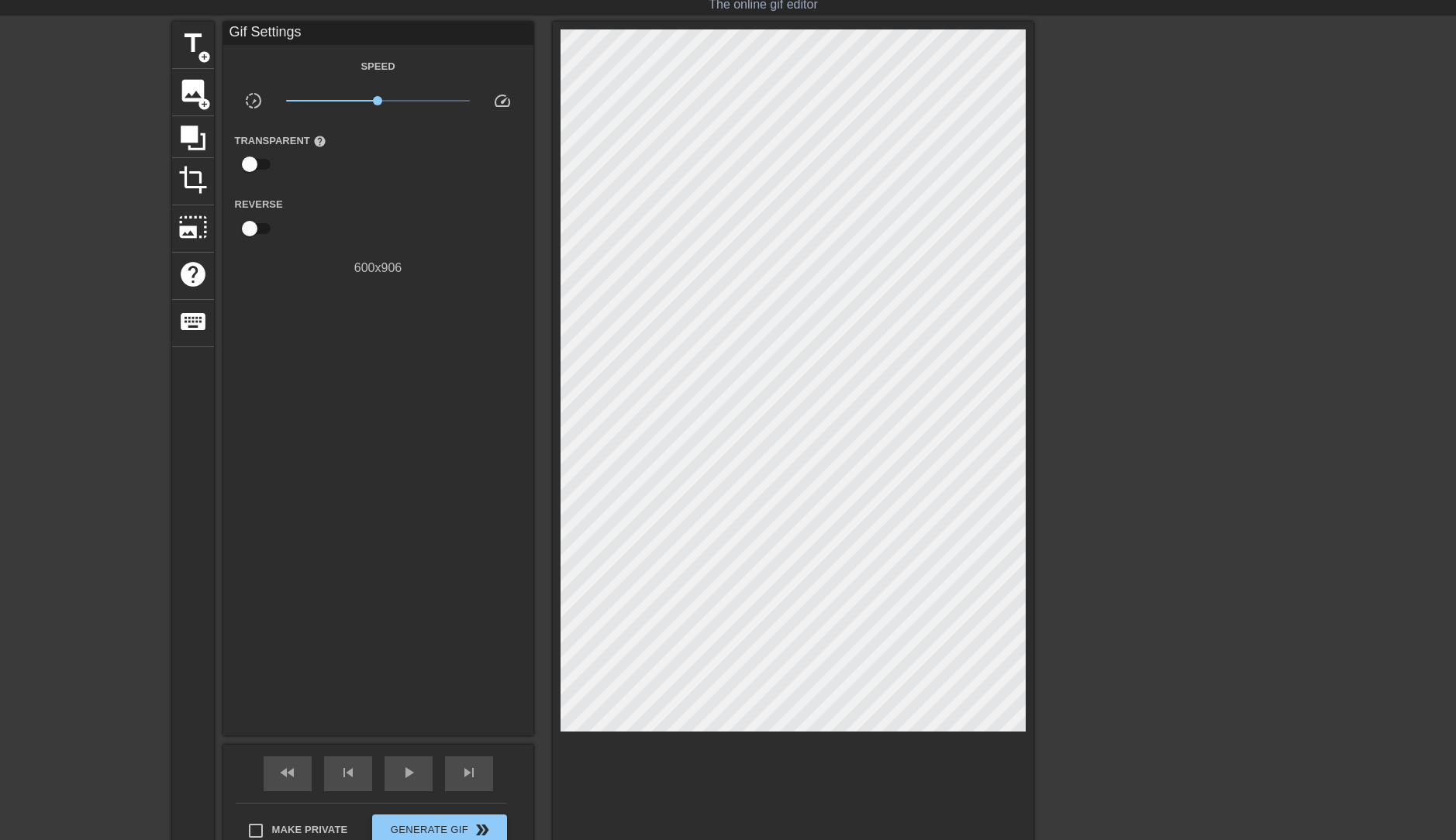 scroll, scrollTop: 246, scrollLeft: 0, axis: vertical 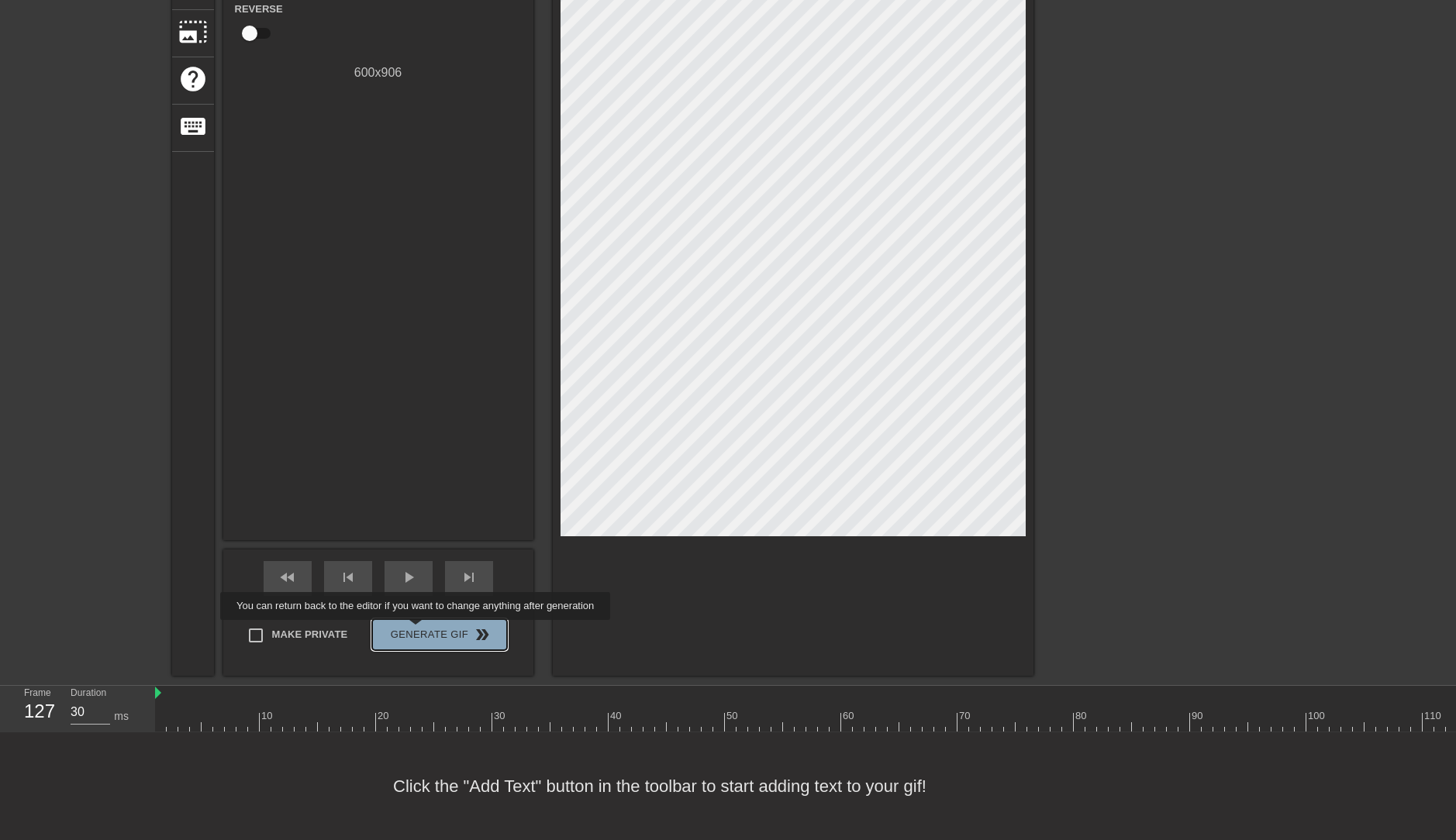 click on "Generate Gif double_arrow" at bounding box center [439, 635] 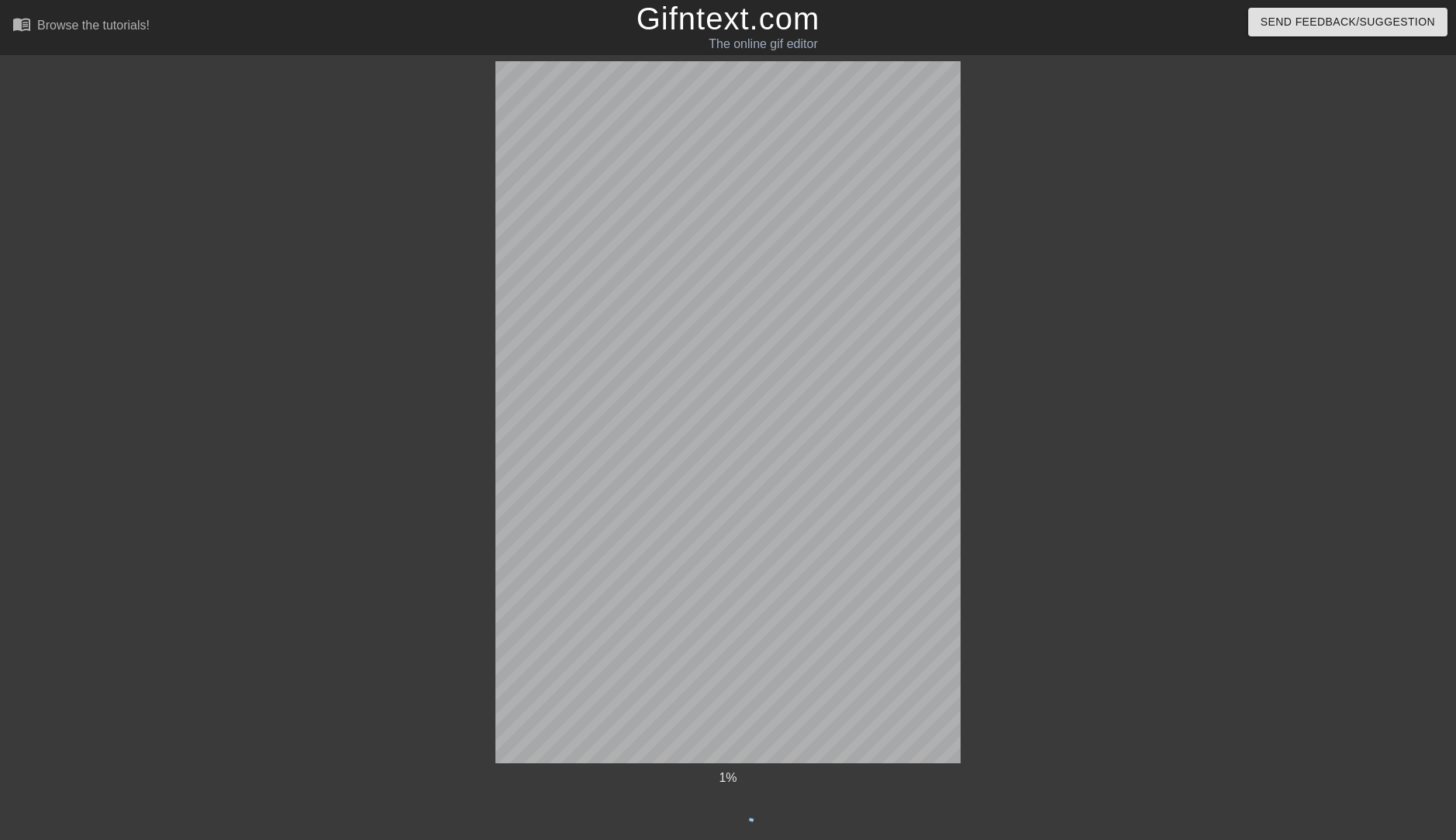 click on "1 % done   Generating Gif done   Saving to GfyCat done   Processing on GfyCat title add_circle image add_circle crop photo_size_select_large help keyboard fast_rewind skip_previous play_arrow skip_next Make Private Generate Gif double_arrow" at bounding box center [728, 474] 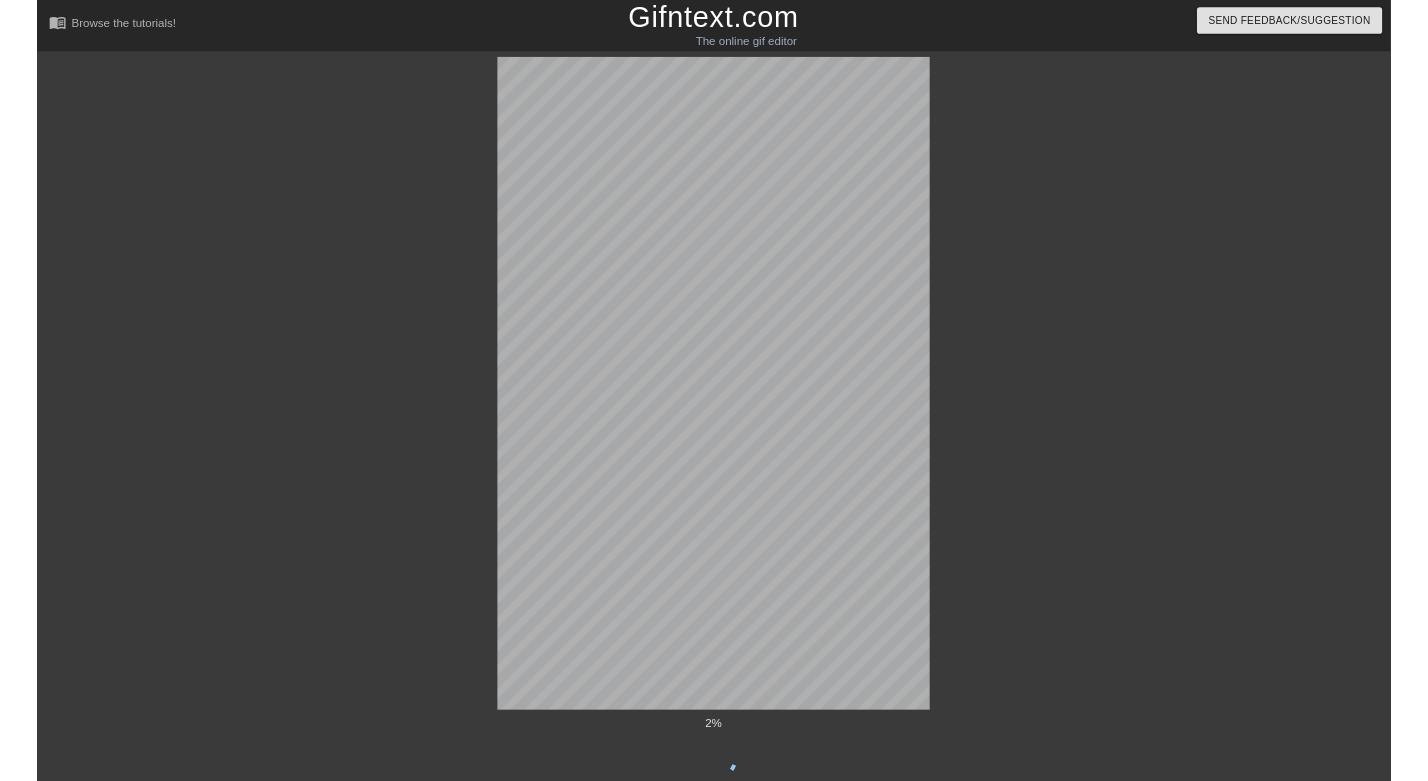 scroll, scrollTop: 68, scrollLeft: 0, axis: vertical 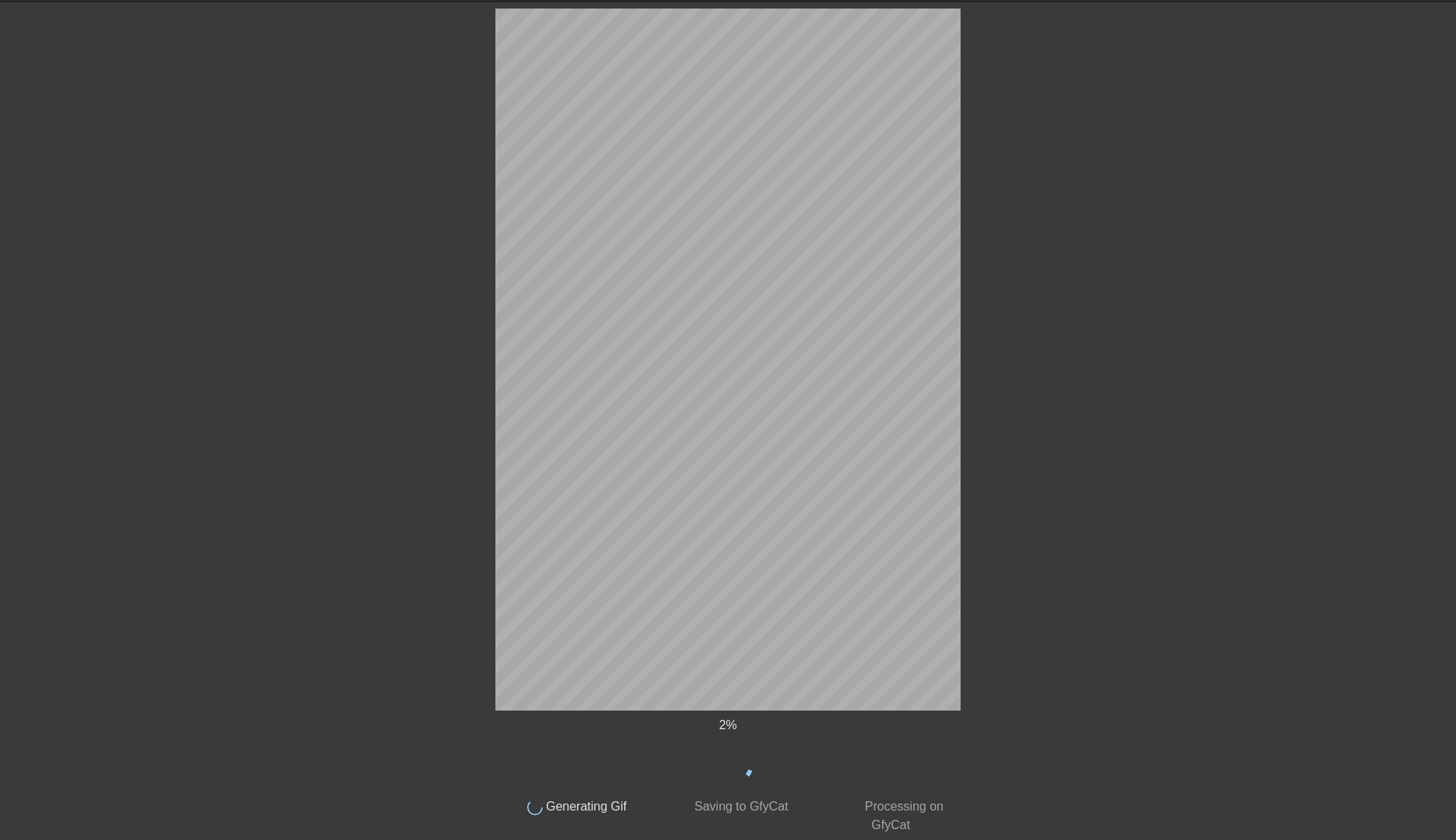 click on "2 % done   Generating Gif done   Saving to GfyCat done   Processing on GfyCat title add_circle image add_circle crop photo_size_select_large help keyboard fast_rewind skip_previous play_arrow skip_next Make Private Generate Gif double_arrow" at bounding box center (728, 422) 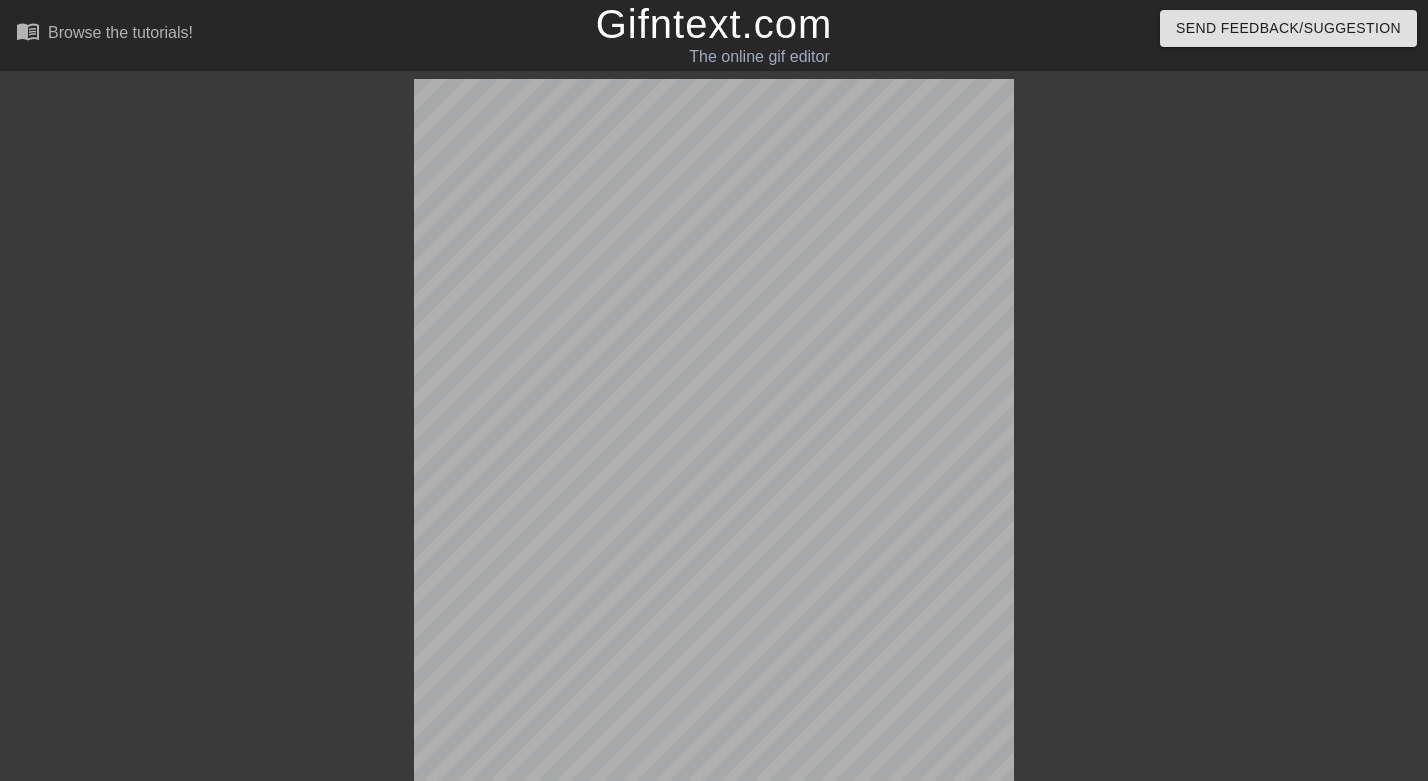 scroll, scrollTop: 371, scrollLeft: 0, axis: vertical 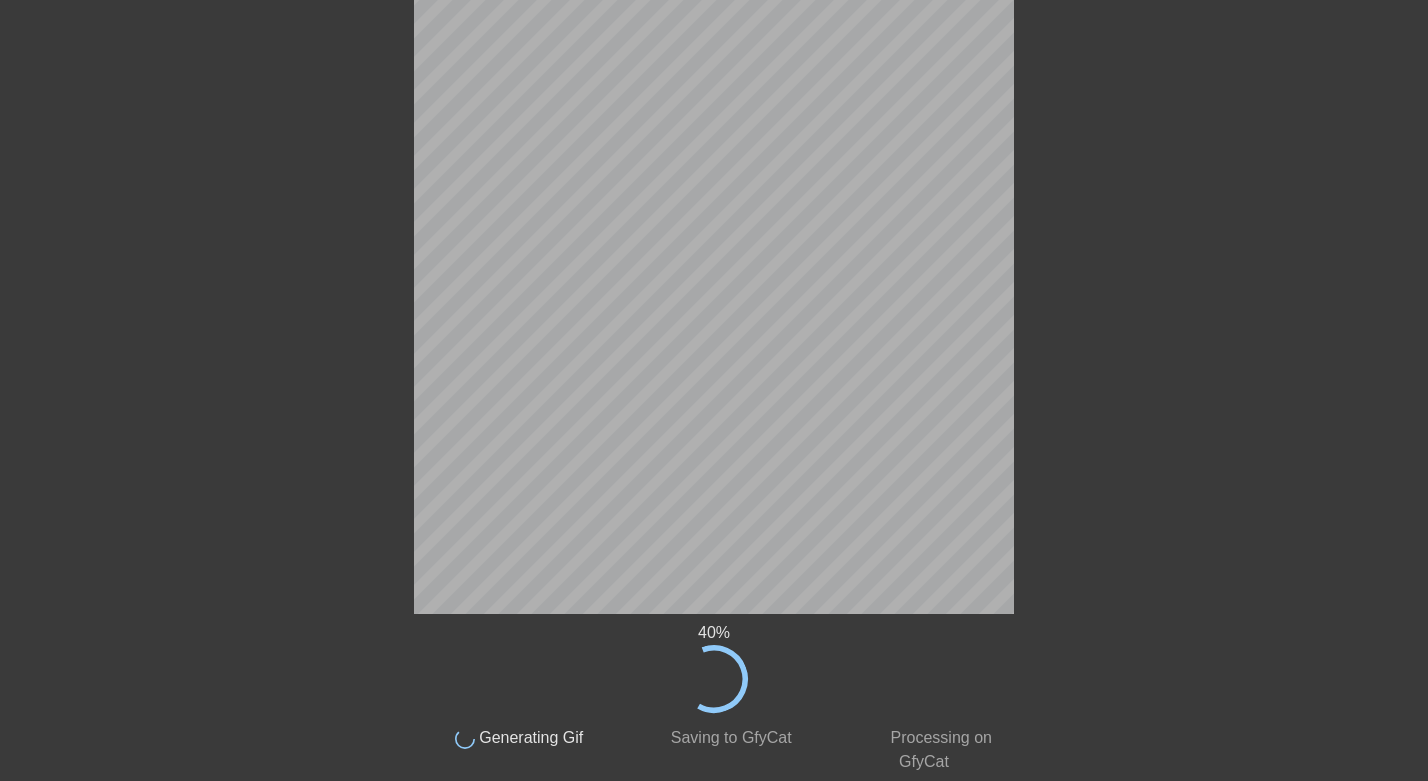 click at bounding box center [1188, 8] 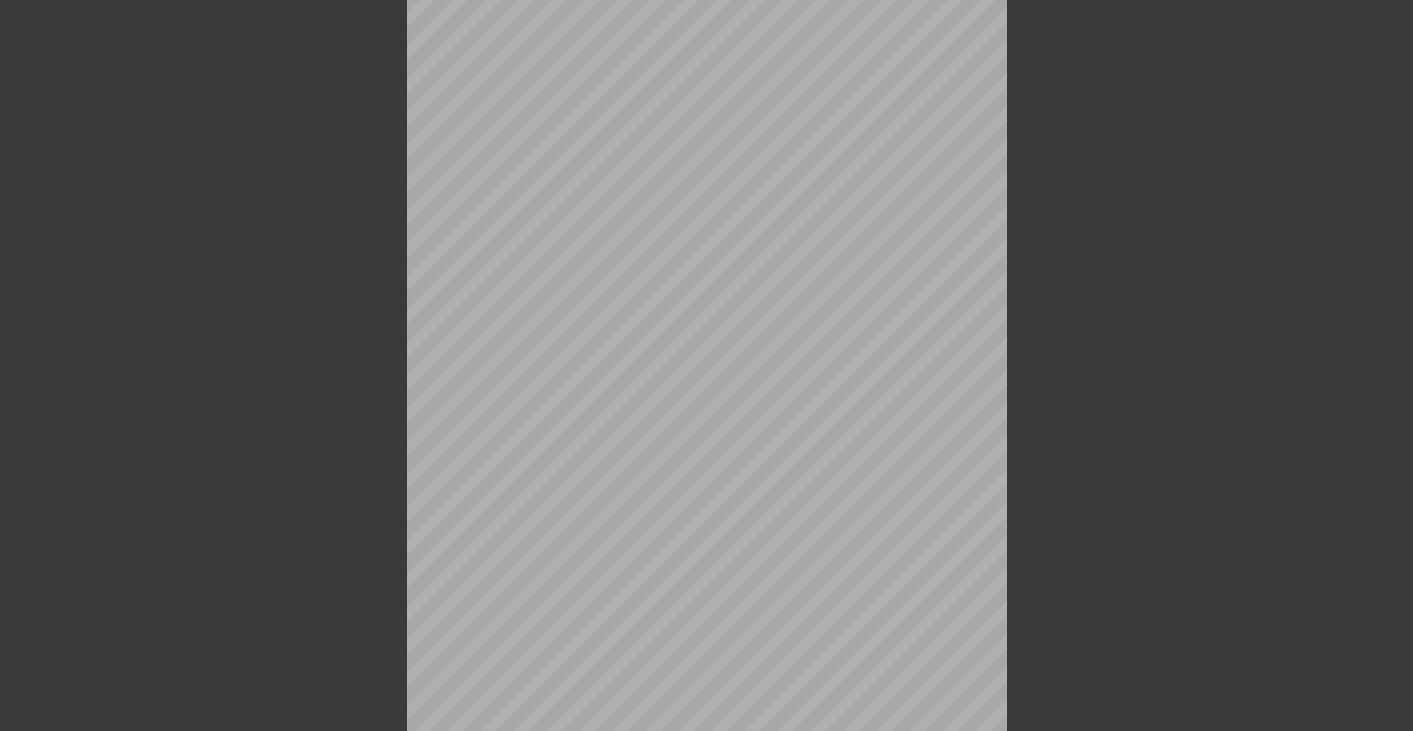 scroll, scrollTop: 421, scrollLeft: 0, axis: vertical 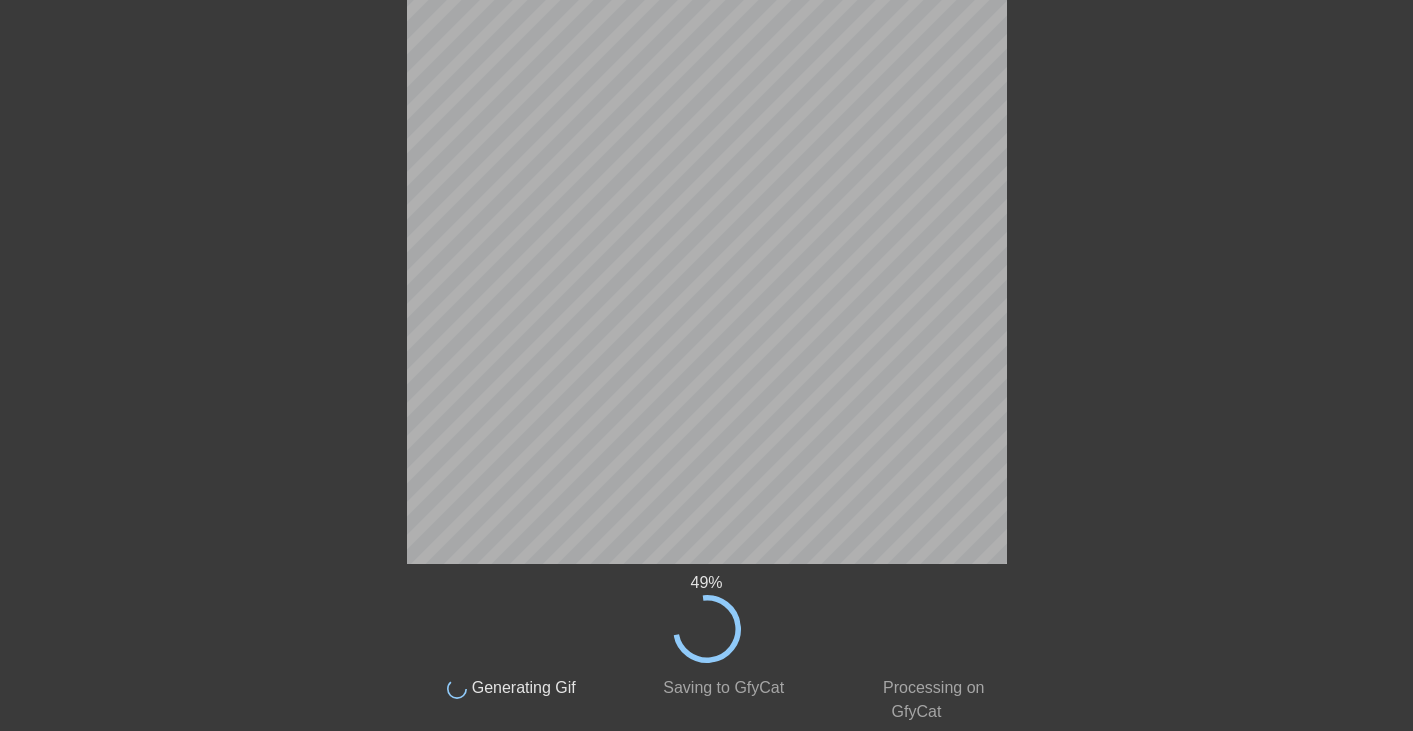 click at bounding box center (1181, -42) 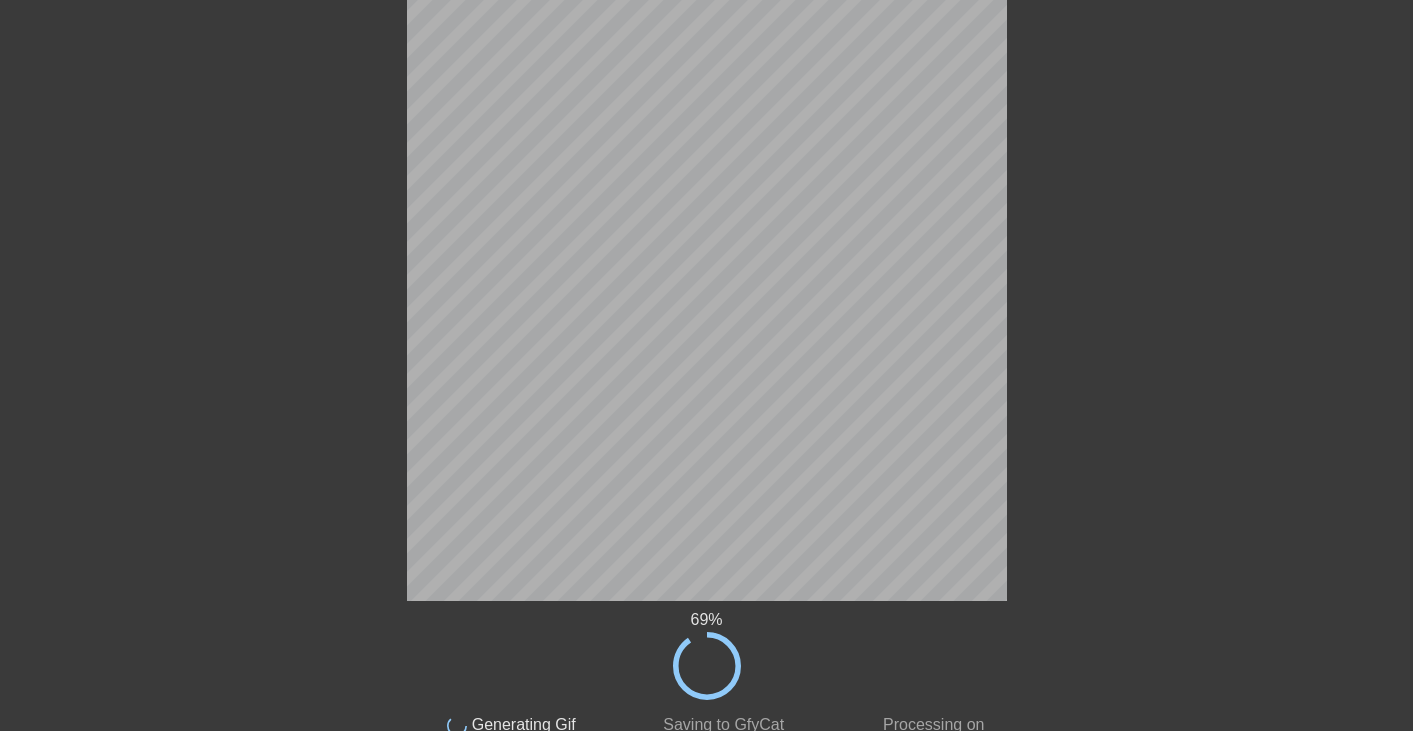 scroll, scrollTop: 94, scrollLeft: 0, axis: vertical 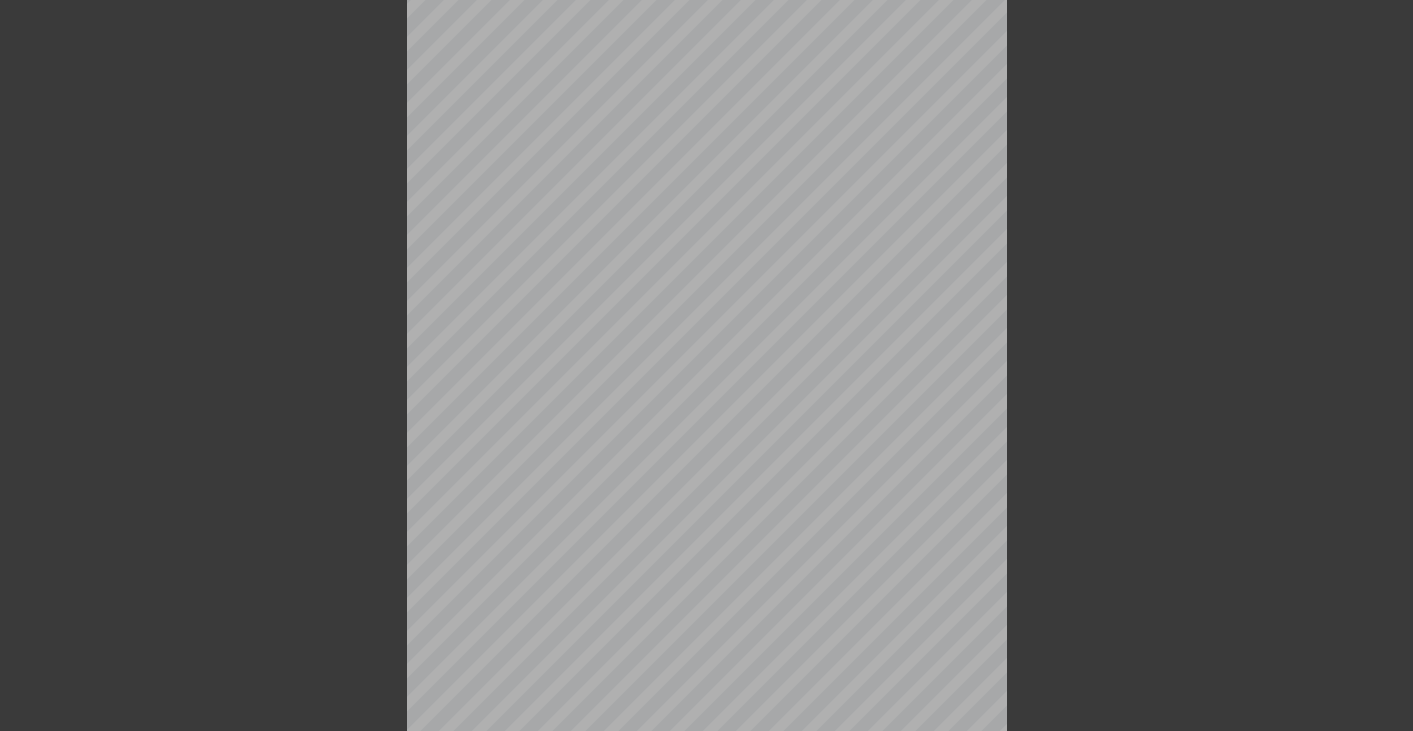 click at bounding box center (1181, 285) 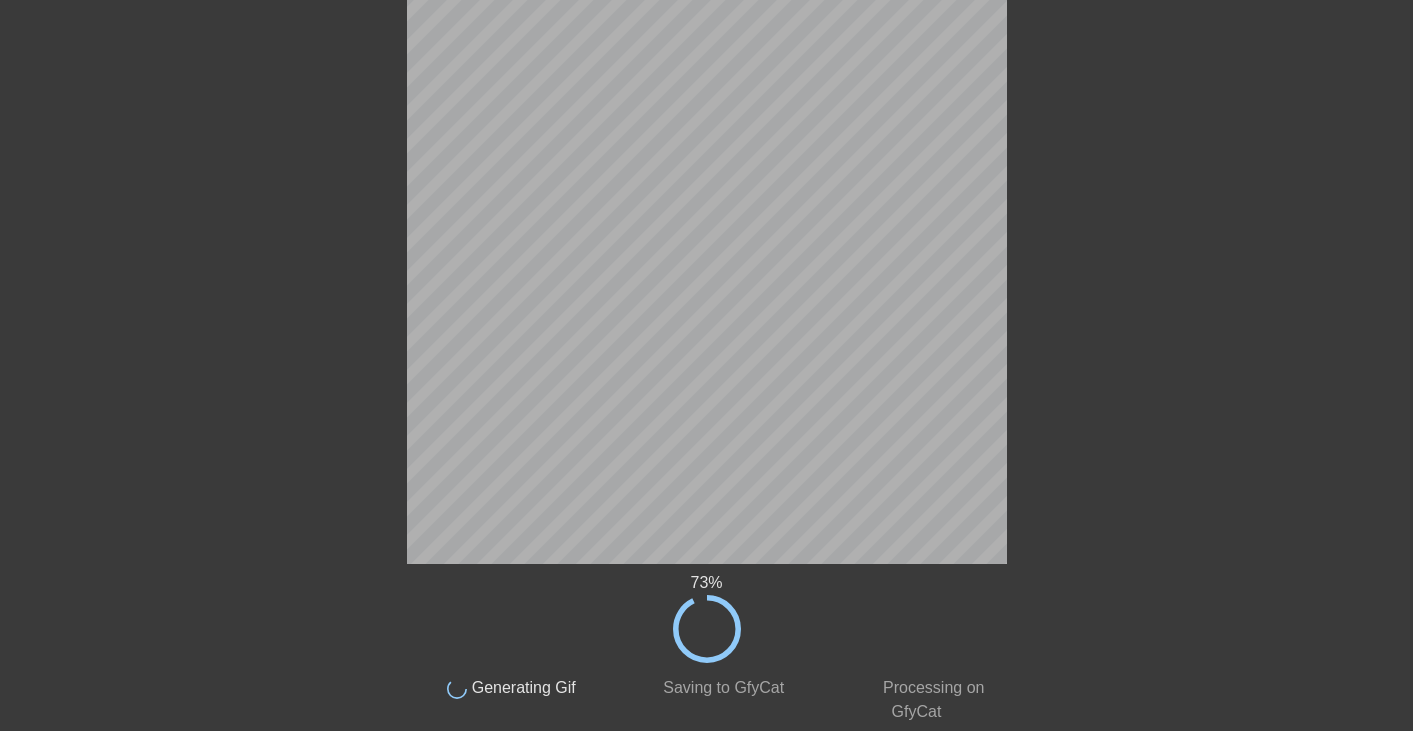 scroll, scrollTop: 79, scrollLeft: 0, axis: vertical 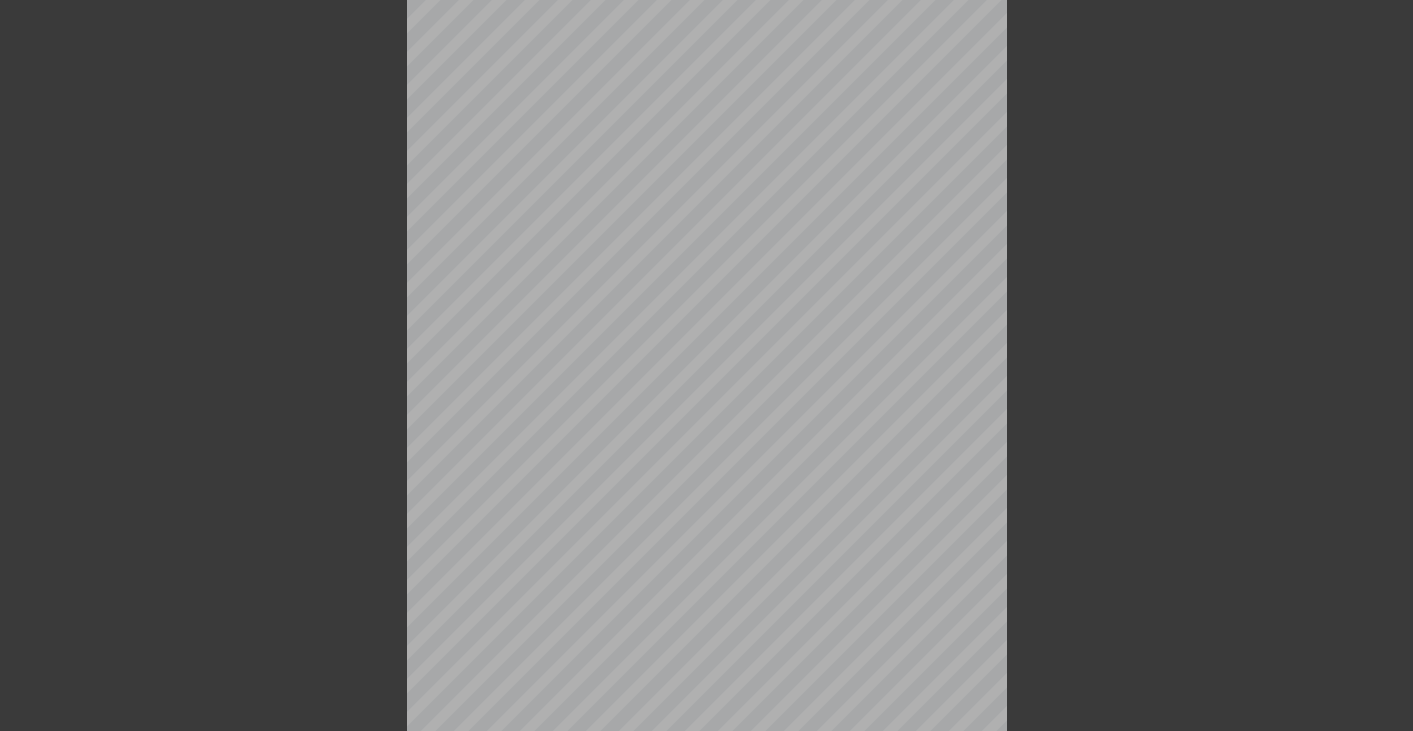 click at bounding box center (1181, 300) 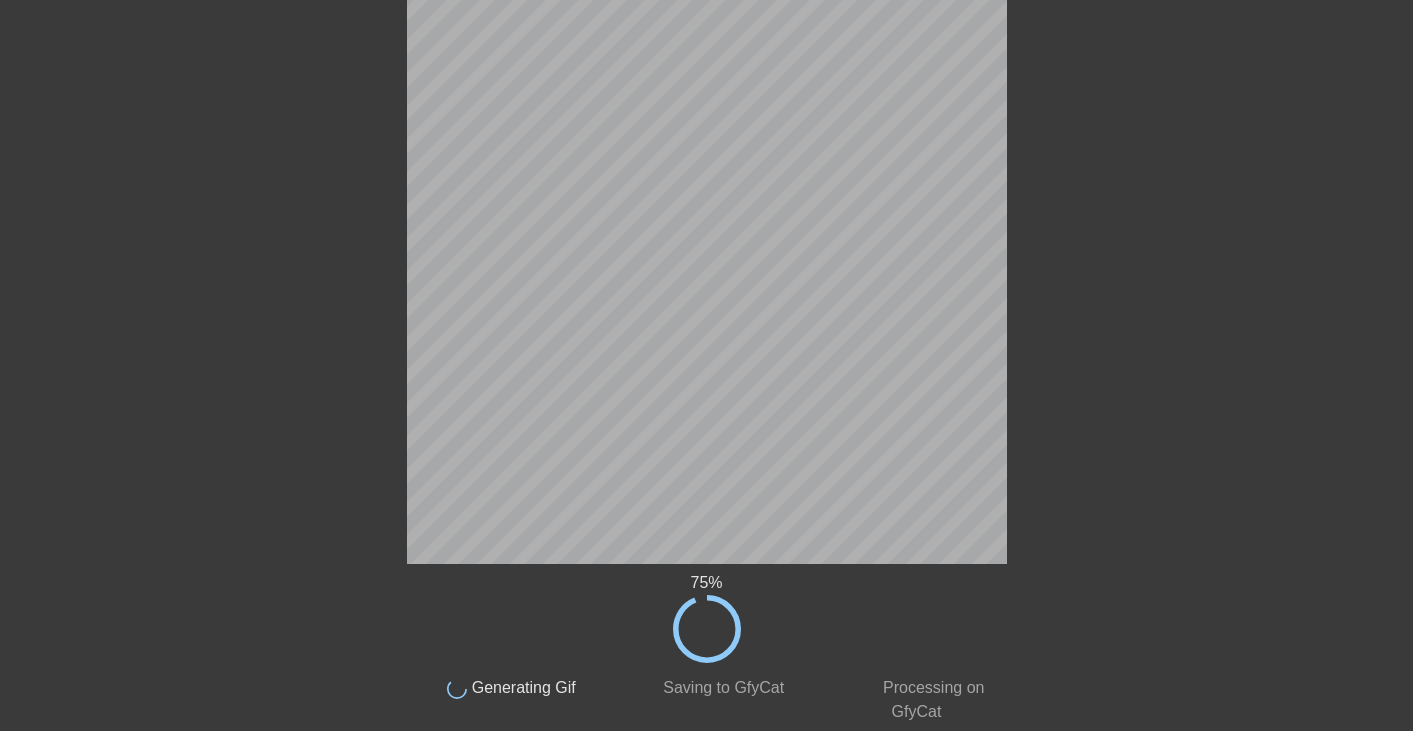 click on "75 % done   Generating Gif done   Saving to GfyCat done   Processing on GfyCat title add_circle image add_circle crop photo_size_select_large help keyboard fast_rewind skip_previous play_arrow skip_next Make Private Generate Gif double_arrow" at bounding box center [706, 191] 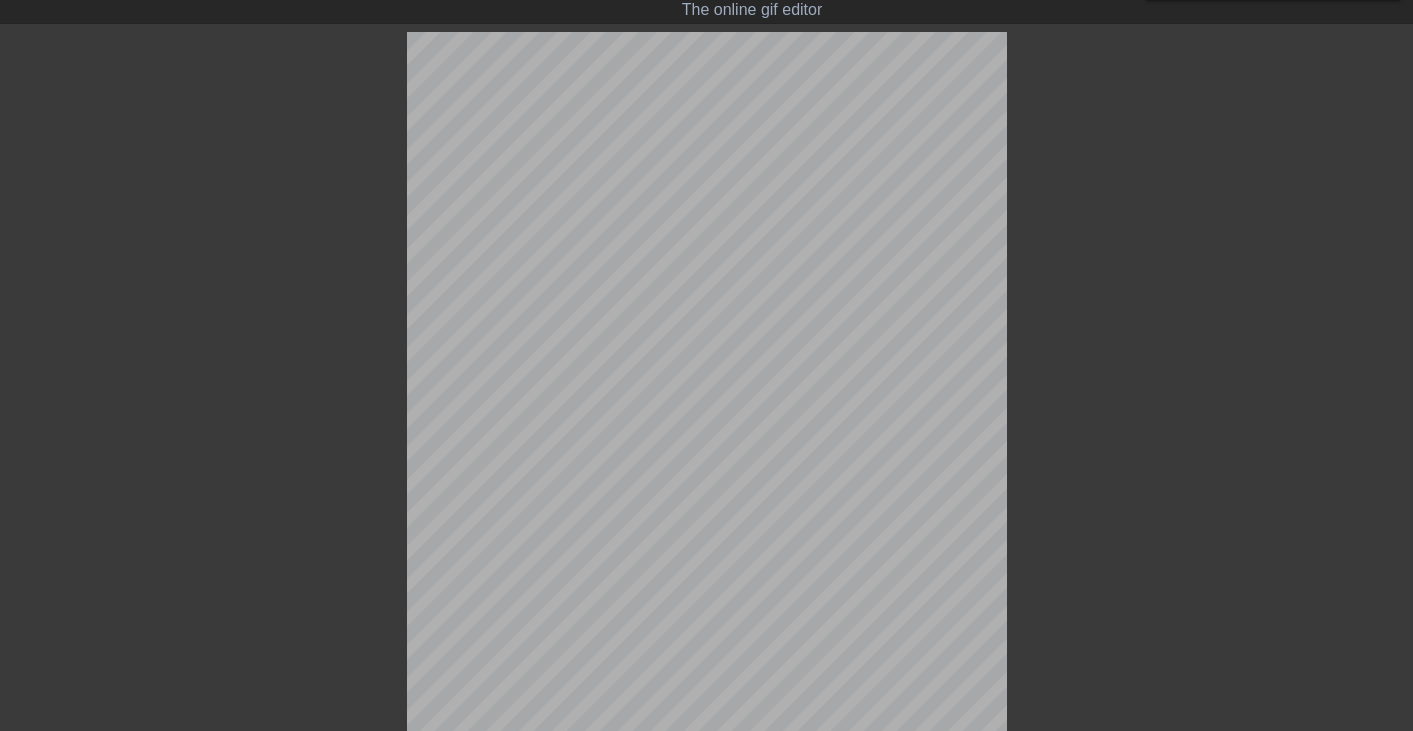 scroll, scrollTop: 421, scrollLeft: 0, axis: vertical 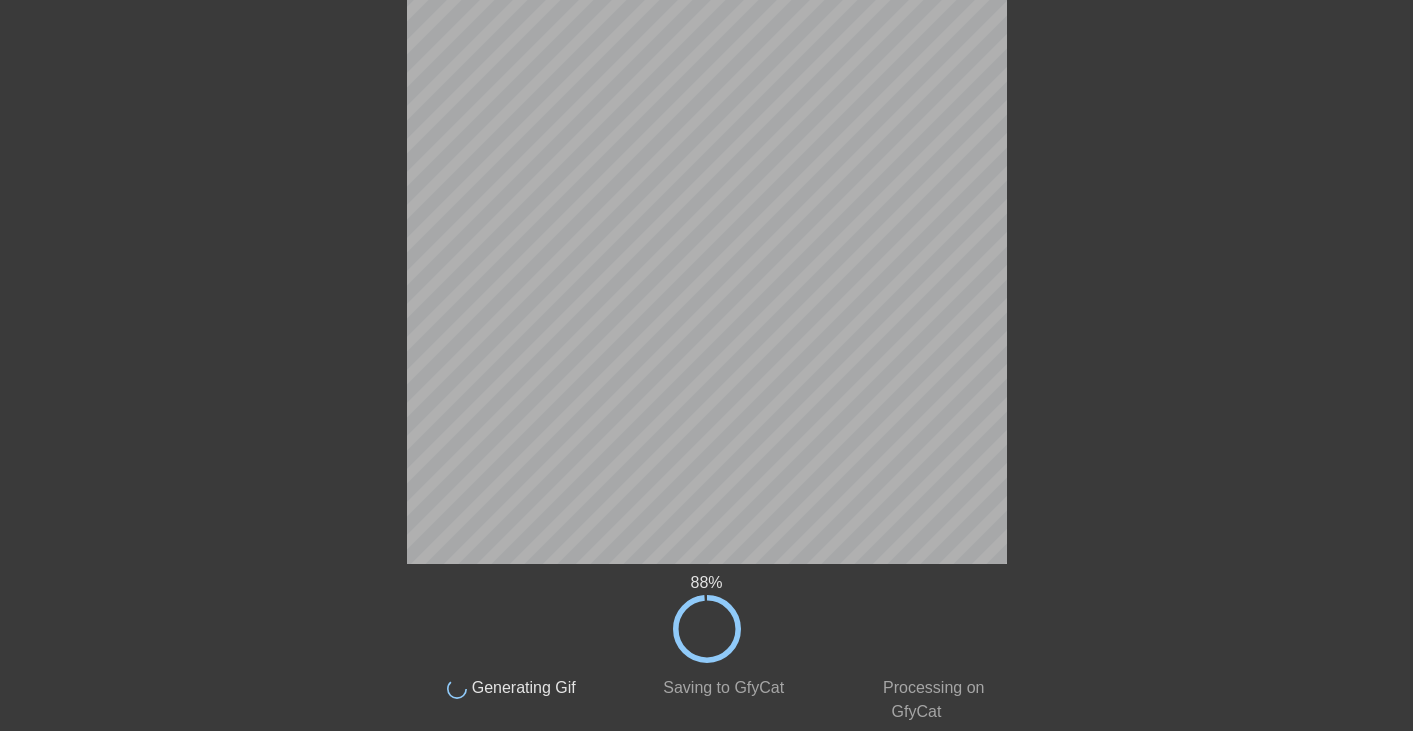 click on "88 % done   Generating Gif done   Saving to GfyCat done   Processing on GfyCat title add_circle image add_circle crop photo_size_select_large help keyboard fast_rewind skip_previous play_arrow skip_next Make Private Generate Gif double_arrow" at bounding box center [706, 191] 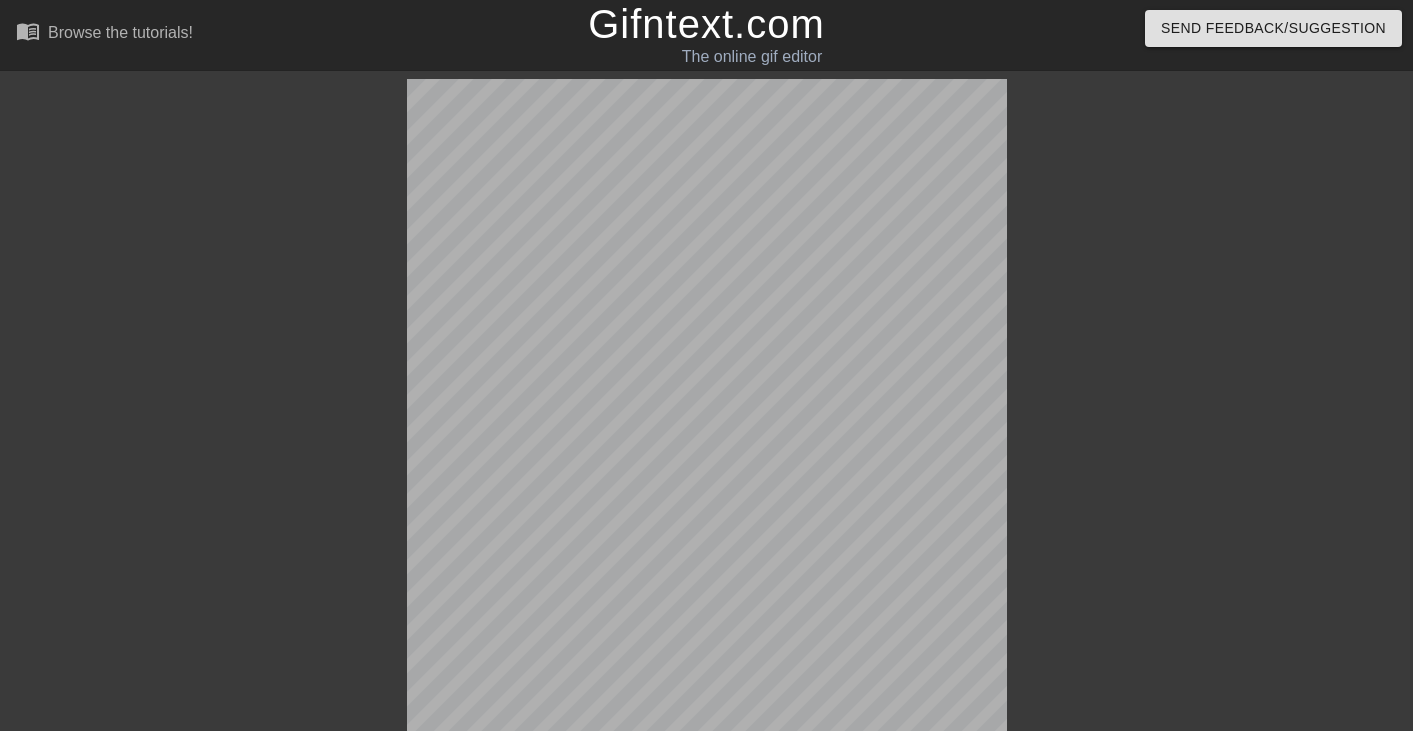 scroll, scrollTop: 34, scrollLeft: 0, axis: vertical 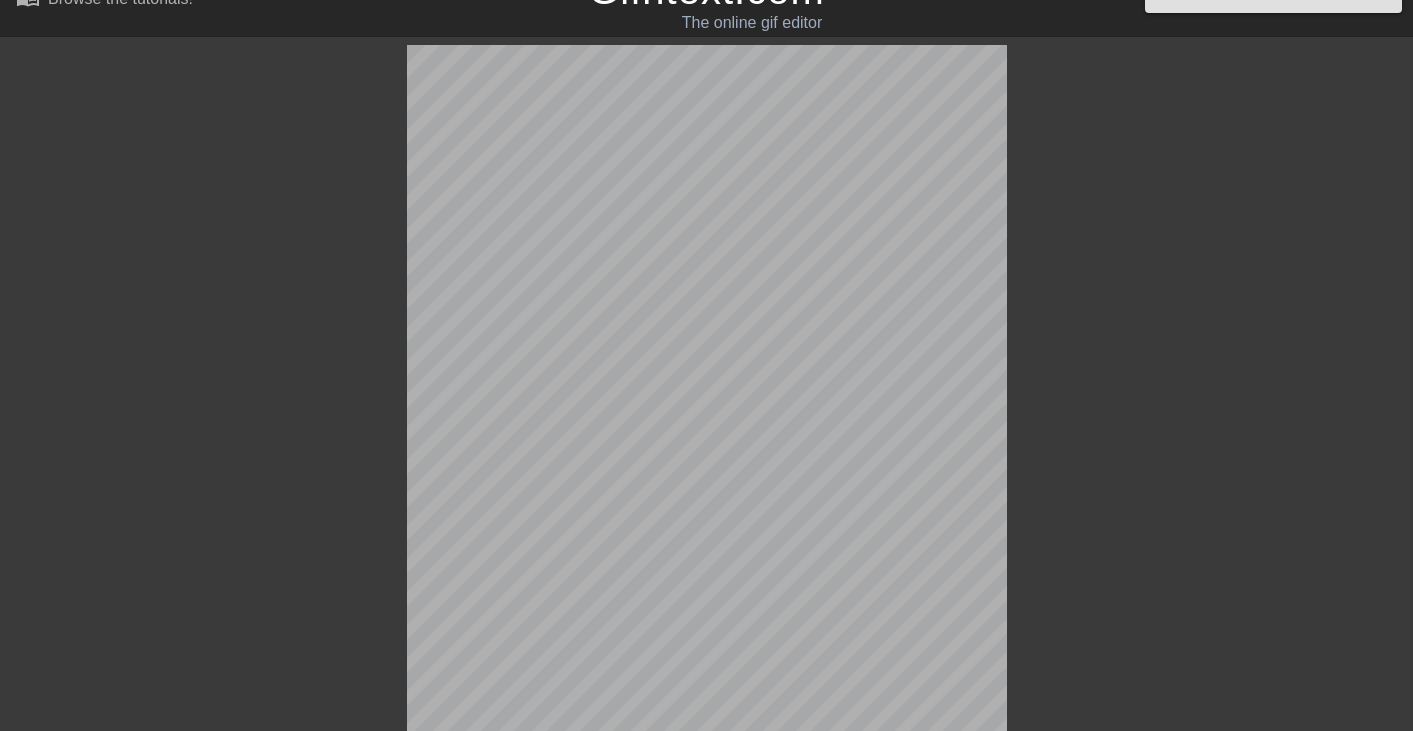click at bounding box center (1181, 345) 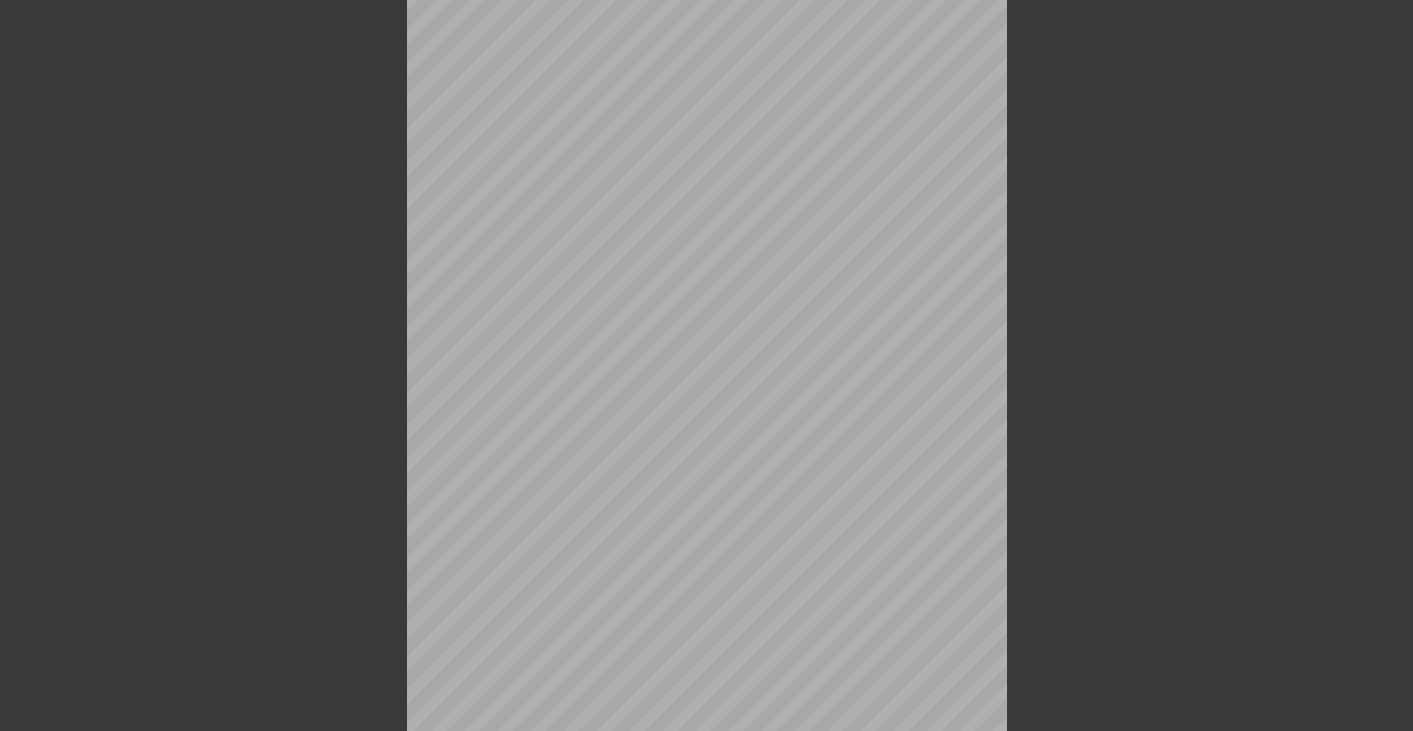scroll, scrollTop: 0, scrollLeft: 0, axis: both 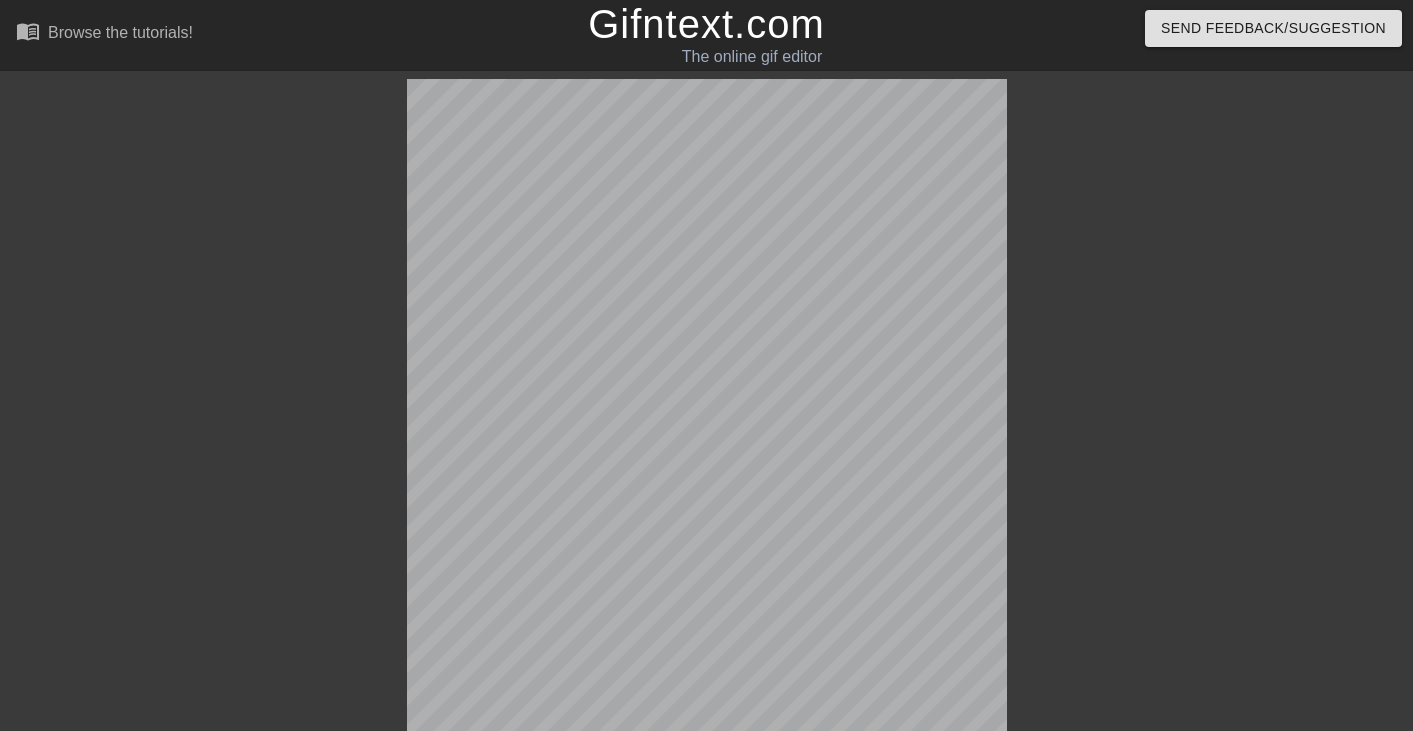 click at bounding box center (1181, 379) 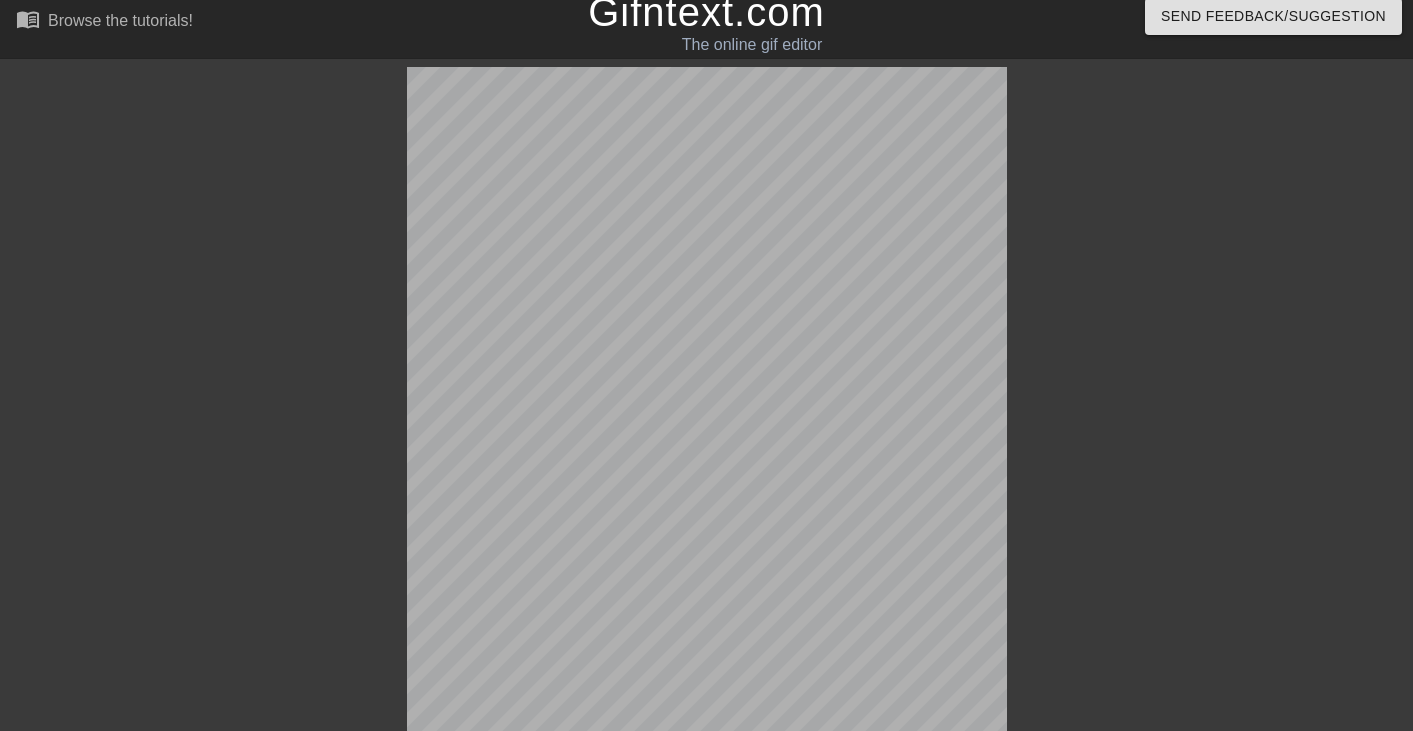scroll, scrollTop: 421, scrollLeft: 0, axis: vertical 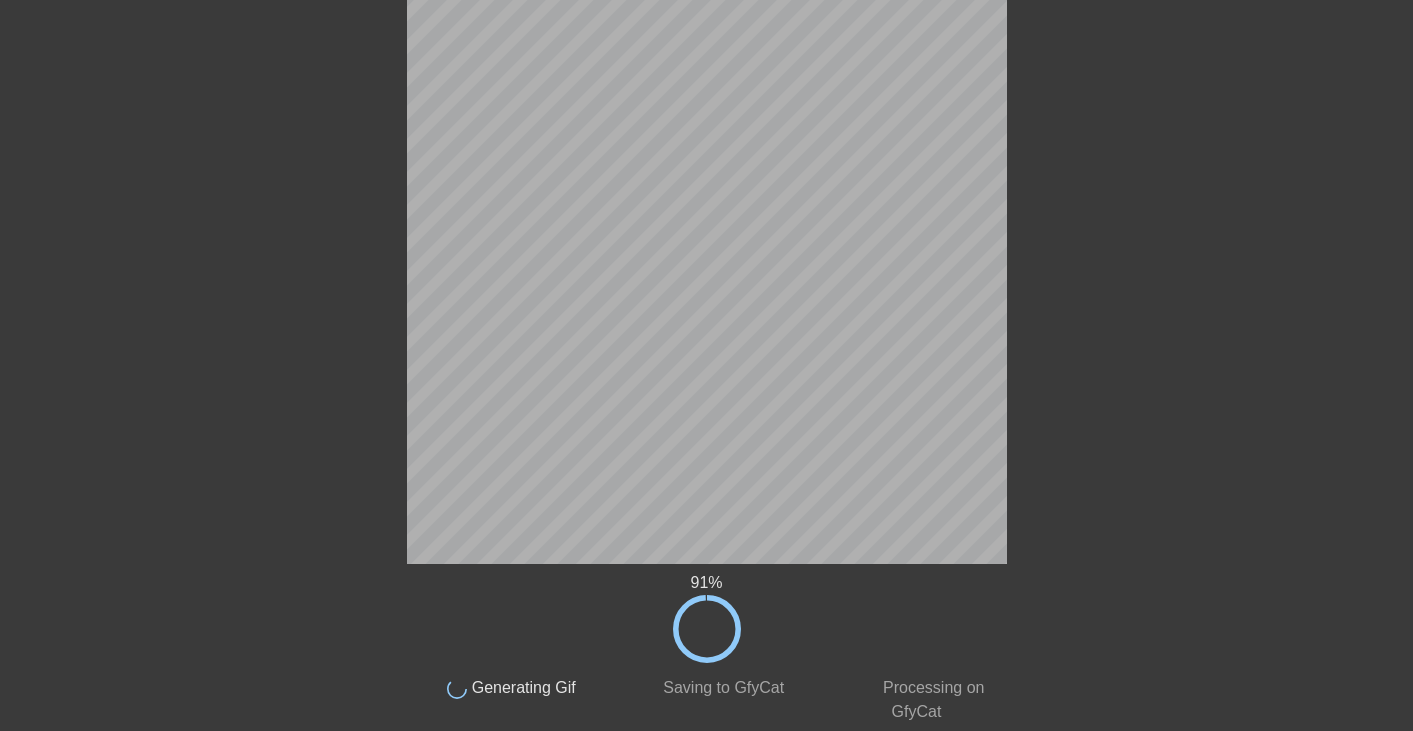 click on "91 % done   Generating Gif done   Saving to GfyCat done   Processing on GfyCat title add_circle image add_circle crop photo_size_select_large help keyboard fast_rewind skip_previous play_arrow skip_next Make Private Generate Gif double_arrow" at bounding box center (706, 191) 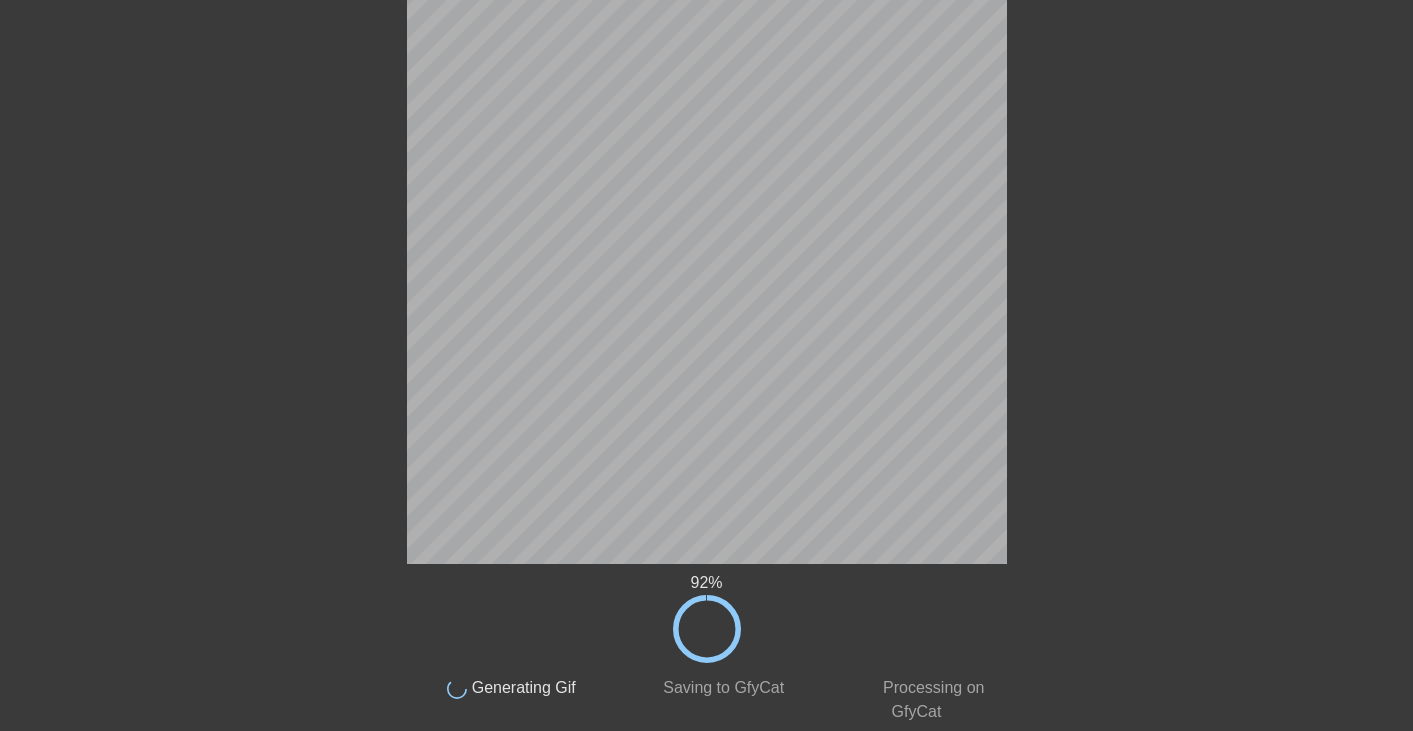 scroll, scrollTop: 396, scrollLeft: 0, axis: vertical 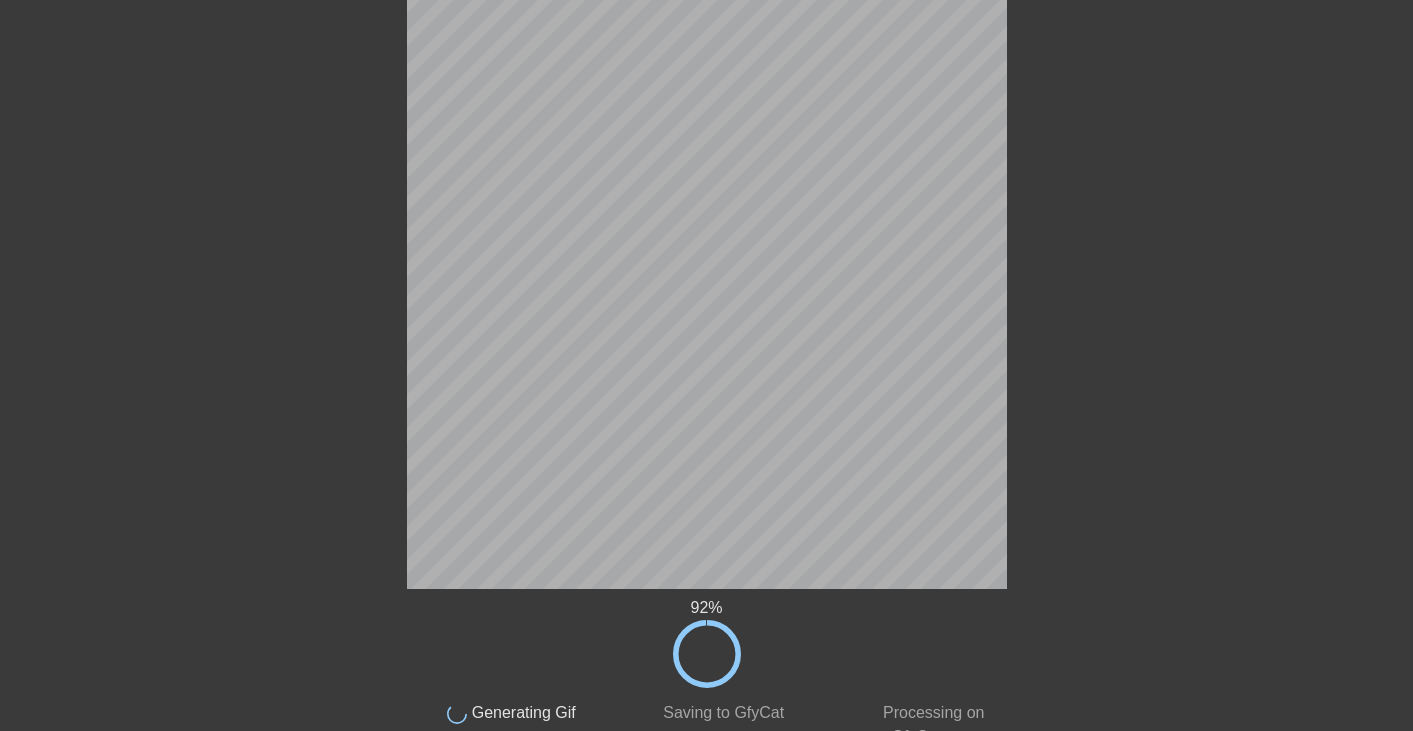 click on "92 % done   Generating Gif done   Saving to GfyCat done   Processing on GfyCat title add_circle image add_circle crop photo_size_select_large help keyboard fast_rewind skip_previous play_arrow skip_next Make Private Generate Gif double_arrow" at bounding box center (706, 216) 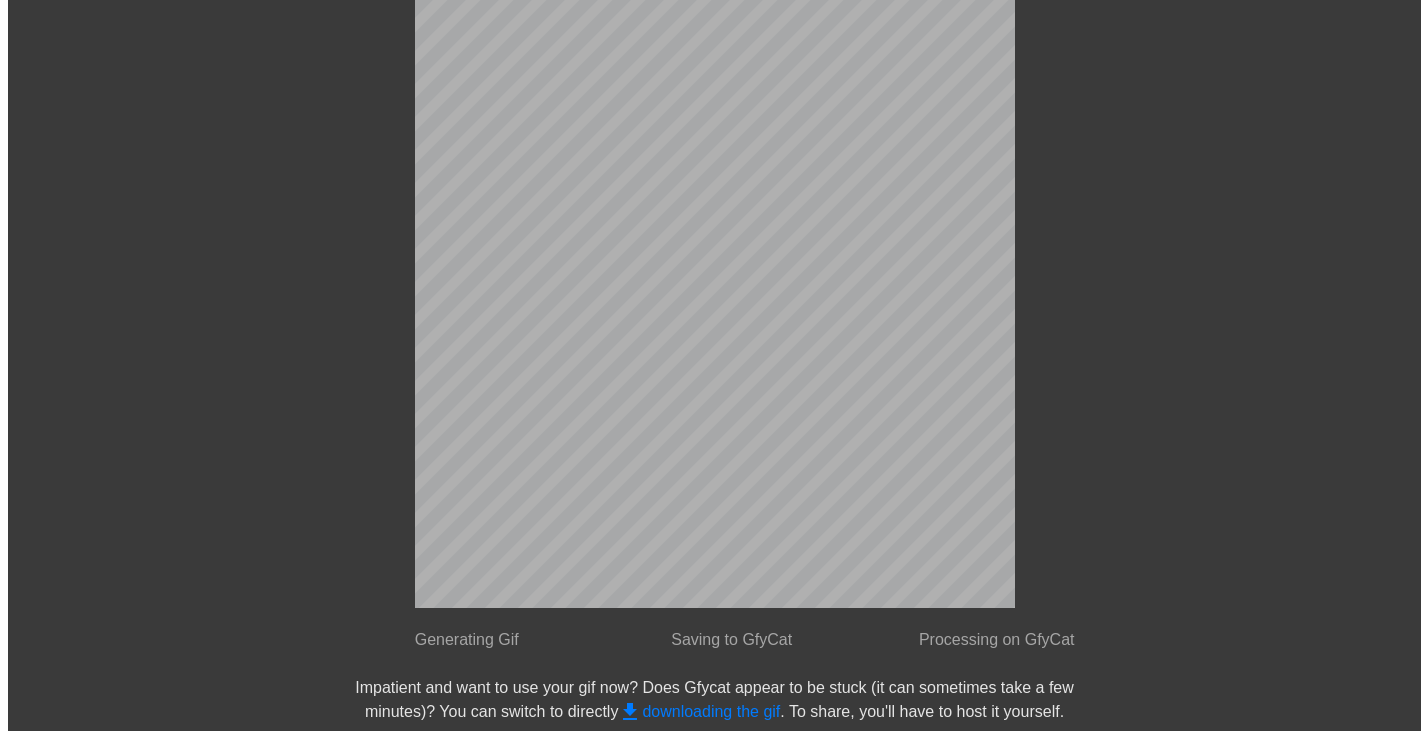 scroll, scrollTop: 0, scrollLeft: 0, axis: both 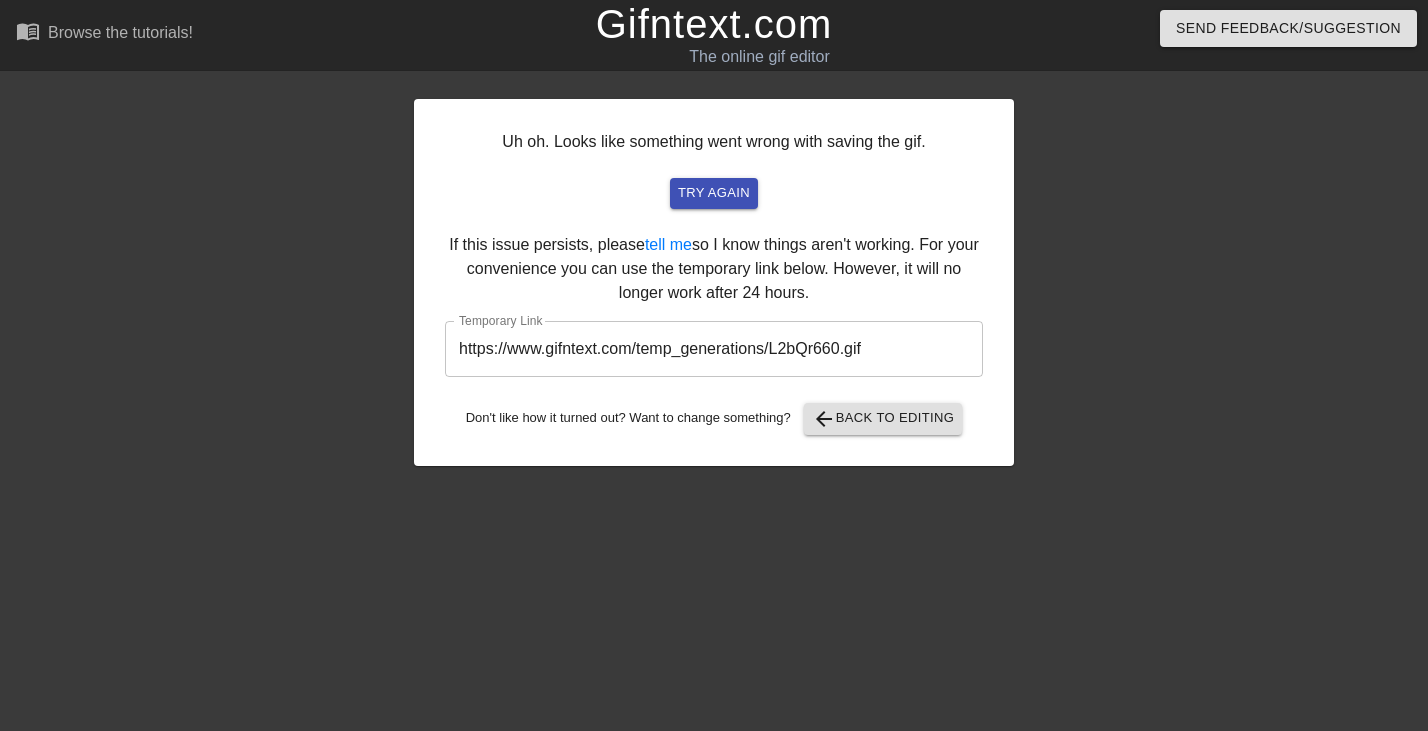 click on "https://www.gifntext.com/temp_generations/L2bQr660.gif" at bounding box center [714, 349] 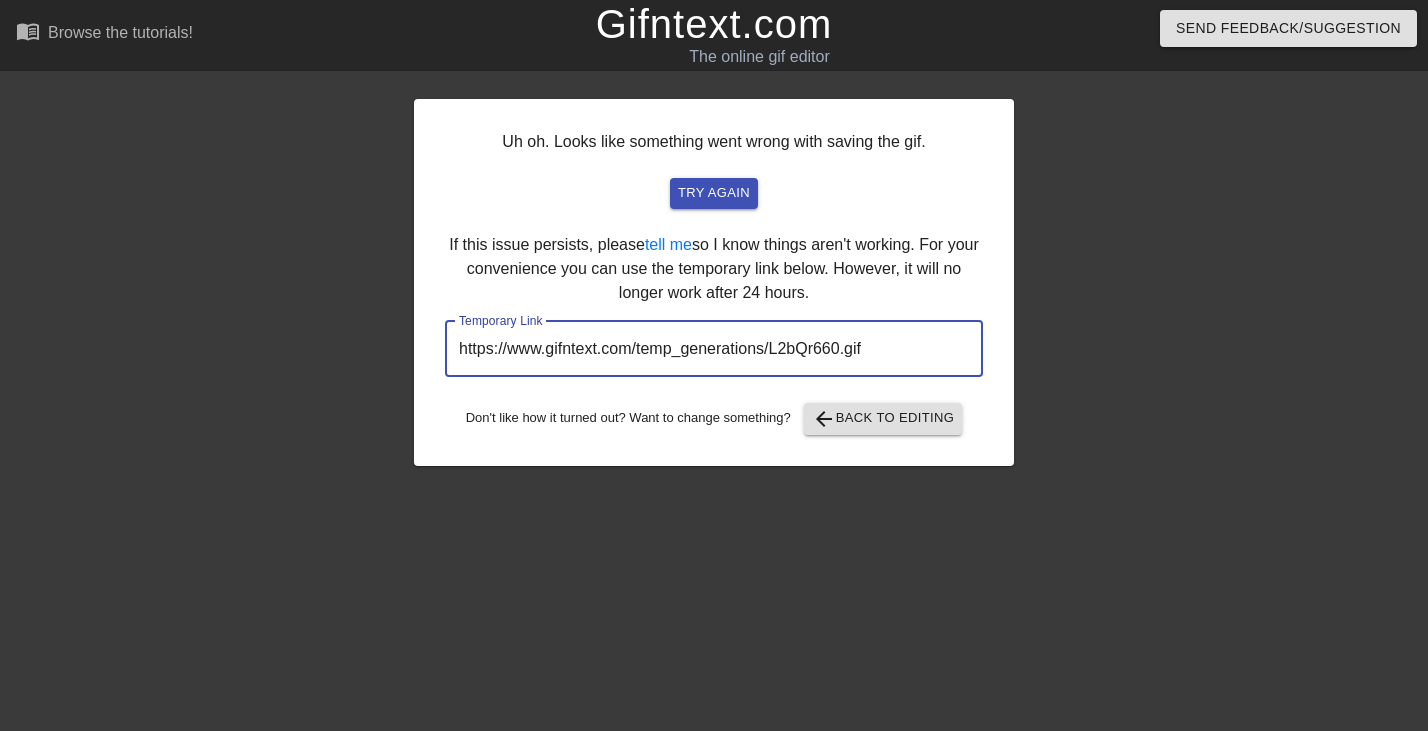 click on "https://www.gifntext.com/temp_generations/L2bQr660.gif" at bounding box center [714, 349] 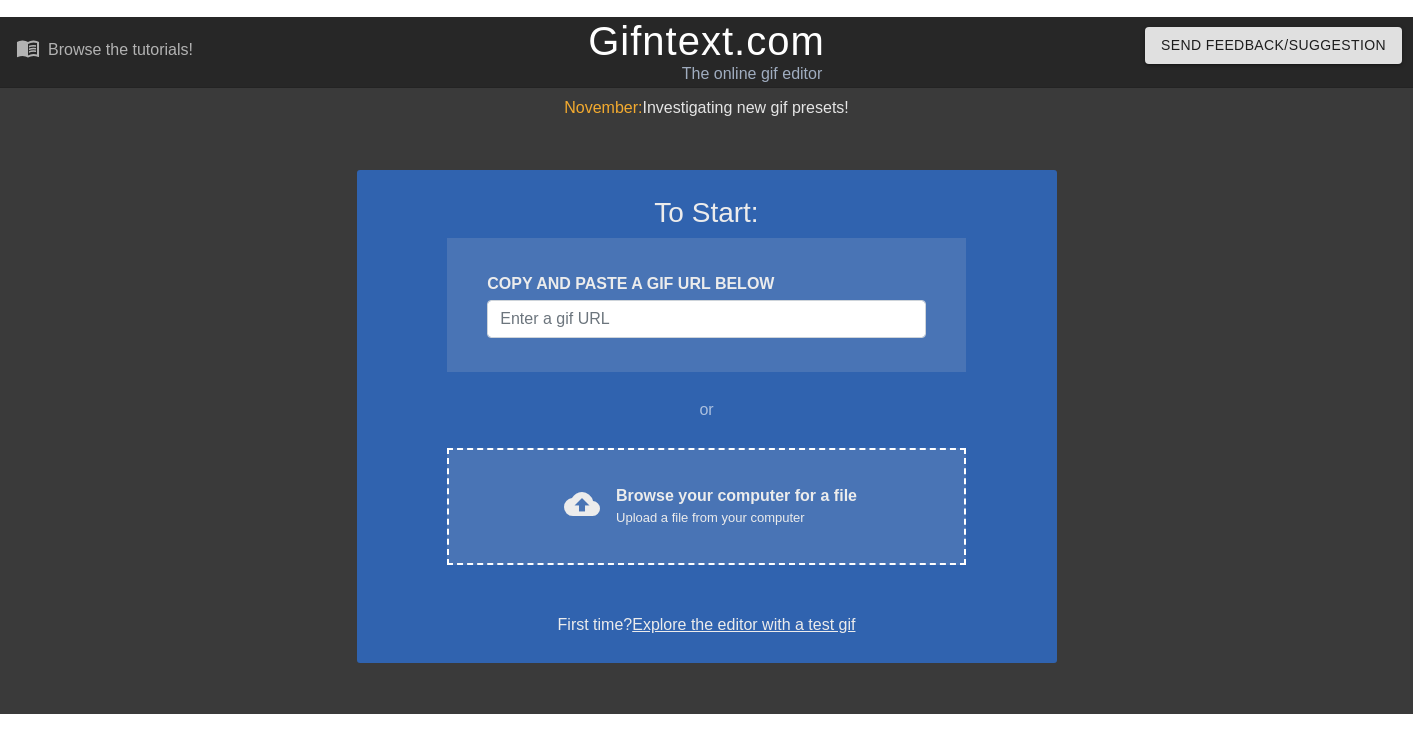 scroll, scrollTop: 0, scrollLeft: 0, axis: both 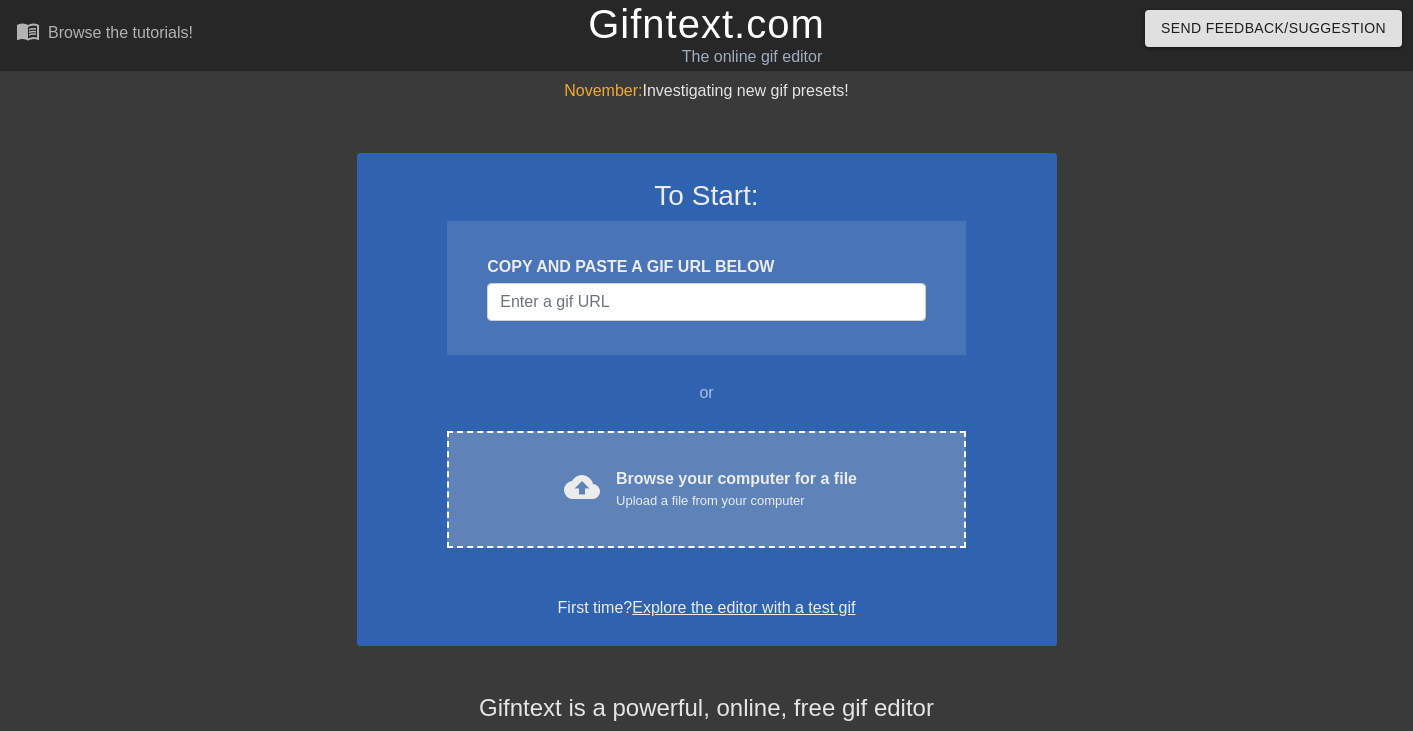 click on "Upload a file from your computer" at bounding box center [736, 501] 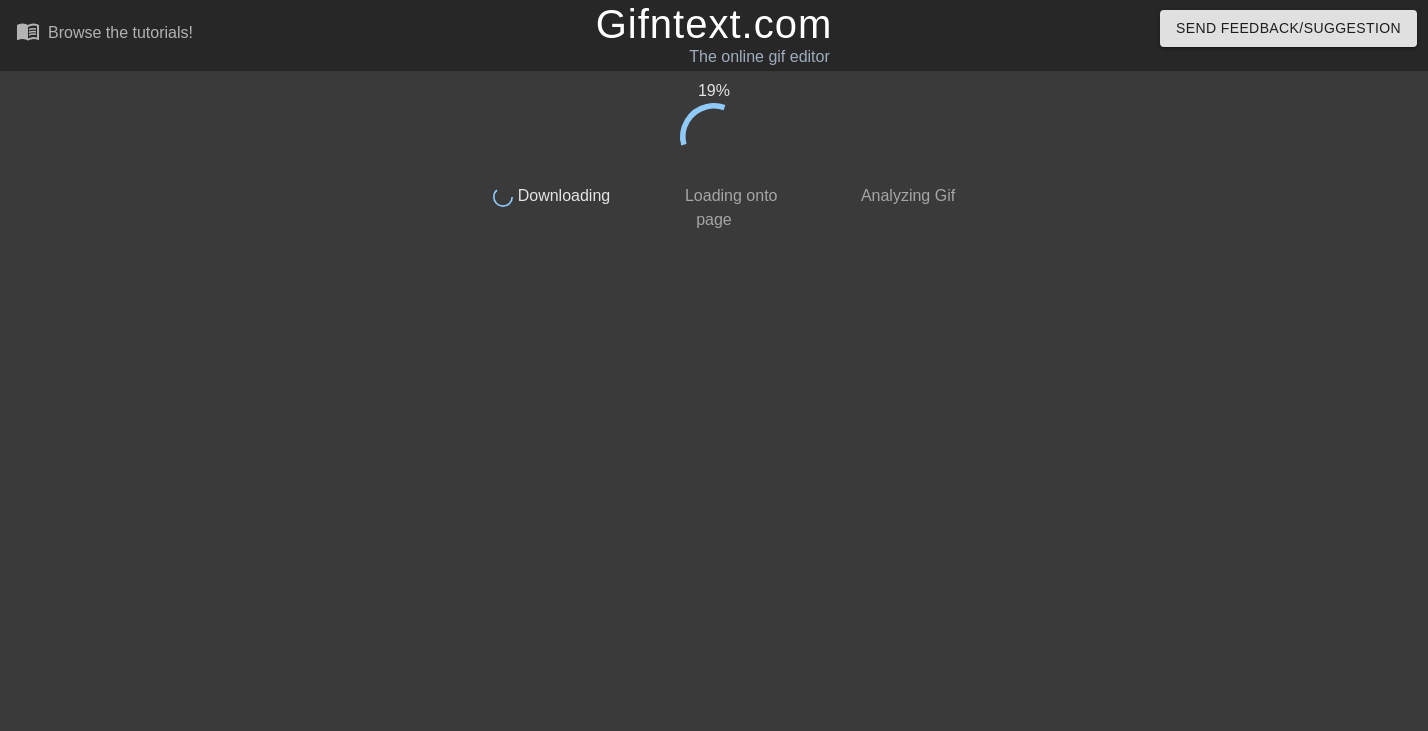 click at bounding box center [1139, 379] 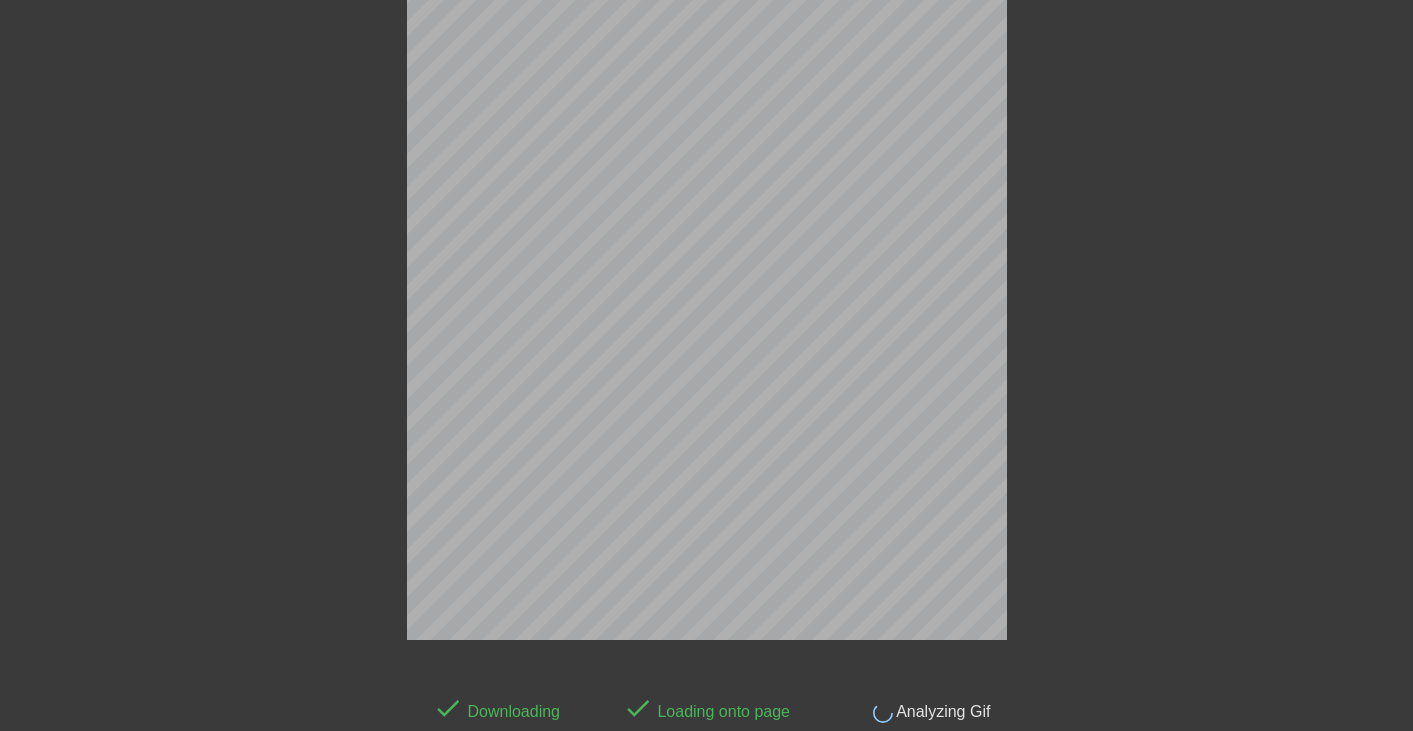 scroll, scrollTop: 49, scrollLeft: 0, axis: vertical 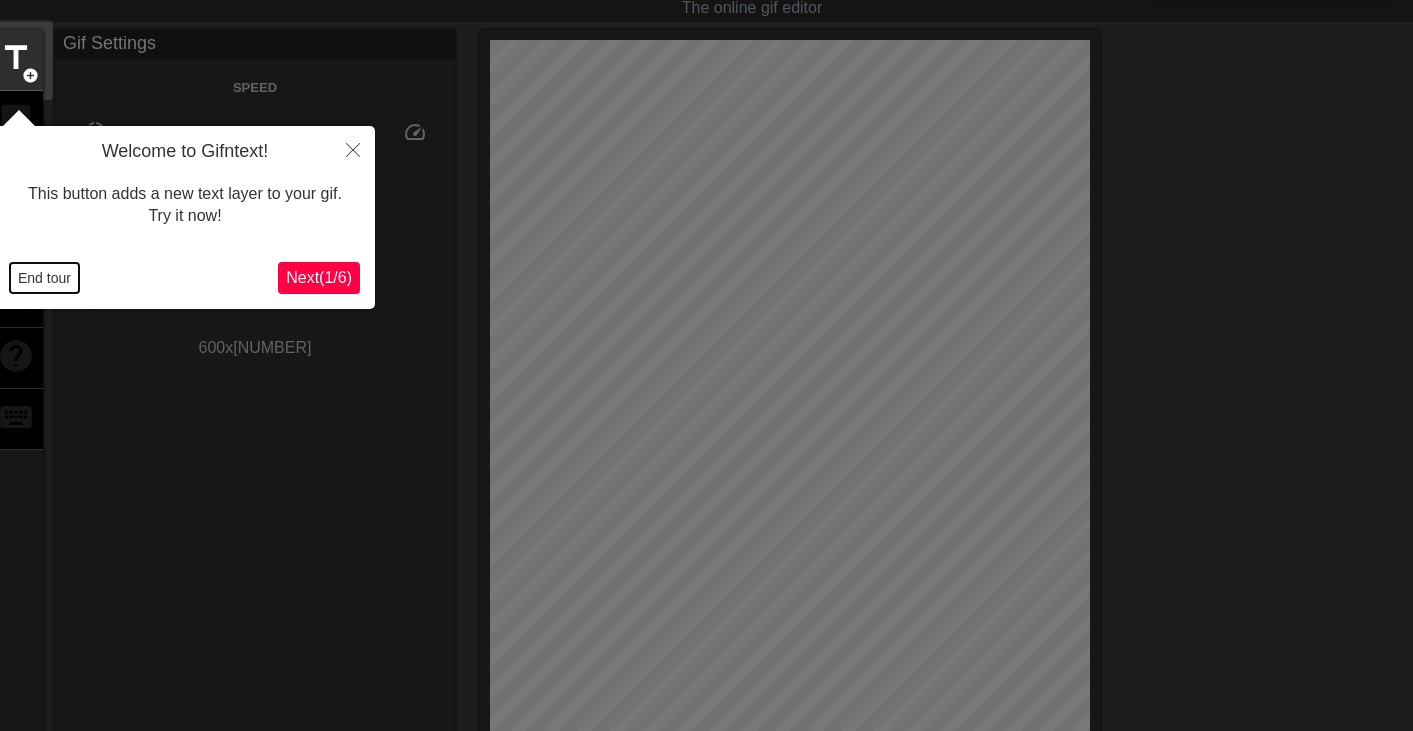 click on "End tour" at bounding box center (44, 278) 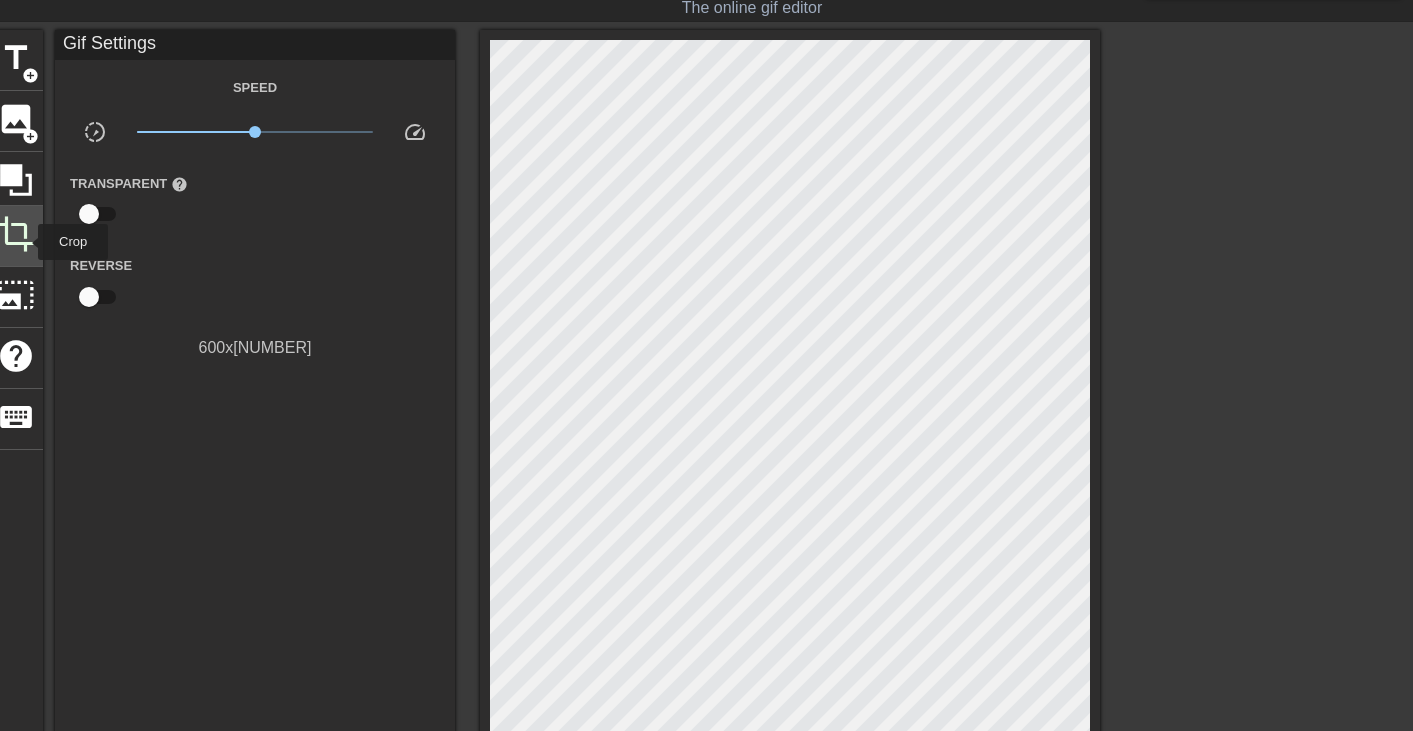 click on "crop" at bounding box center [16, 234] 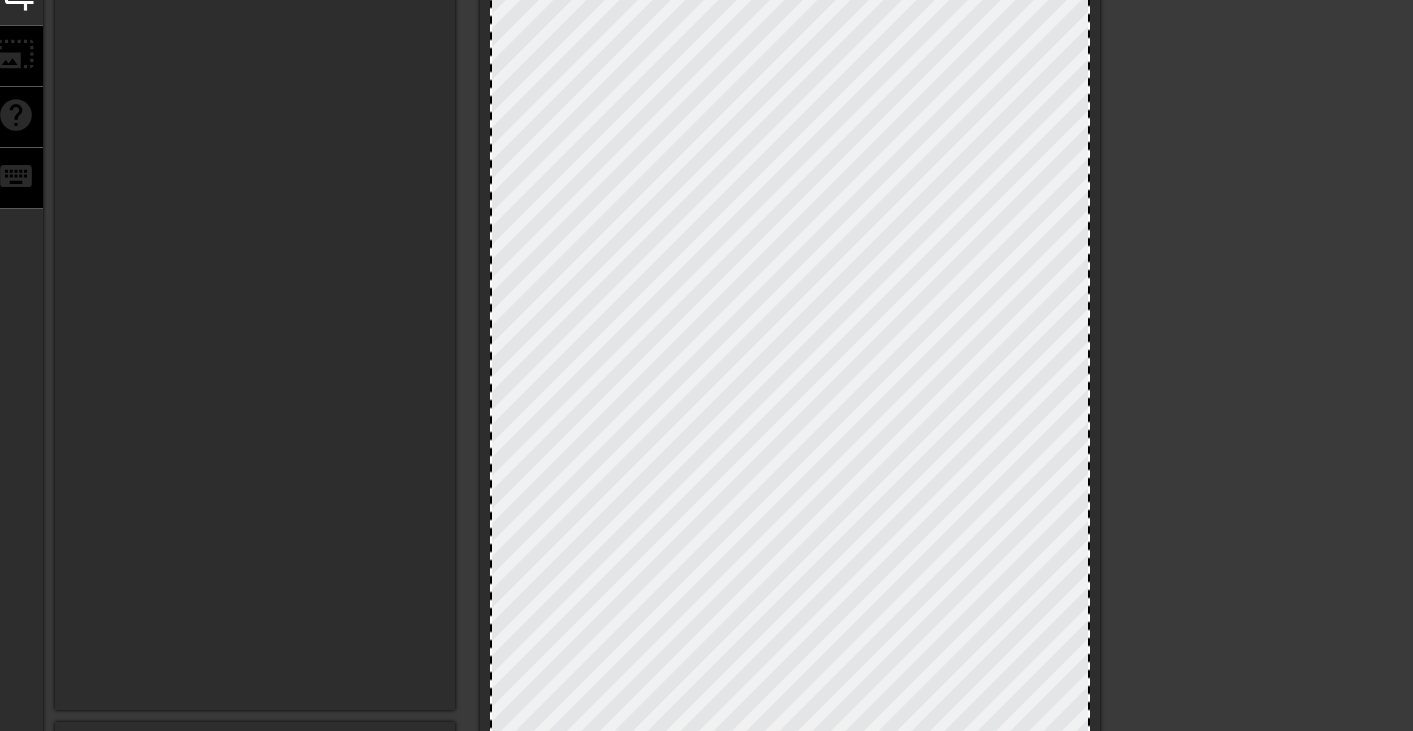scroll, scrollTop: 611, scrollLeft: 0, axis: vertical 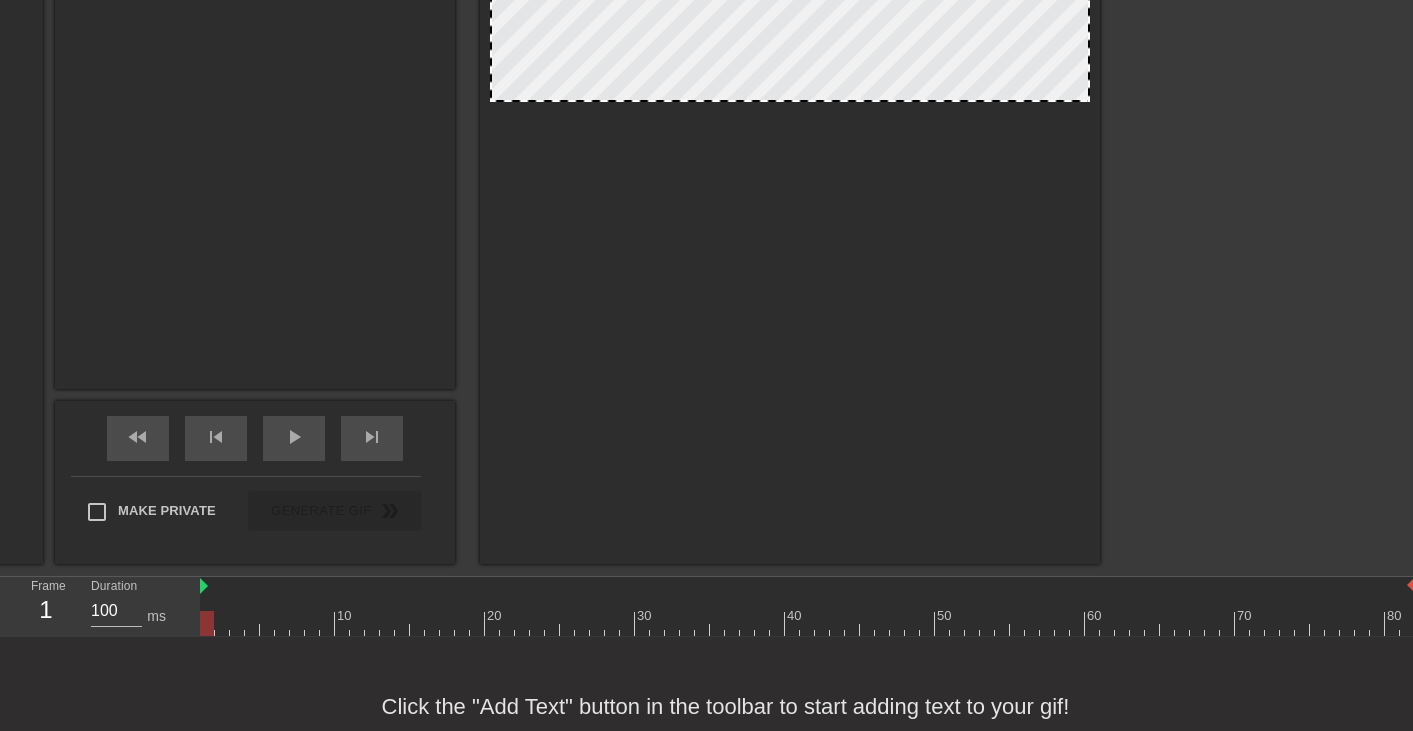 drag, startPoint x: 796, startPoint y: 542, endPoint x: 834, endPoint y: 99, distance: 444.6268 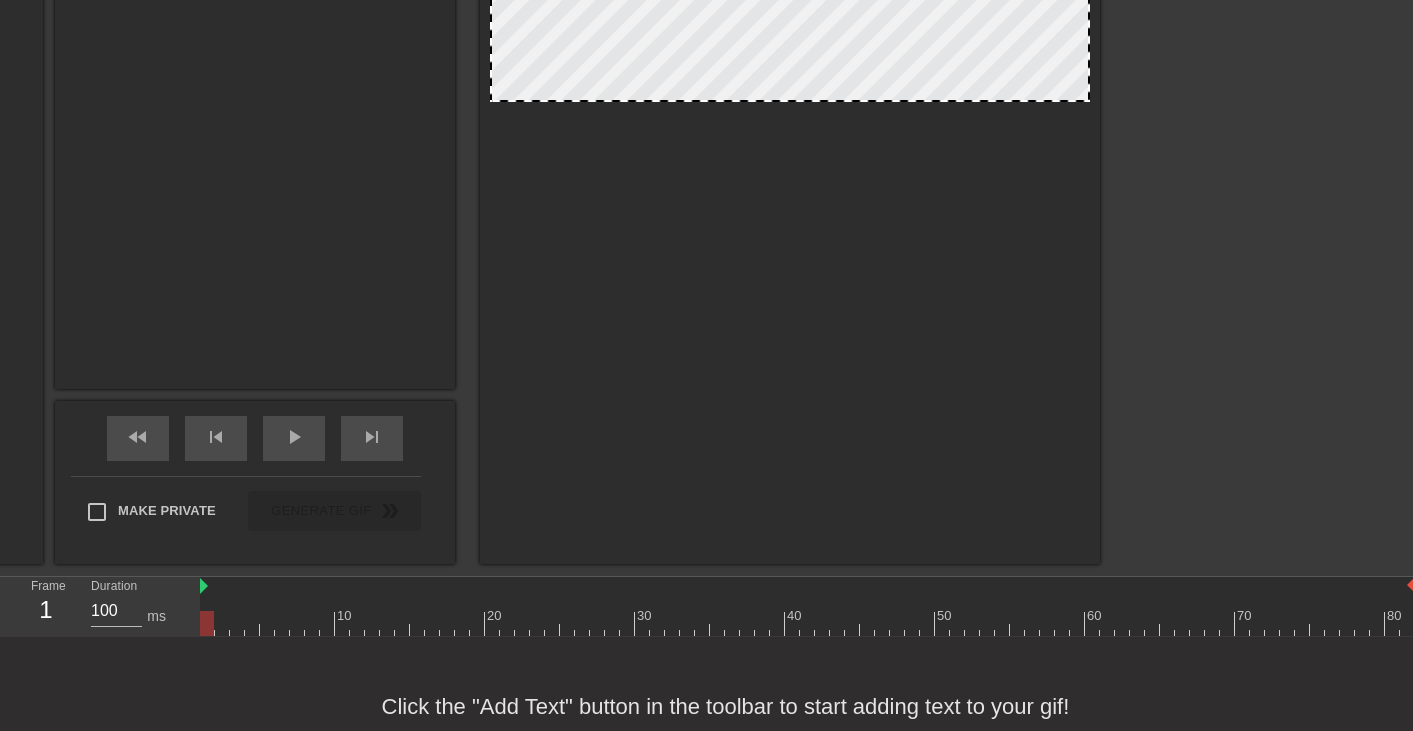 click at bounding box center [790, 100] 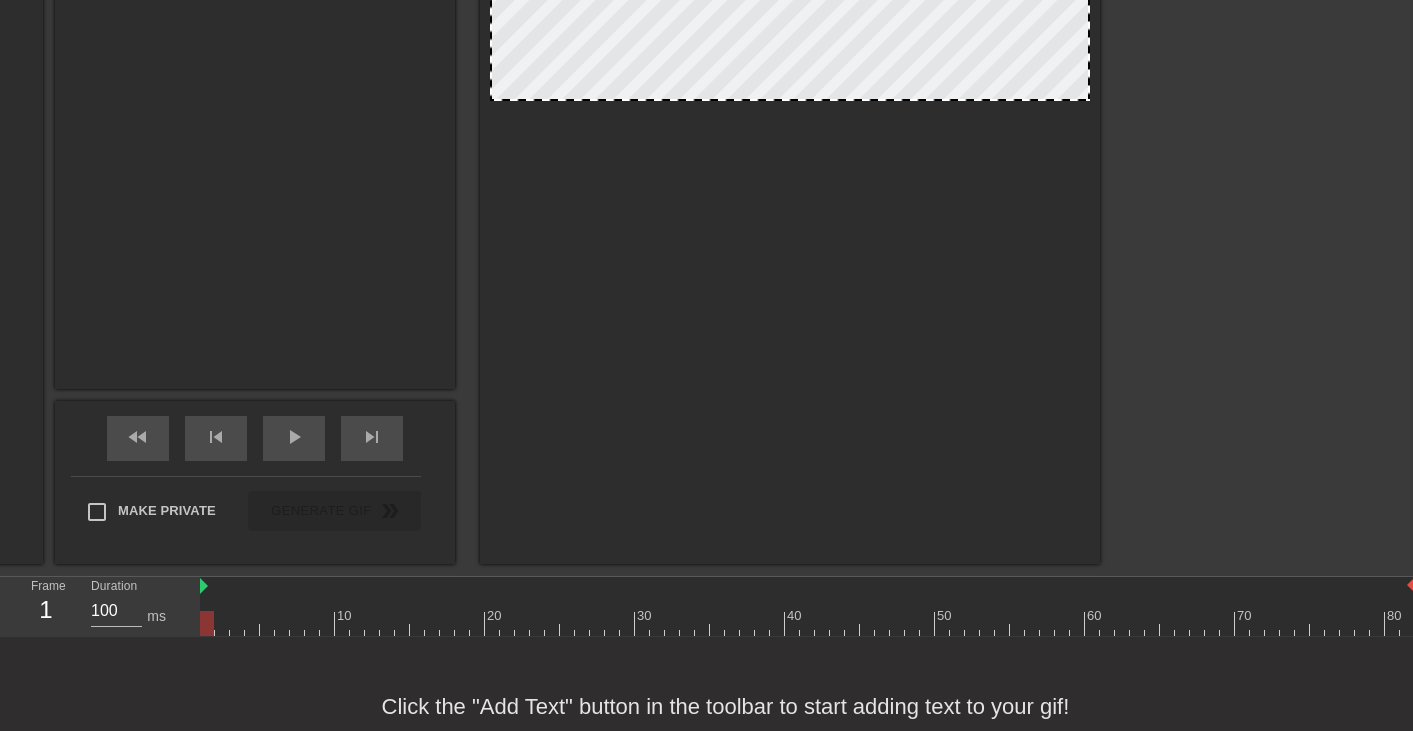 scroll, scrollTop: 0, scrollLeft: 0, axis: both 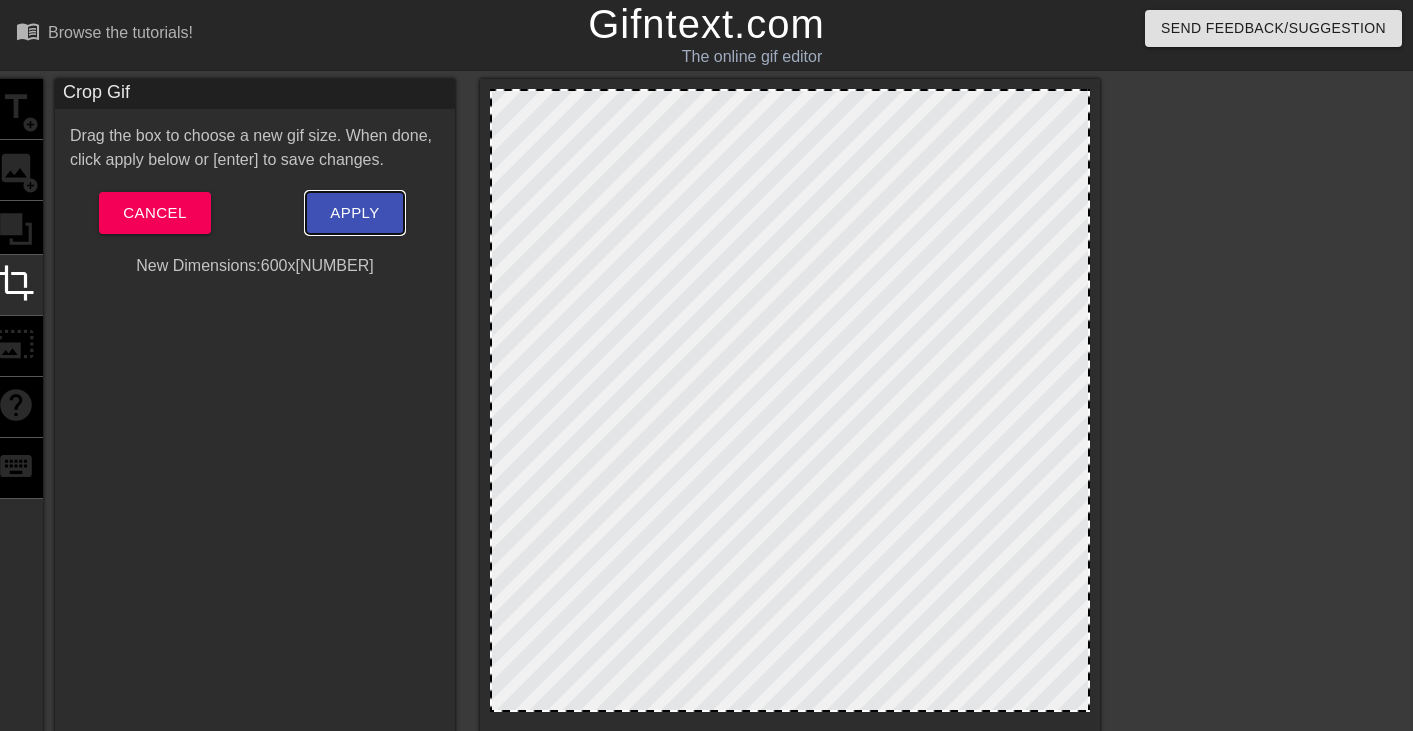 click on "Apply" at bounding box center [354, 213] 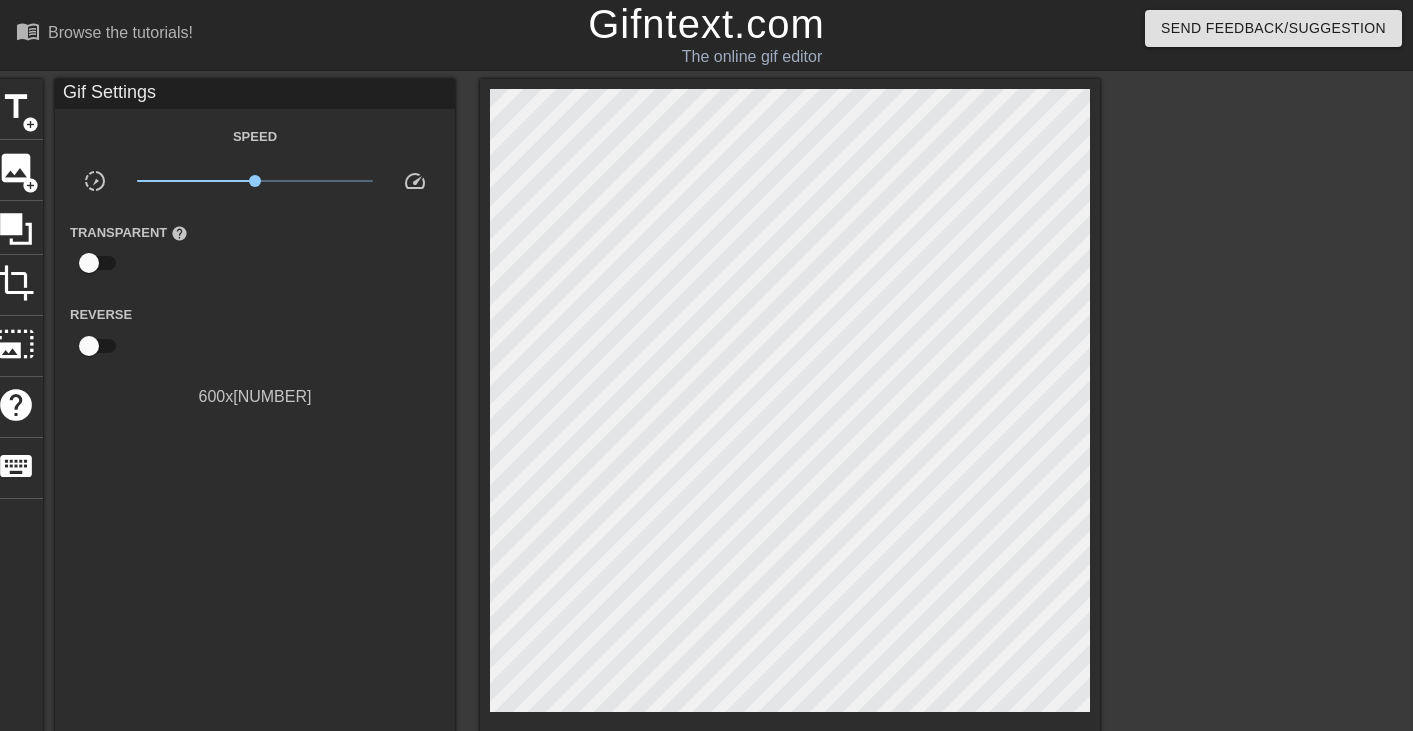 scroll, scrollTop: 671, scrollLeft: 0, axis: vertical 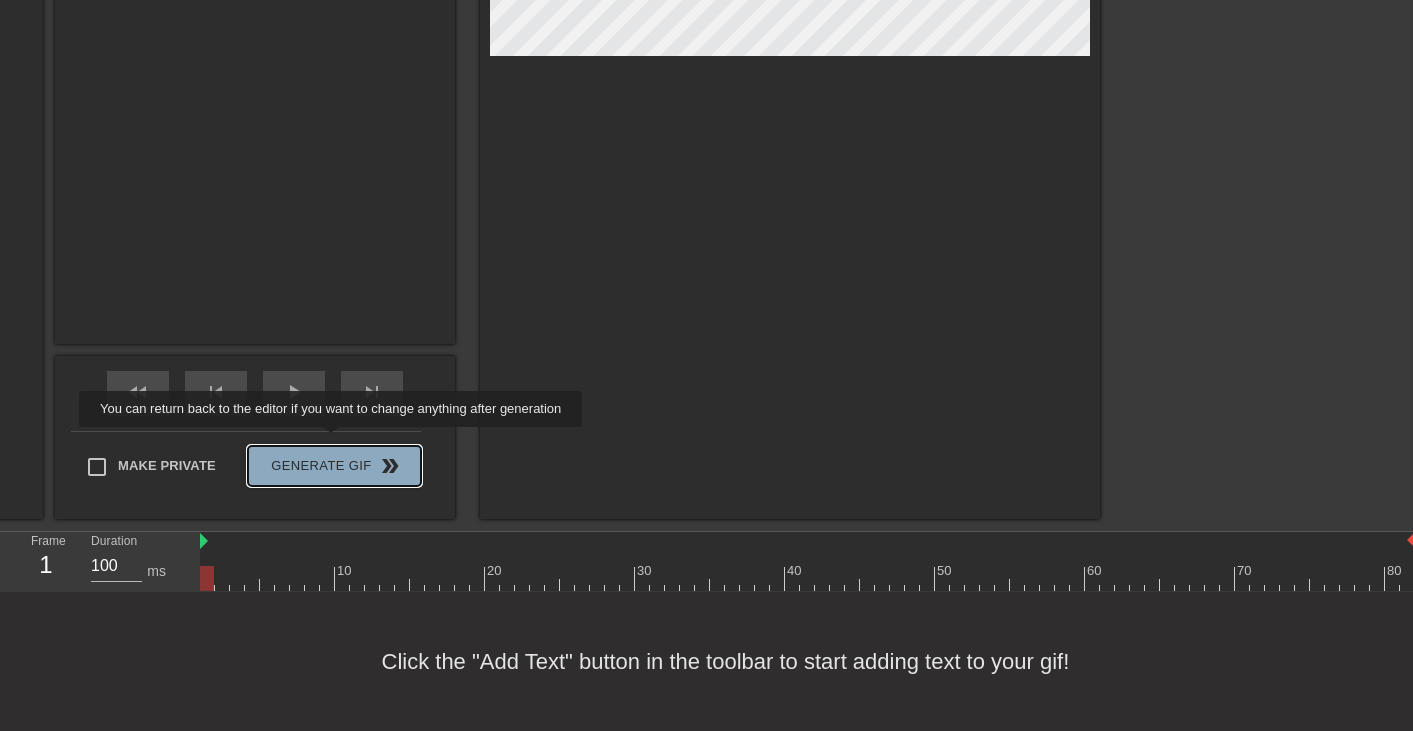 click on "Generate Gif double_arrow" at bounding box center [334, 466] 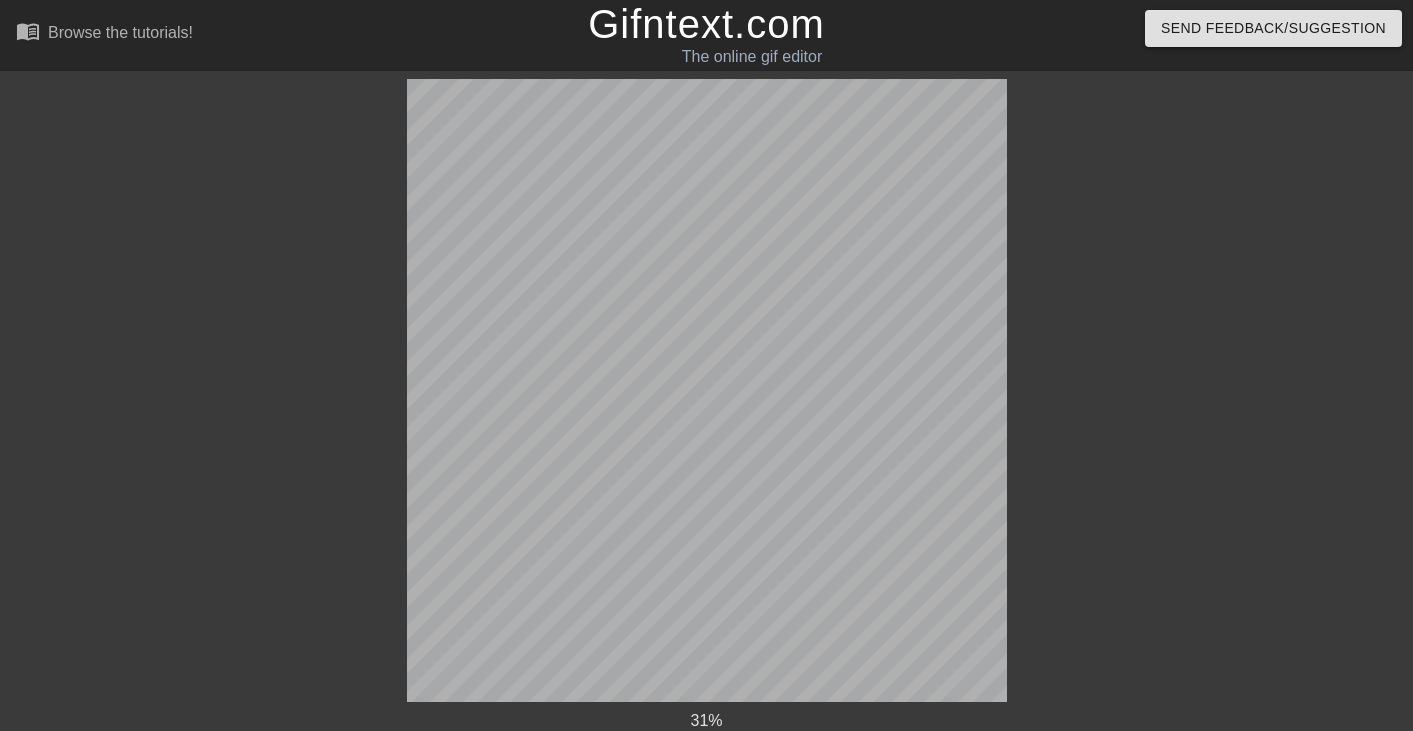 scroll, scrollTop: 44, scrollLeft: 0, axis: vertical 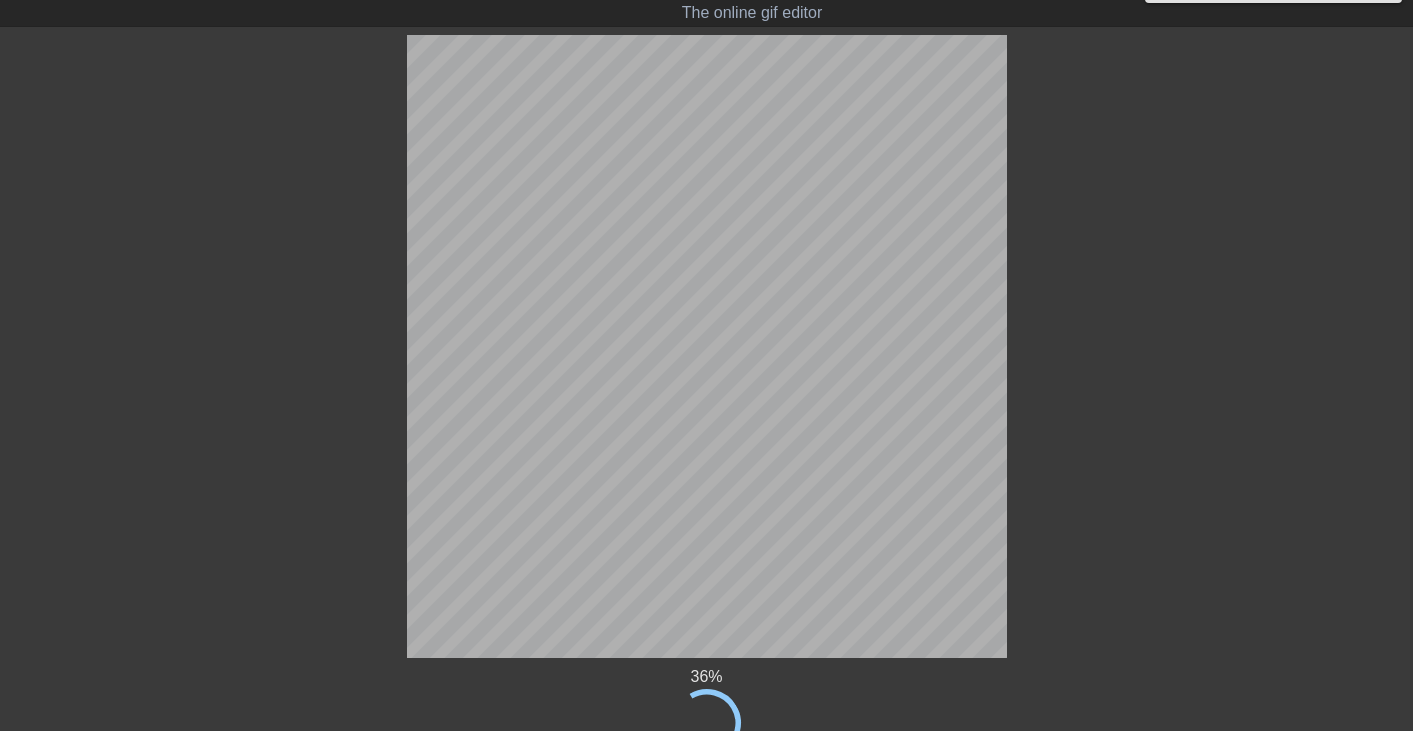 click at bounding box center (1181, 335) 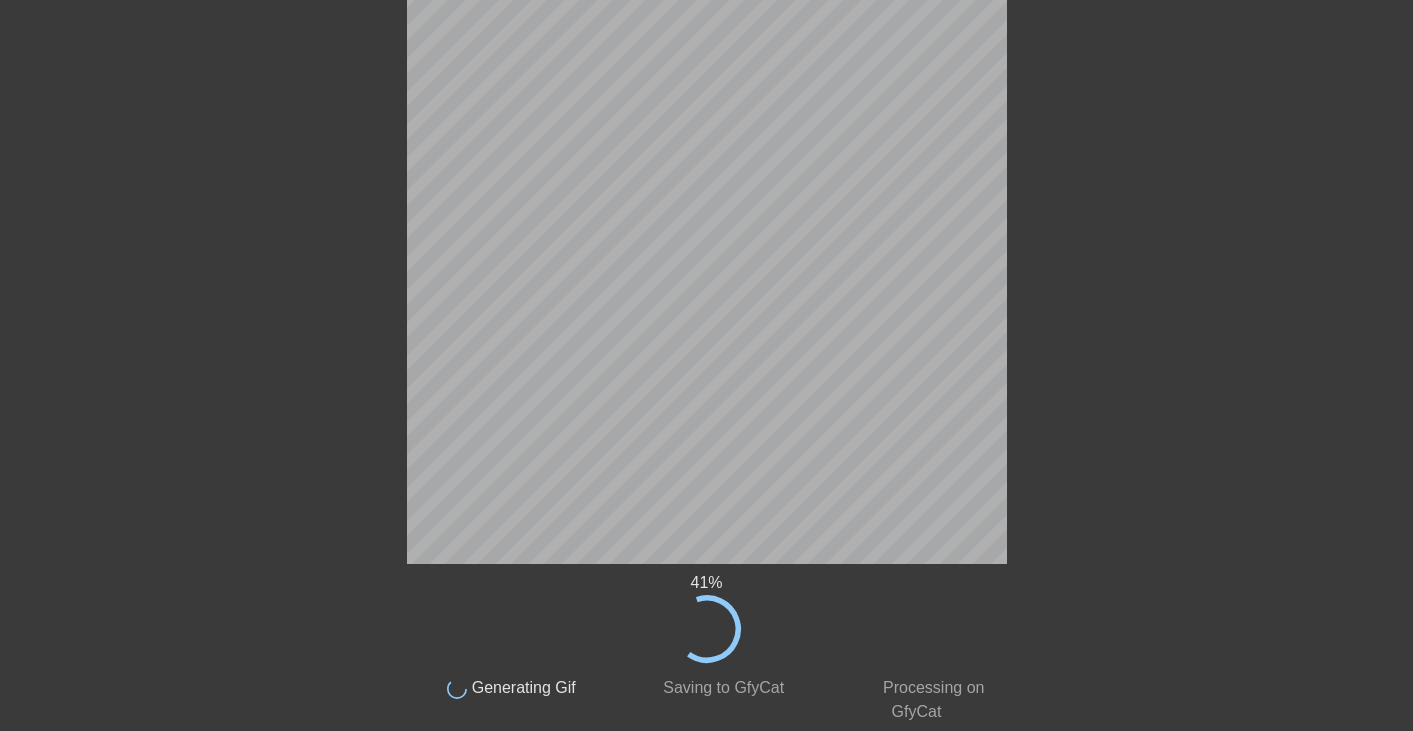 scroll, scrollTop: 127, scrollLeft: 0, axis: vertical 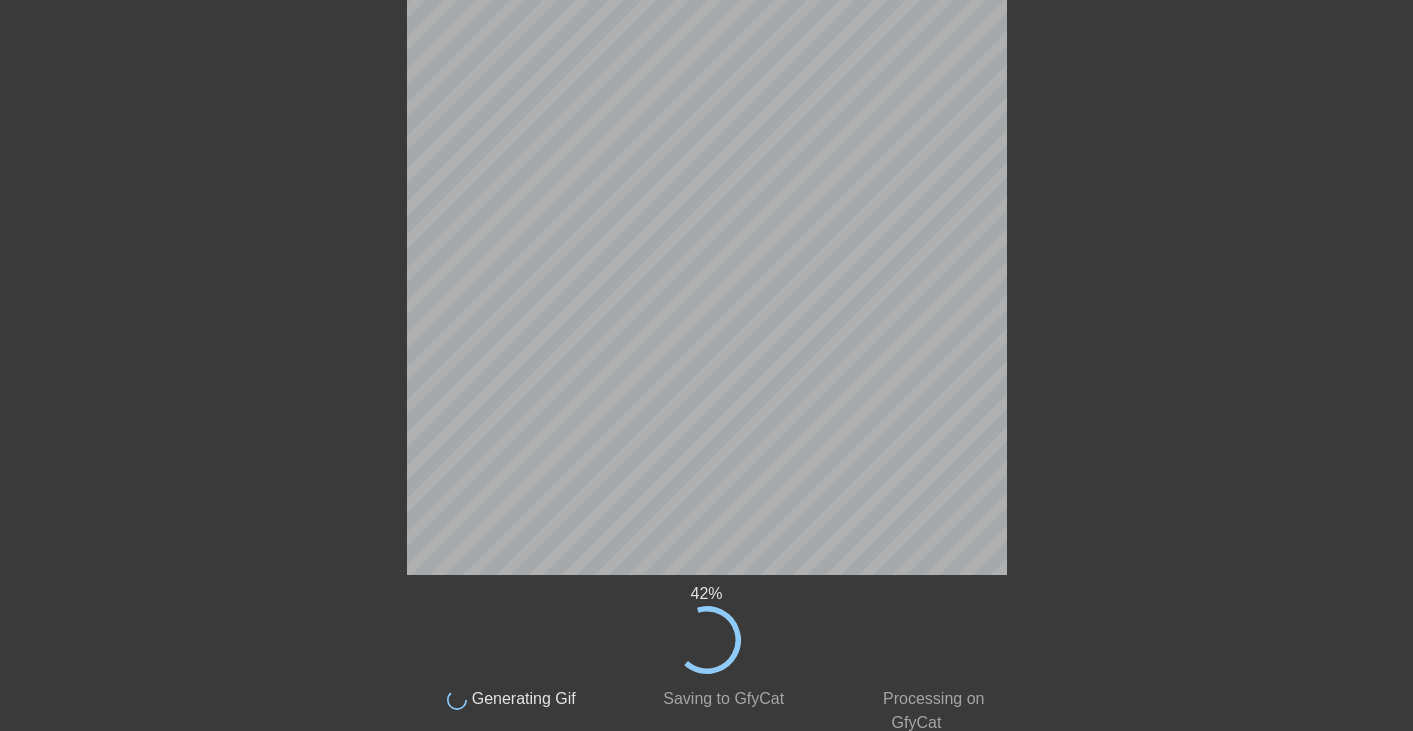 click at bounding box center [1181, 252] 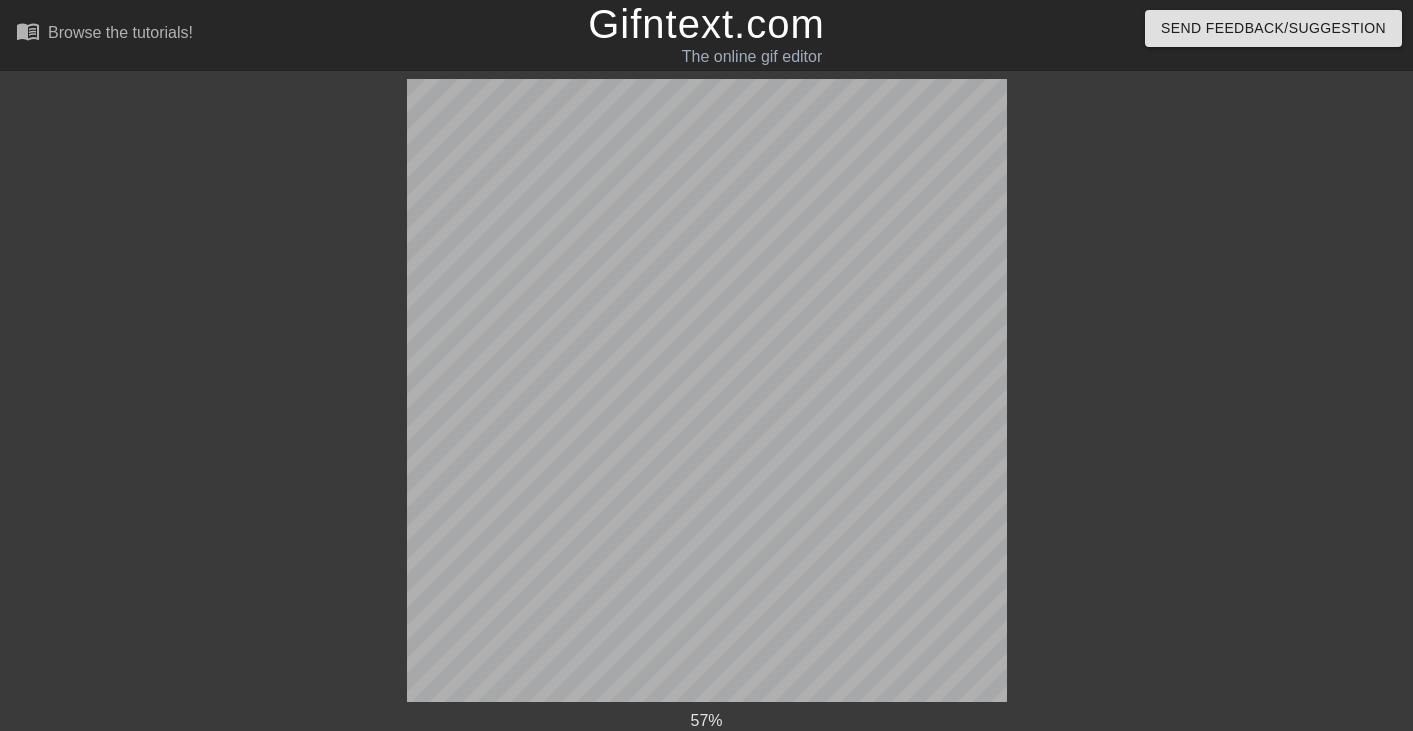 scroll, scrollTop: 138, scrollLeft: 0, axis: vertical 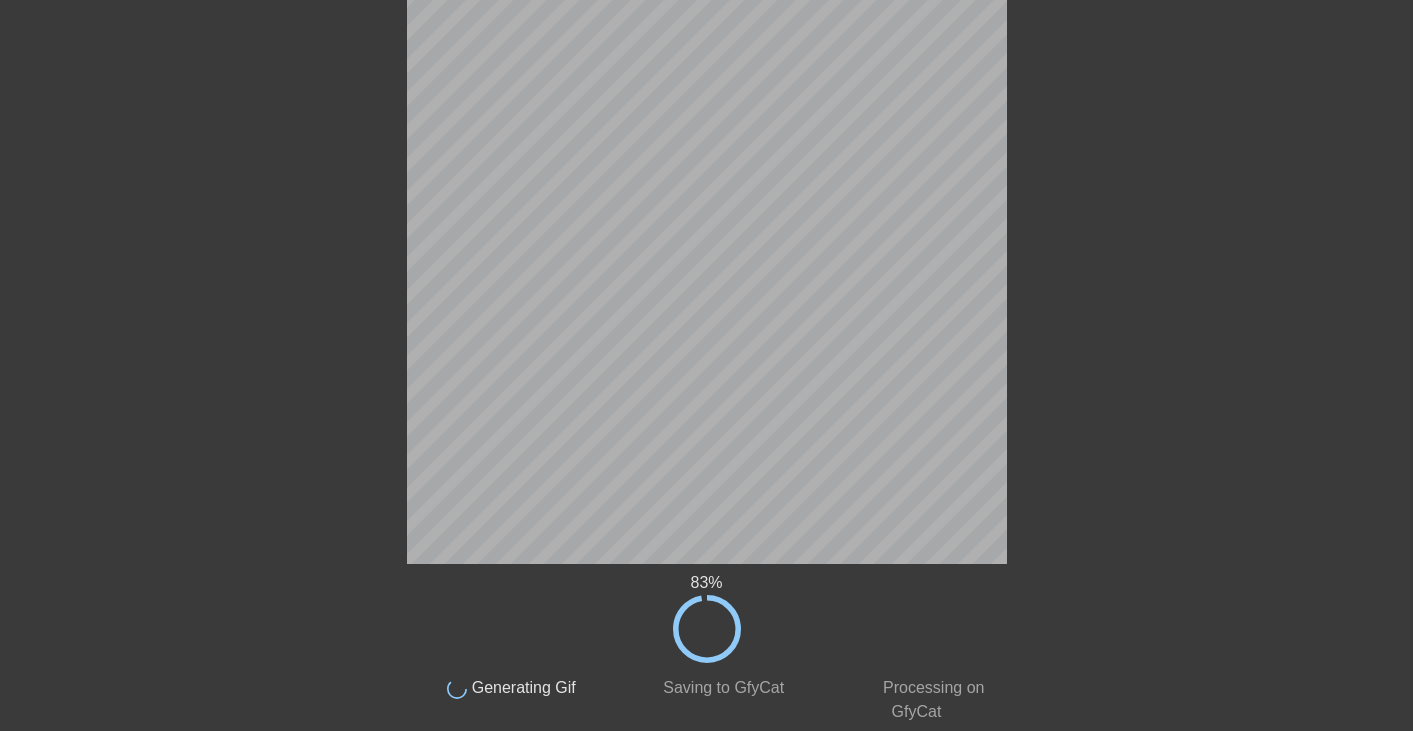 click at bounding box center [1181, 241] 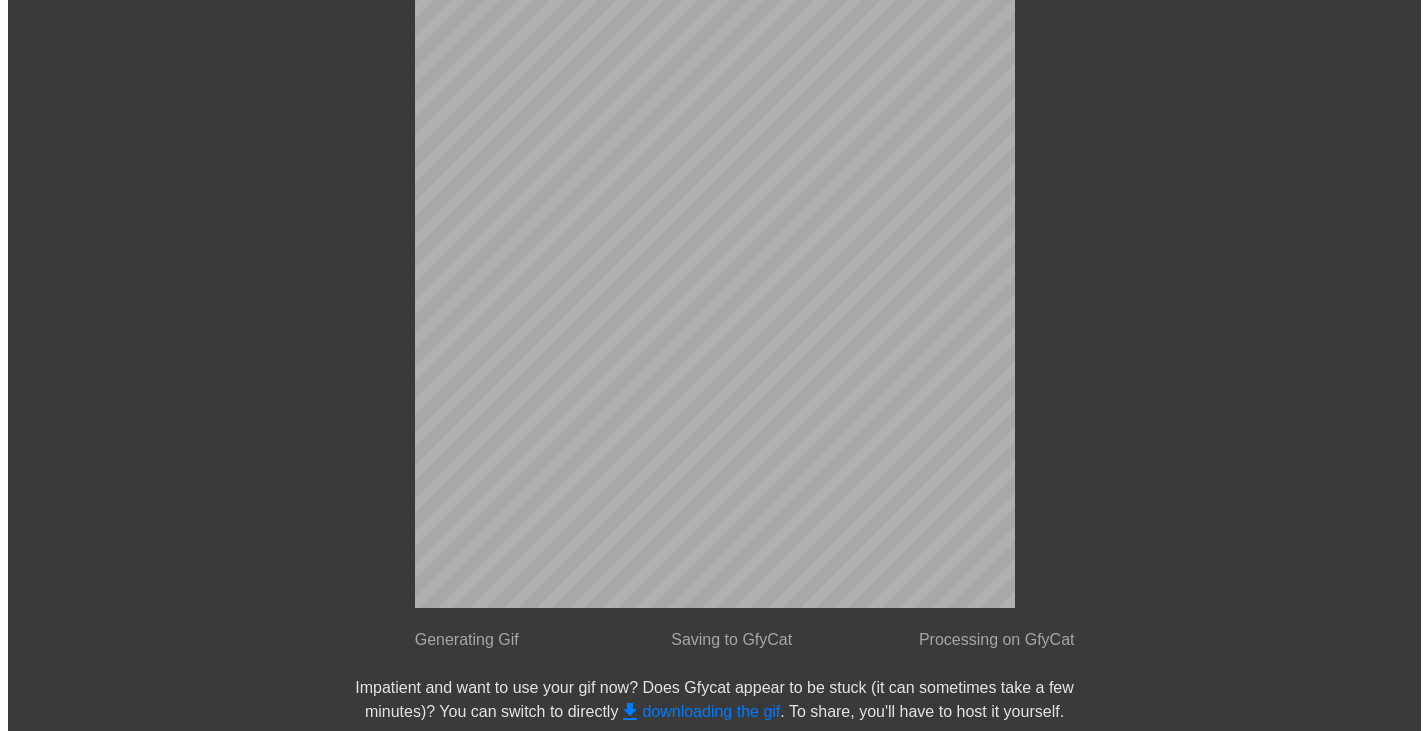 scroll, scrollTop: 0, scrollLeft: 0, axis: both 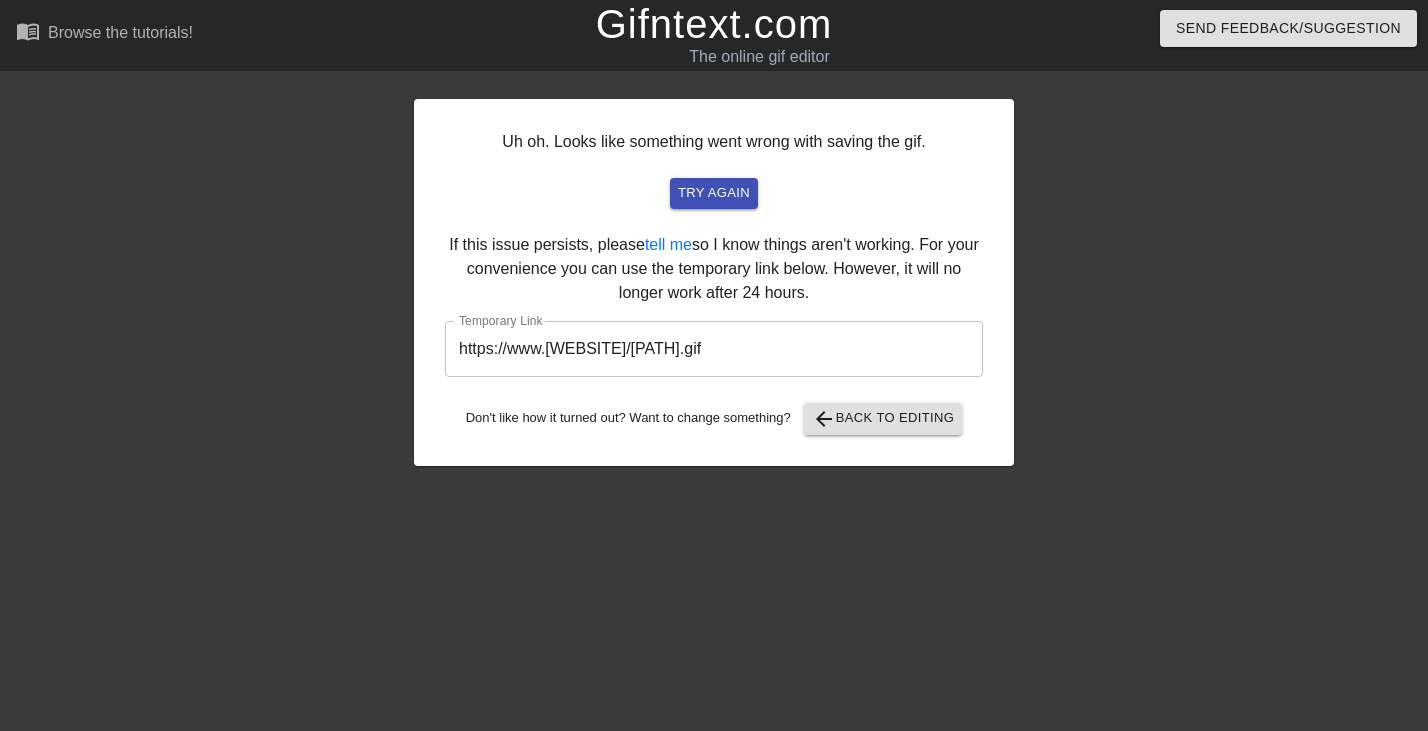 click on "https://www.gifntext.com/temp_generations/o5KY4ozC.gif" at bounding box center (714, 349) 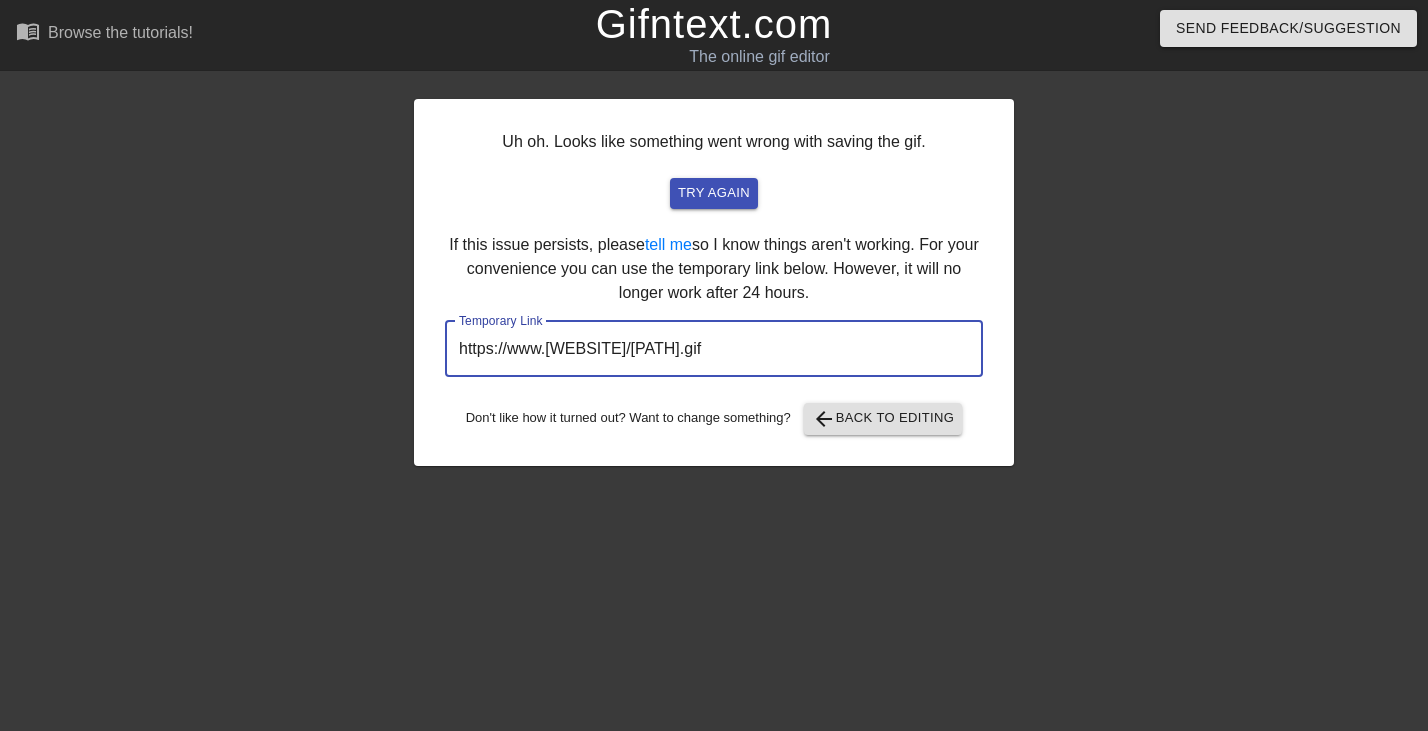 click on "https://www.gifntext.com/temp_generations/o5KY4ozC.gif" at bounding box center (714, 349) 